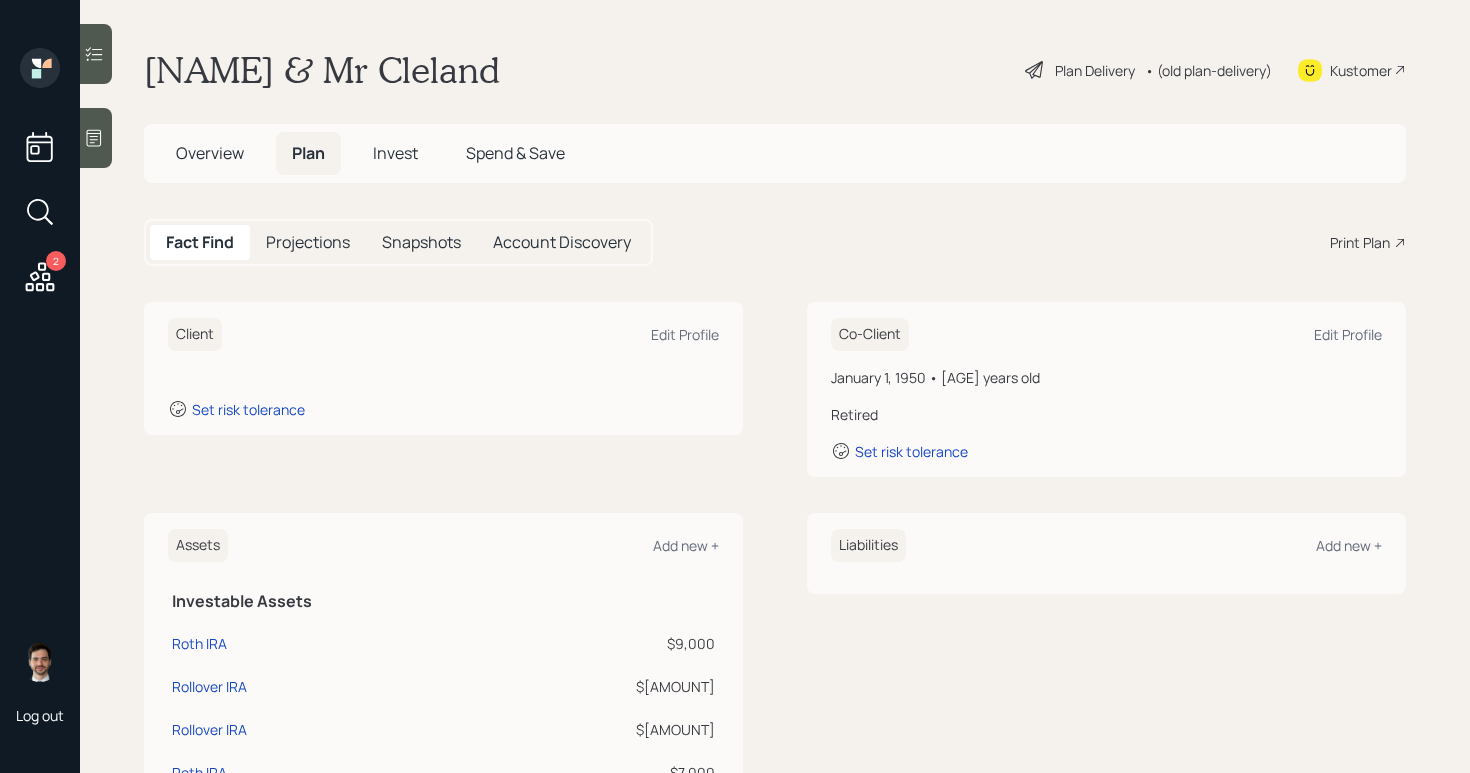 scroll, scrollTop: 0, scrollLeft: 0, axis: both 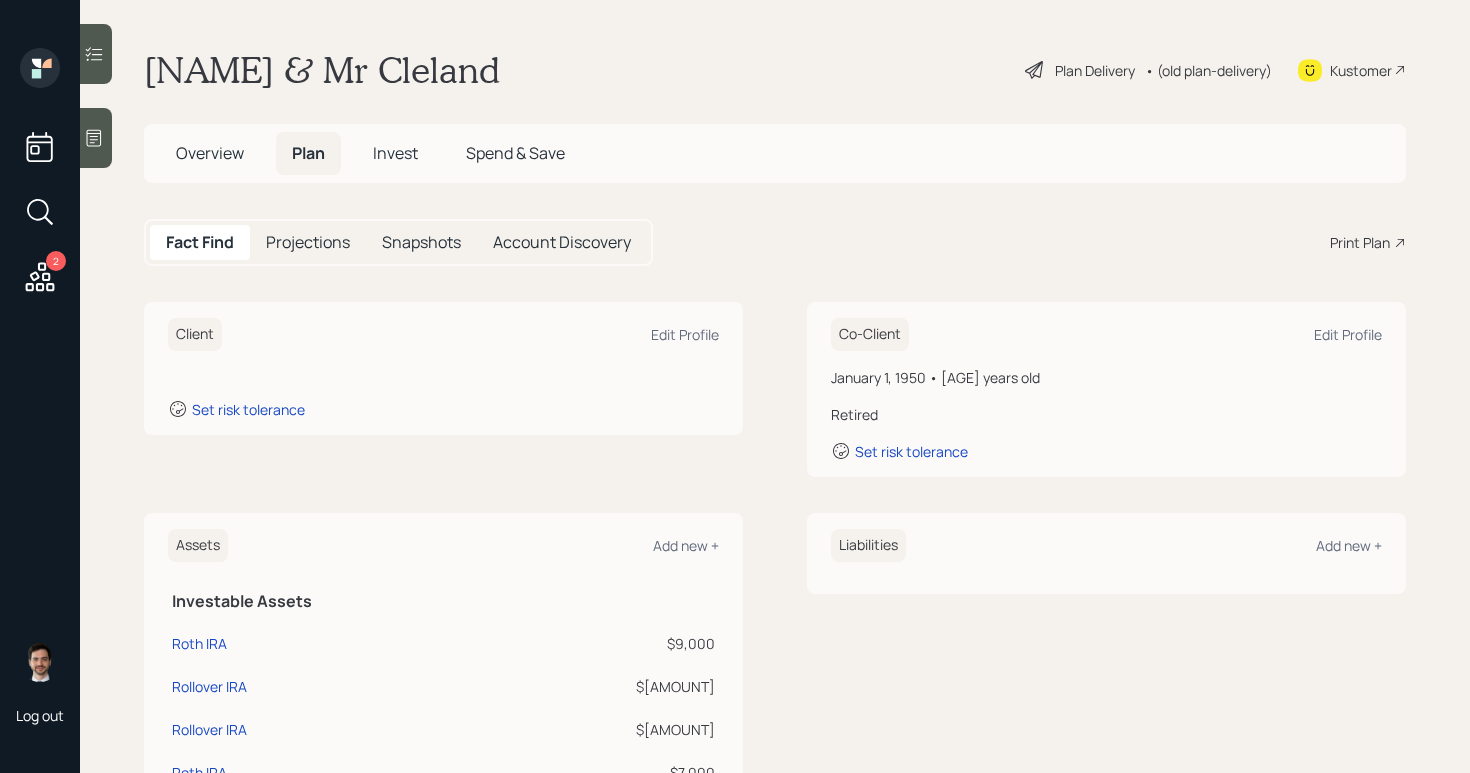 click on "[FIRST] & Mr Cleland Plan Delivery • (old plan-delivery) Kustomer Overview Plan Invest Spend & Save Fact Find Projections Snapshots Account Discovery Print Plan Client Edit Profile Set risk tolerance Co-Client Edit Profile January 1, 1950 • 75 years old Retired Set risk tolerance Assets Add new + Investable Assets Roth IRA $[AMOUNT] Rollover IRA $[AMOUNT] Rollover IRA $[AMOUNT] Roth IRA $[AMOUNT] Brokerage $[AMOUNT] Savings $[AMOUNT] Checking $[AMOUNT] Liabilities Add new + Incomes Add new + Fixed Income Social Security ([FIRST]) $[AMOUNT], undefined Social Security (Mr) $[AMOUNT], already receiving Employment Full-time work ( [FIRST]) Add Full-time work (Mr) Add Expenses Add new + Living Expenses Post Retirement Living Expense Add Pre Retirement Living Expense Add Healthcare Costs Post Retirement Healthcare Cost ( [FIRST]) Add Post Retirement Healthcare Cost (Mr) Add" at bounding box center [775, 386] 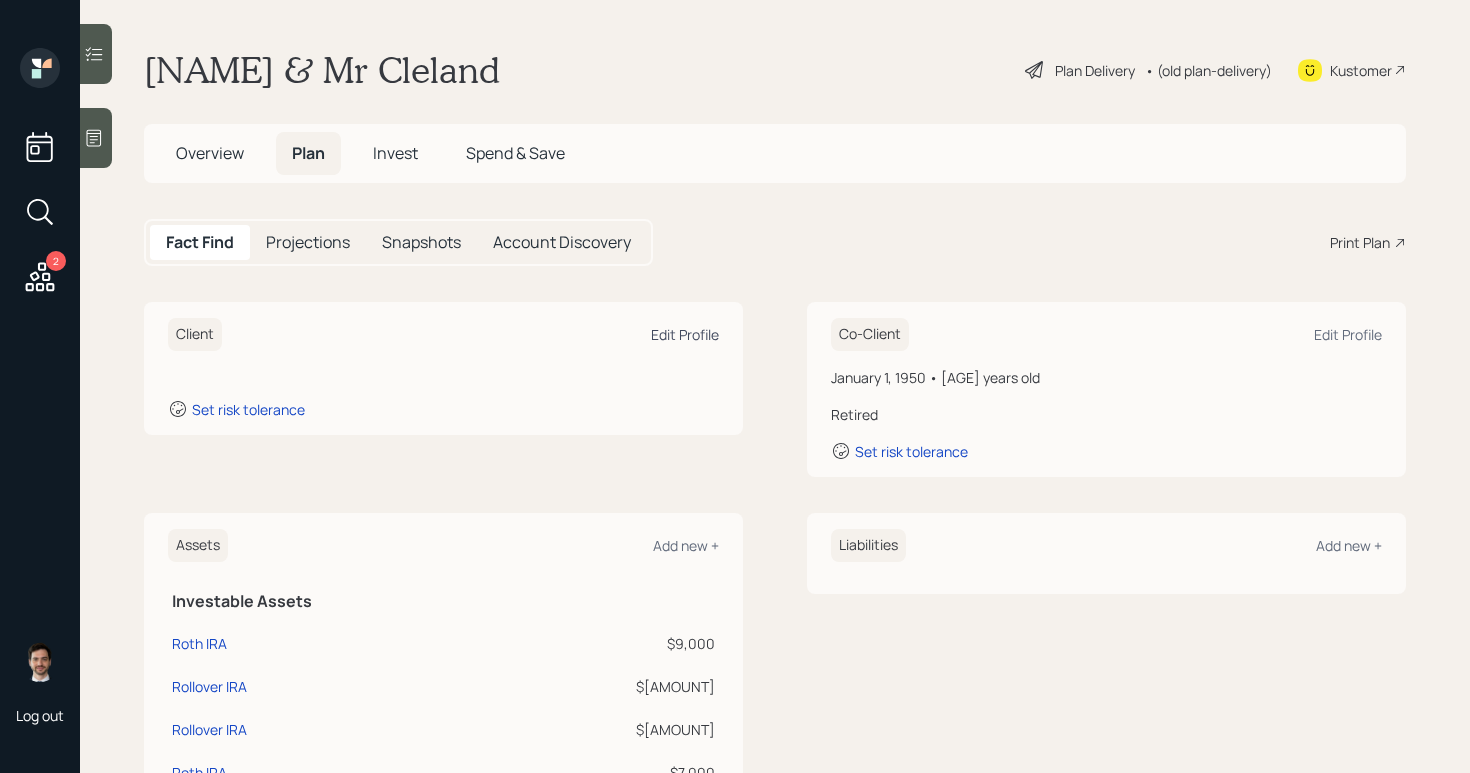 click on "Edit Profile" at bounding box center (685, 334) 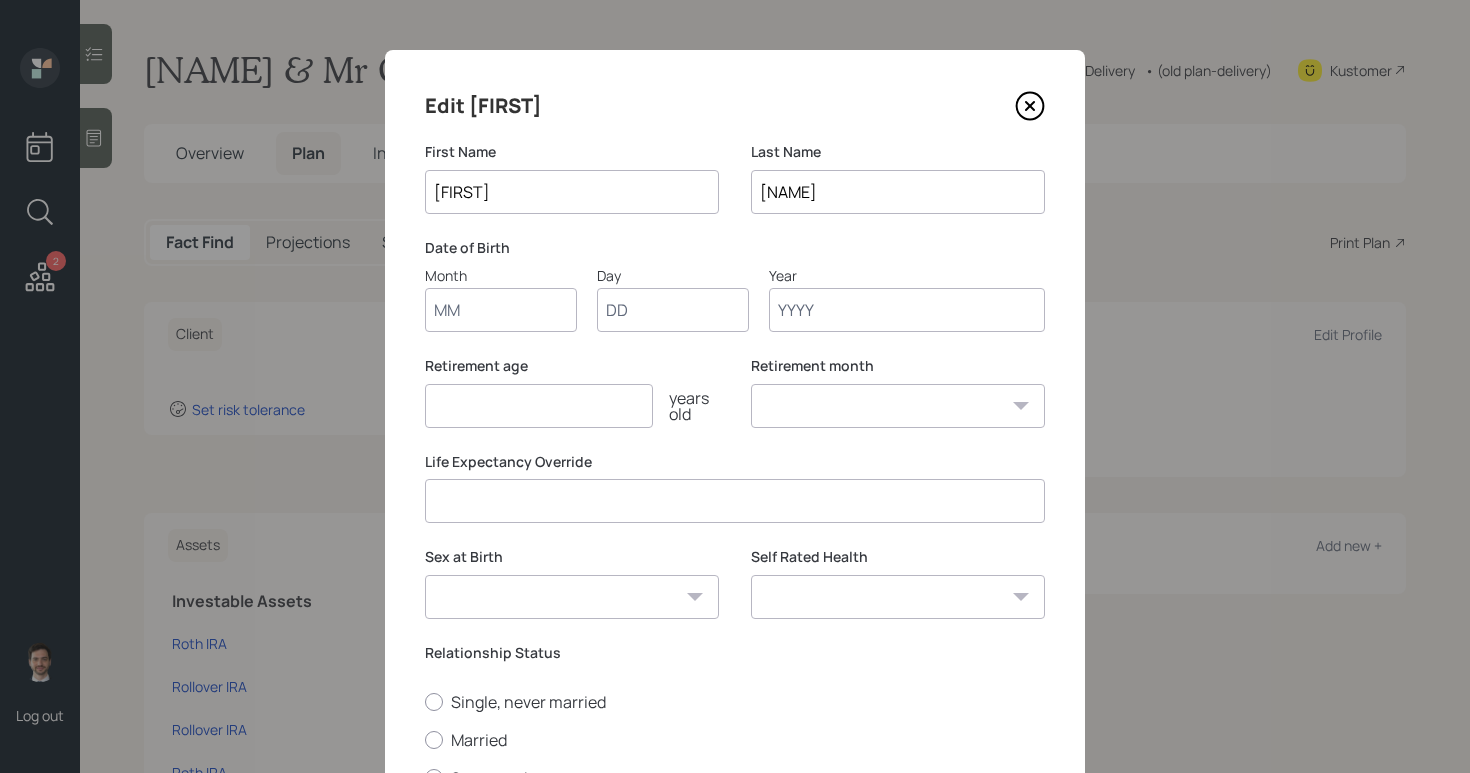 click on "Month" at bounding box center (501, 310) 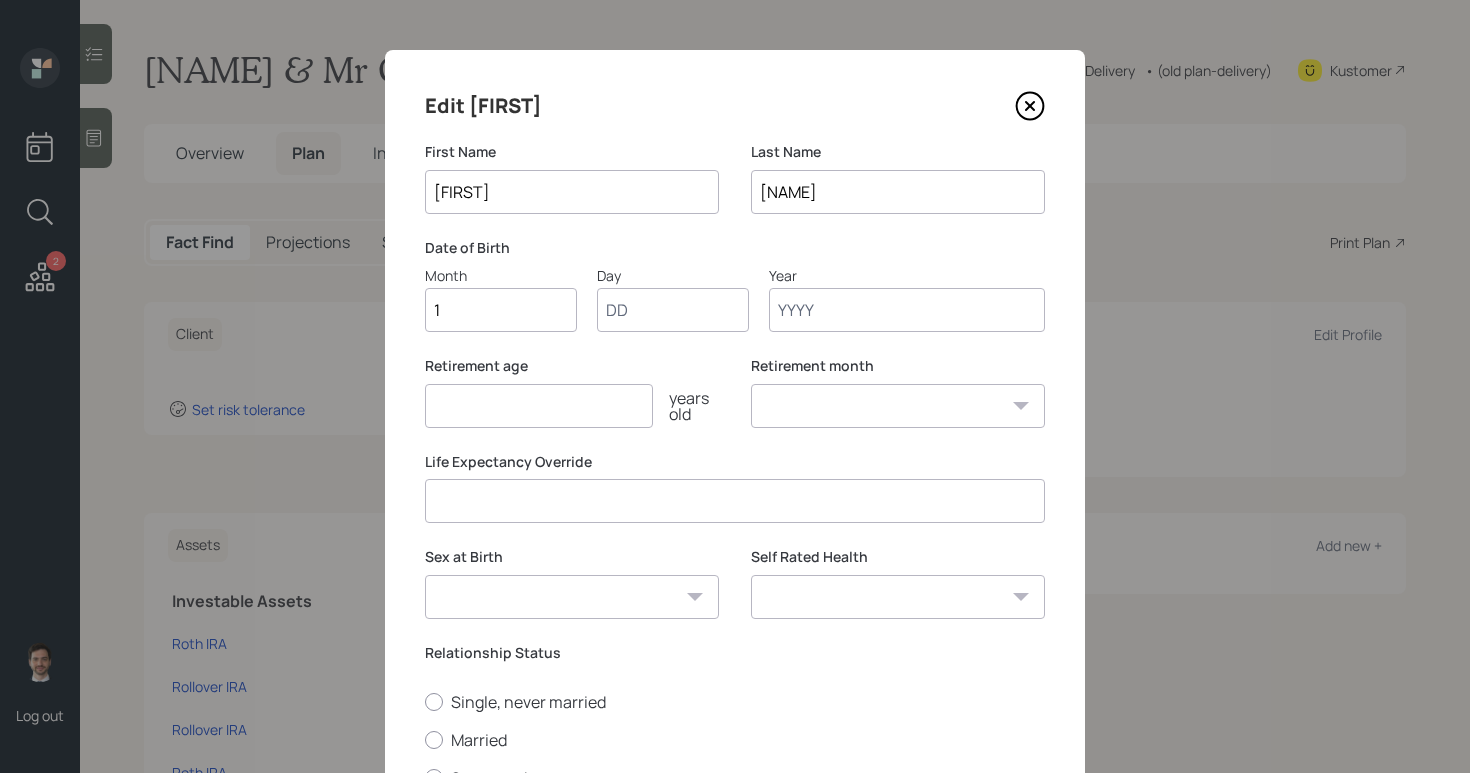 type on "11" 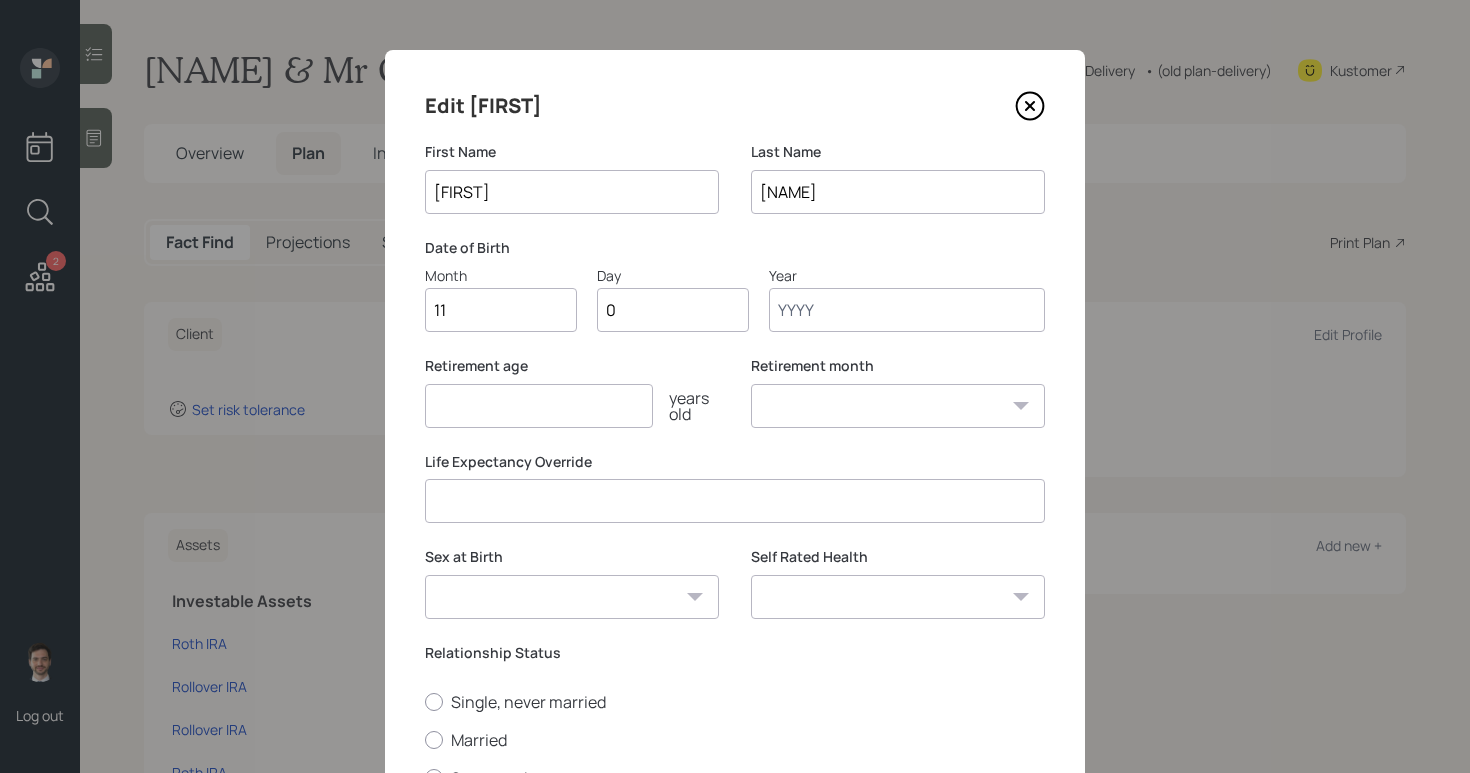 type on "05" 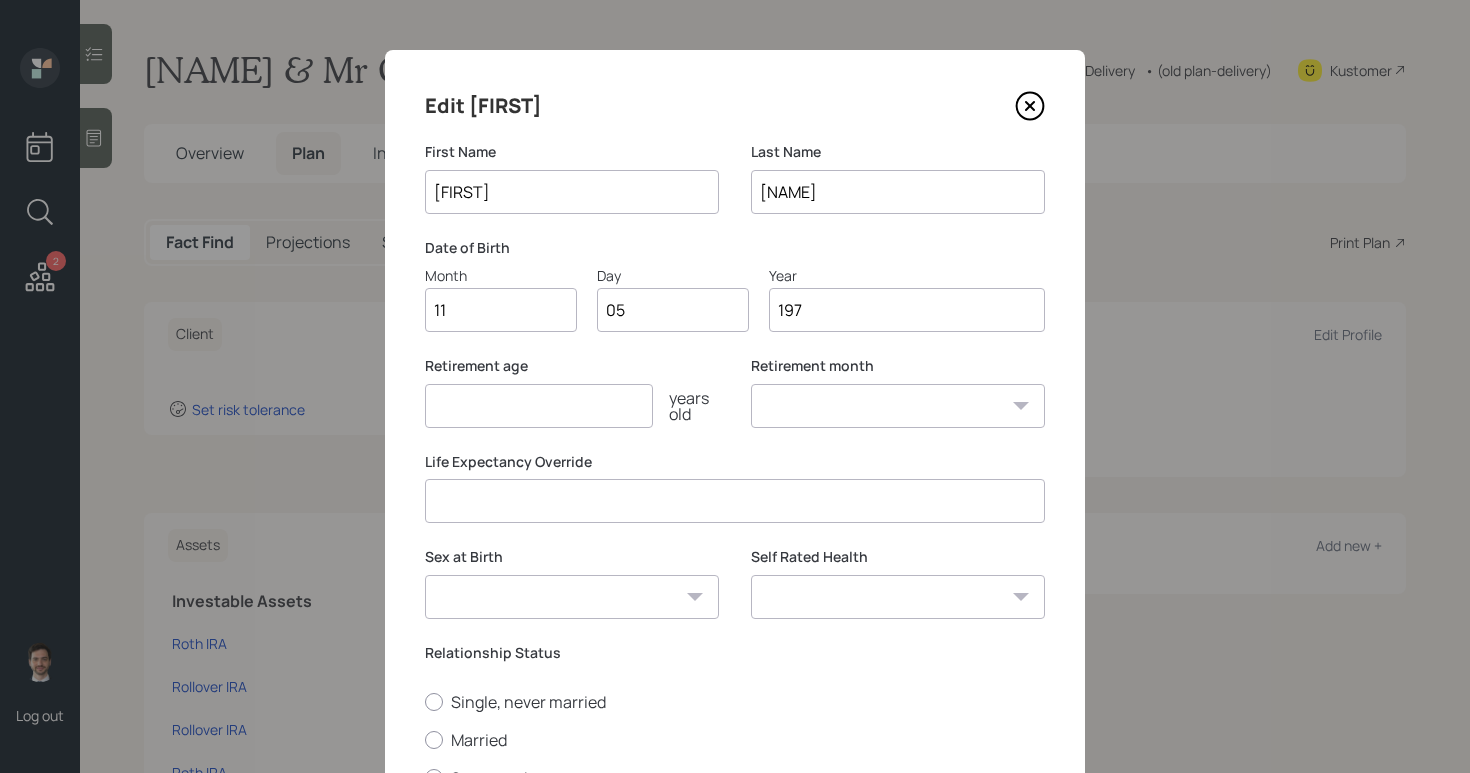 type on "1970" 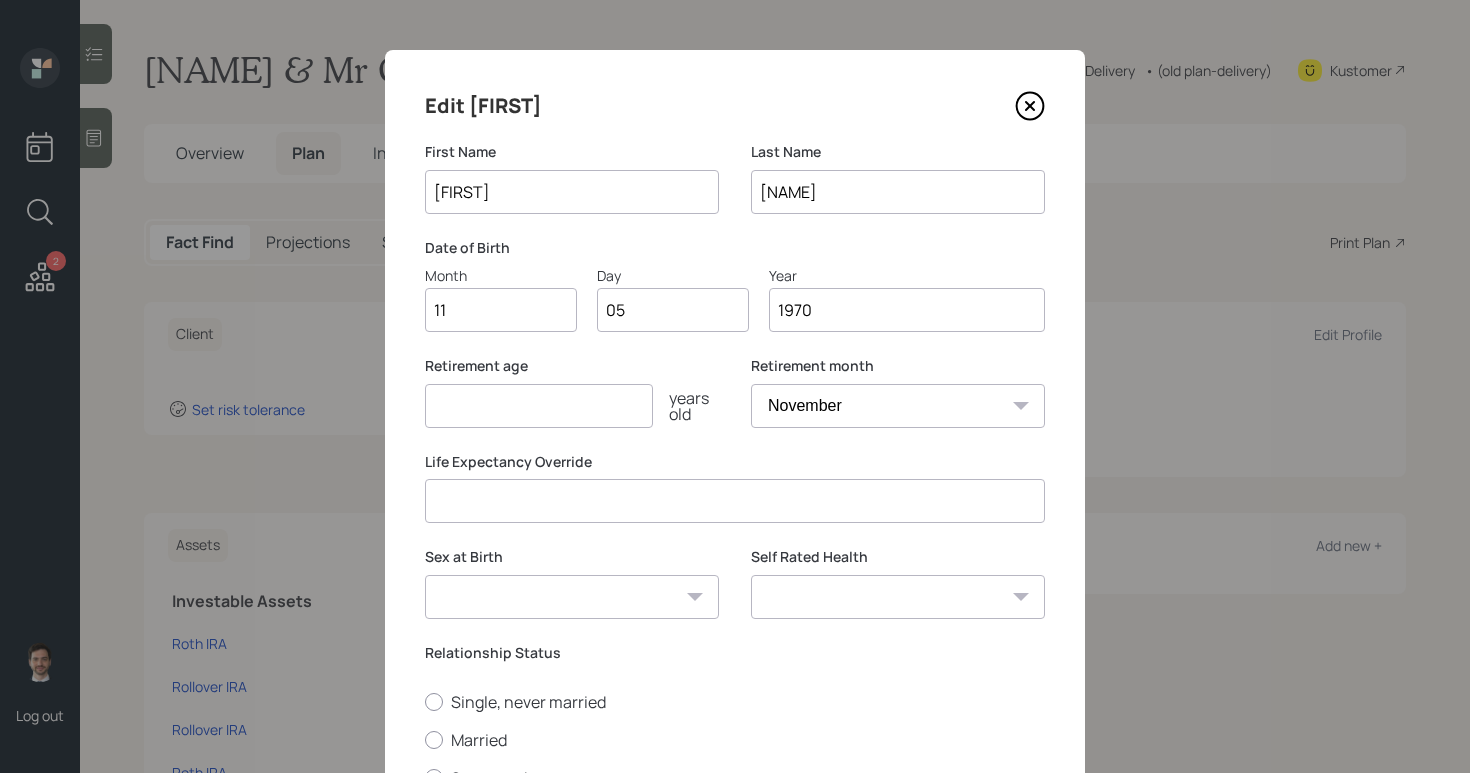 type on "1970" 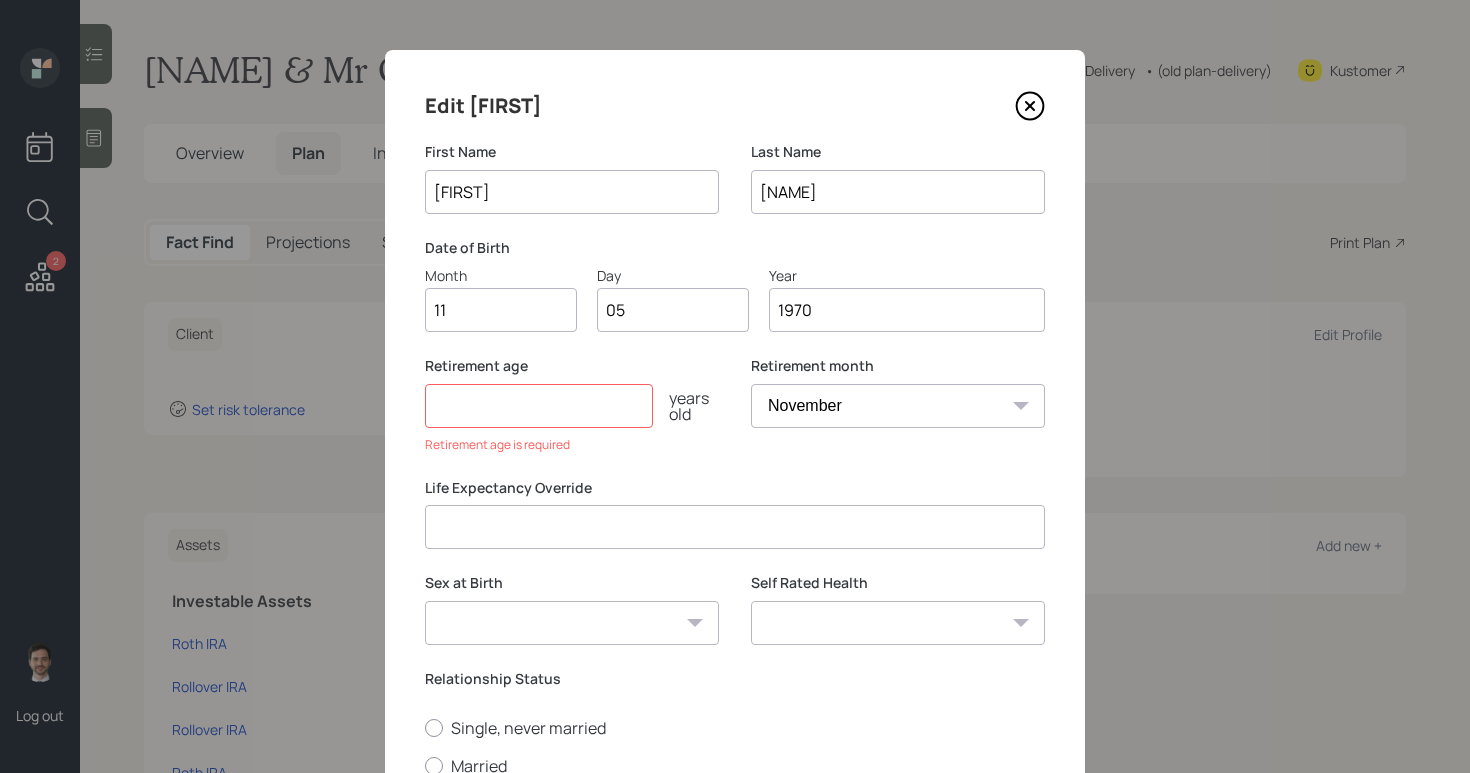 click at bounding box center (539, 406) 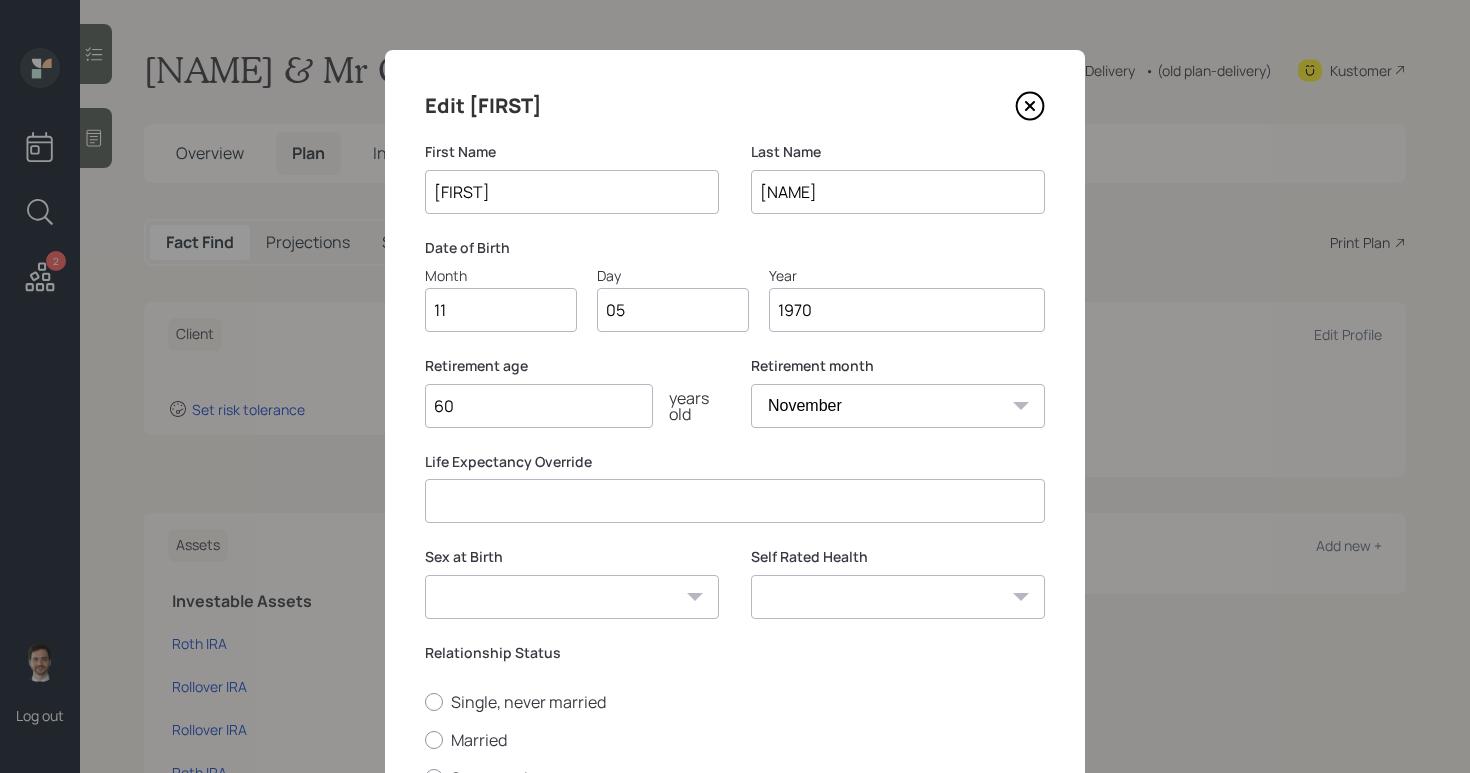type on "60" 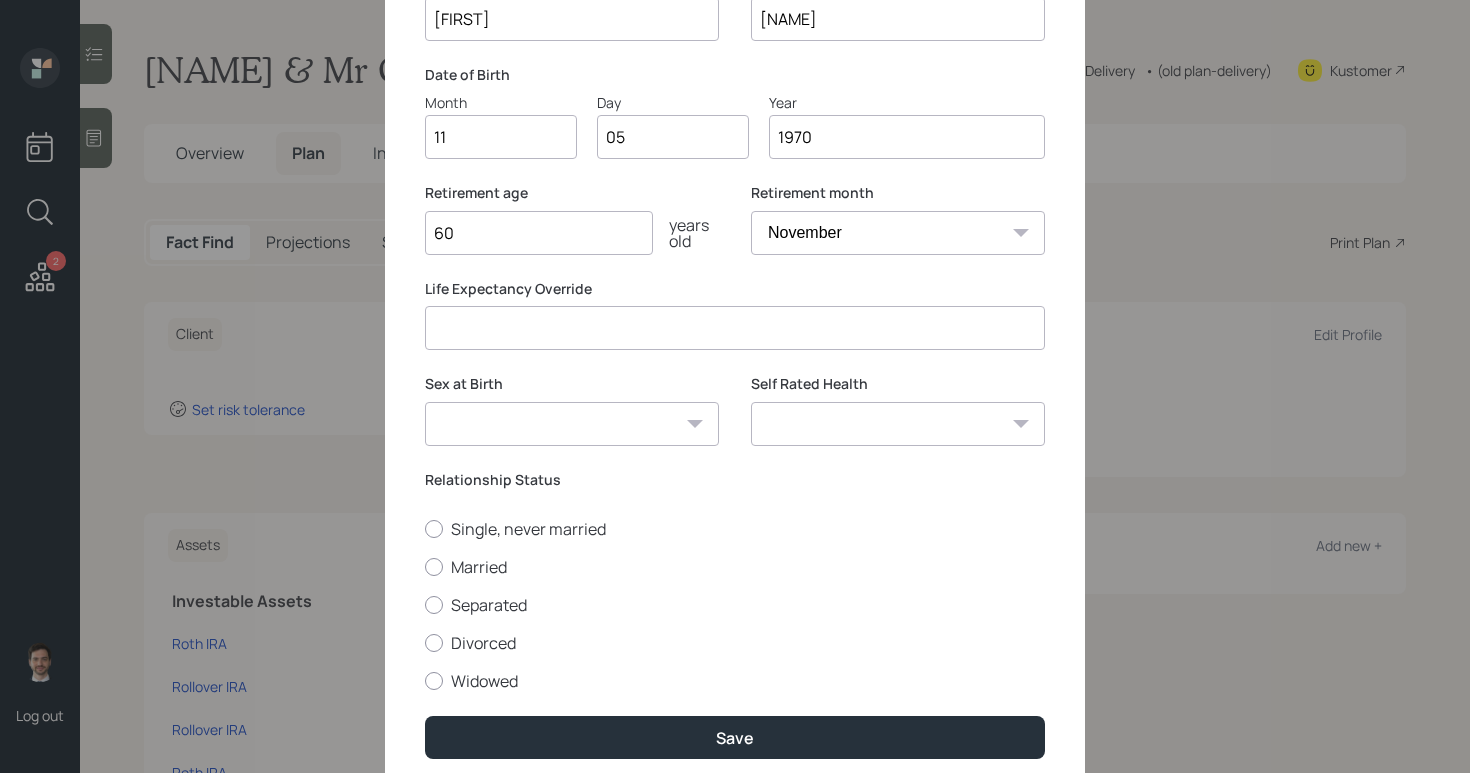 scroll, scrollTop: 174, scrollLeft: 0, axis: vertical 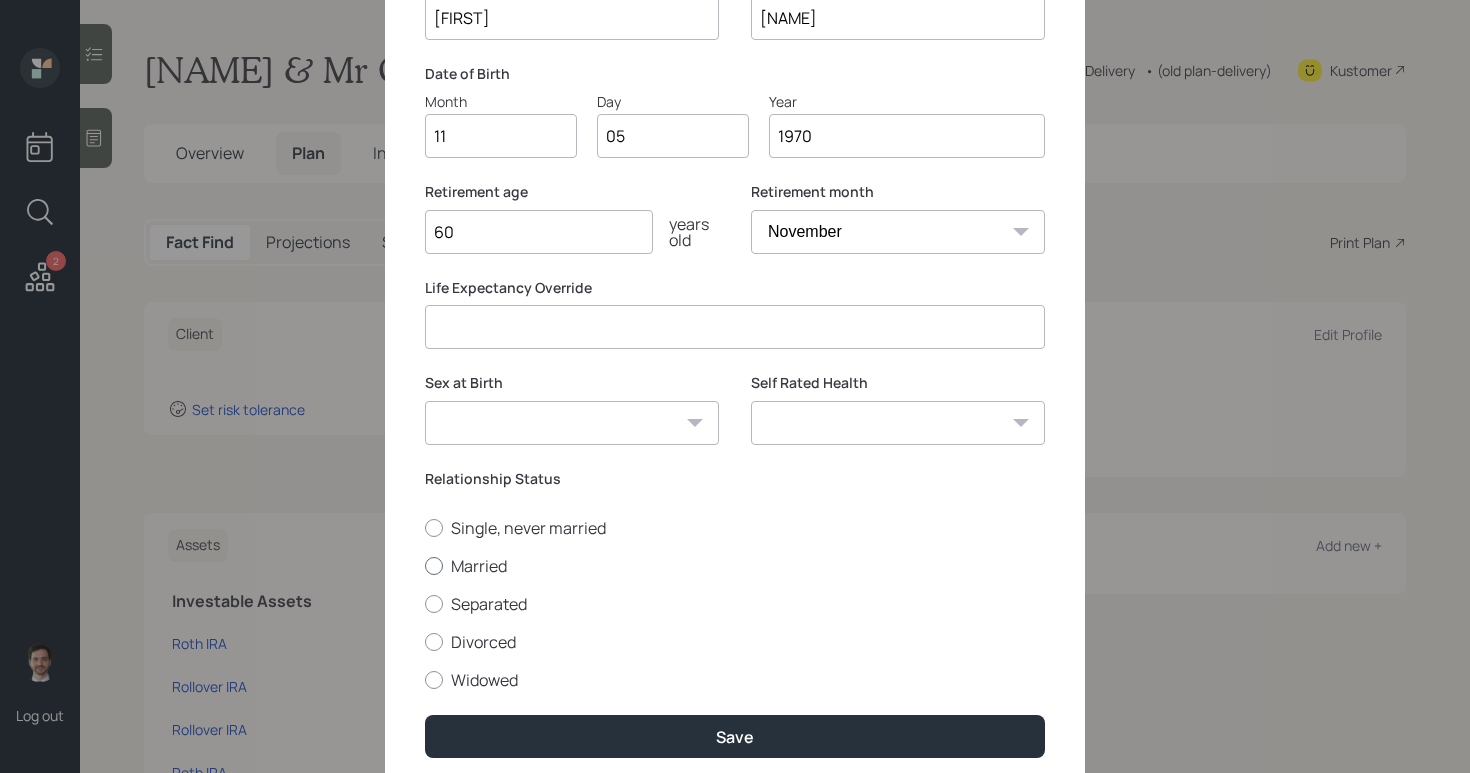 click on "Married" at bounding box center (735, 566) 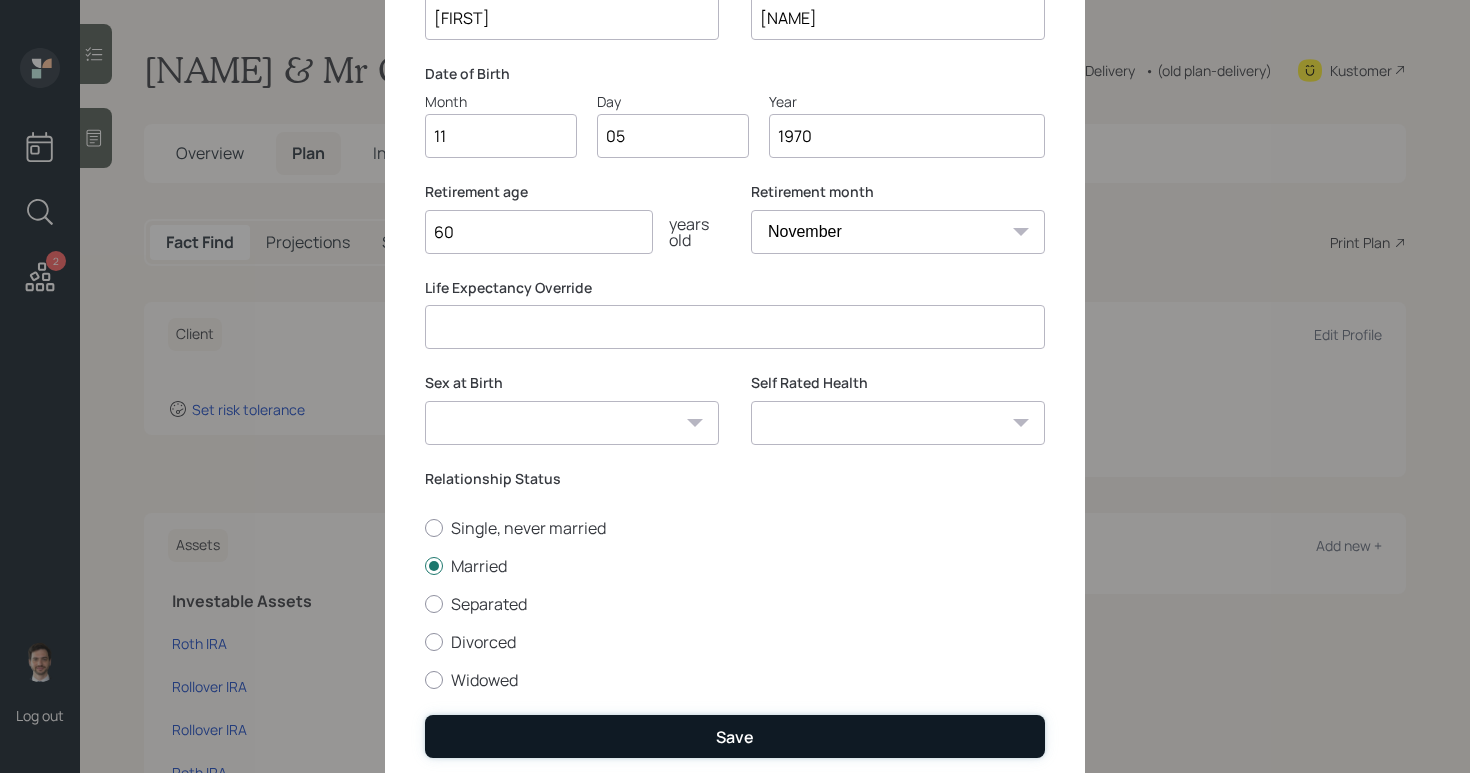 click on "Save" at bounding box center [735, 736] 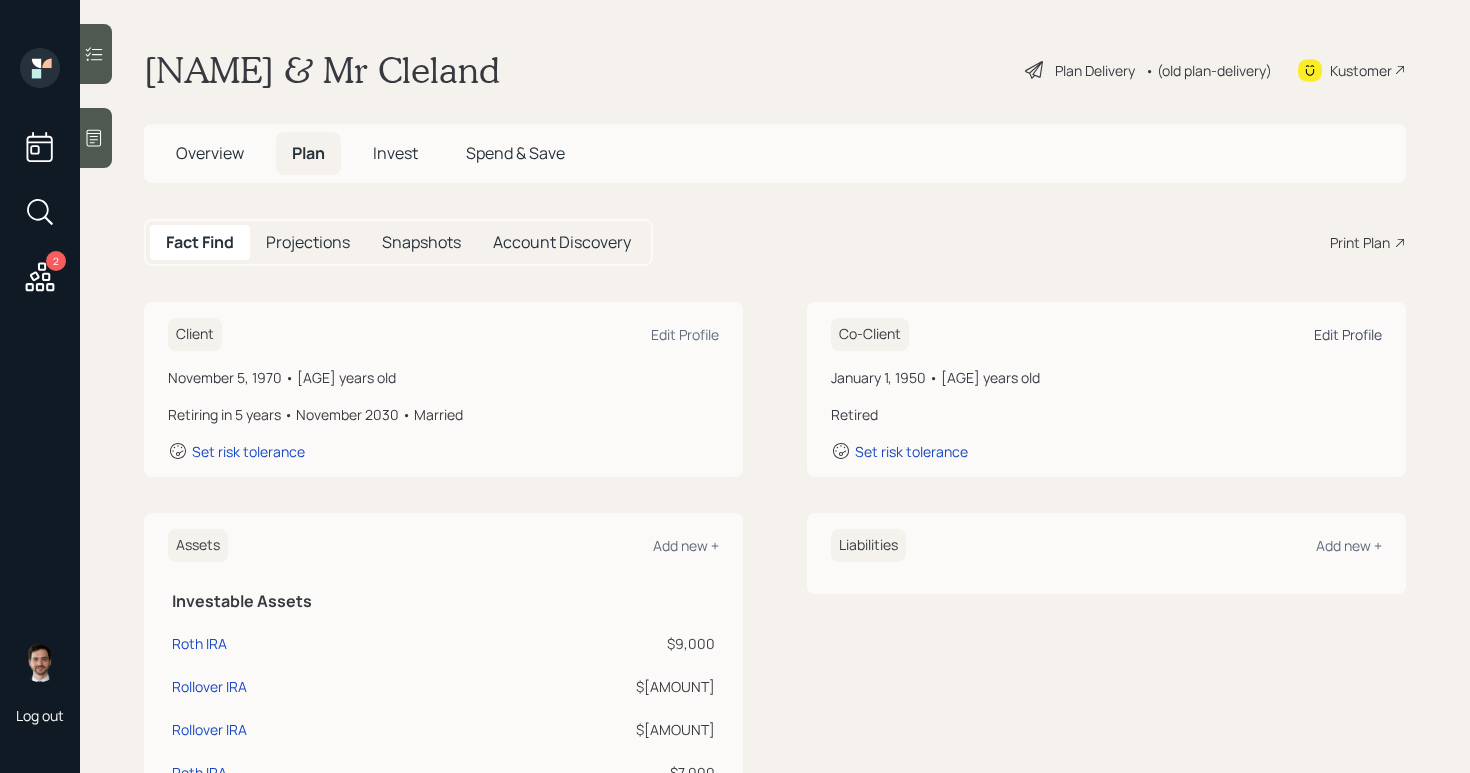 click on "Edit Profile" at bounding box center [1348, 334] 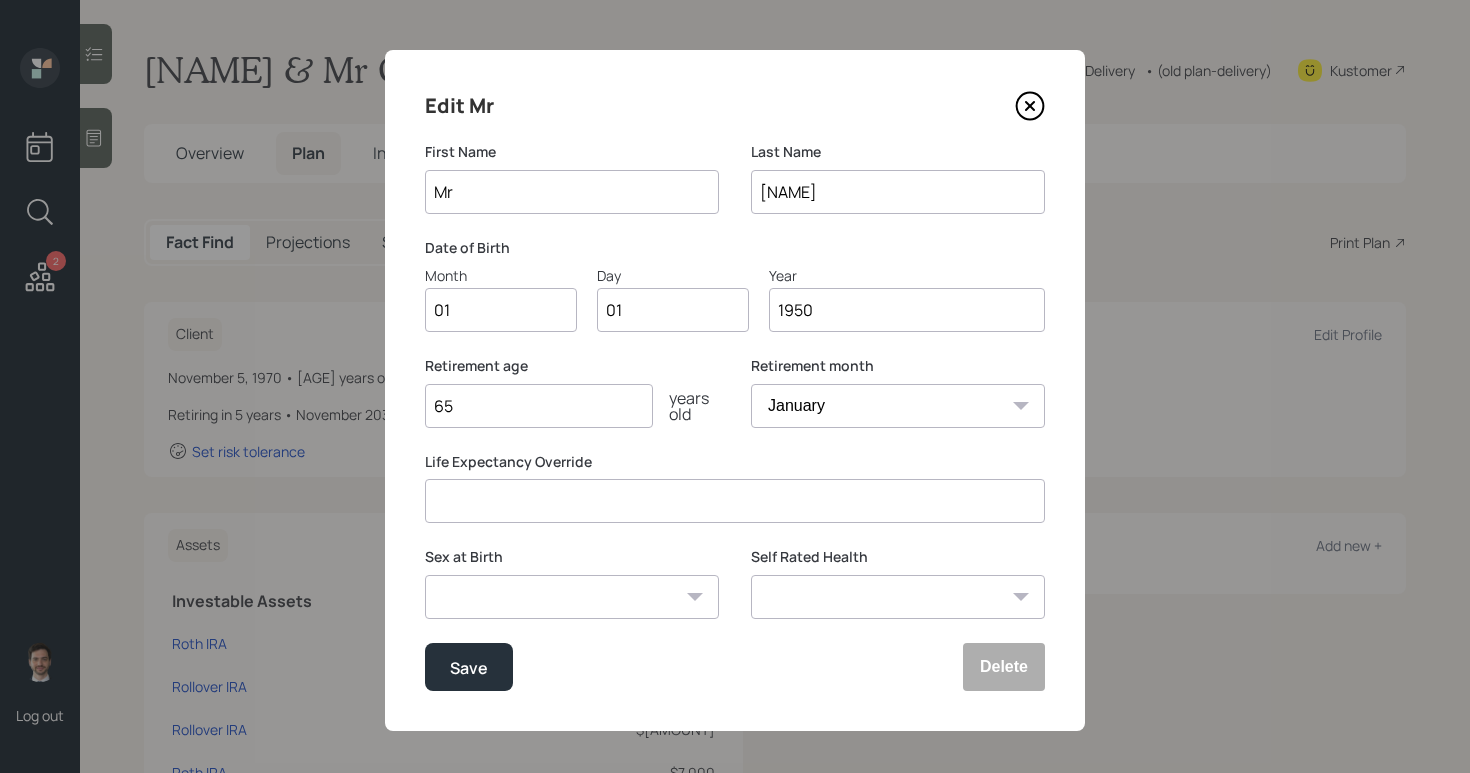 click on "Mr" at bounding box center (572, 192) 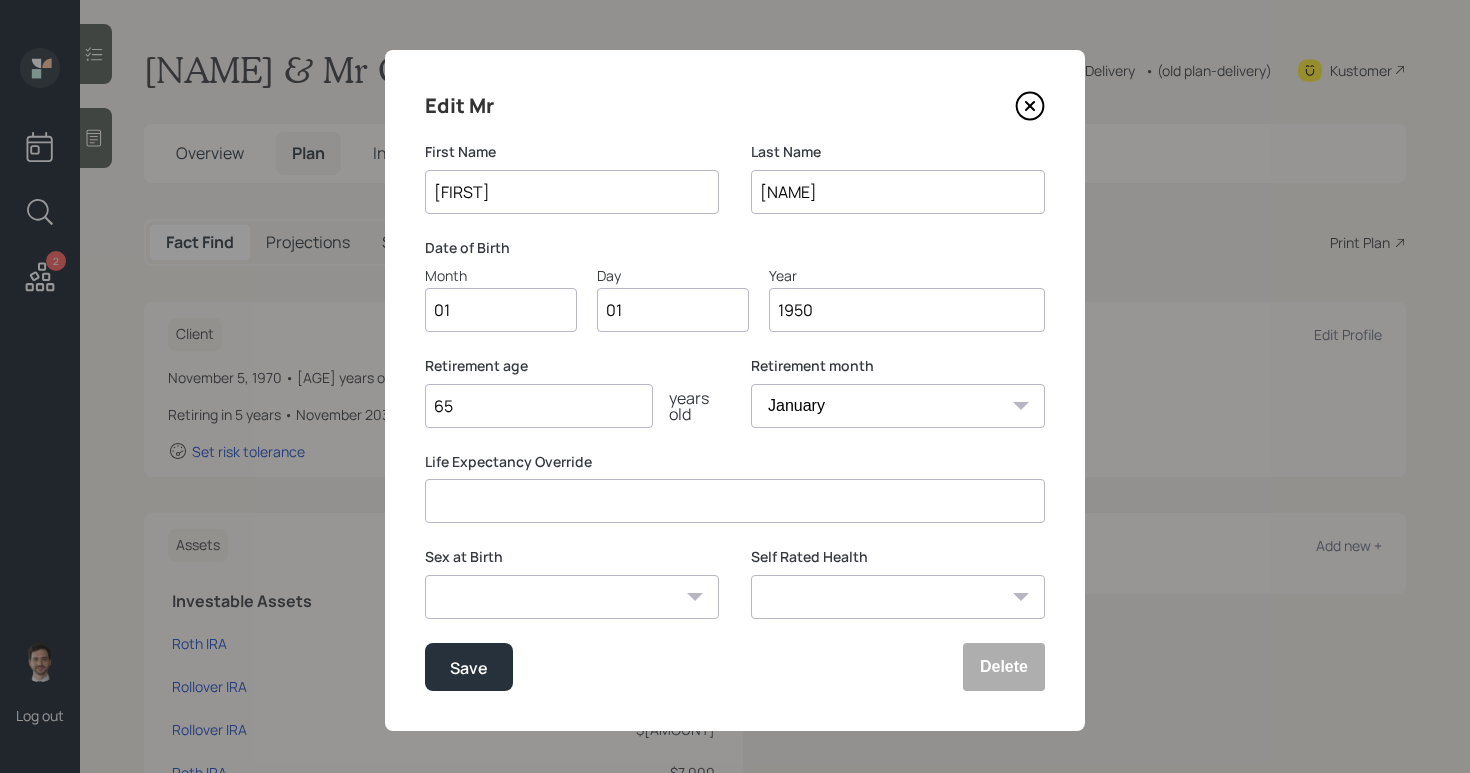 type on "[FIRST]" 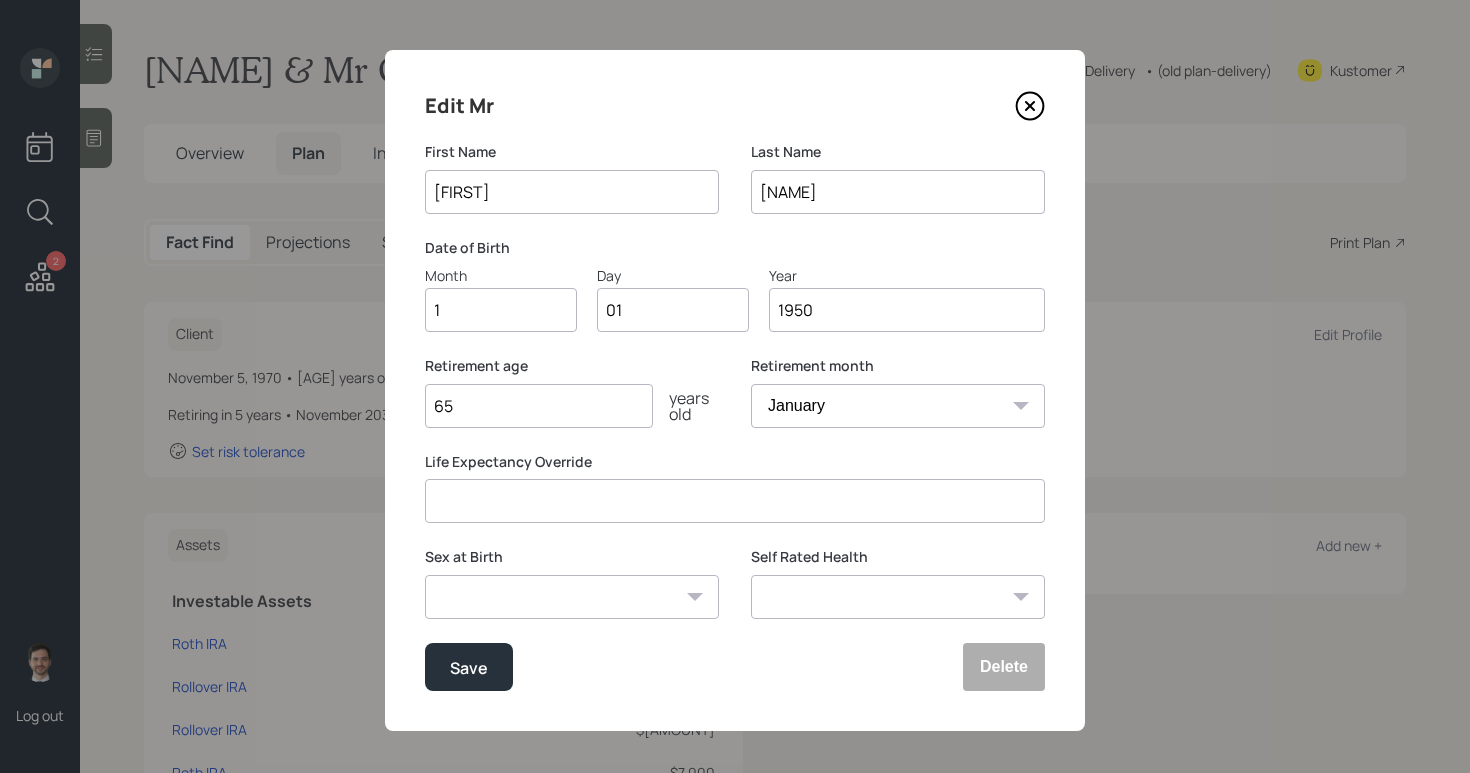 type on "12" 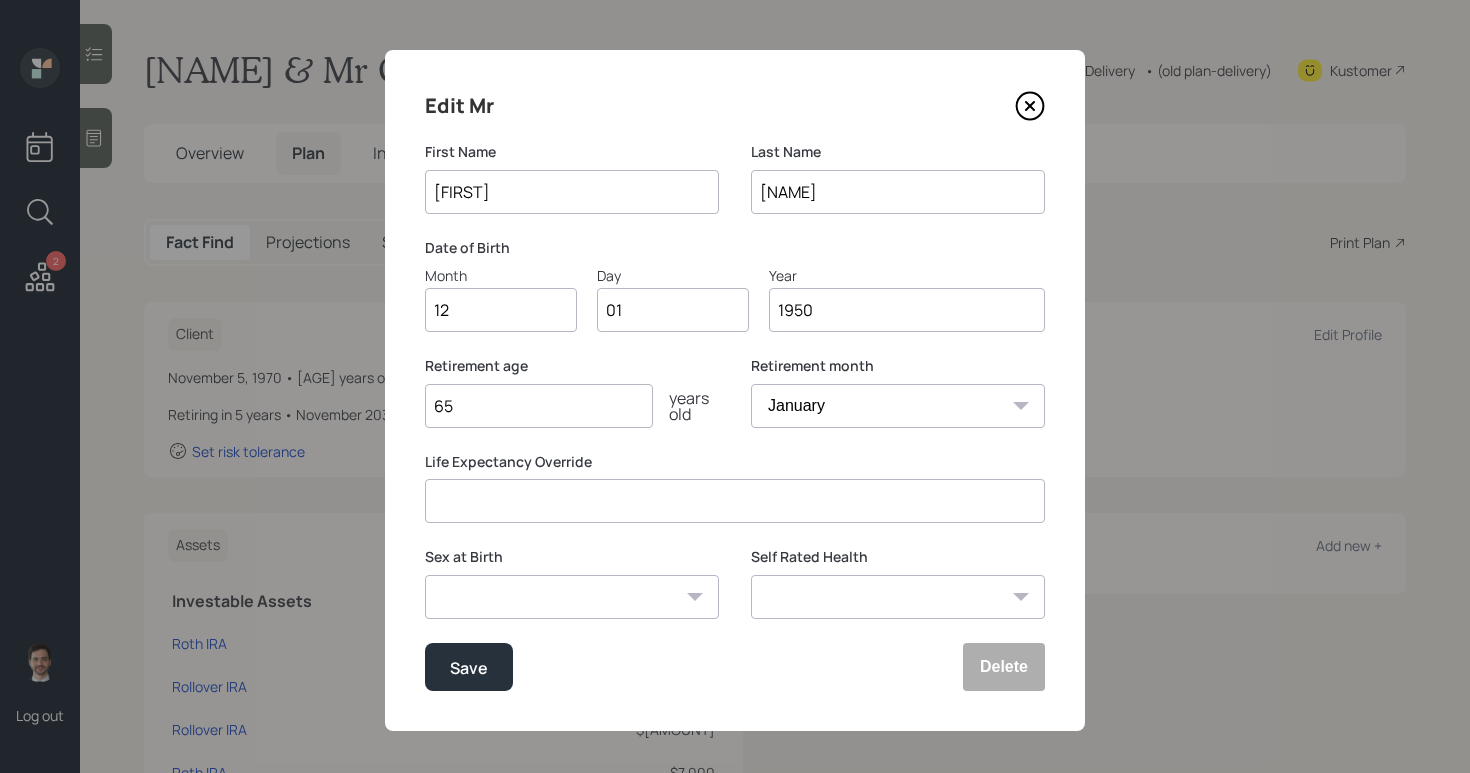 type on "0" 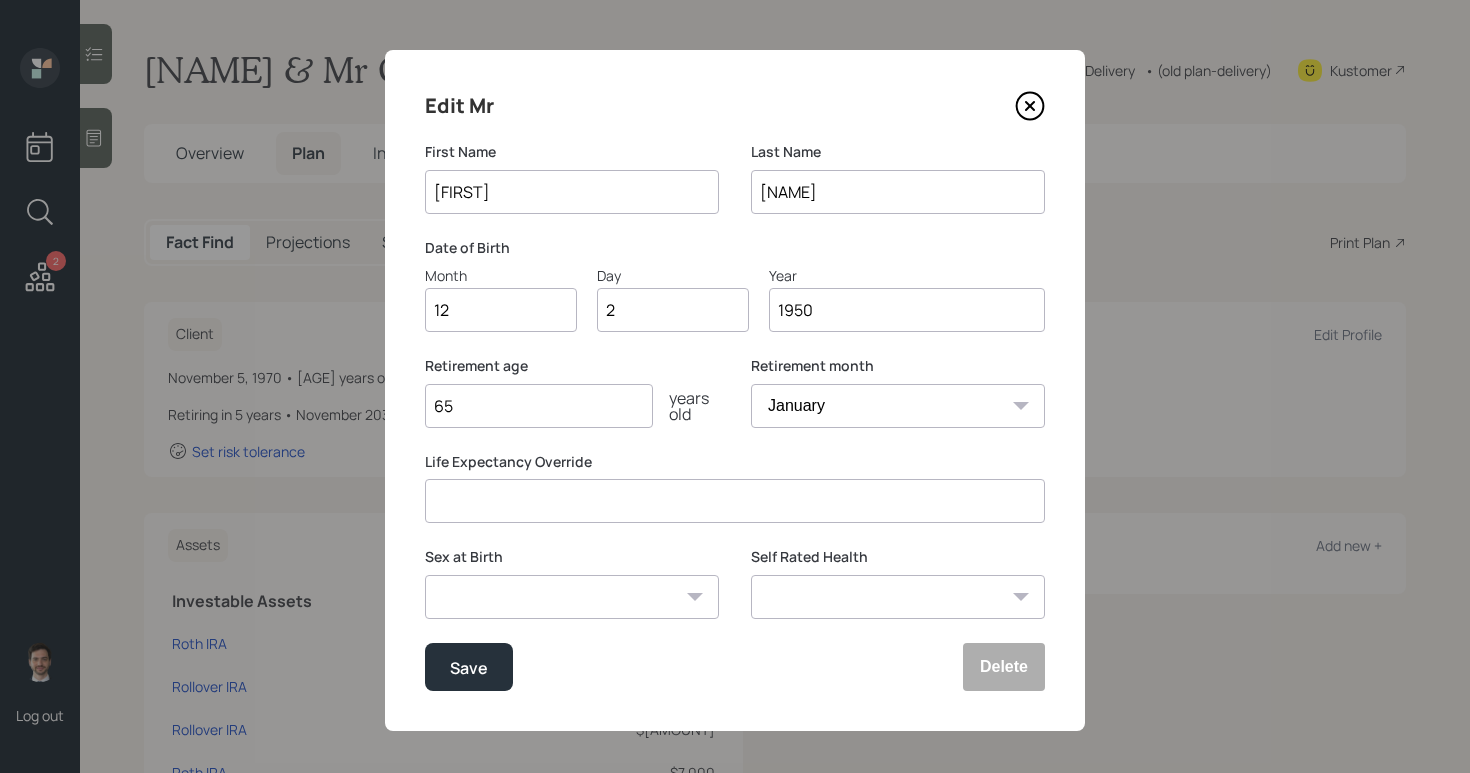 type on "22" 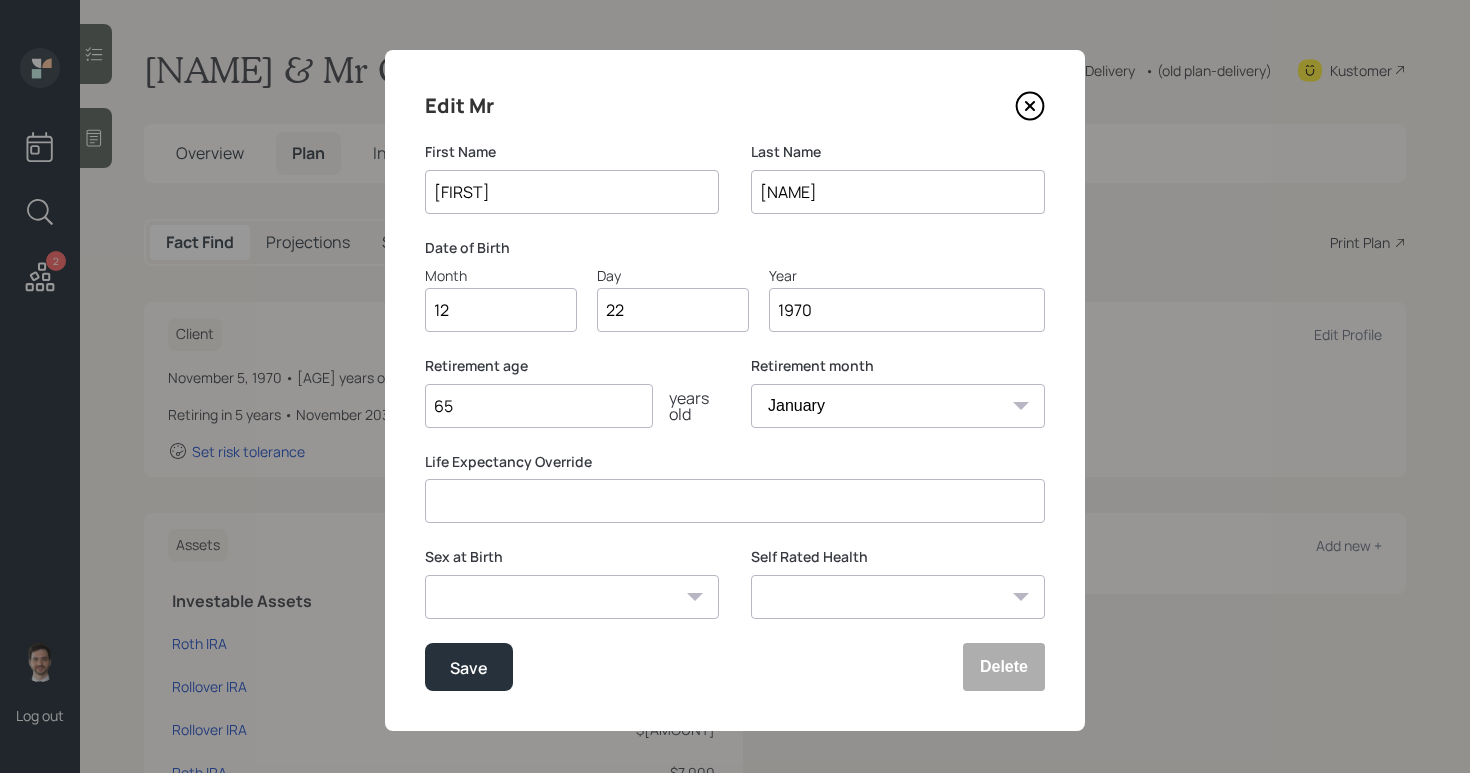 type on "1970" 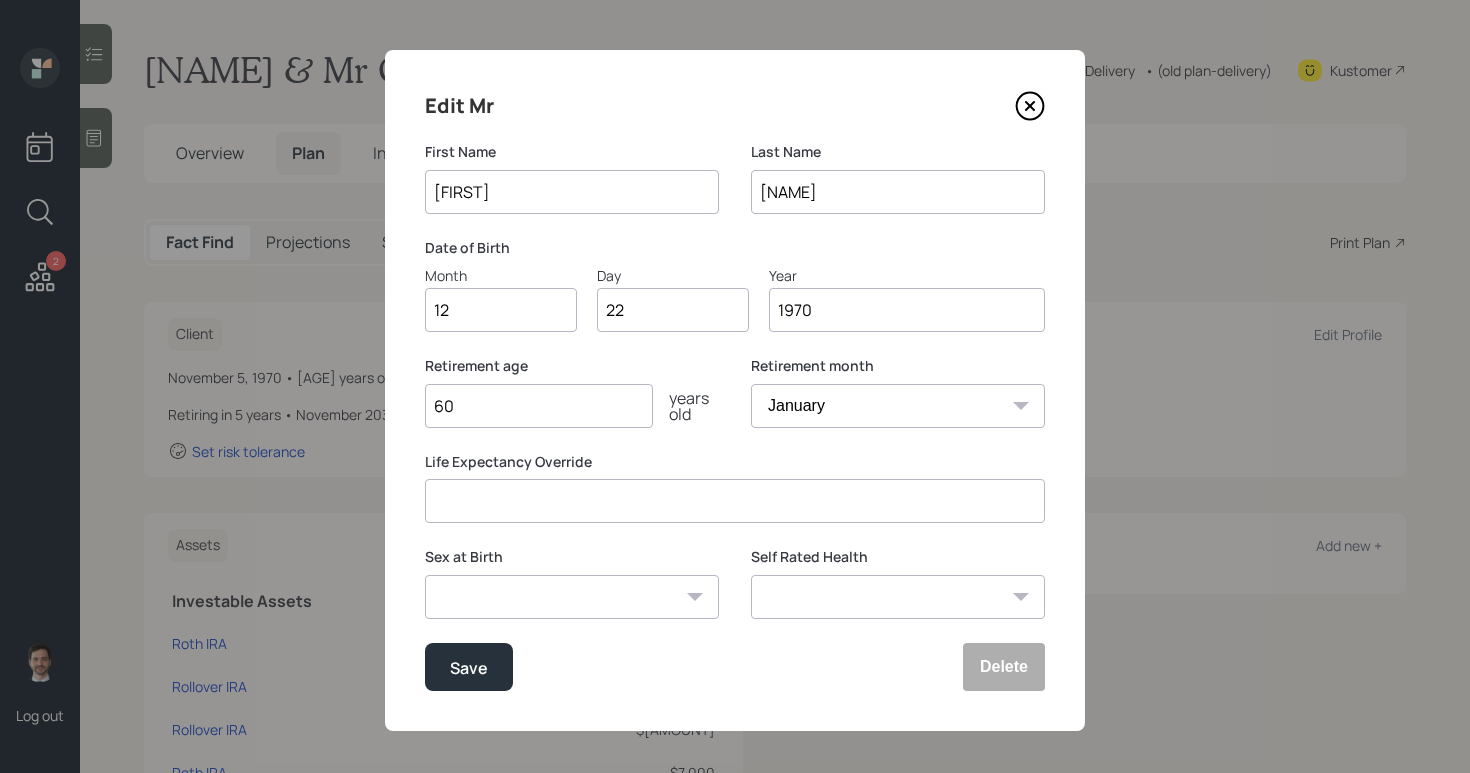 type on "60" 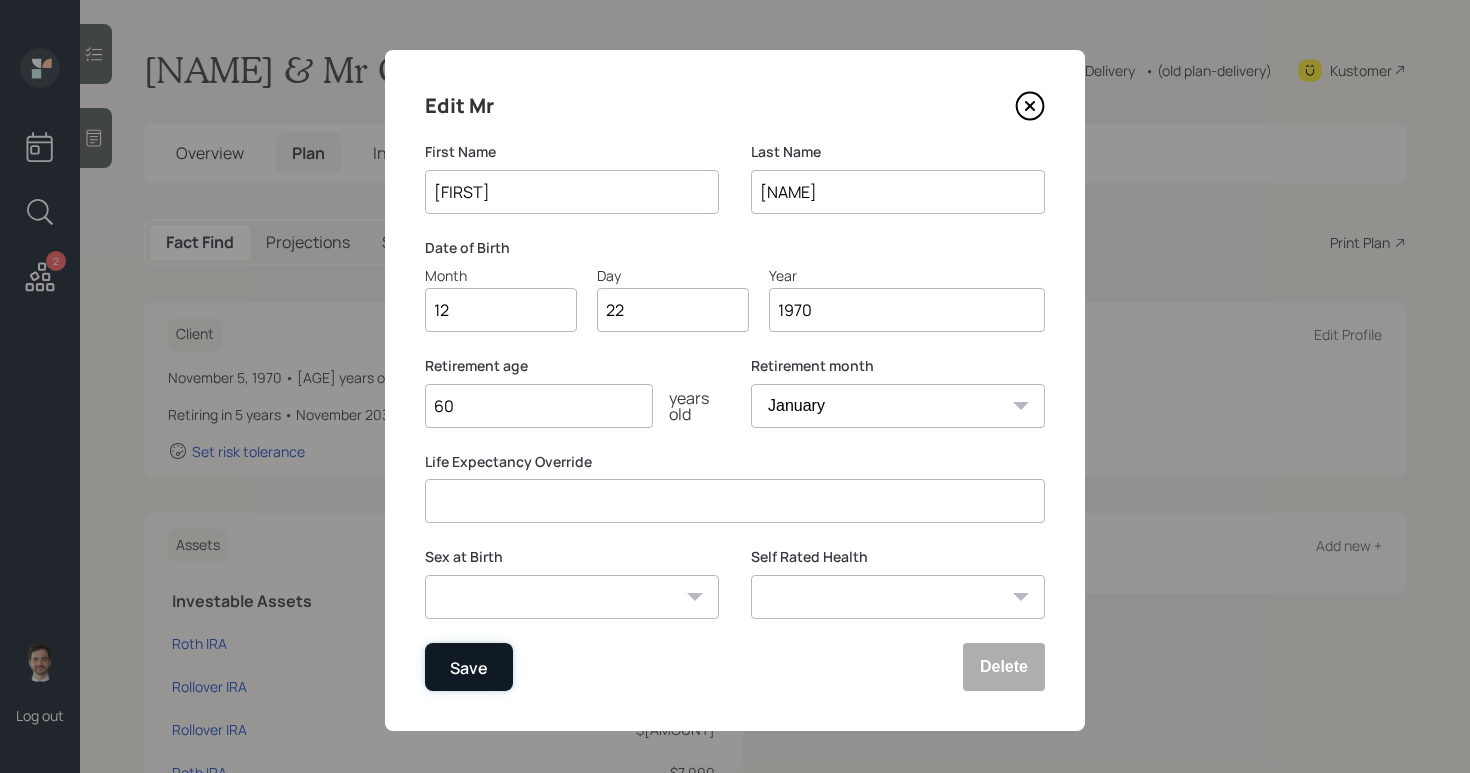 click on "Save" at bounding box center (469, 667) 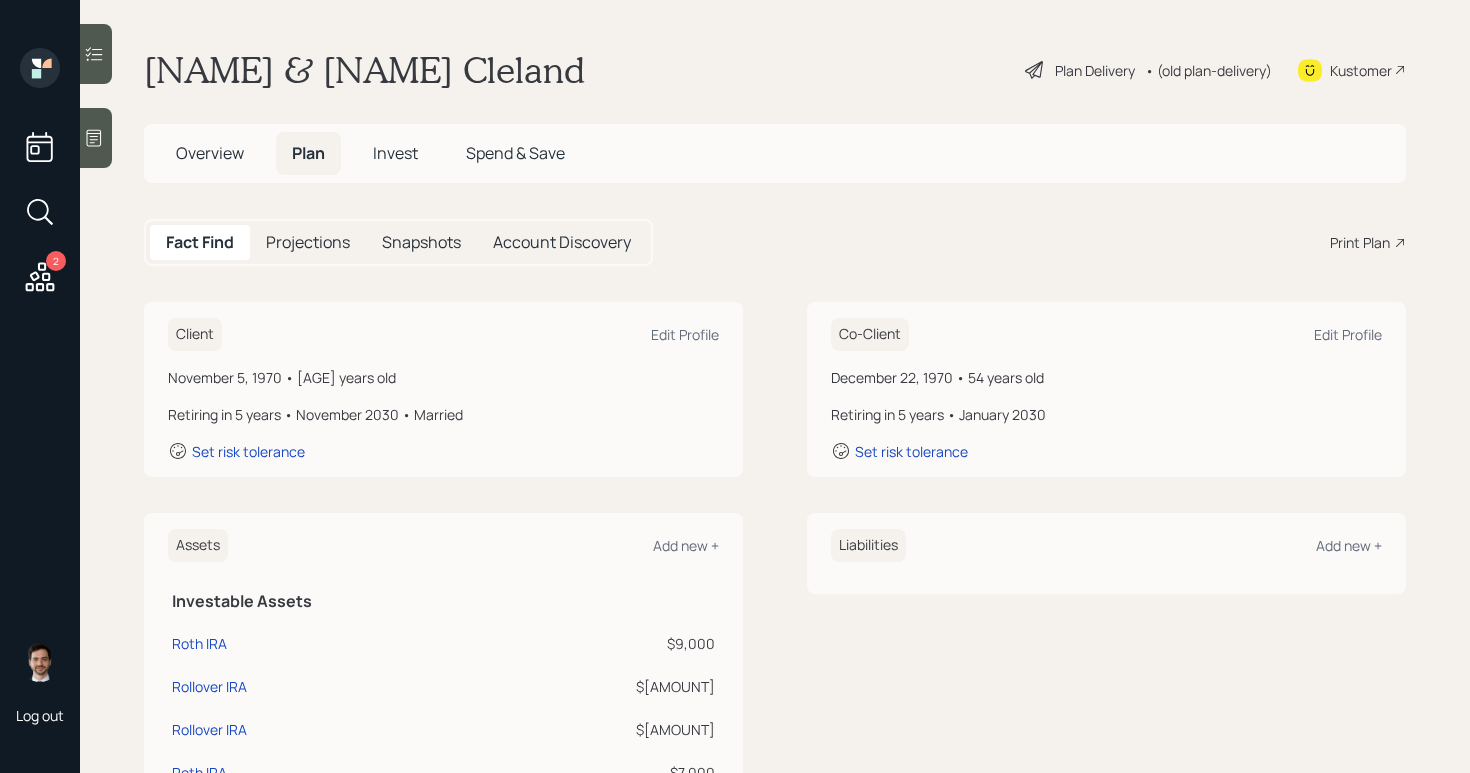 click on "Plan Delivery" at bounding box center (1095, 70) 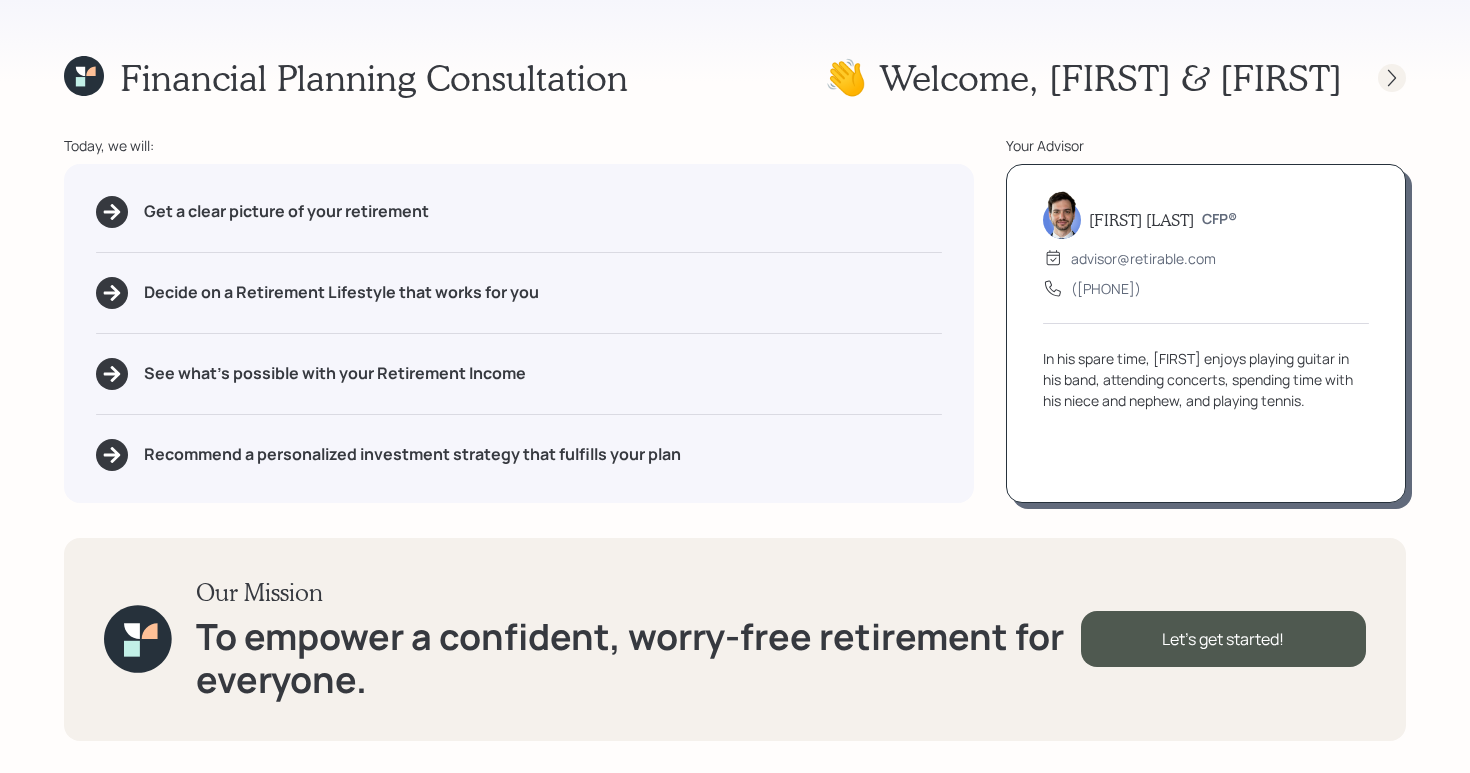 click at bounding box center (1374, 78) 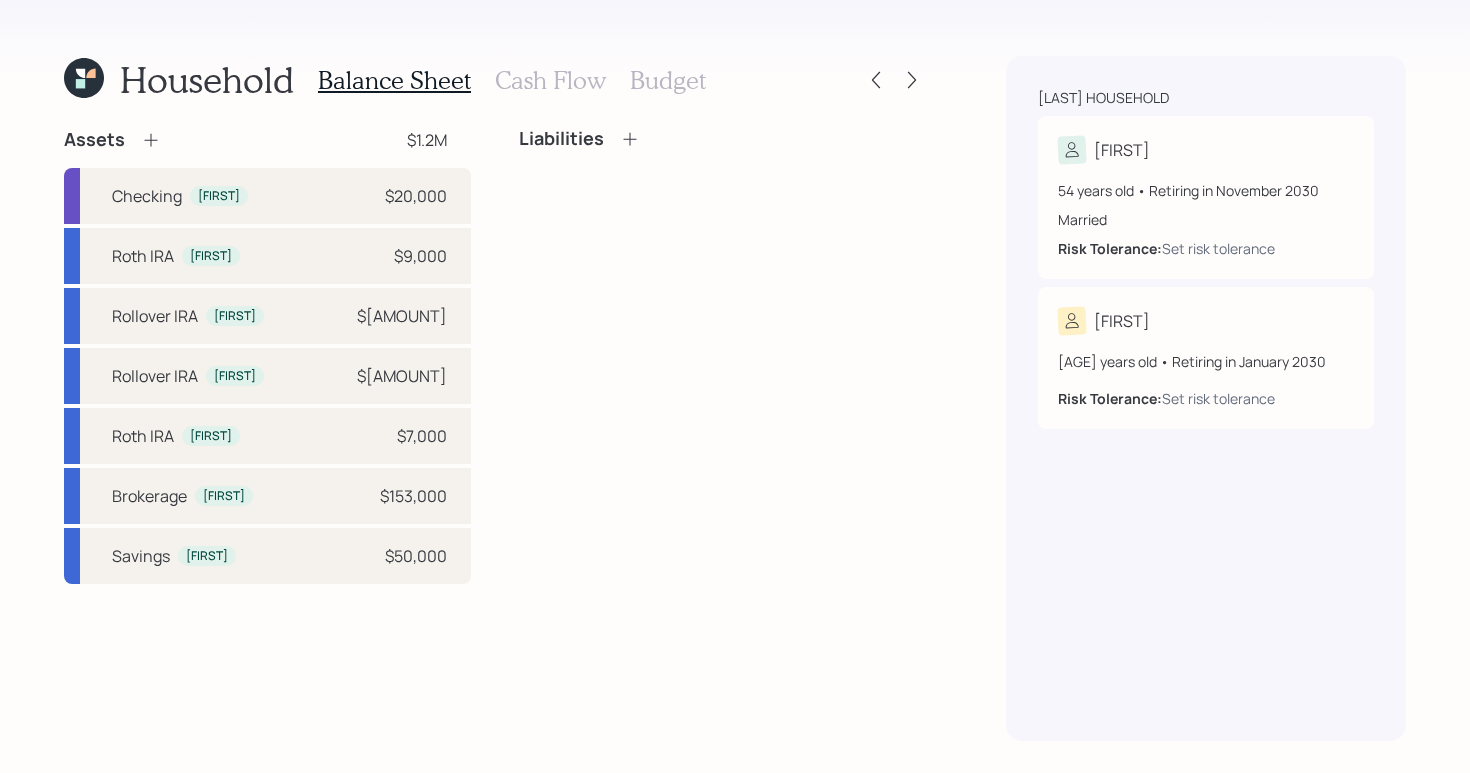 click on "[LAST] household [FIRST] [AGE] years old • Retiring in November 2030 Married Risk Tolerance: Set risk tolerance [FIRST] [AGE] years old • Retiring in January 2030 Risk Tolerance: Set risk tolerance" at bounding box center [1206, 398] 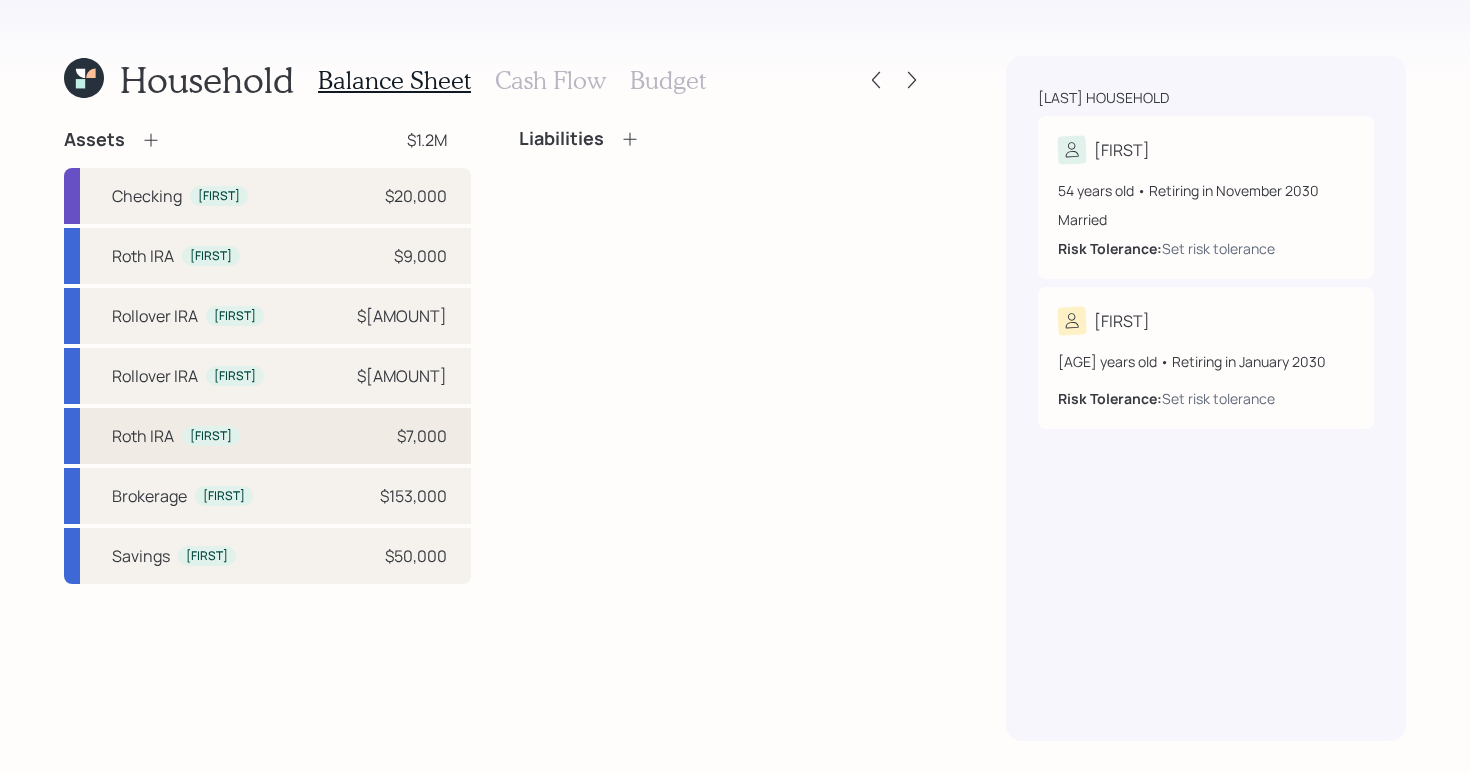 click on "Roth IRA [FIRST] $[AMOUNT]" at bounding box center [267, 436] 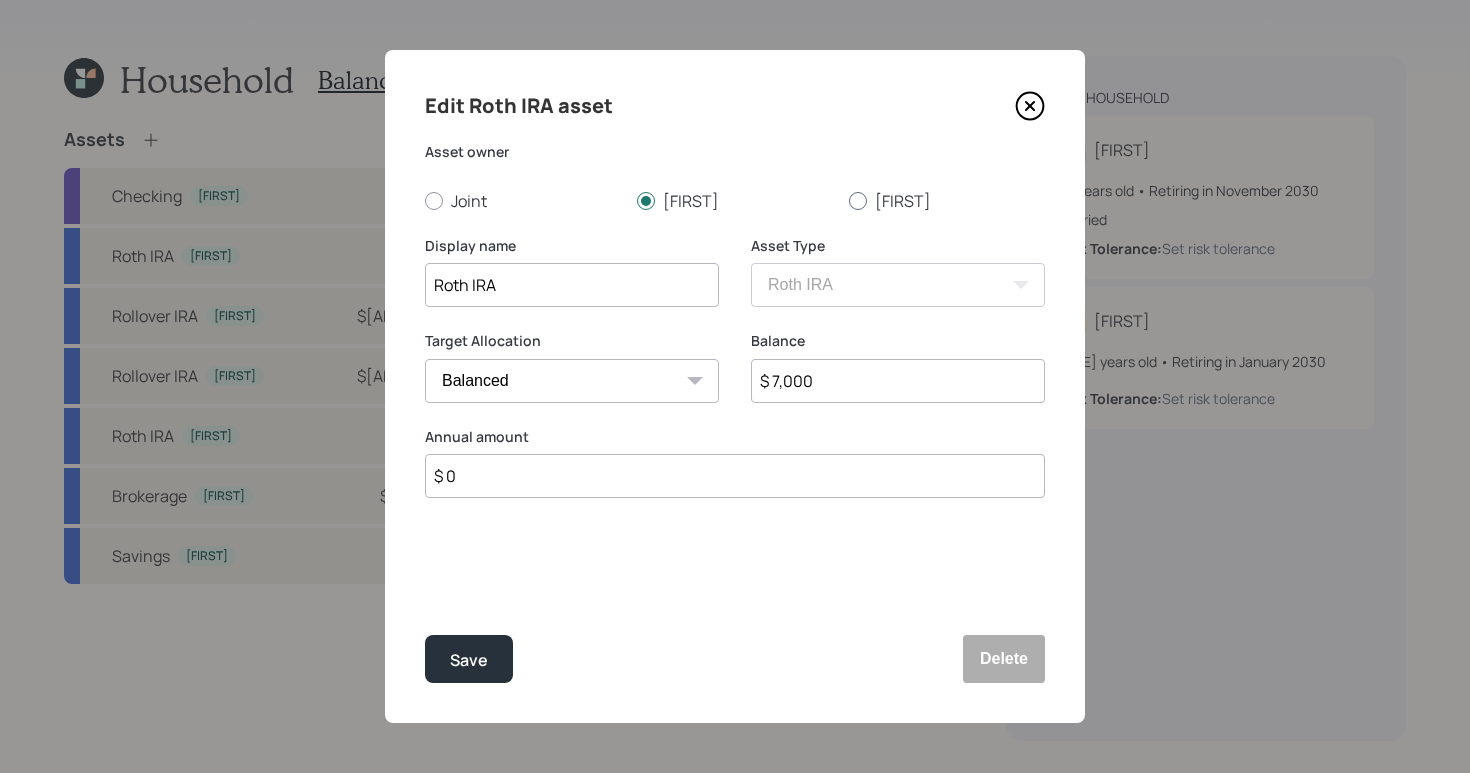 click on "[FIRST]" at bounding box center (947, 201) 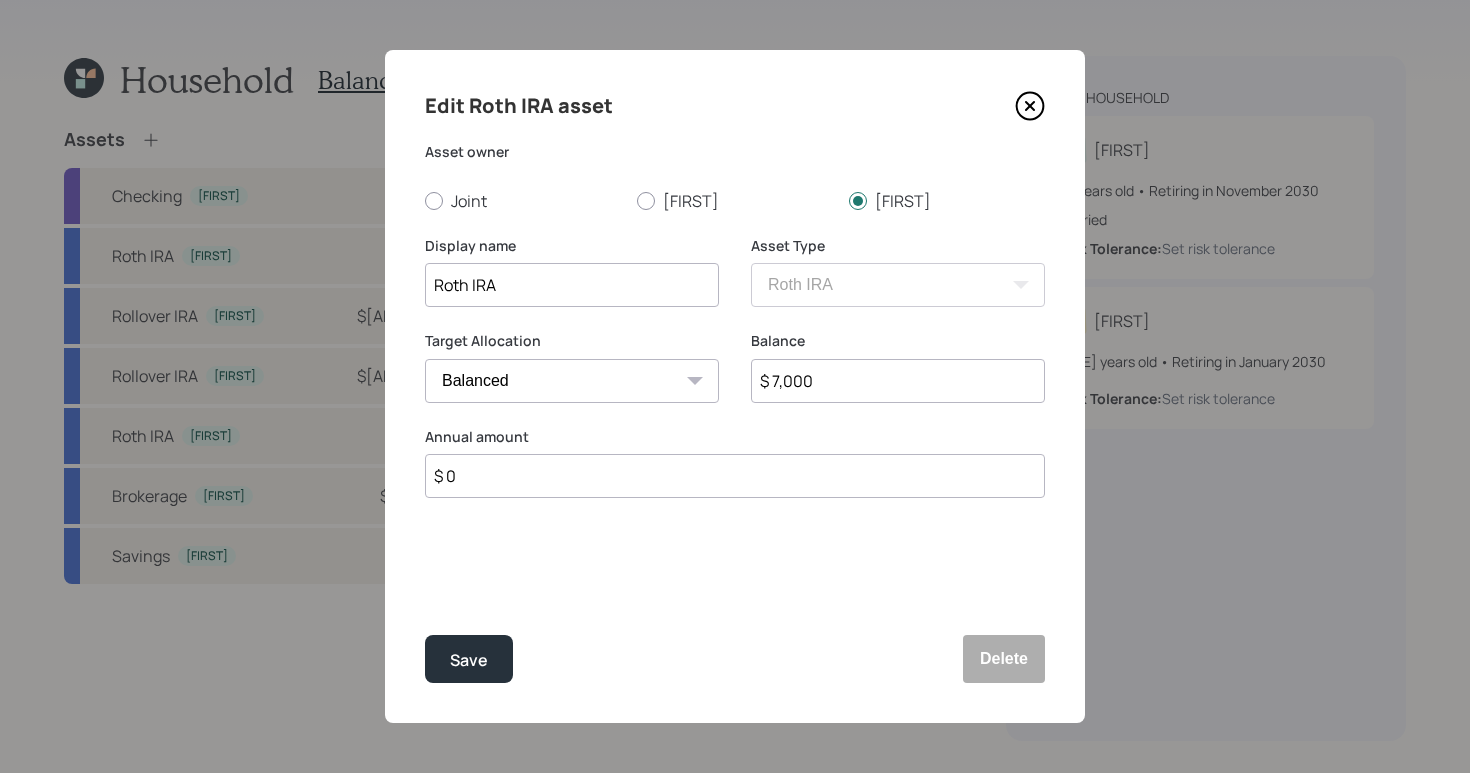 drag, startPoint x: 657, startPoint y: 293, endPoint x: 0, endPoint y: 318, distance: 657.47546 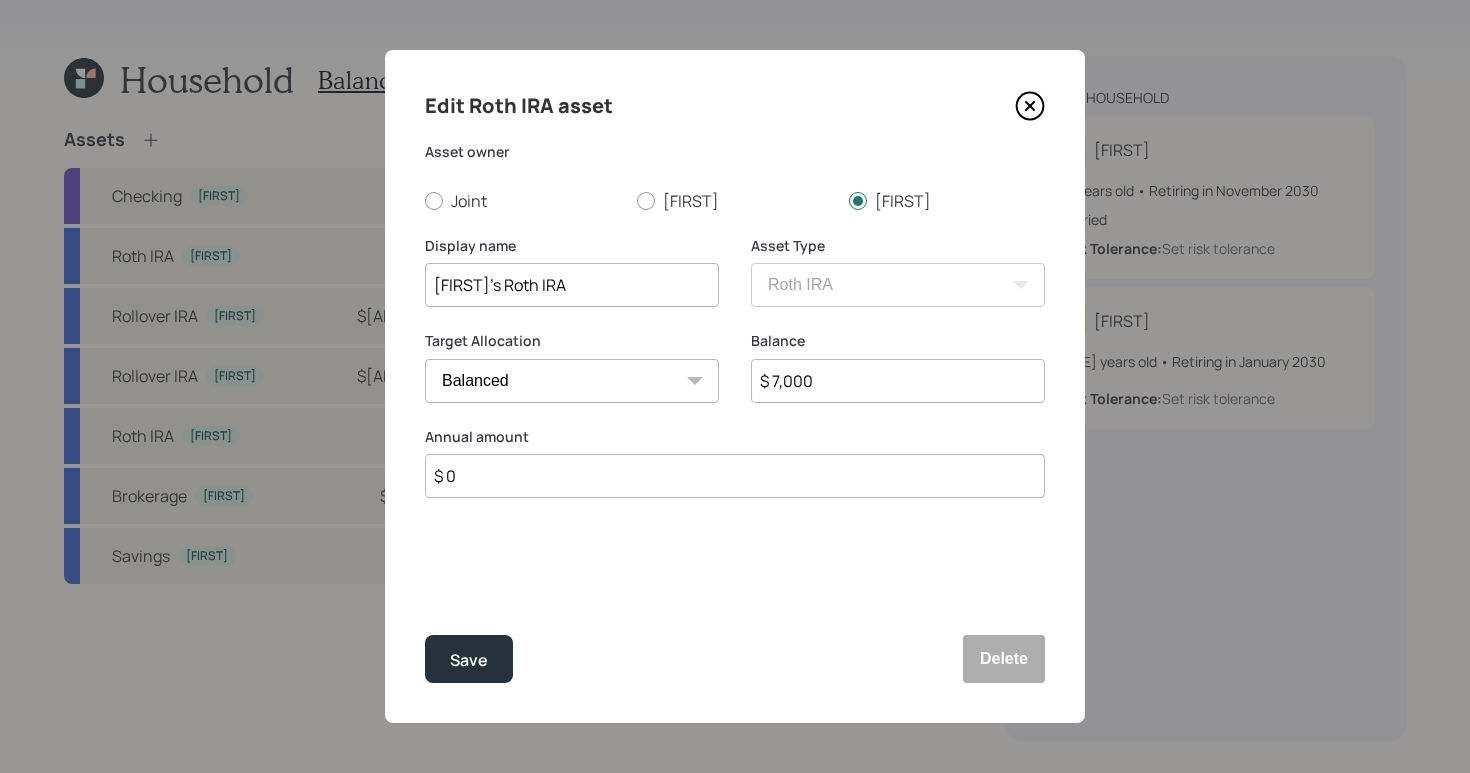 type on "[FIRST]'s Roth IRA" 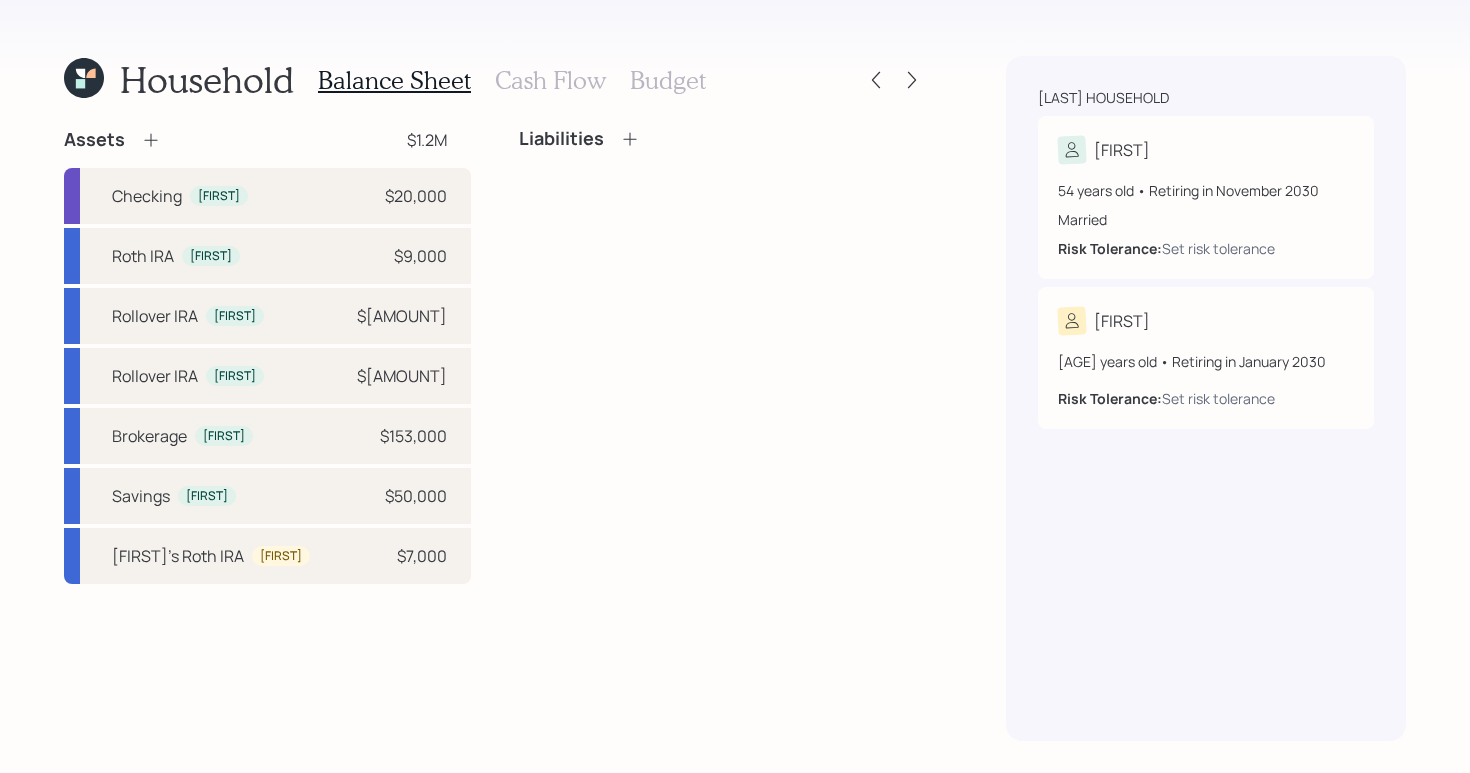 click on "Liabilities" at bounding box center [722, 356] 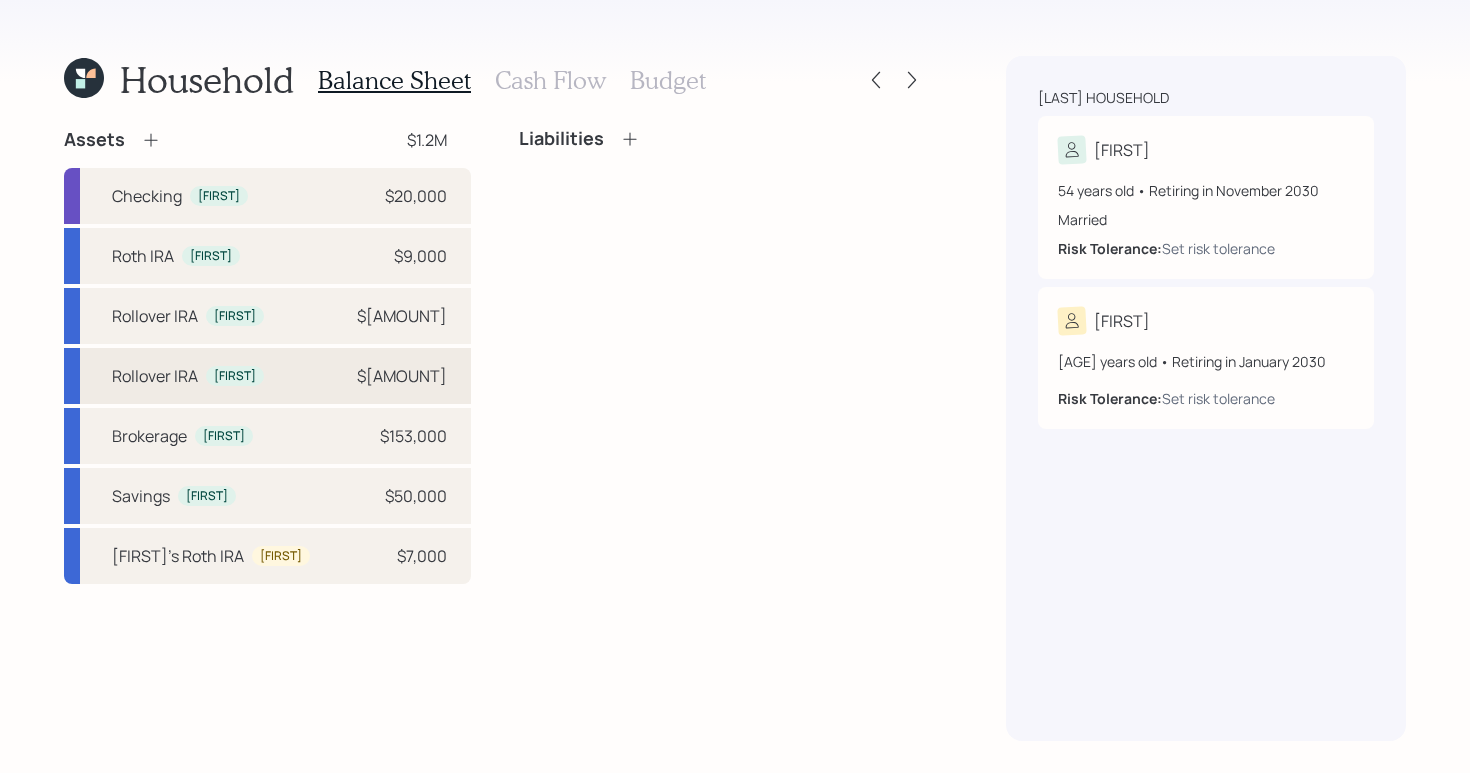 click on "Rollover IRA [NAME] $884,000" at bounding box center (267, 376) 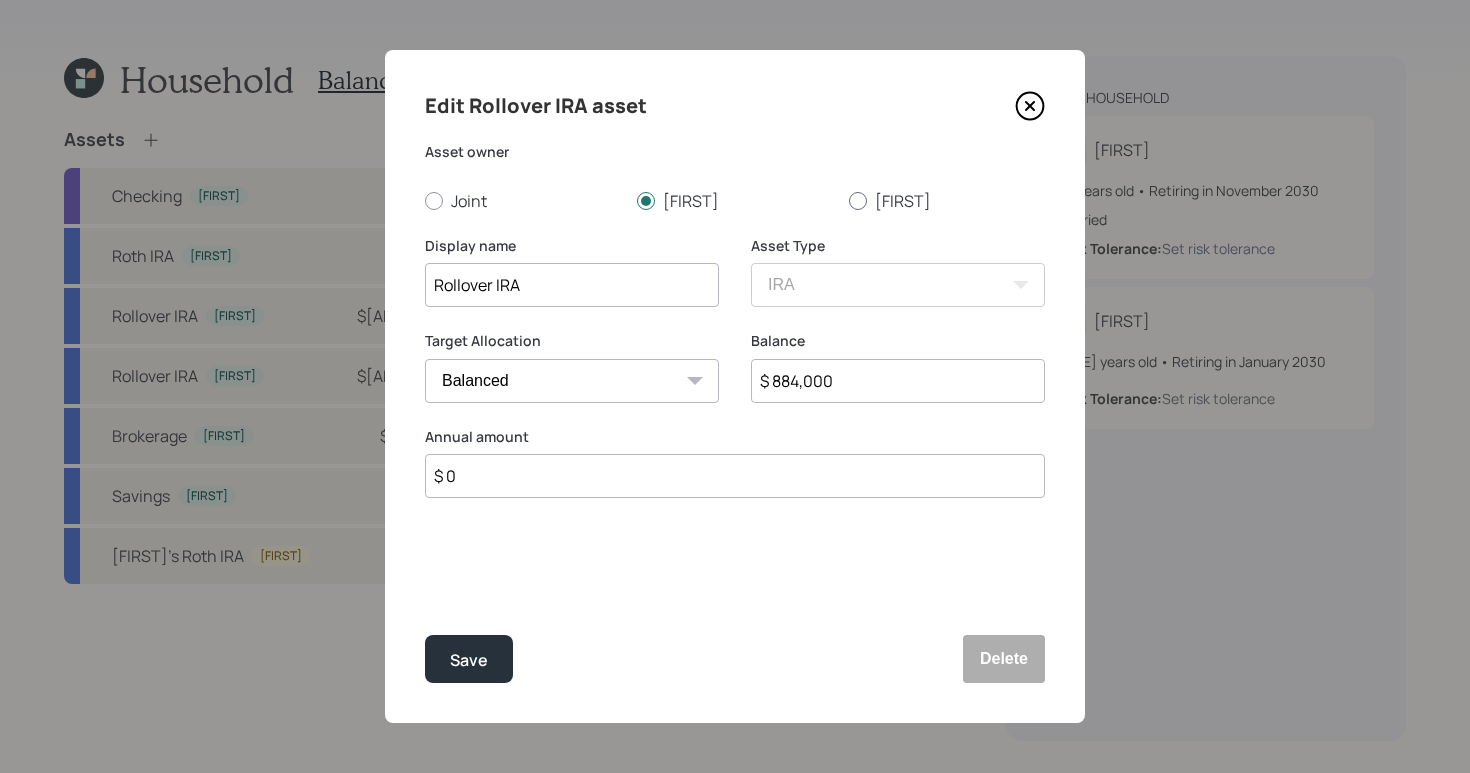 click on "[FIRST]" at bounding box center [947, 201] 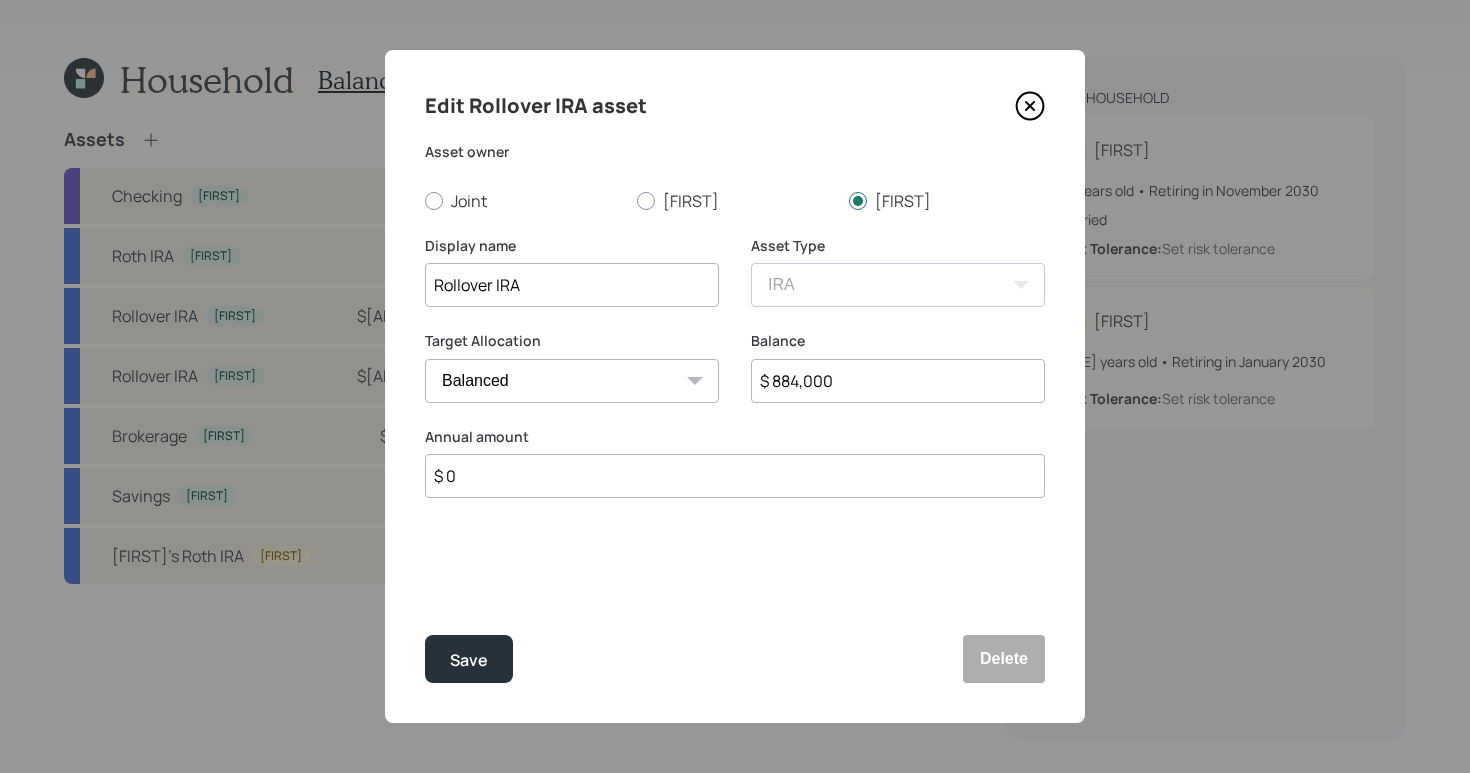 drag, startPoint x: 621, startPoint y: 289, endPoint x: 123, endPoint y: 291, distance: 498.00403 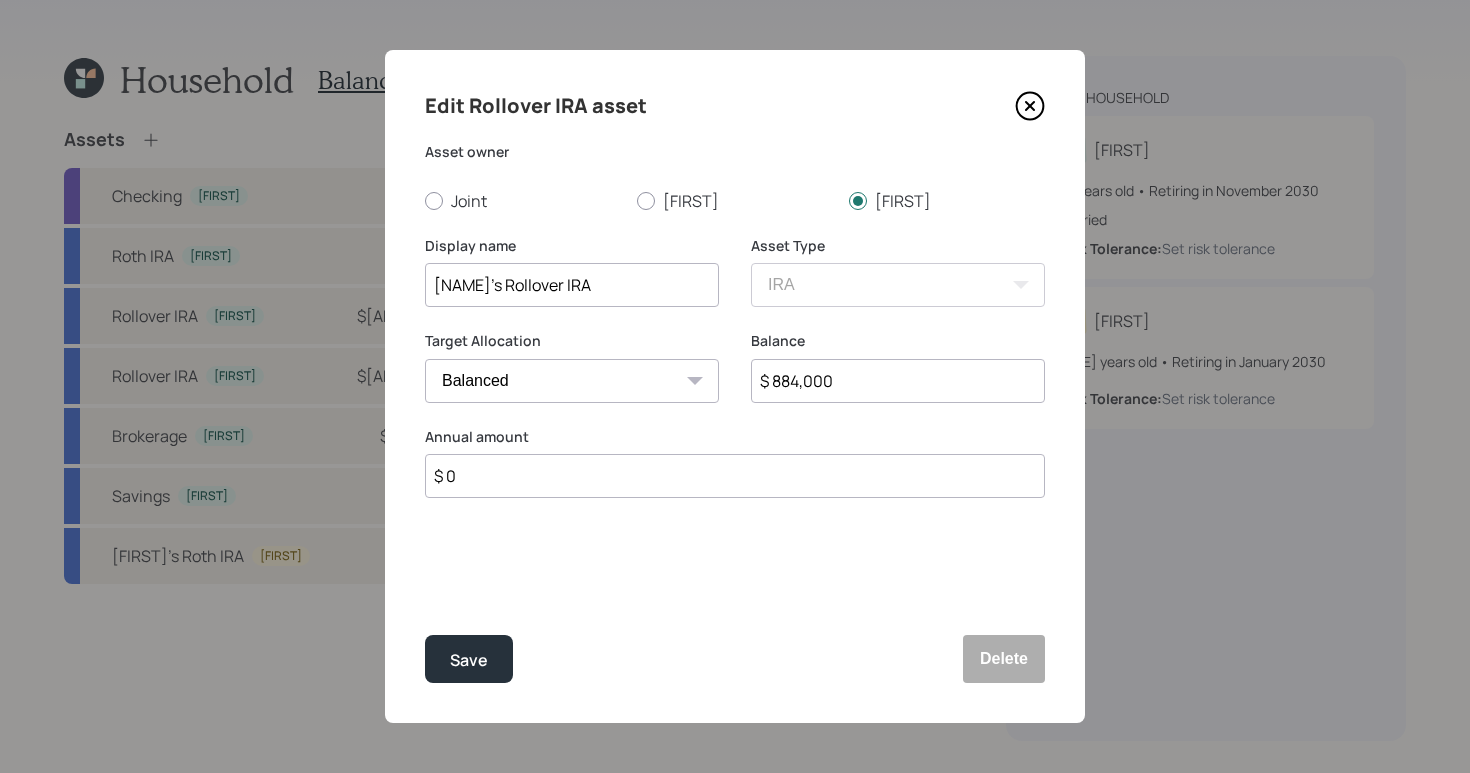 type on "[NAME]'s Rollover IRA" 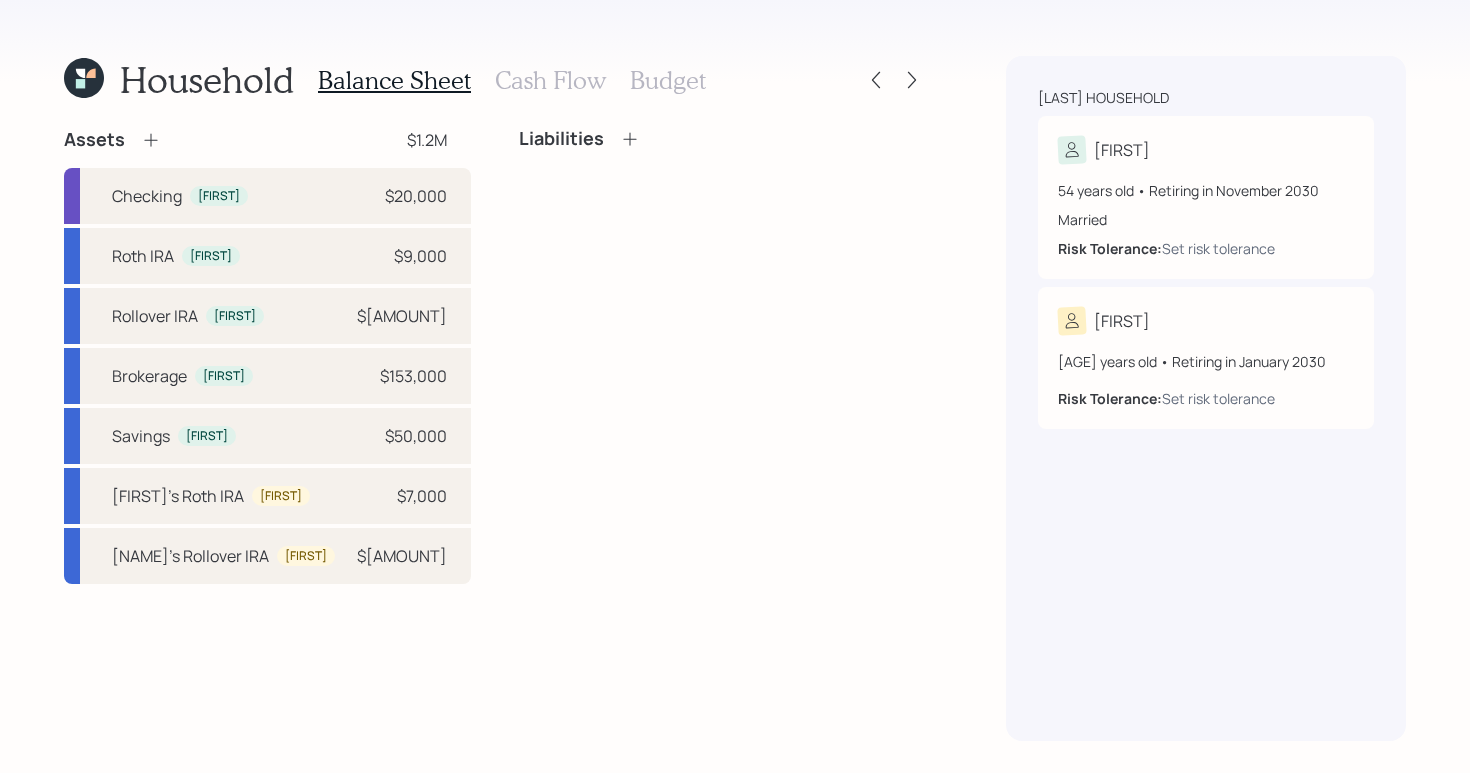 click on "Liabilities" at bounding box center [722, 356] 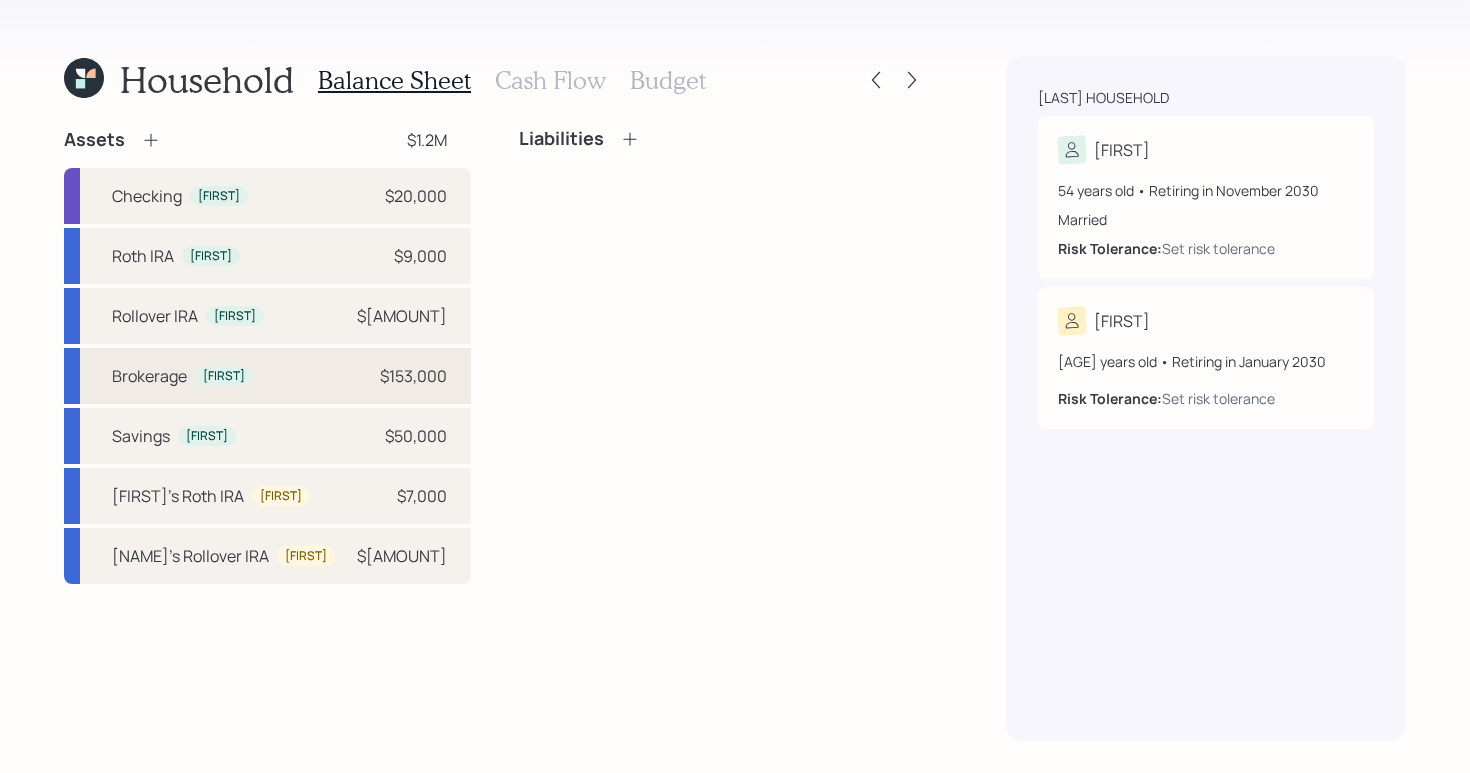 click on "Brokerage [FIRST] $[AMOUNT]" at bounding box center [267, 376] 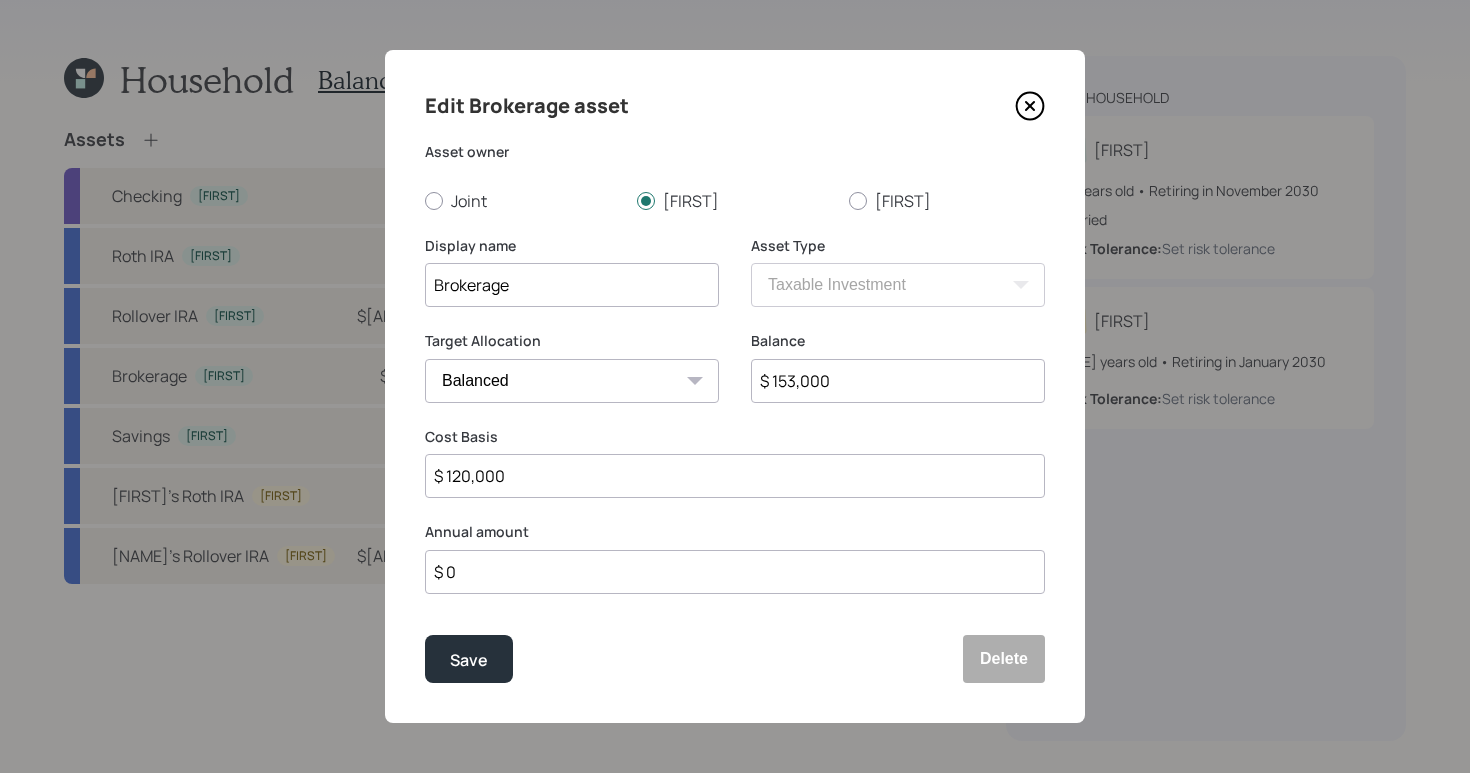 click on "Asset owner Joint [NAME] [NAME]" at bounding box center [735, 177] 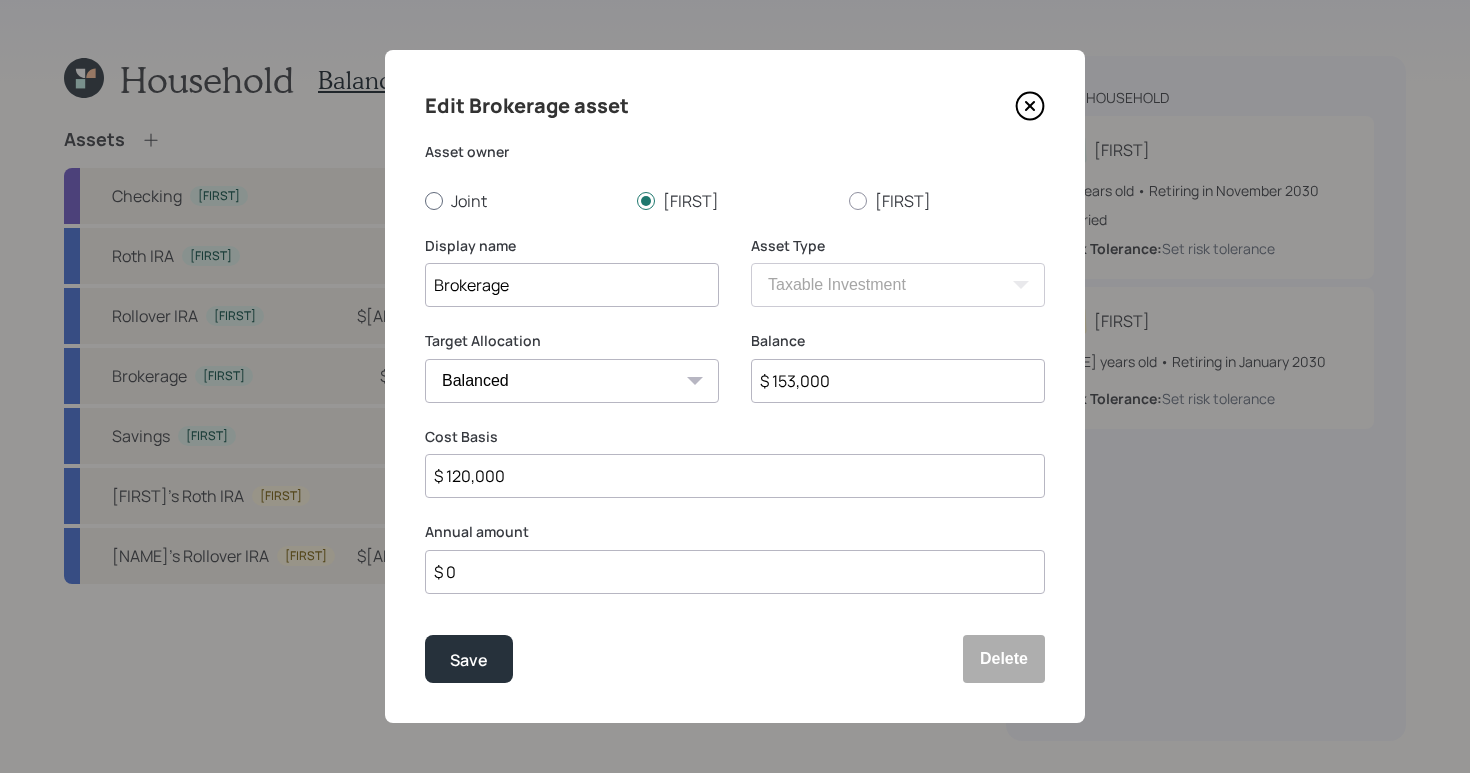 click at bounding box center (434, 201) 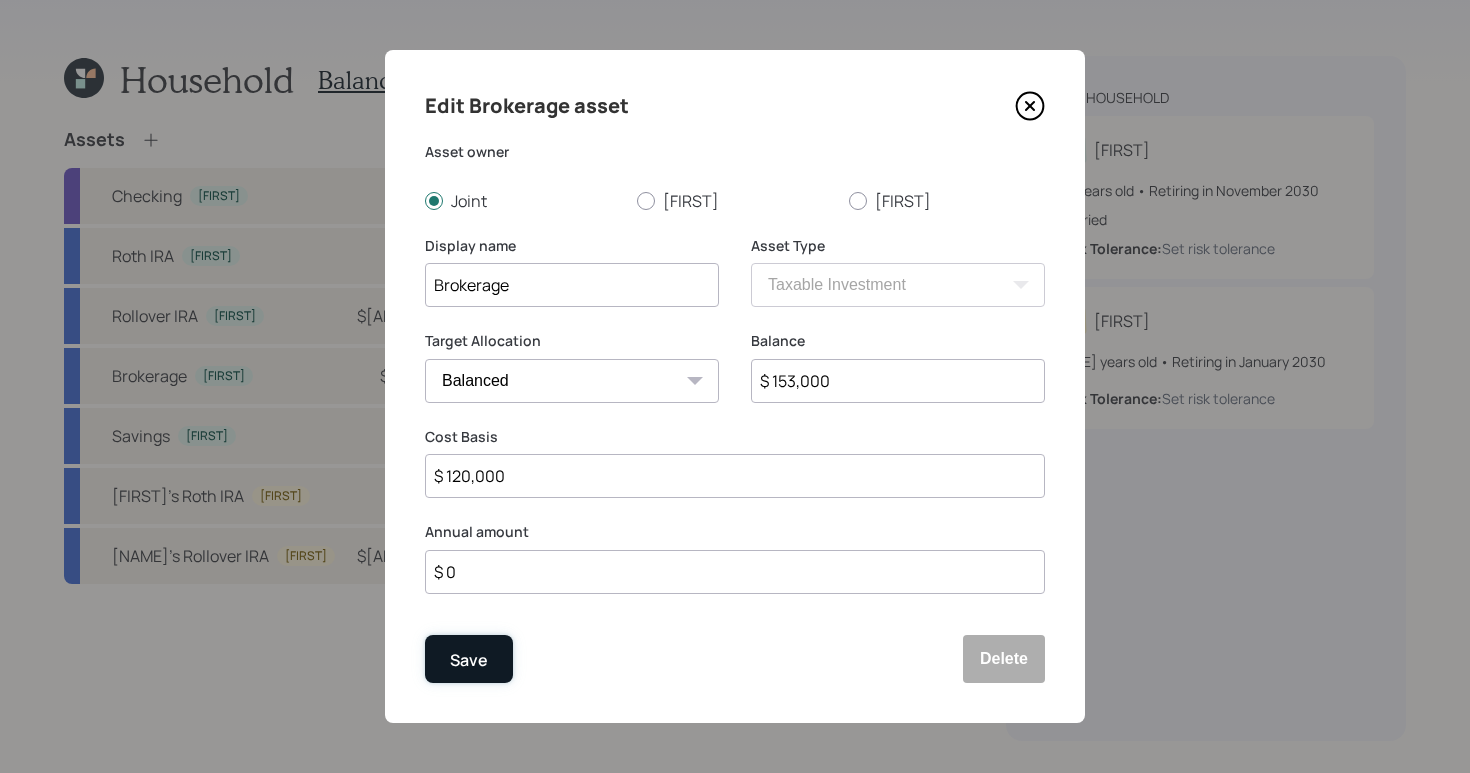 click on "Save" at bounding box center [469, 660] 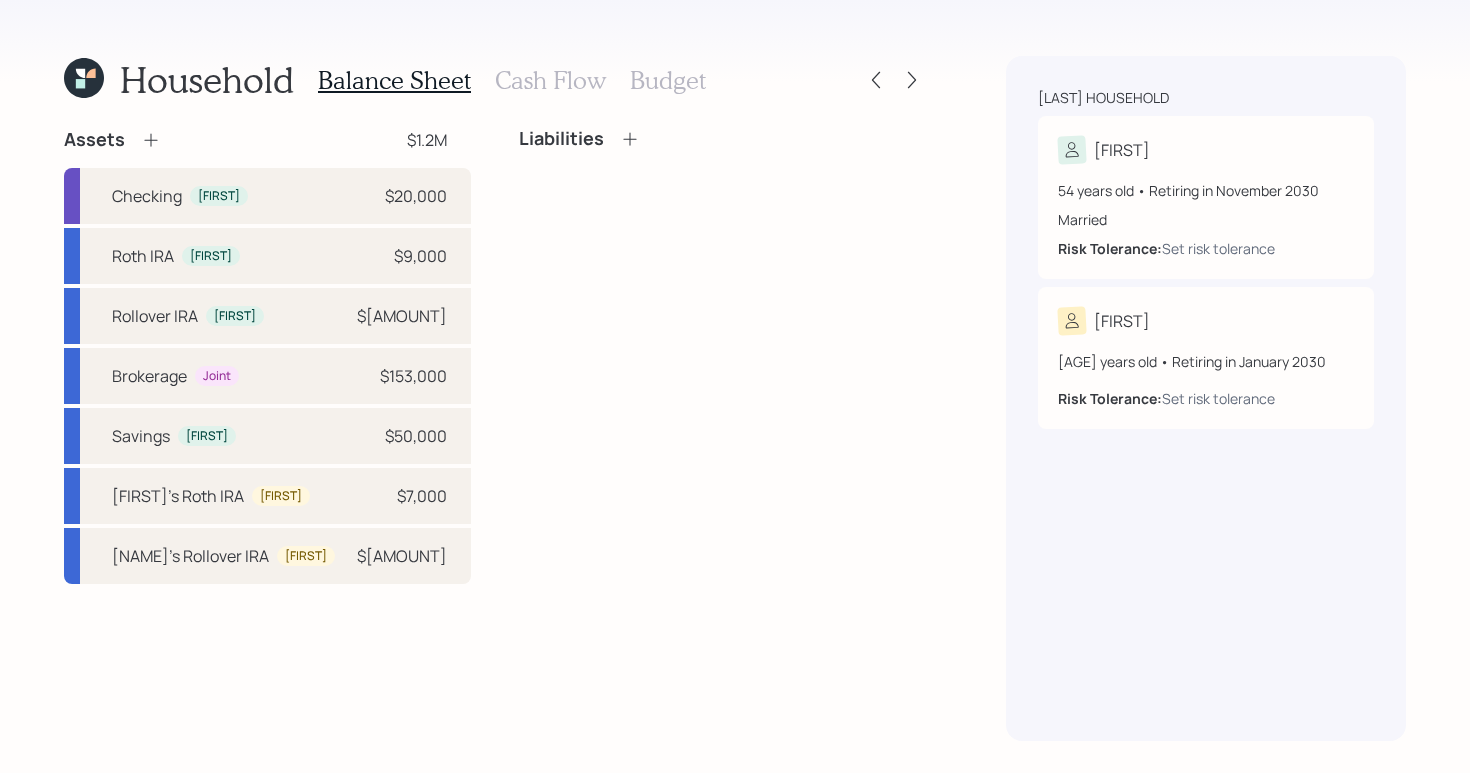 click on "Liabilities" at bounding box center (722, 356) 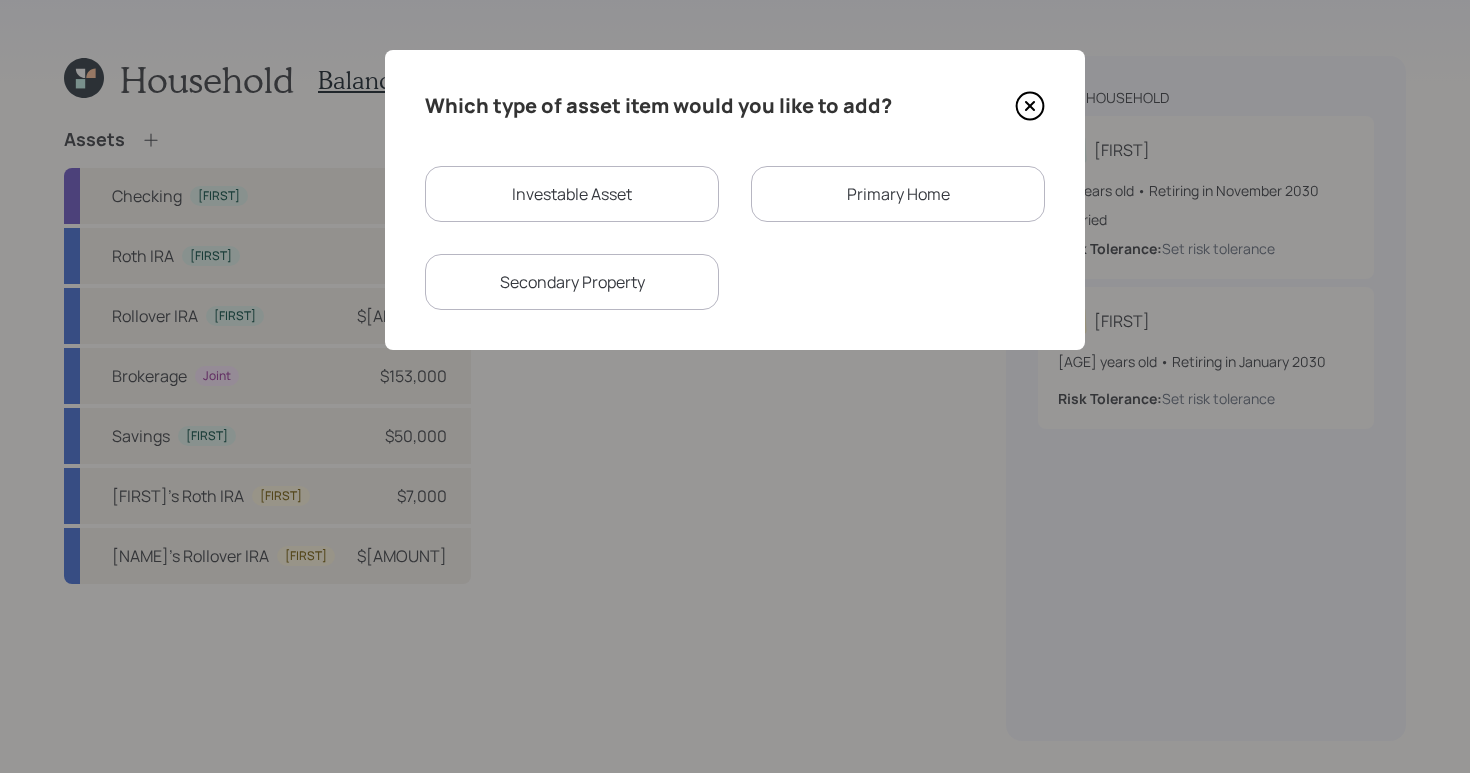 click on "Investable Asset" at bounding box center [572, 194] 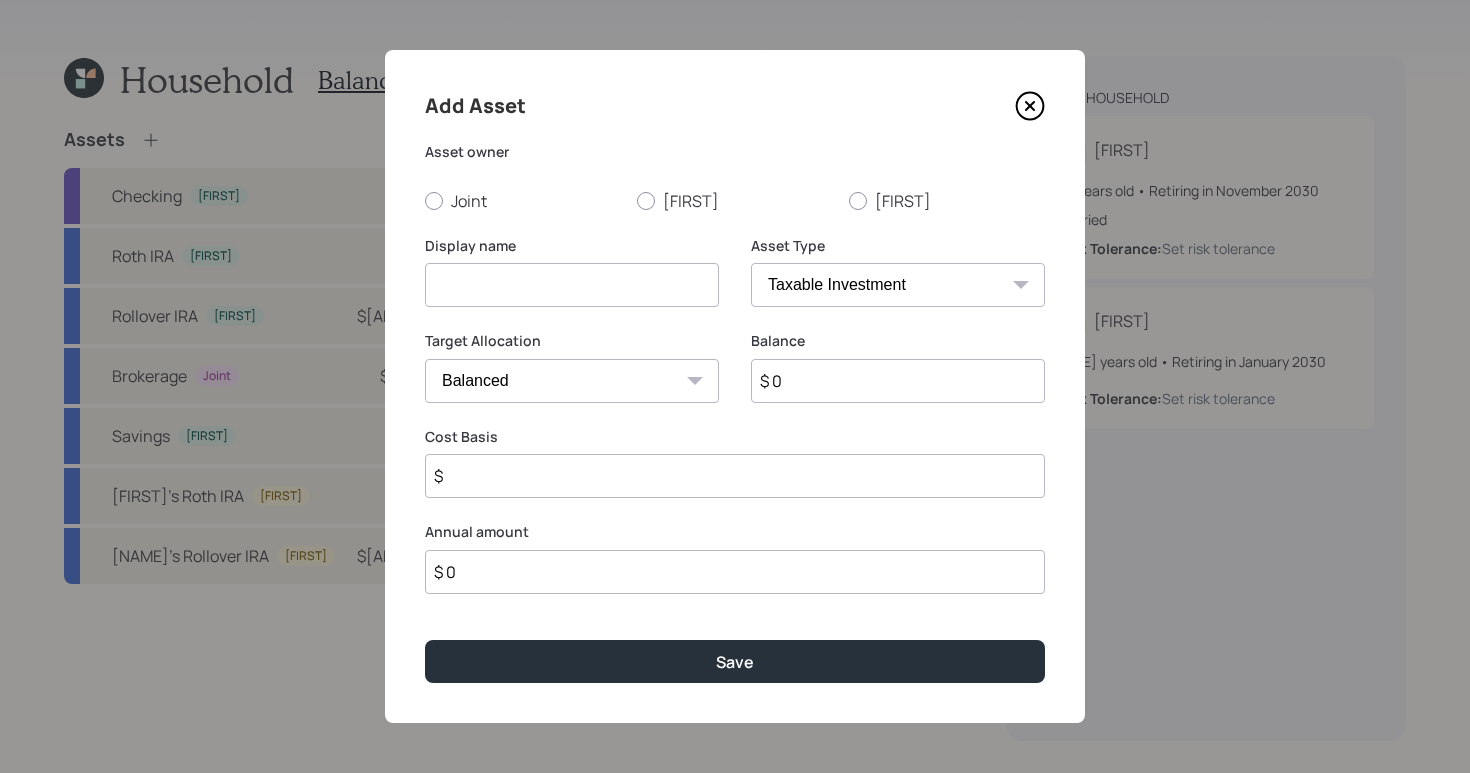 drag, startPoint x: 663, startPoint y: 275, endPoint x: 661, endPoint y: 288, distance: 13.152946 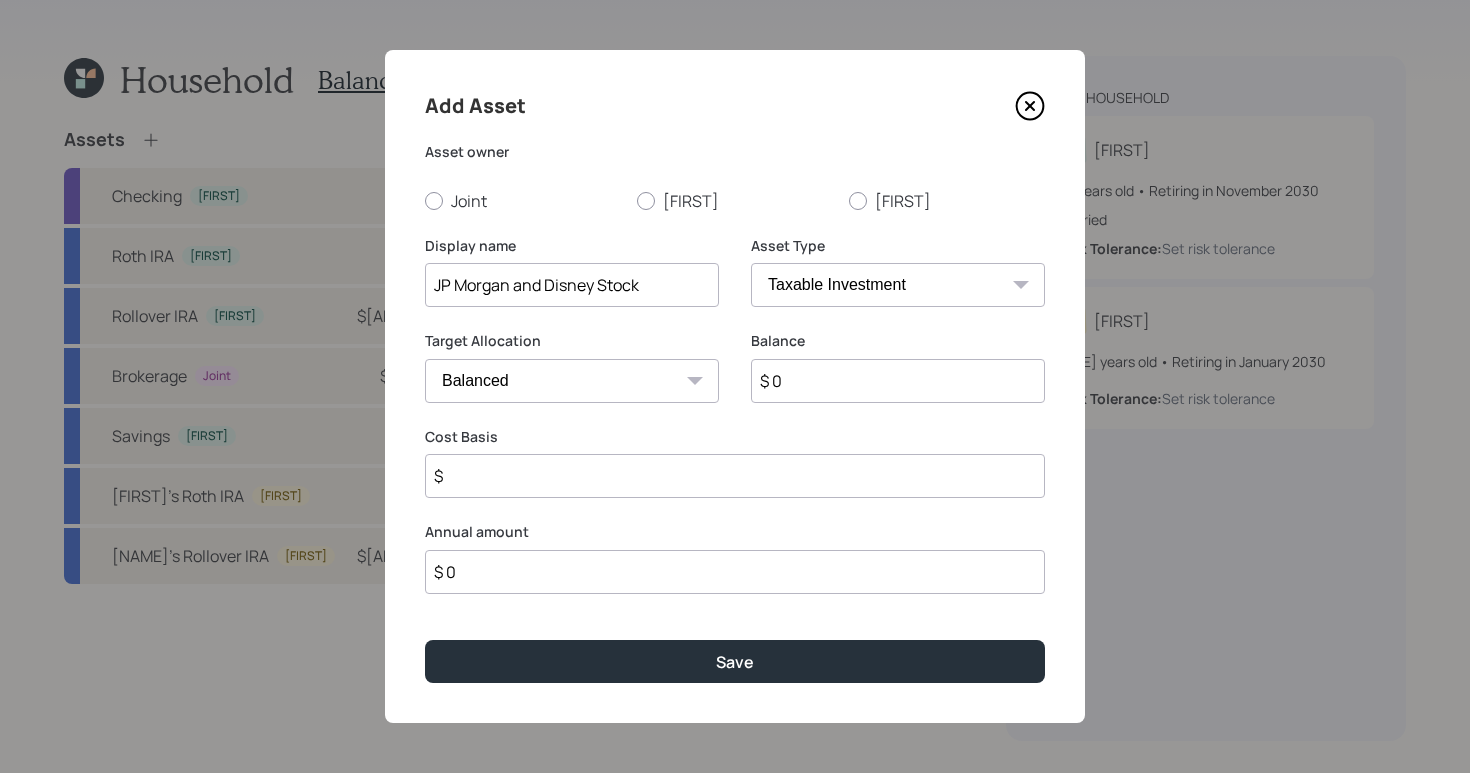 type on "JP Morgan and Disney Stock" 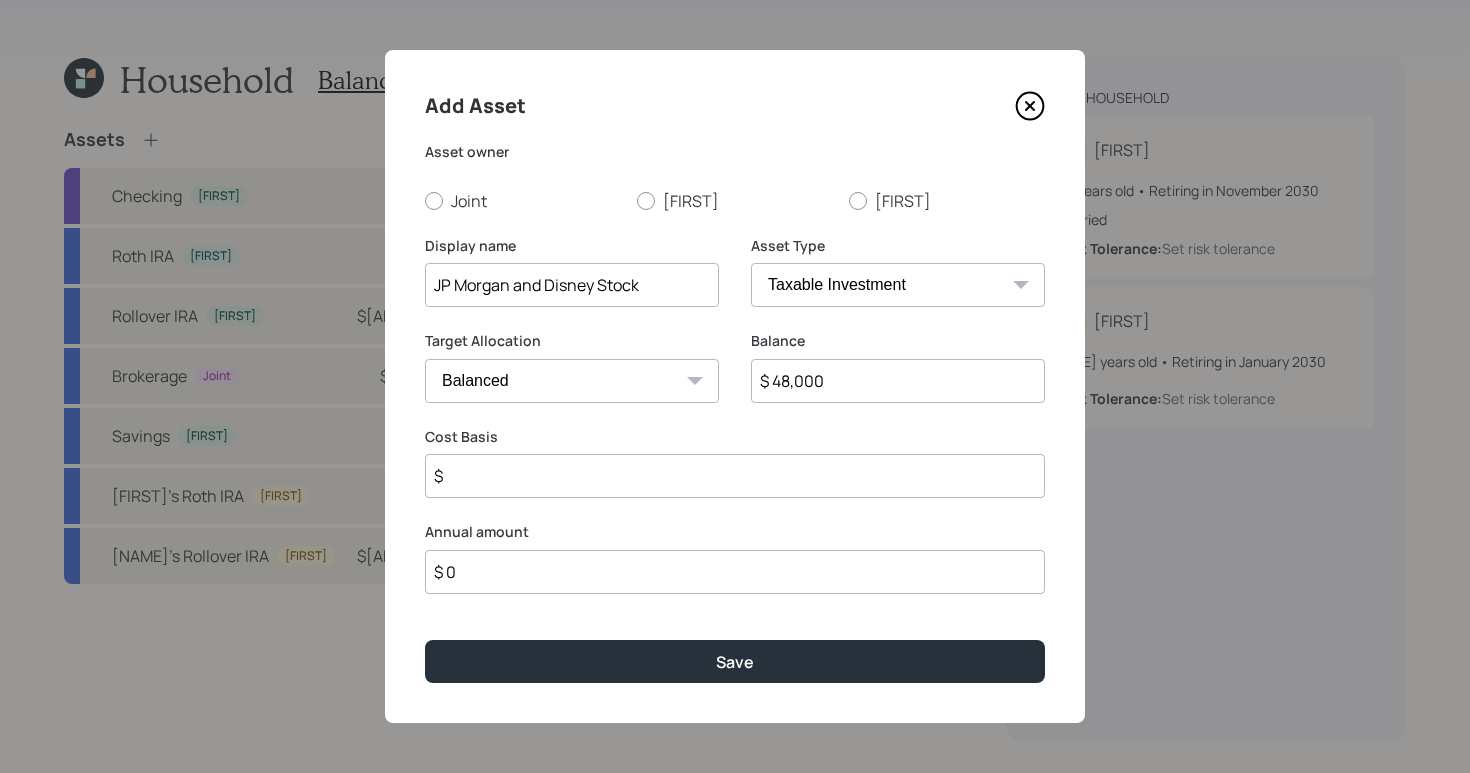 type on "$ 48,000" 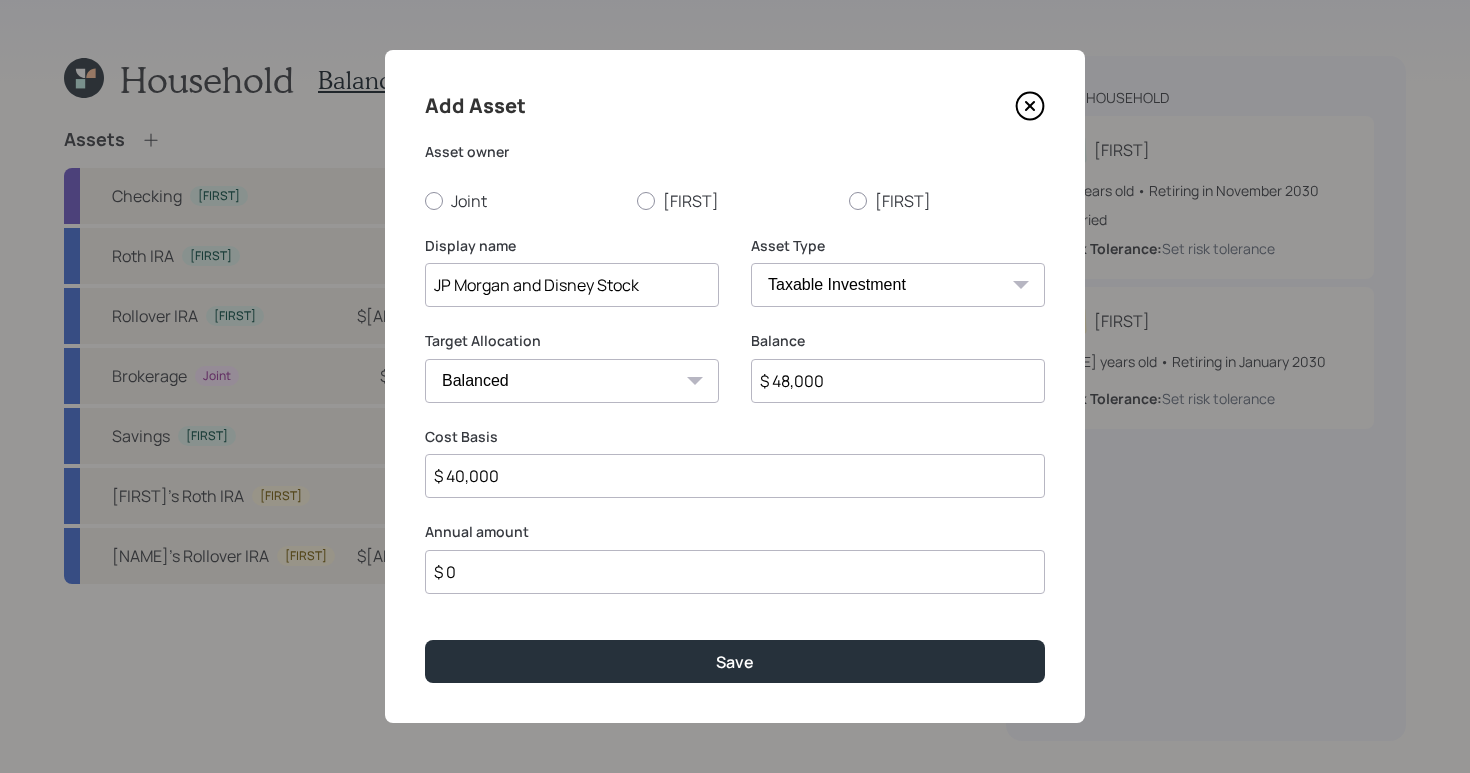 type on "$ 40,000" 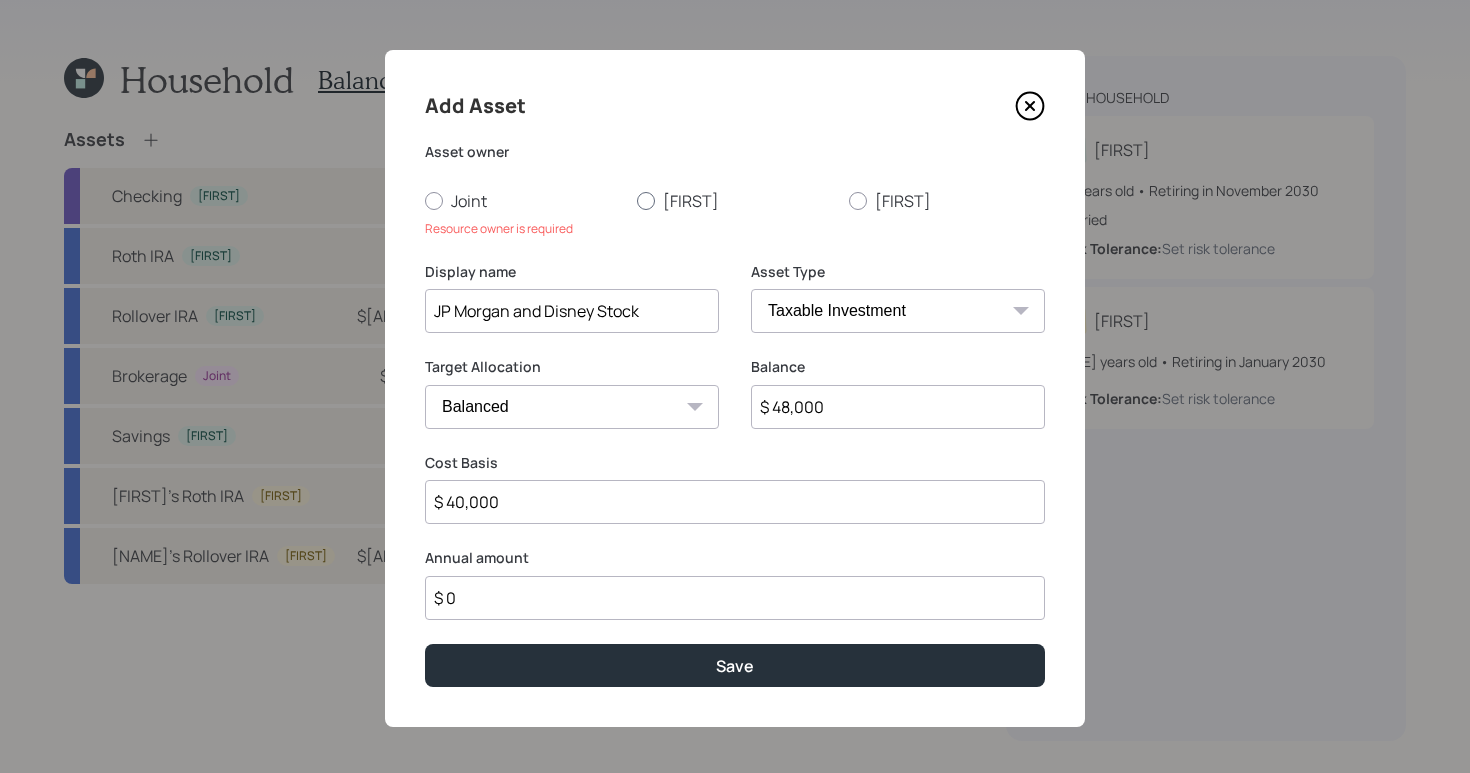 click on "[FIRST]" at bounding box center [735, 201] 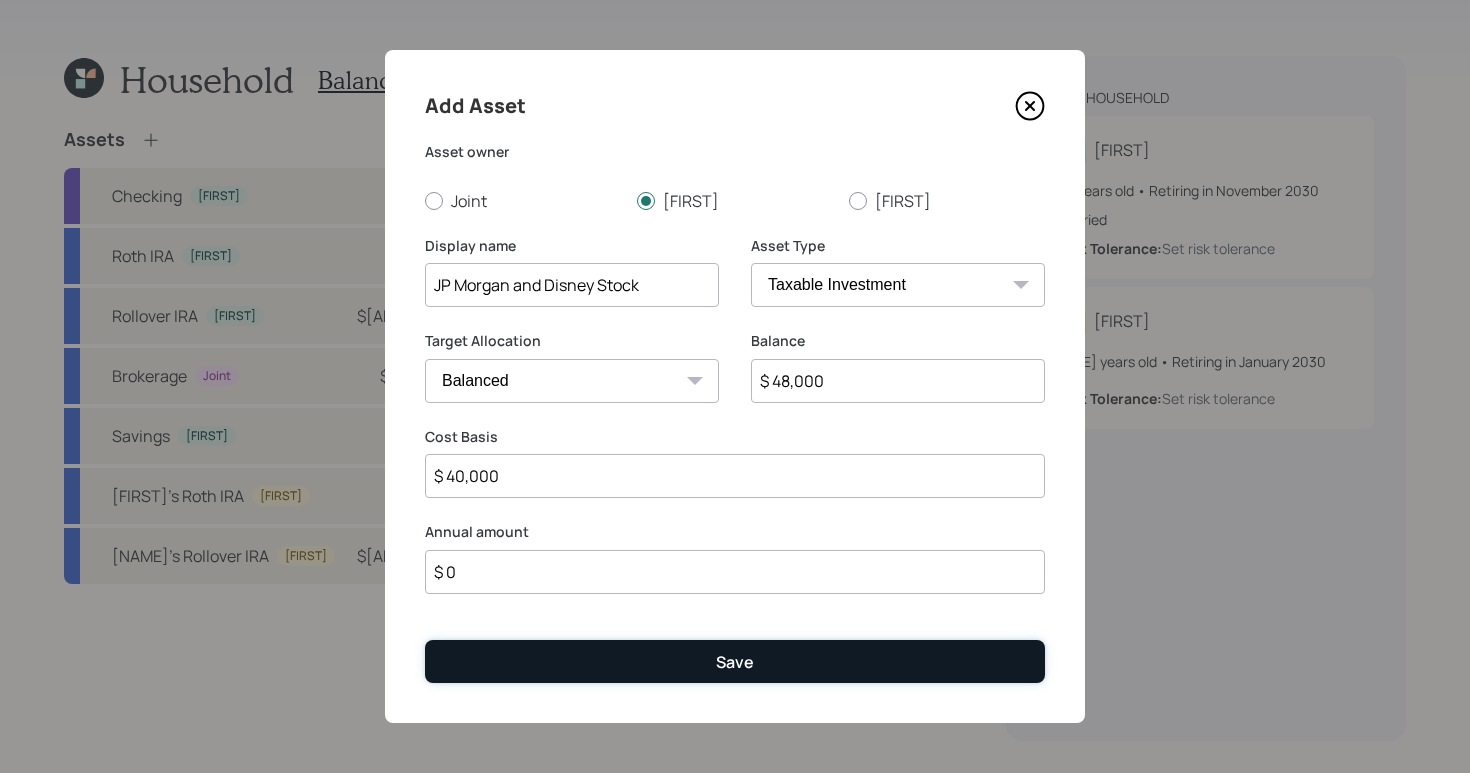 click on "Save" at bounding box center [735, 661] 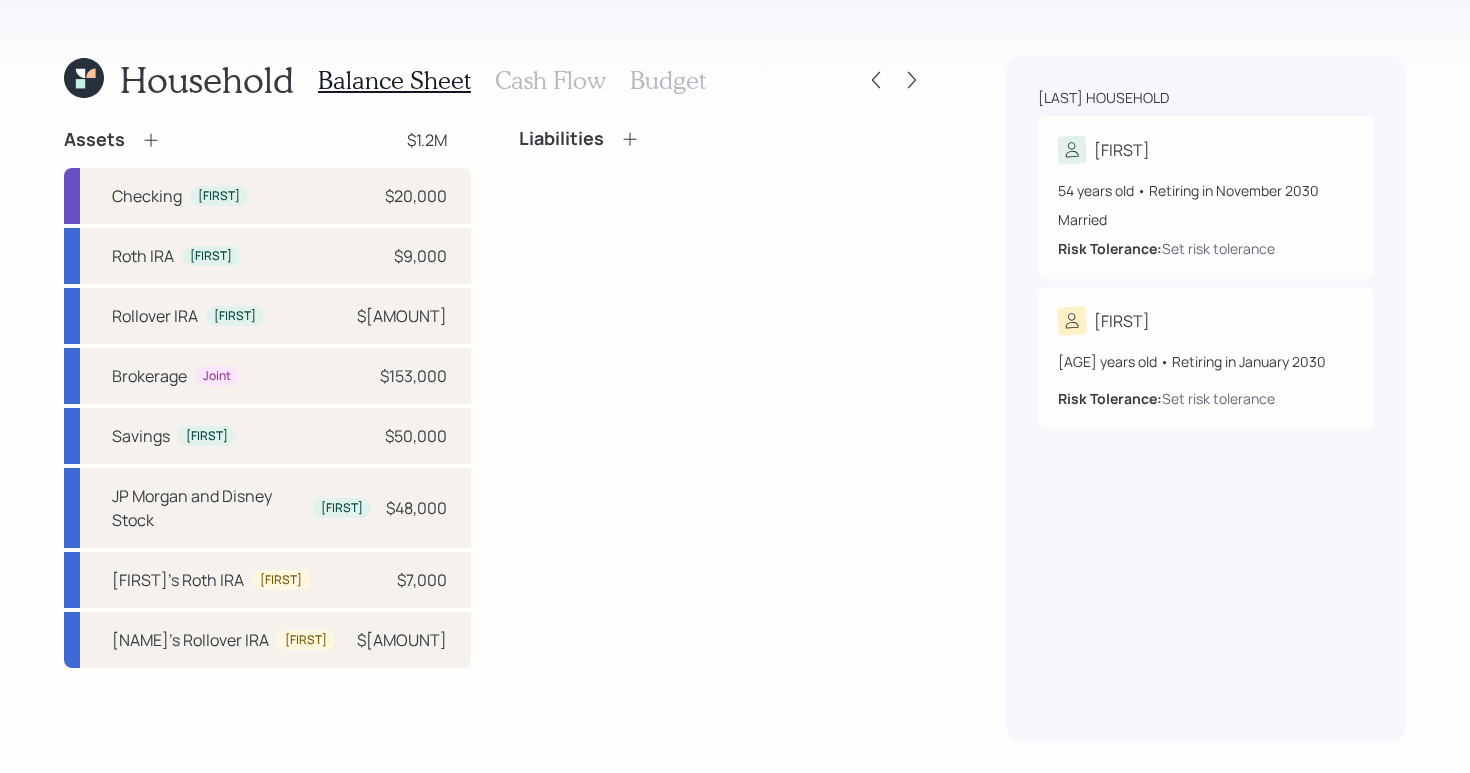 click 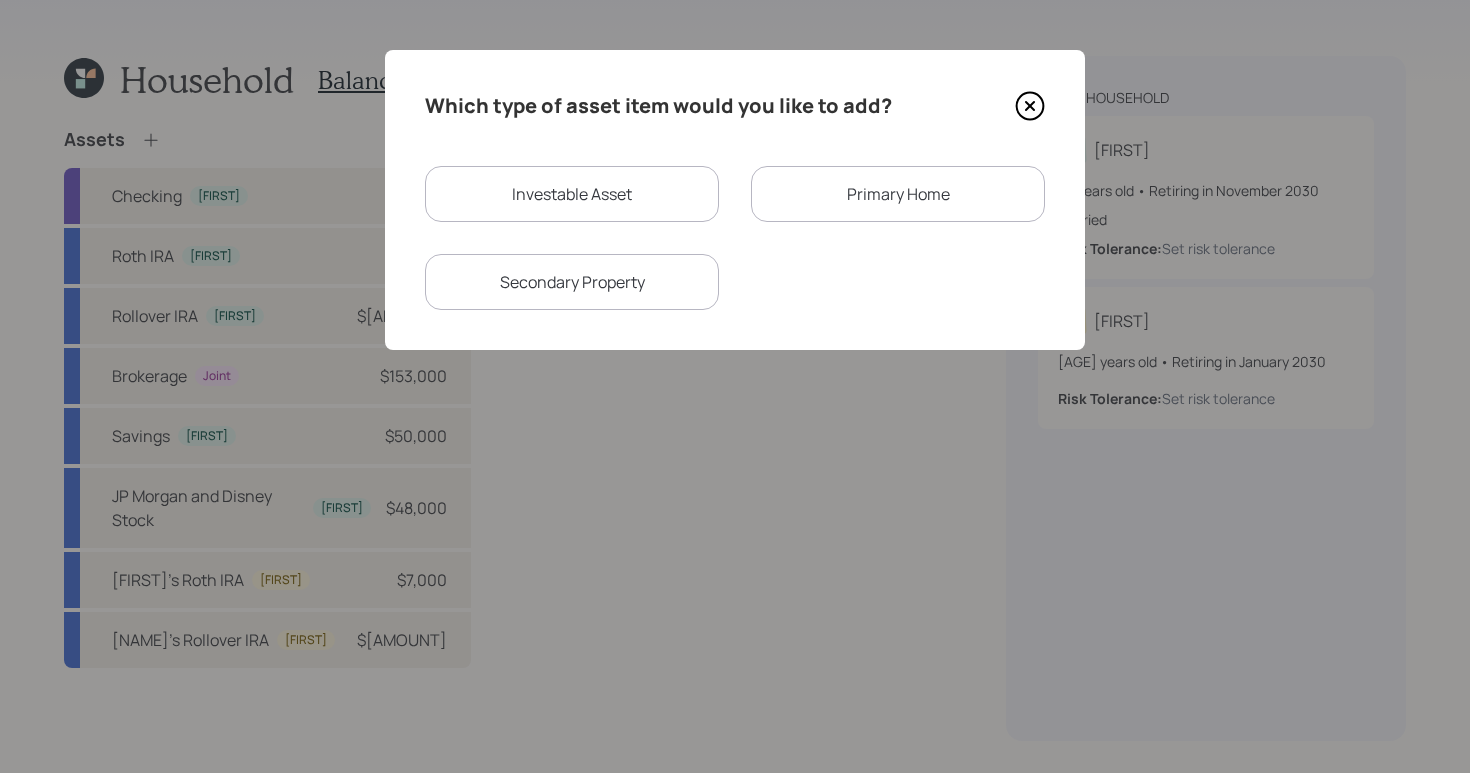 click on "Primary Home" at bounding box center [898, 194] 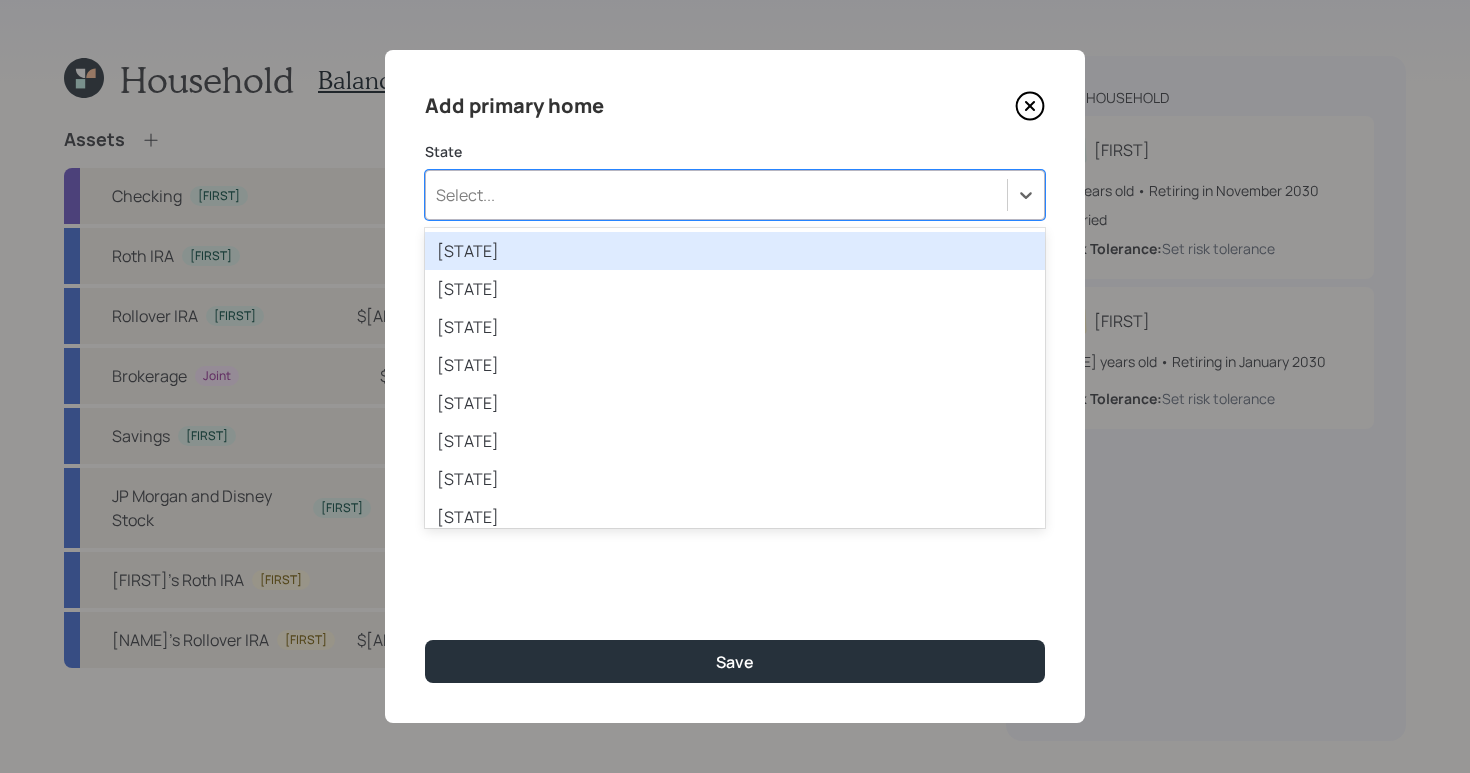 click on "Select..." at bounding box center [716, 195] 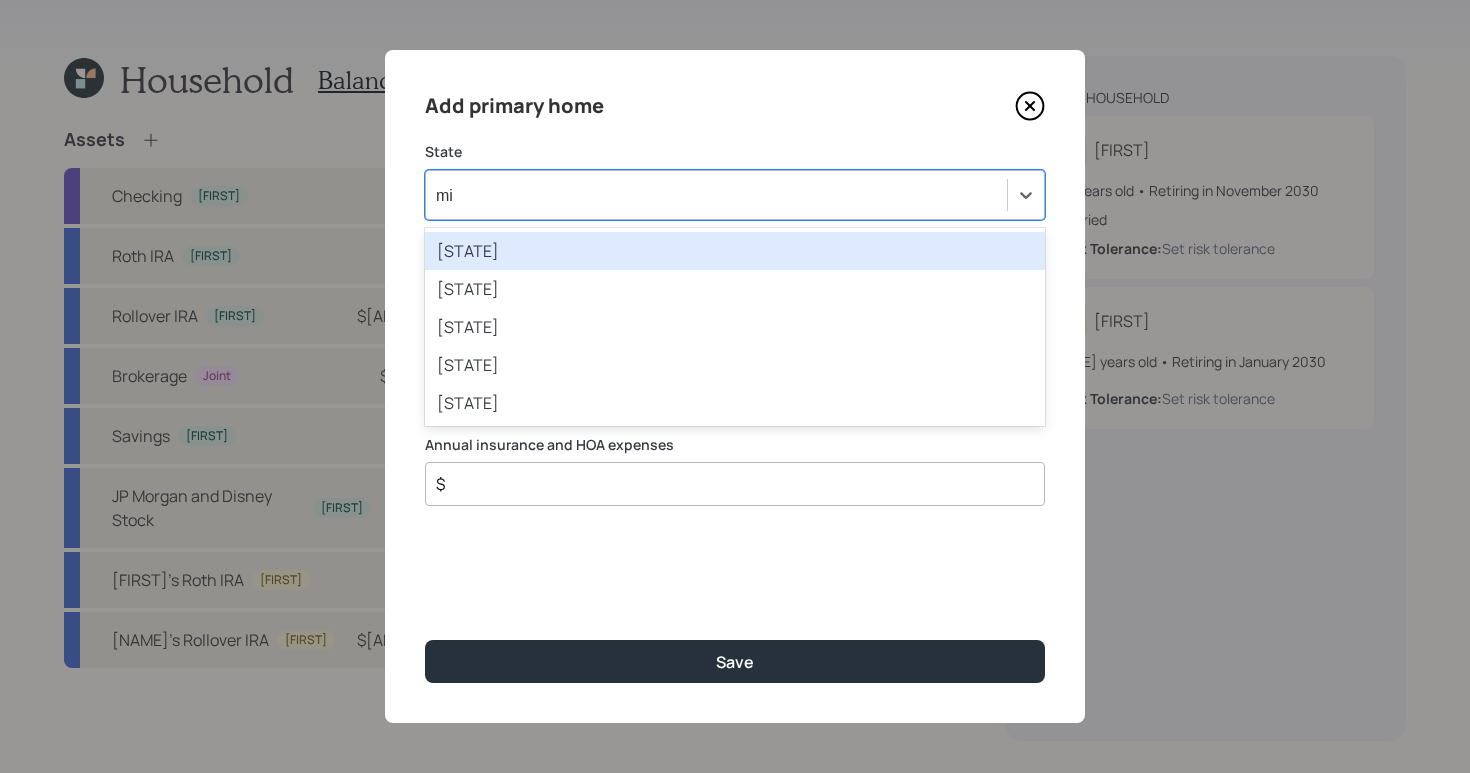type on "mic" 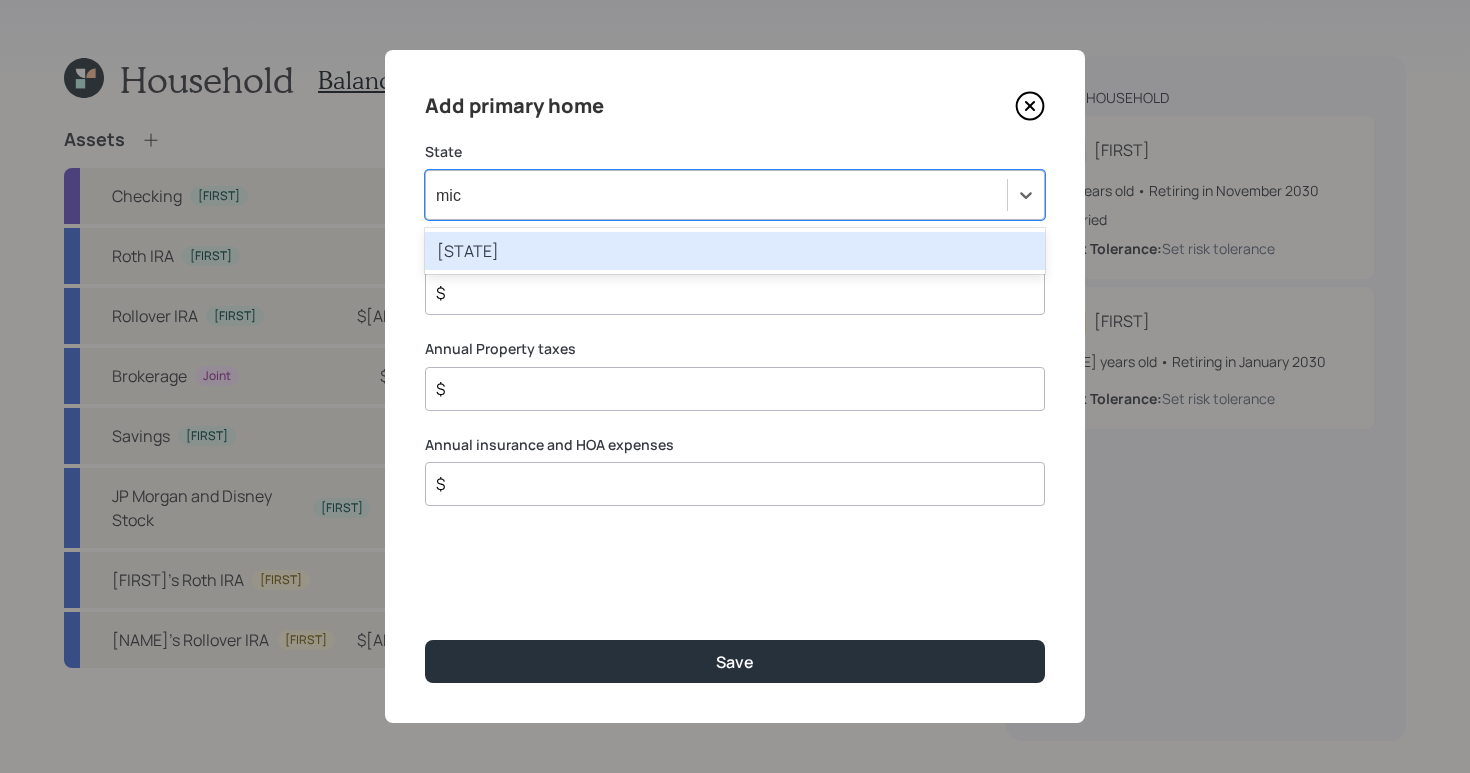 type 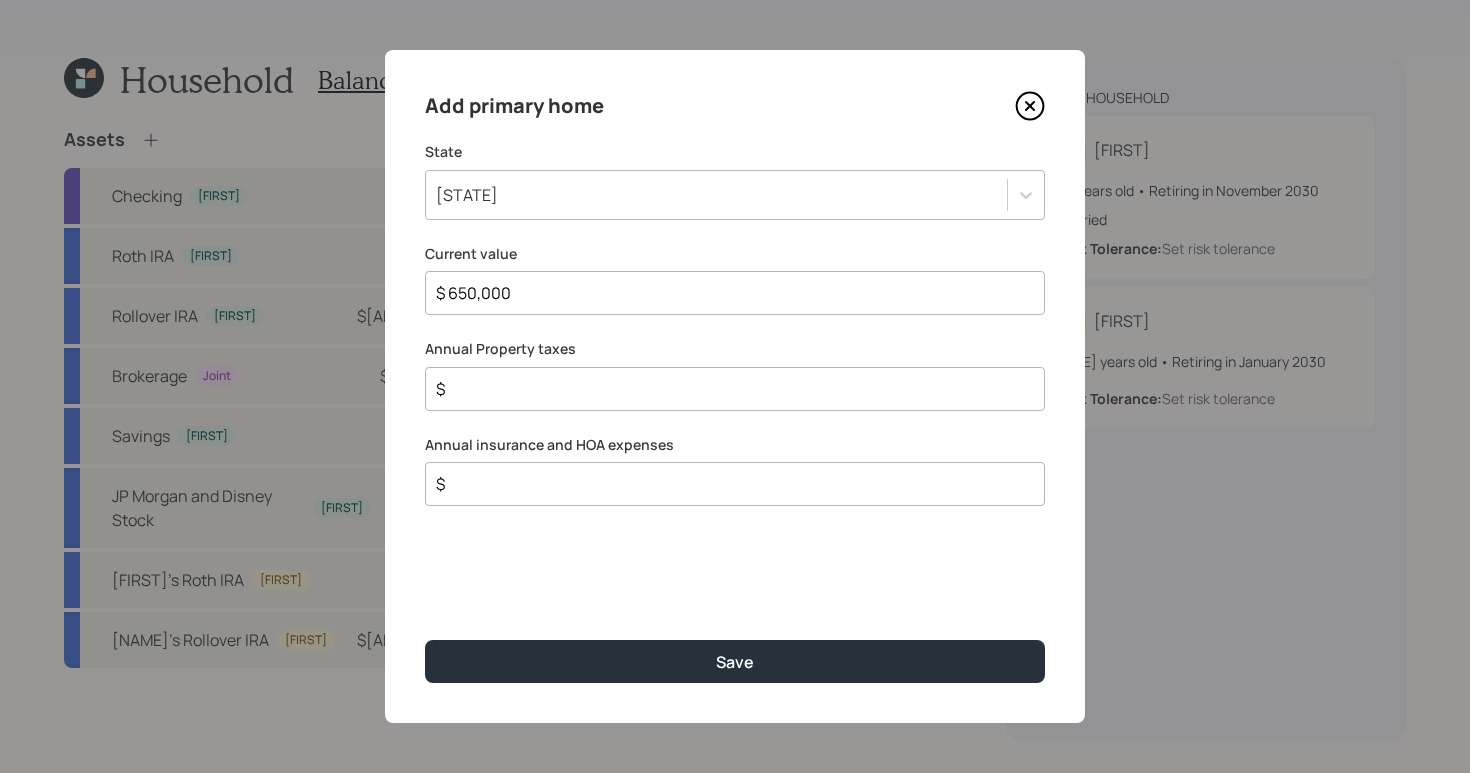 type on "$ 650,000" 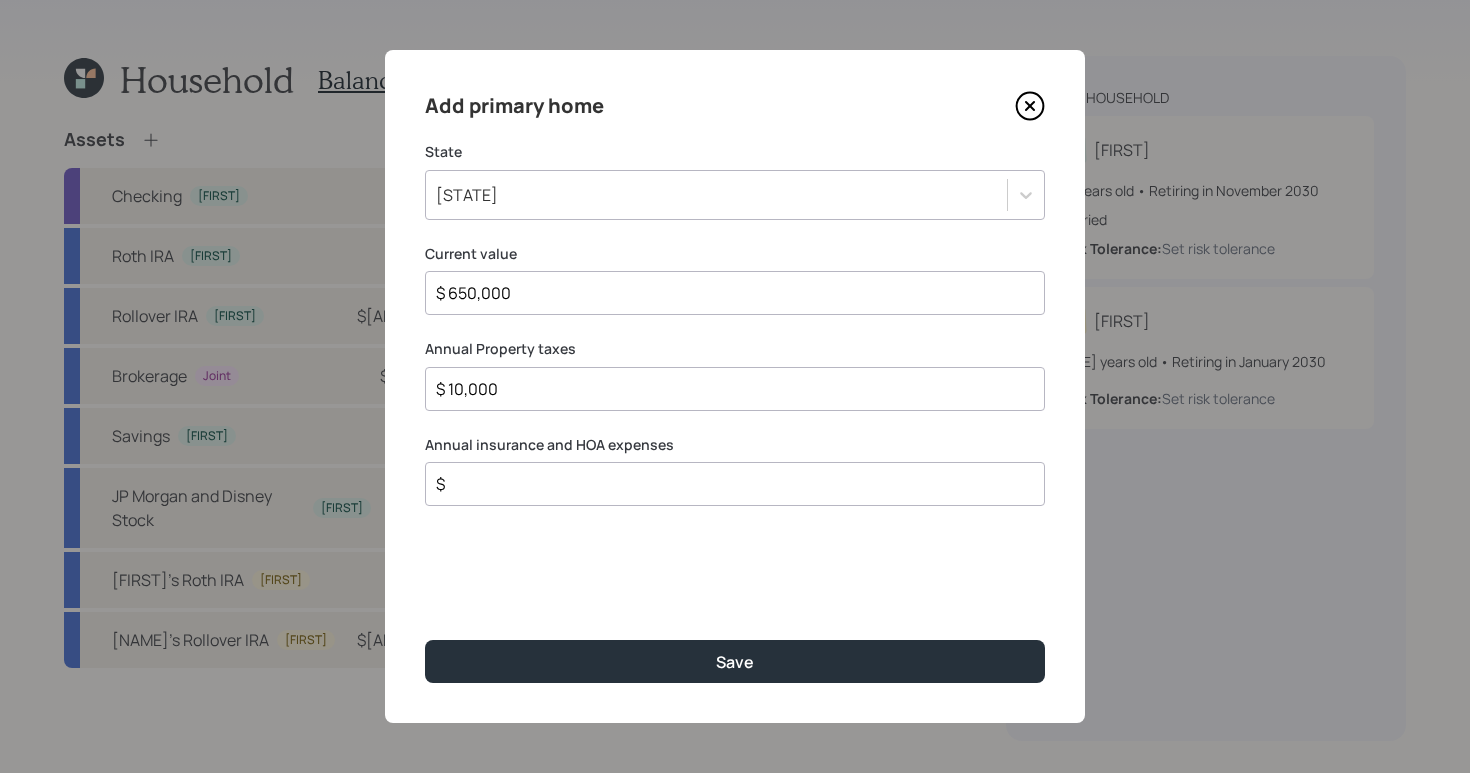 type on "$ 10,000" 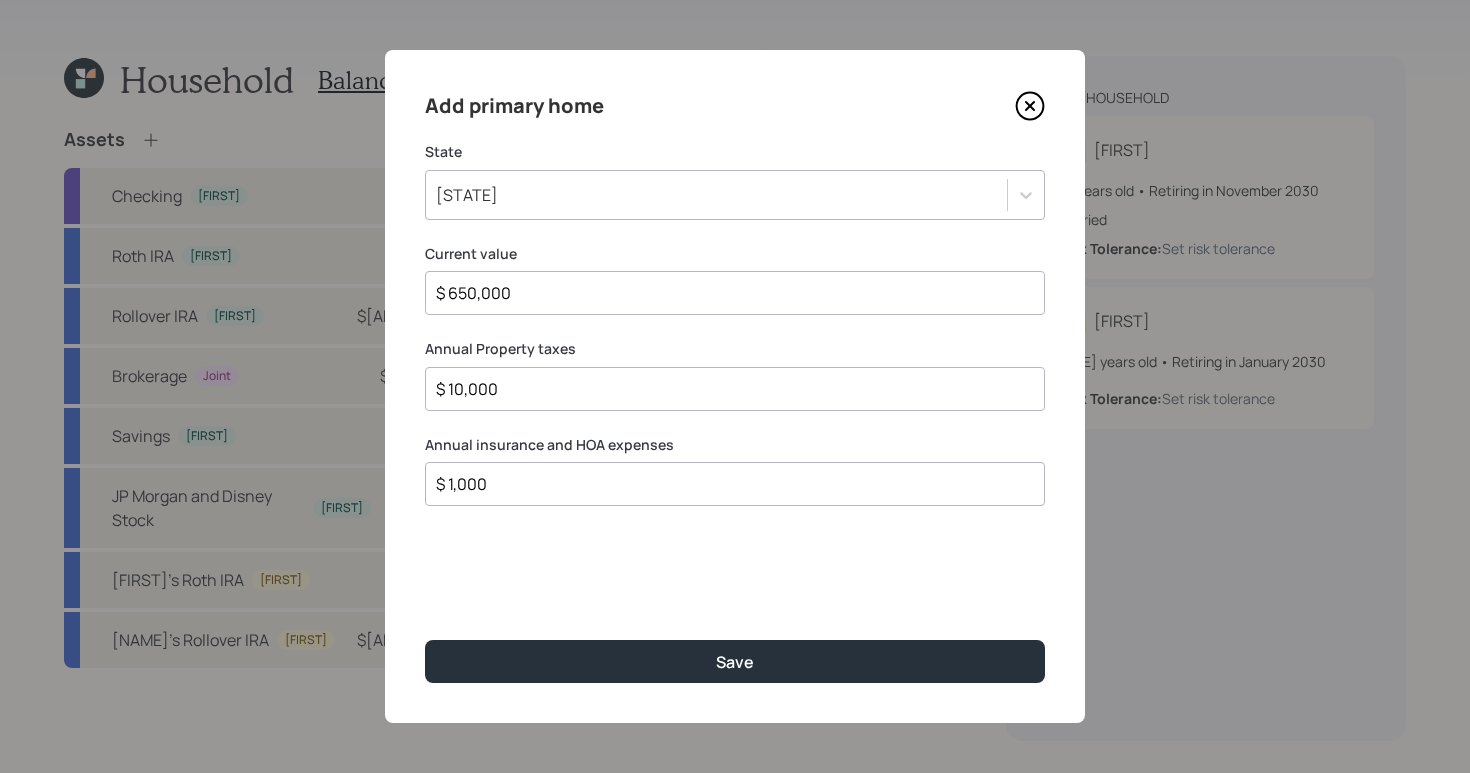 type on "$ 1,000" 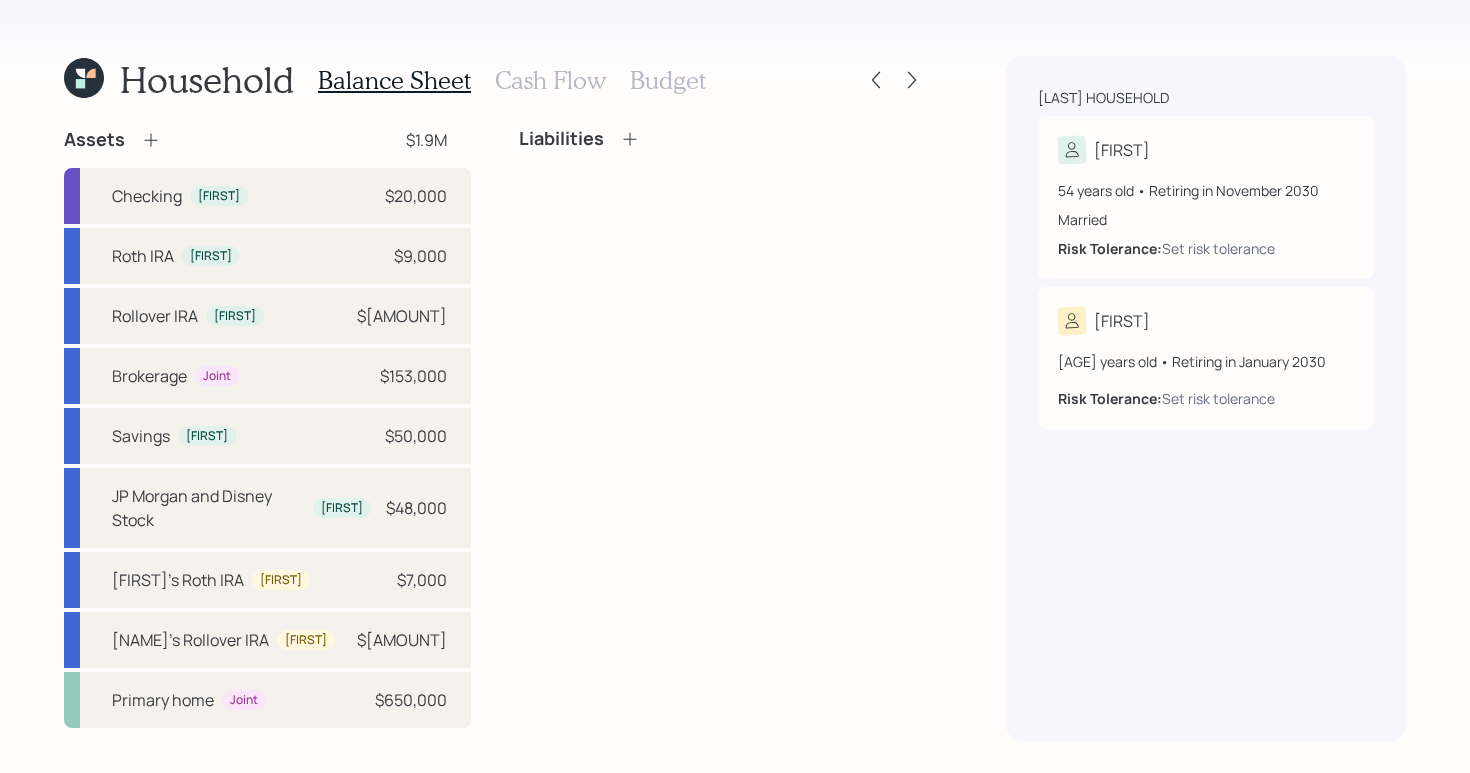 click 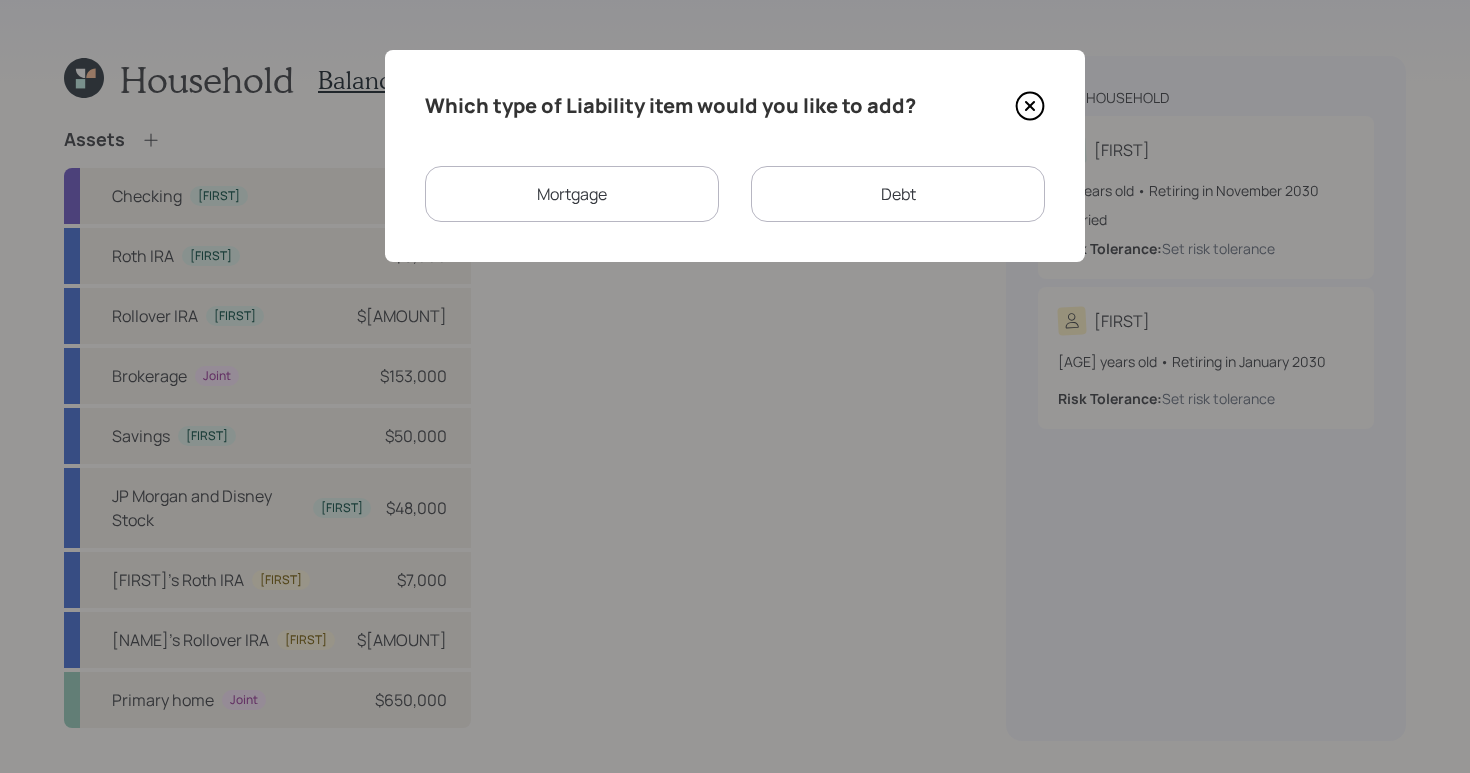 click on "Mortgage" at bounding box center (572, 194) 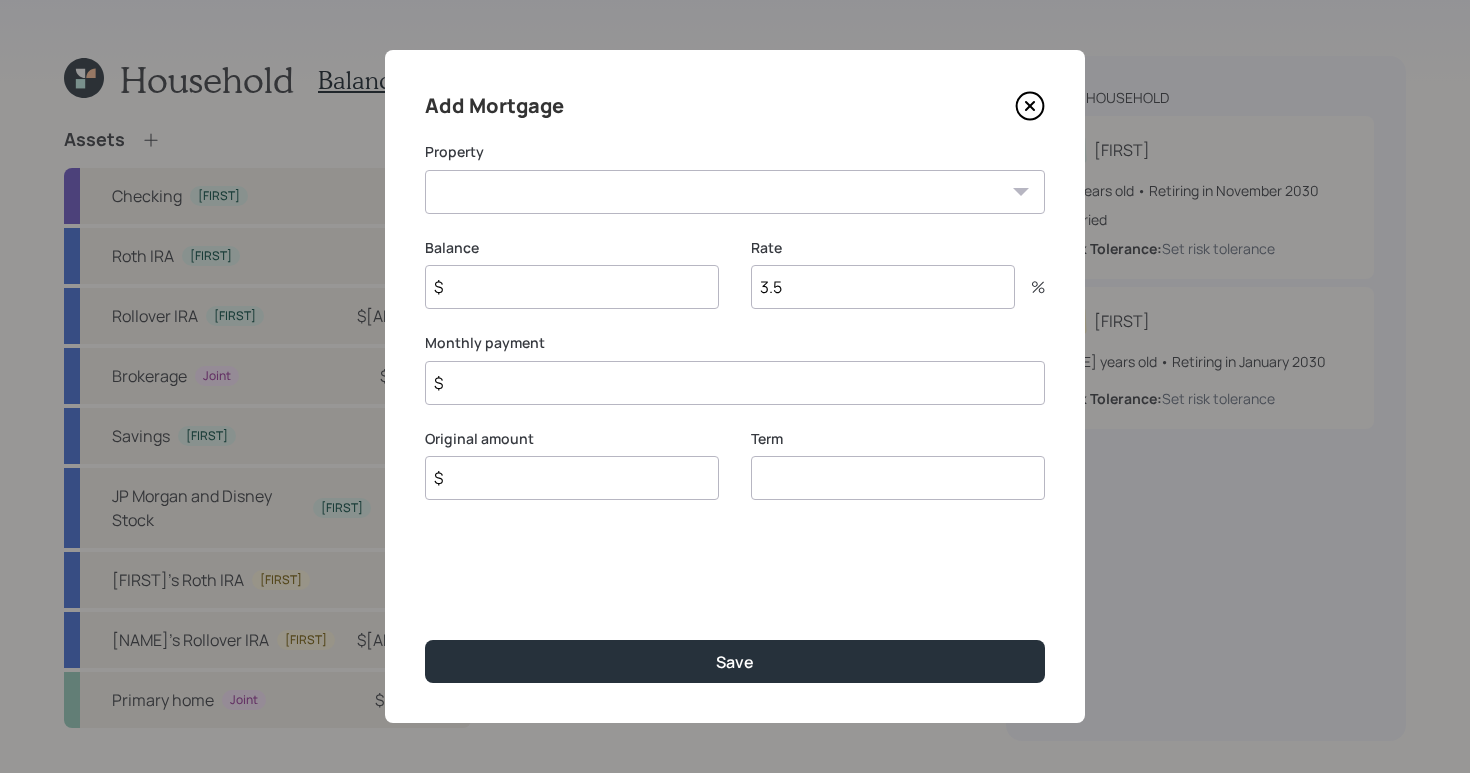 click on "MI Primary home" at bounding box center [735, 192] 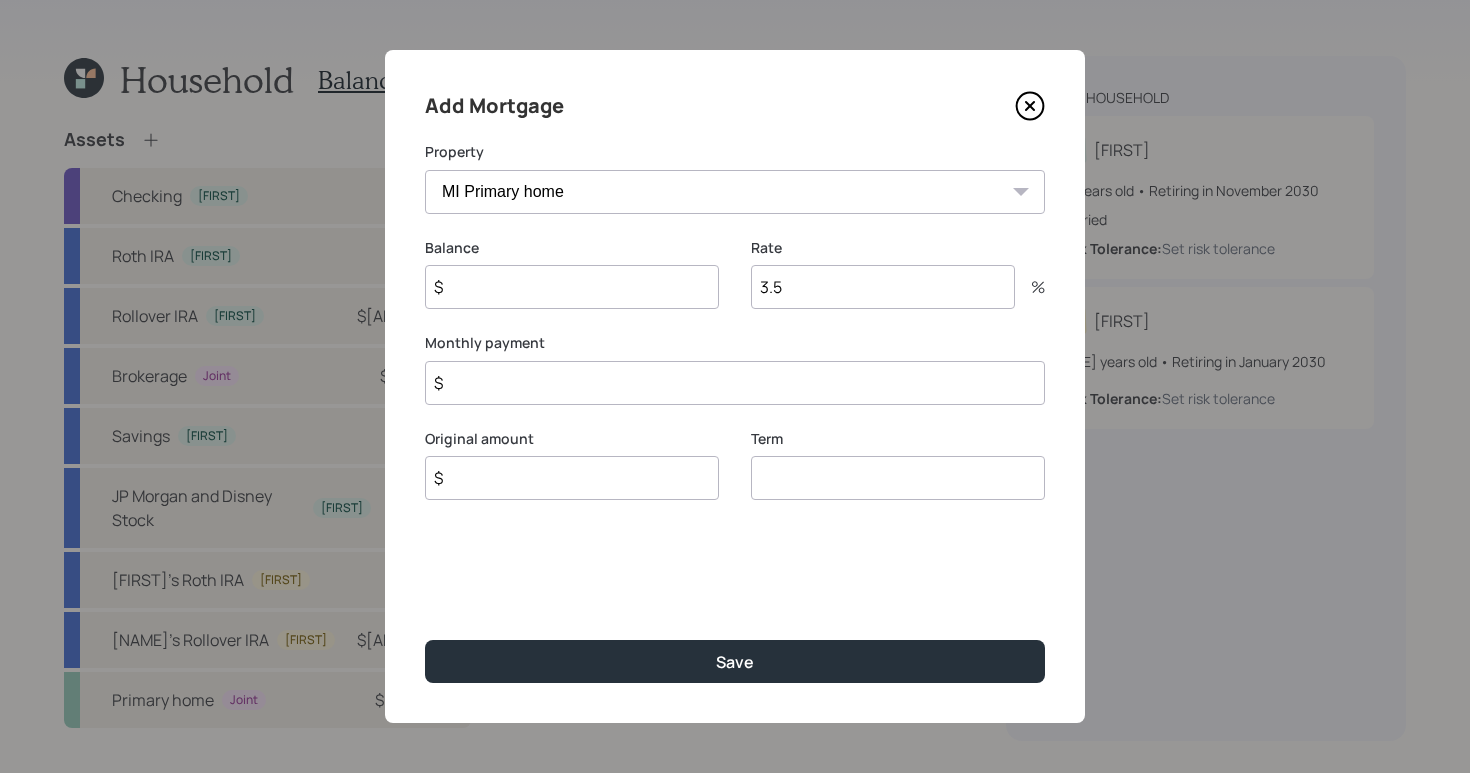 click on "$" at bounding box center (572, 287) 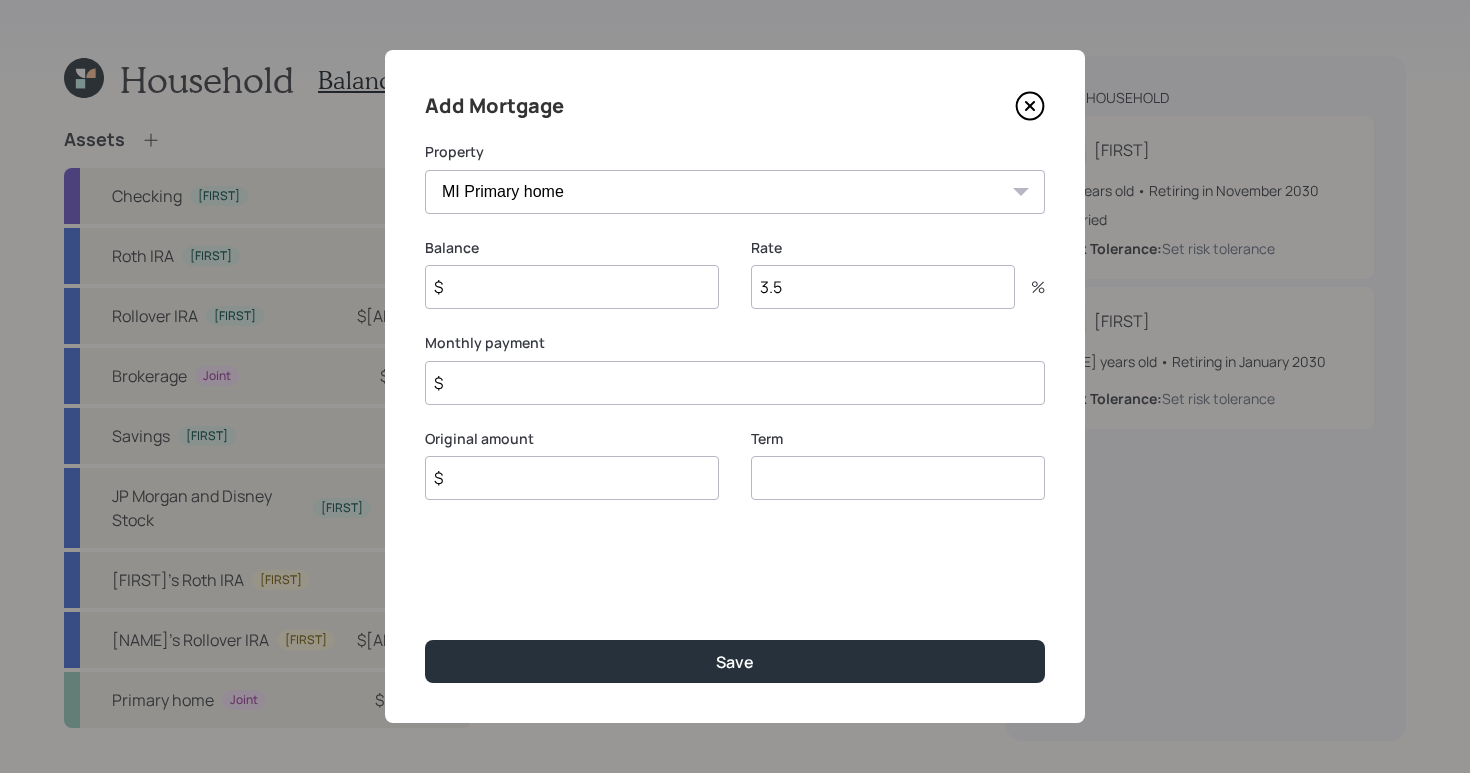 click on "$" at bounding box center [572, 287] 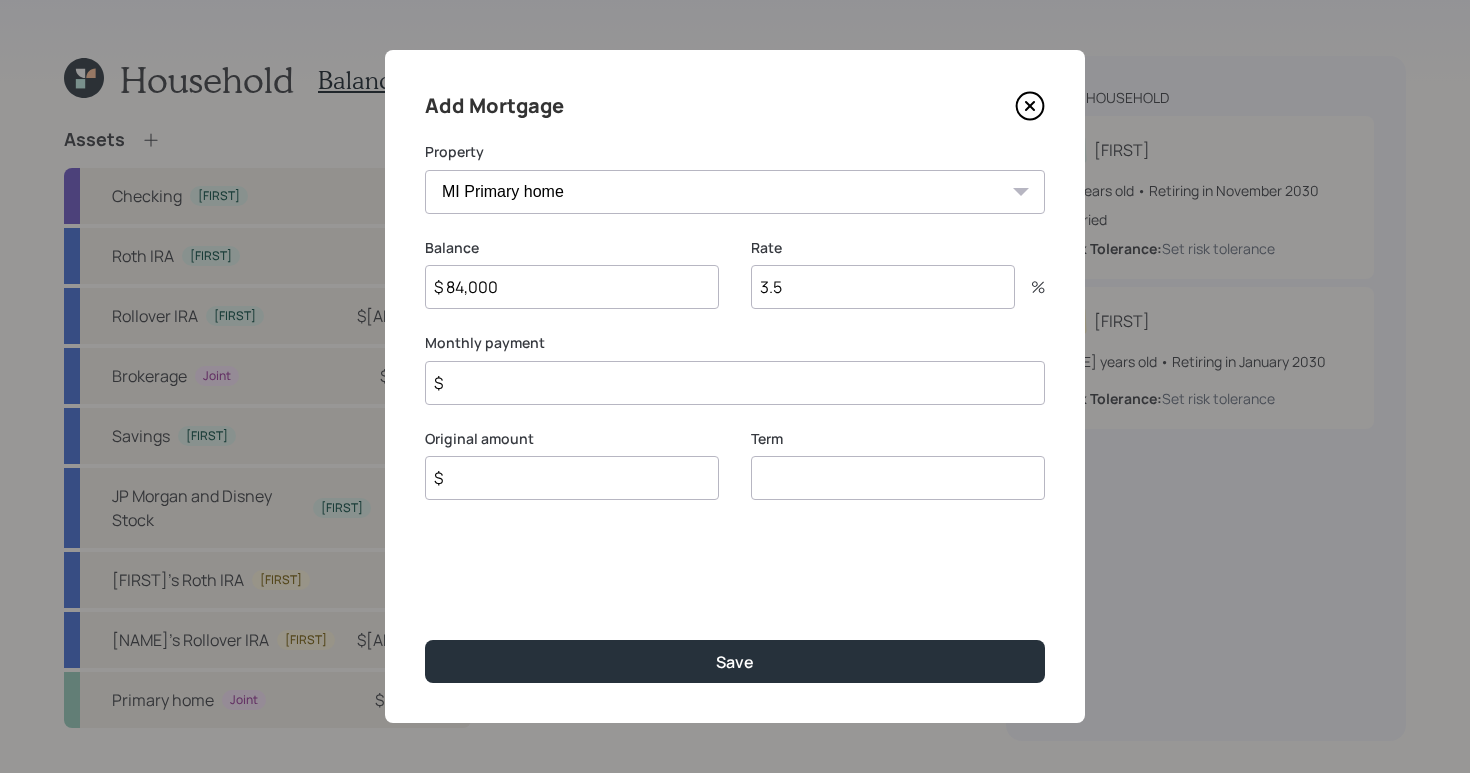 type on "$ 84,000" 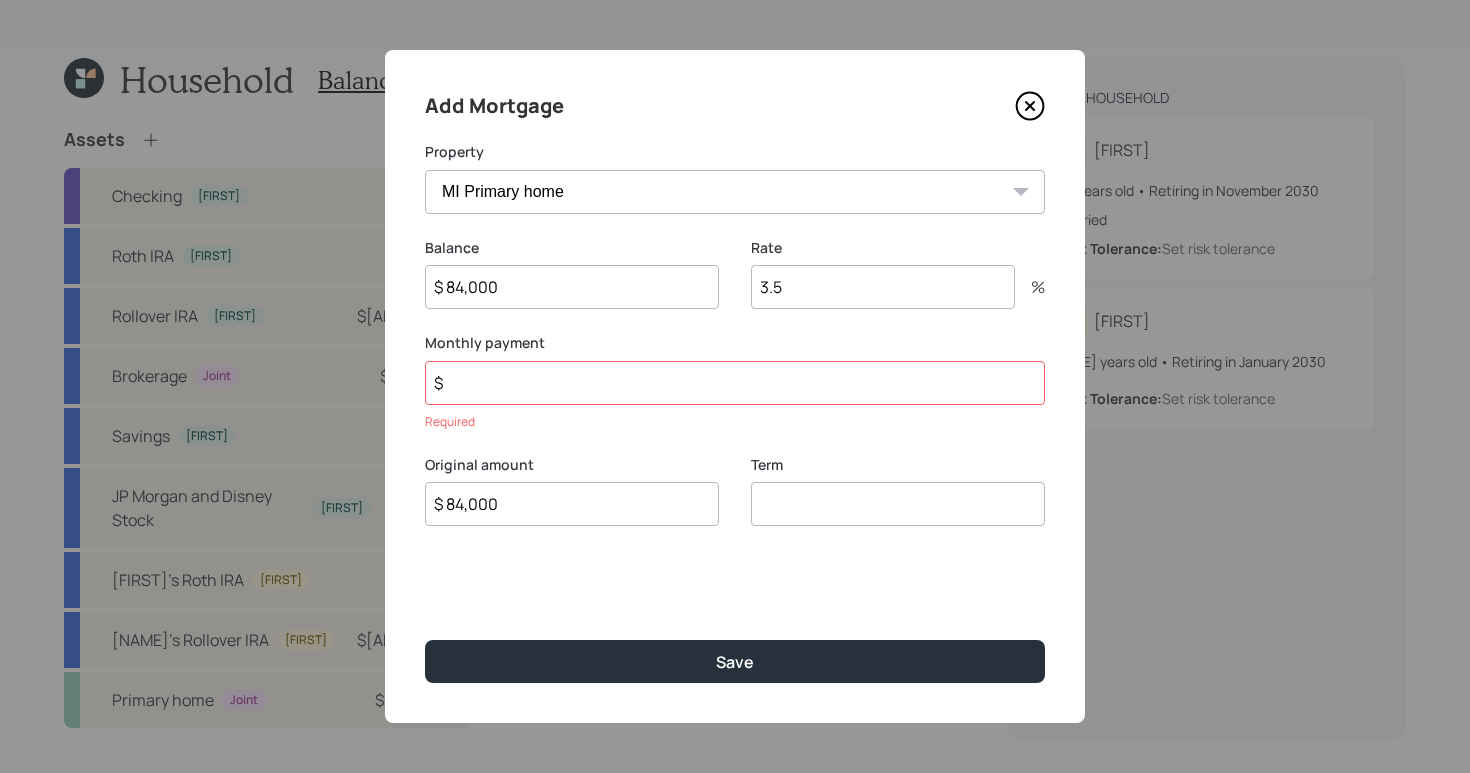 type on "$ 84,000" 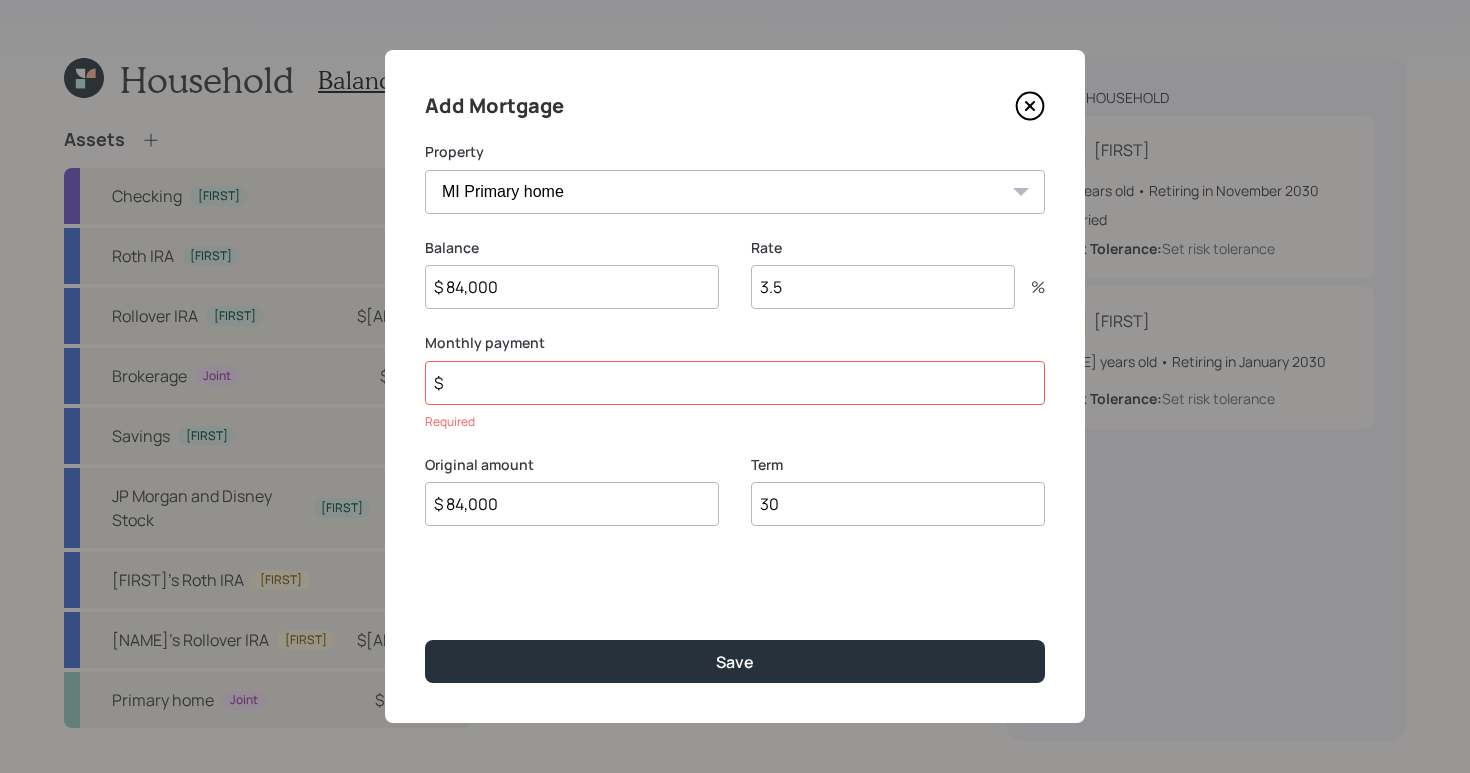 type on "30" 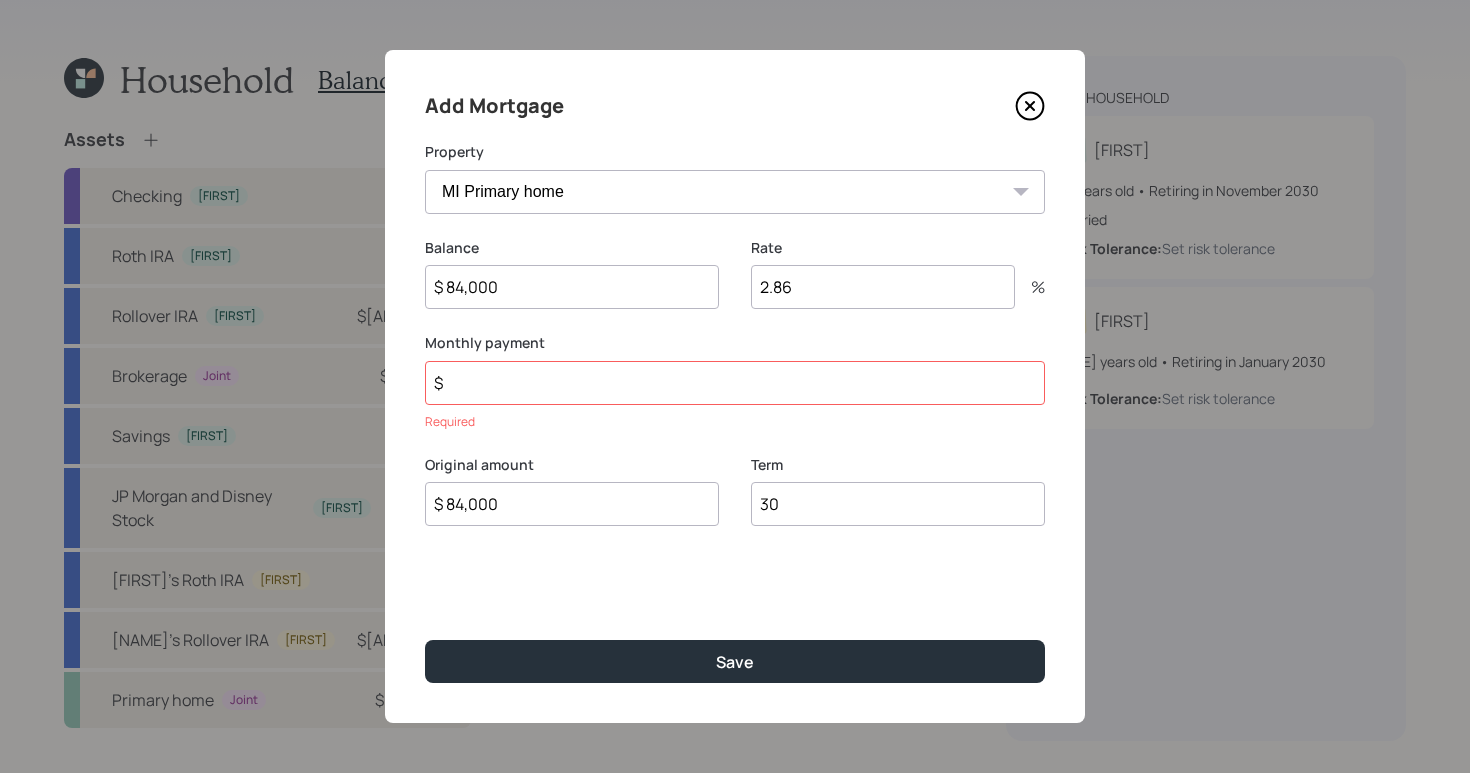 type on "2.86" 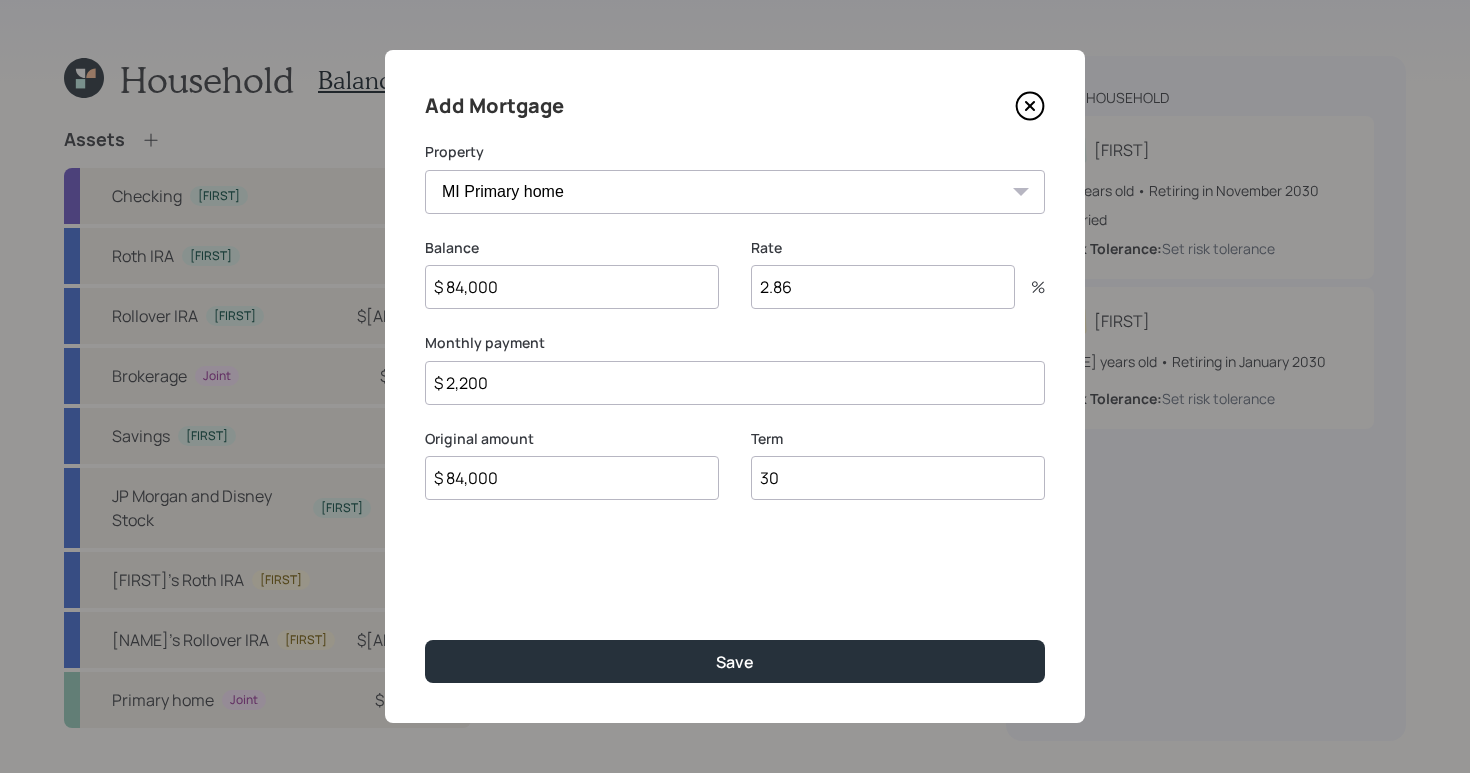 type on "$ 2,200" 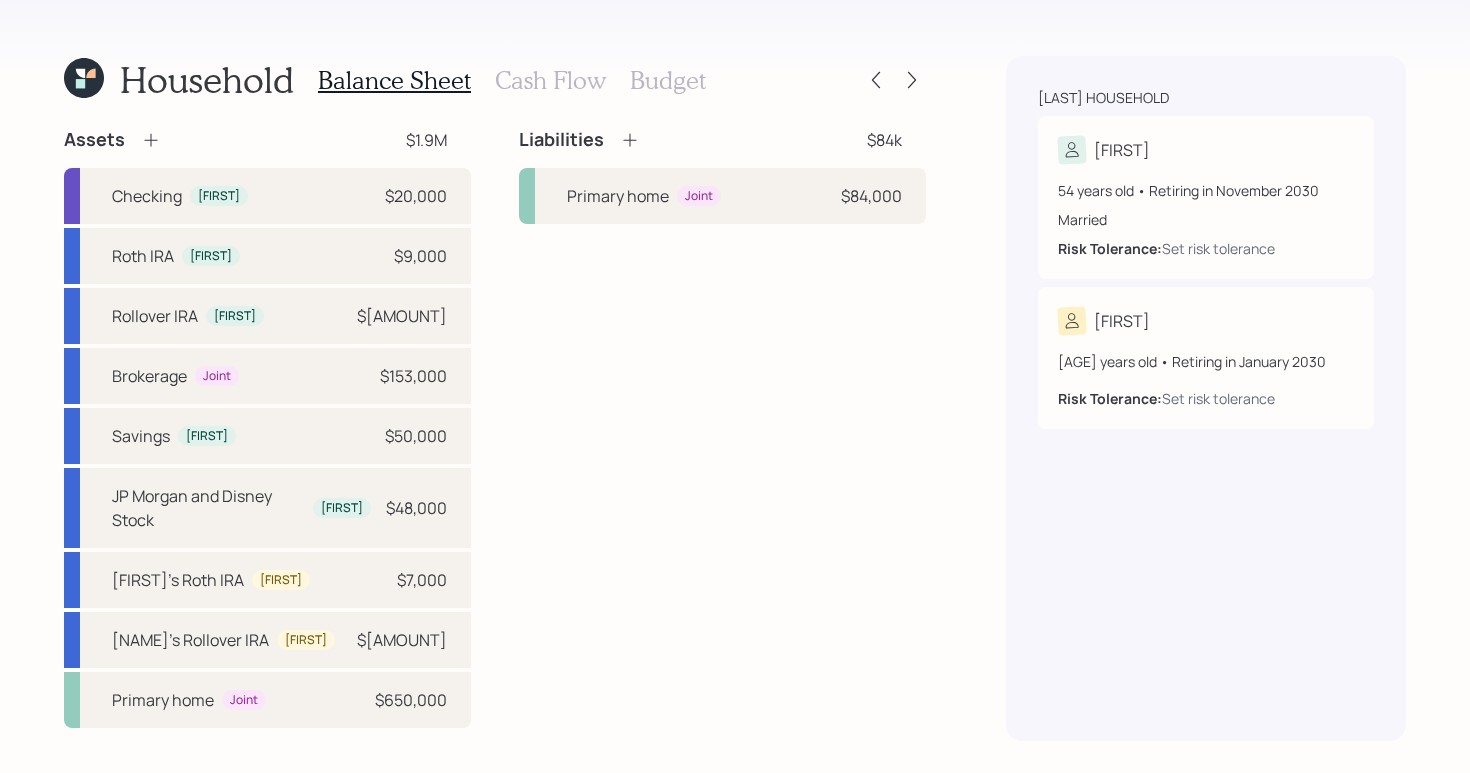 click 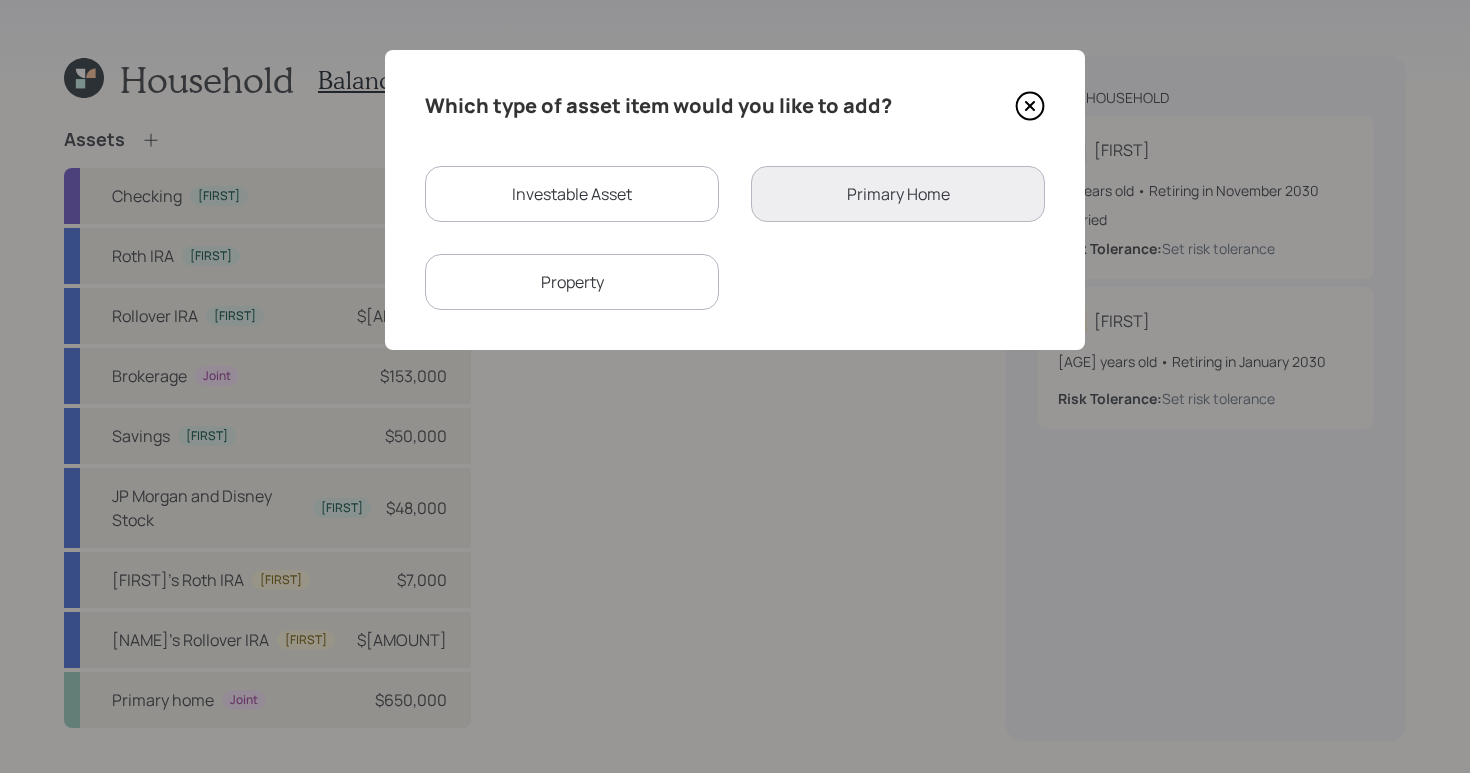 click on "Property" at bounding box center [572, 282] 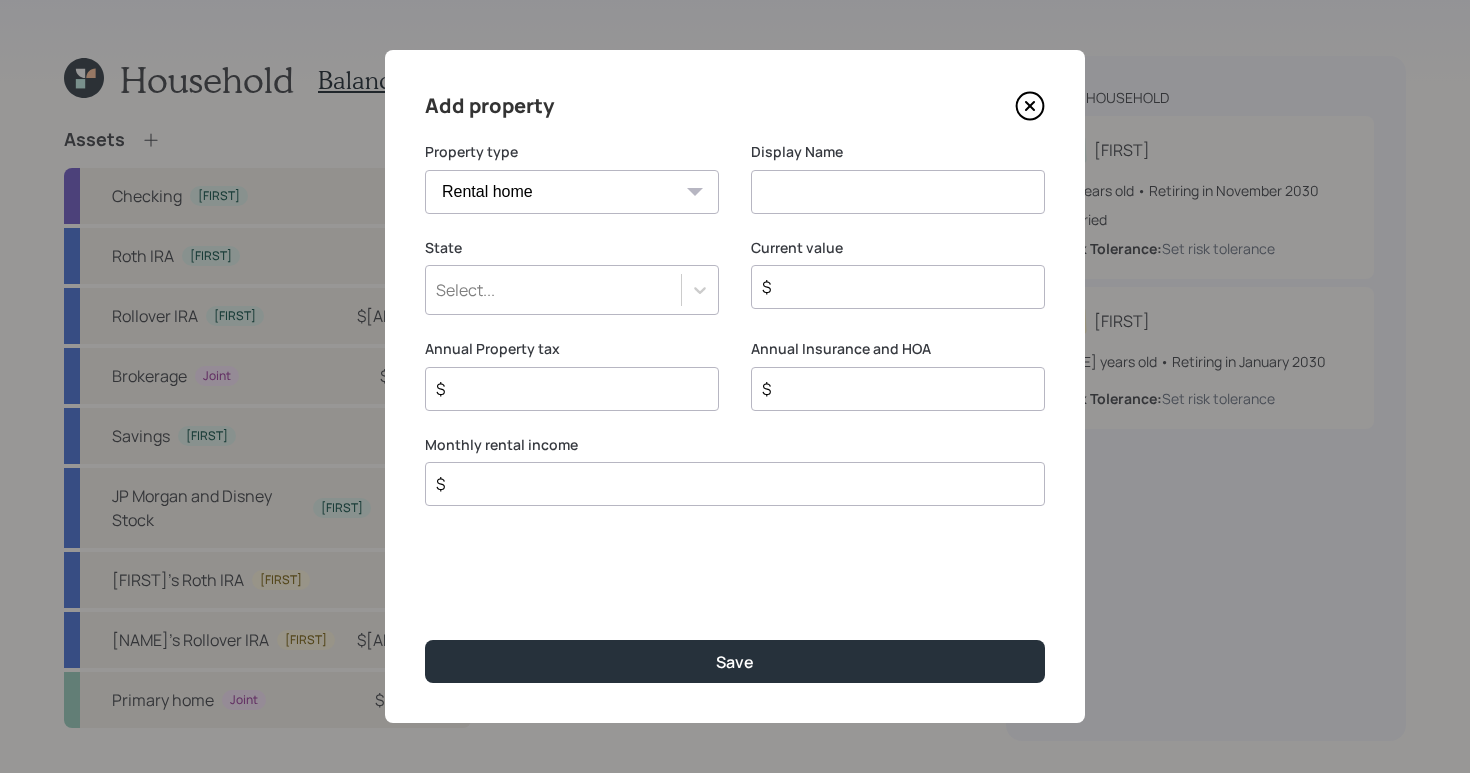 click on "Vacation home Rental home" at bounding box center [572, 192] 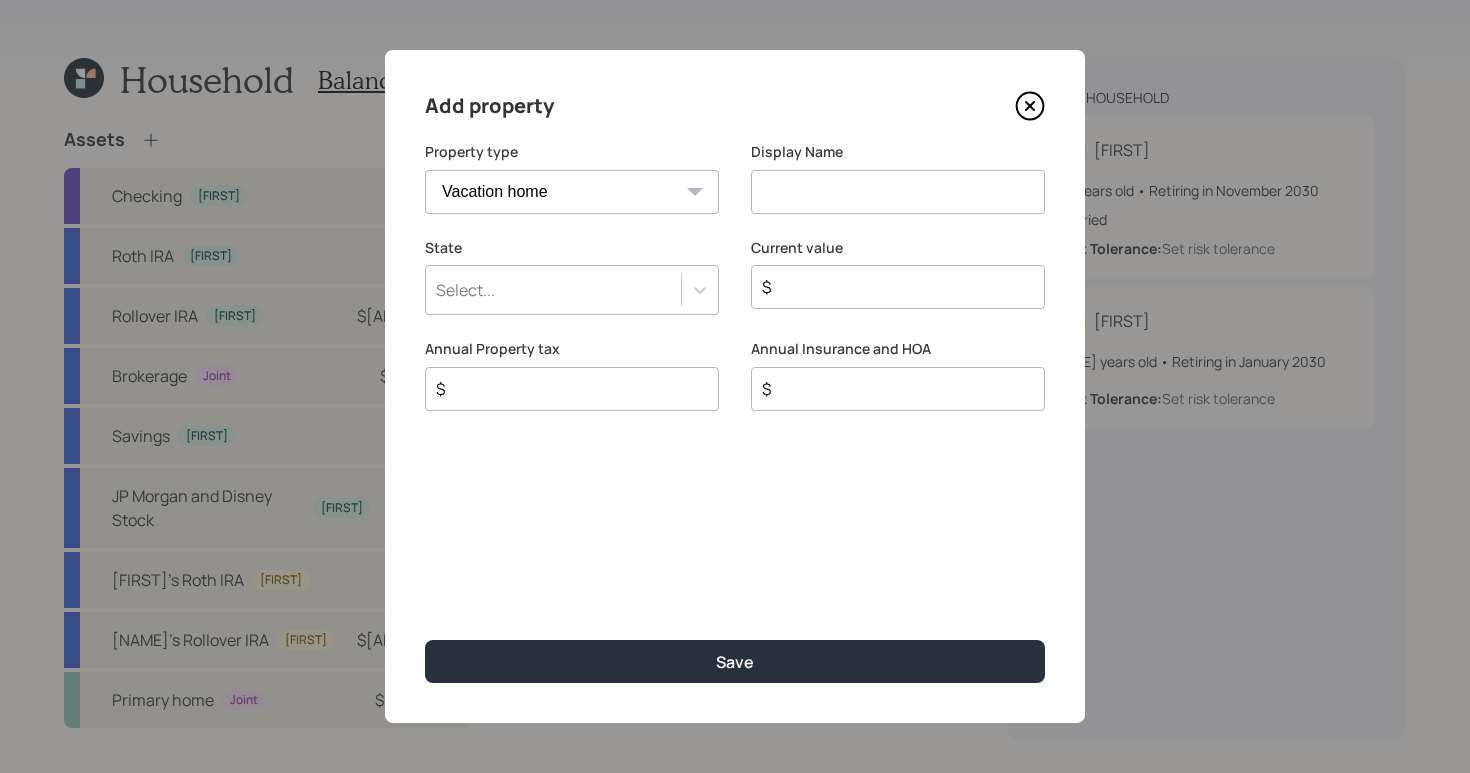 click at bounding box center (898, 192) 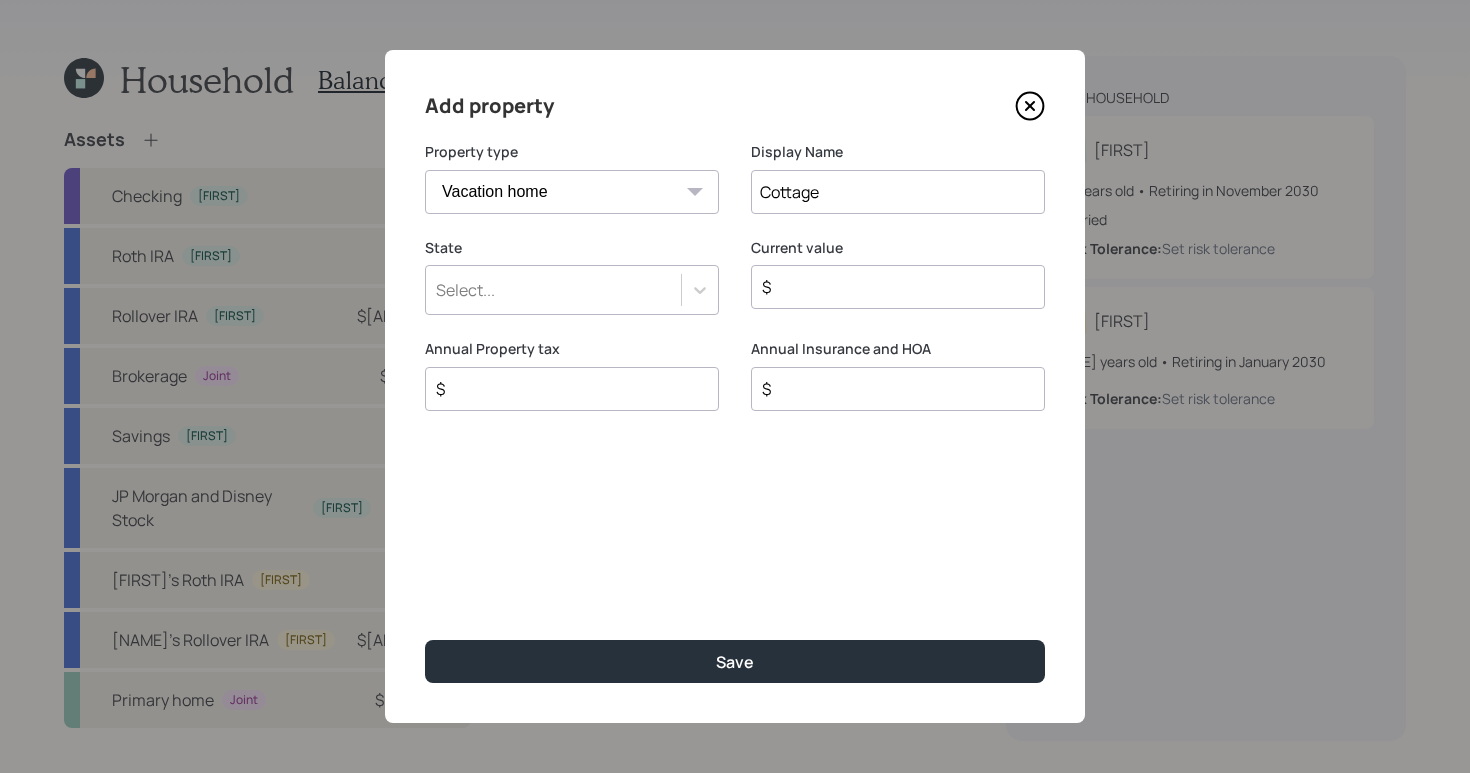 type on "Cottage" 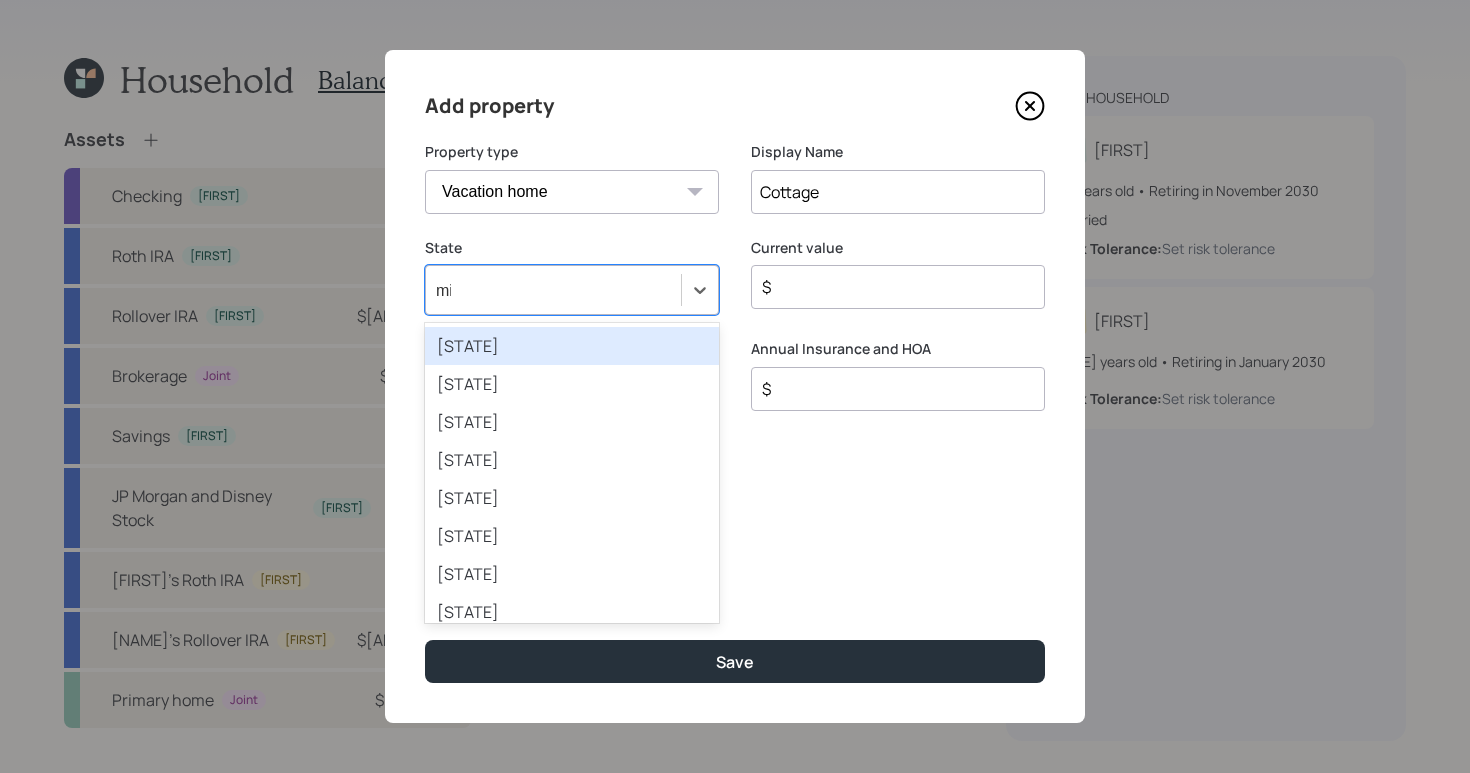 type on "mic" 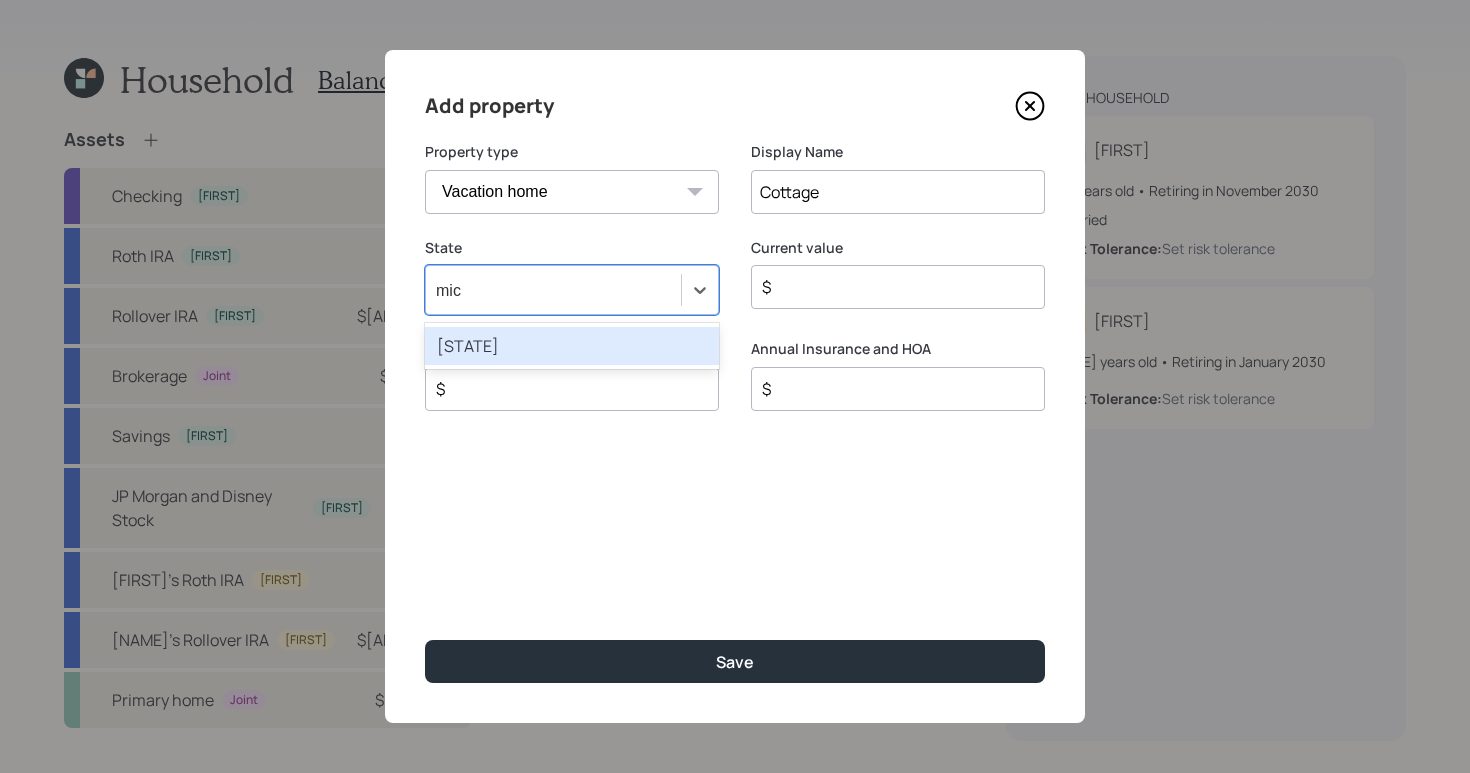 type 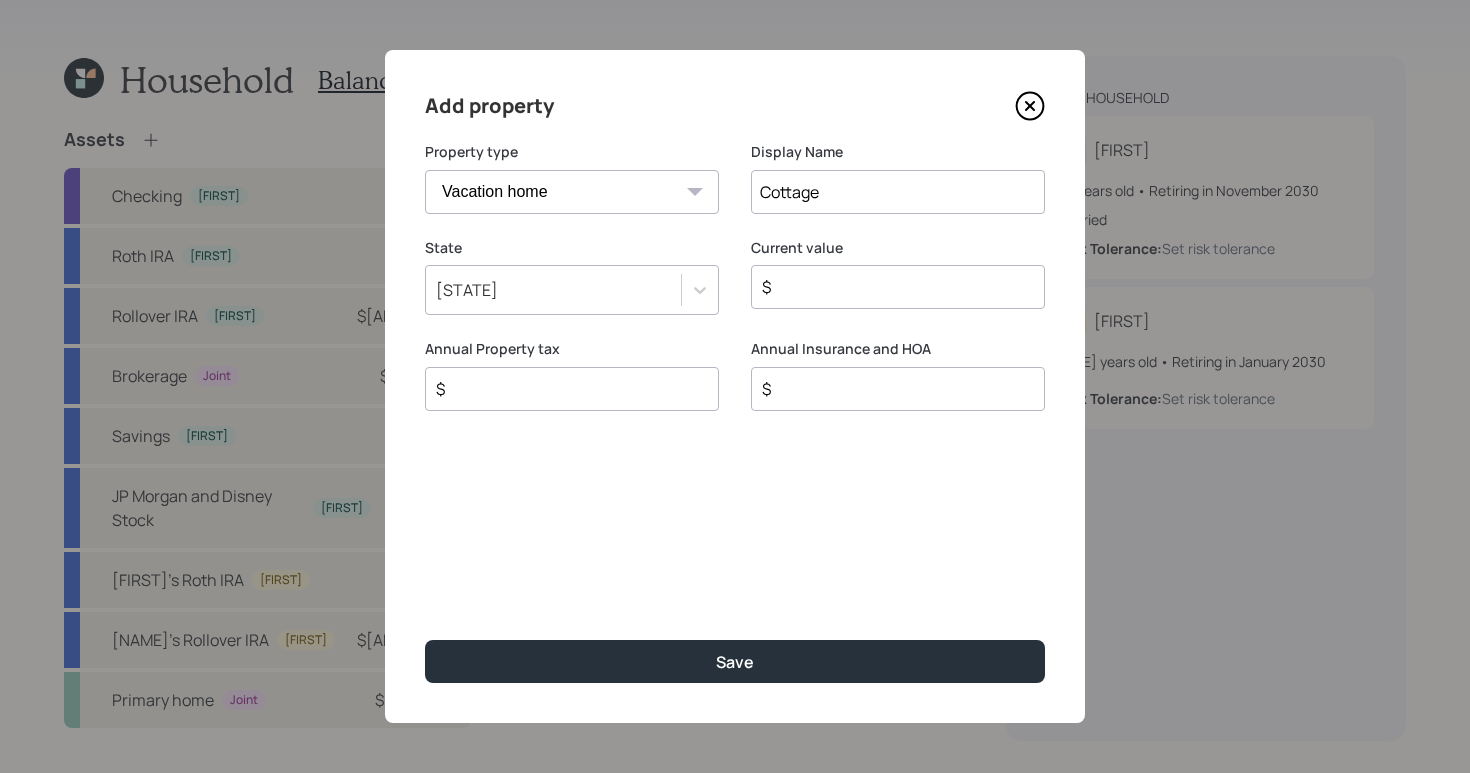 click on "$" at bounding box center (890, 287) 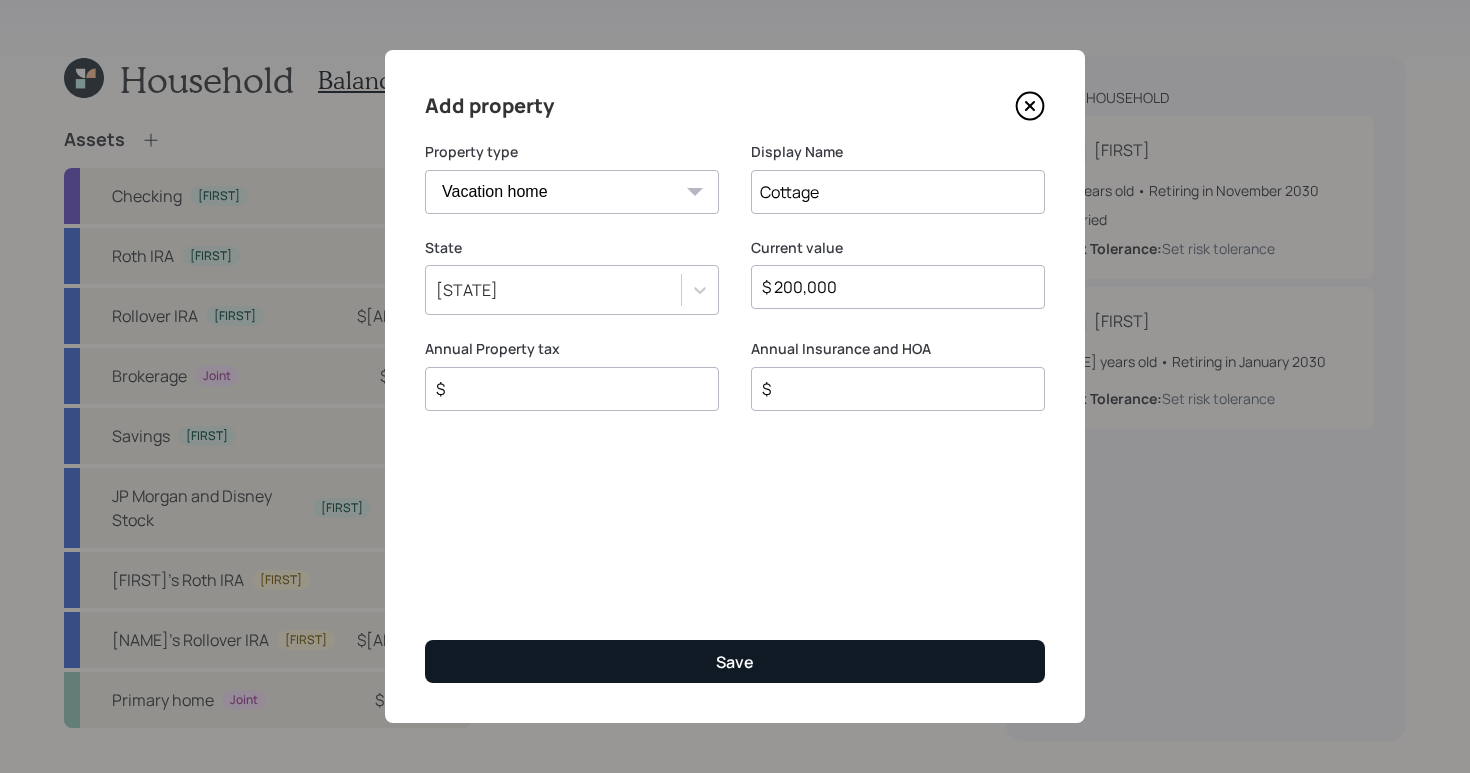 type on "$ 200,000" 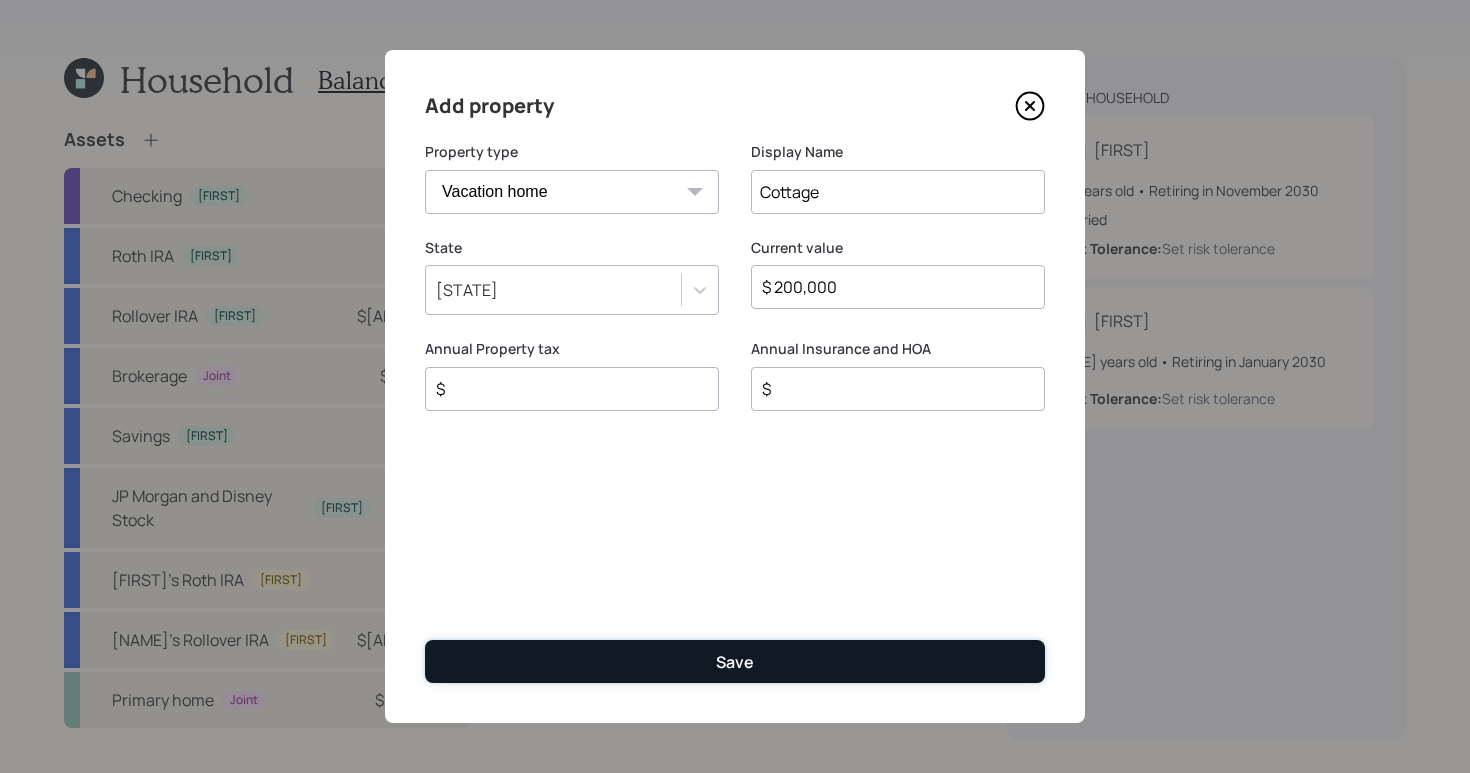 click on "Save" at bounding box center (735, 661) 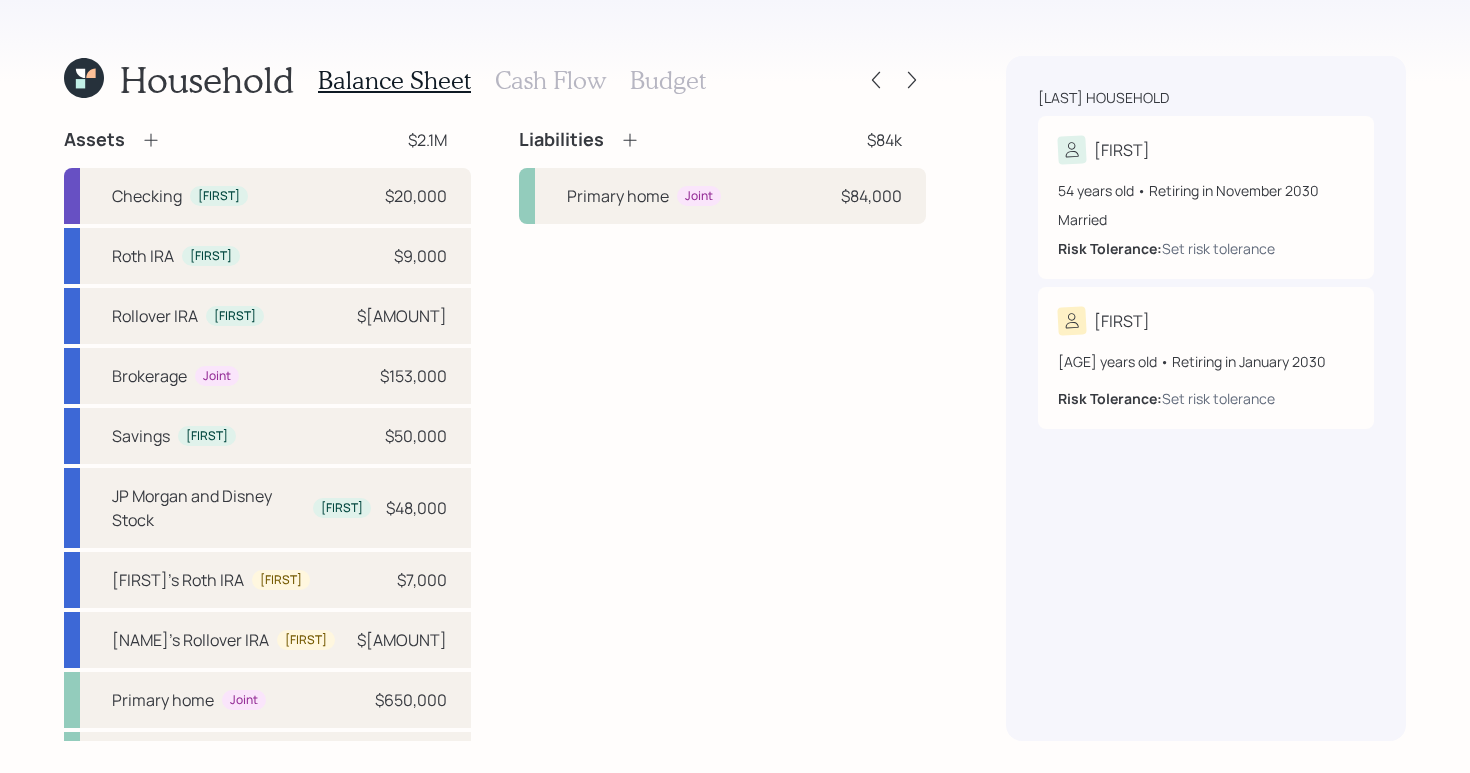 click 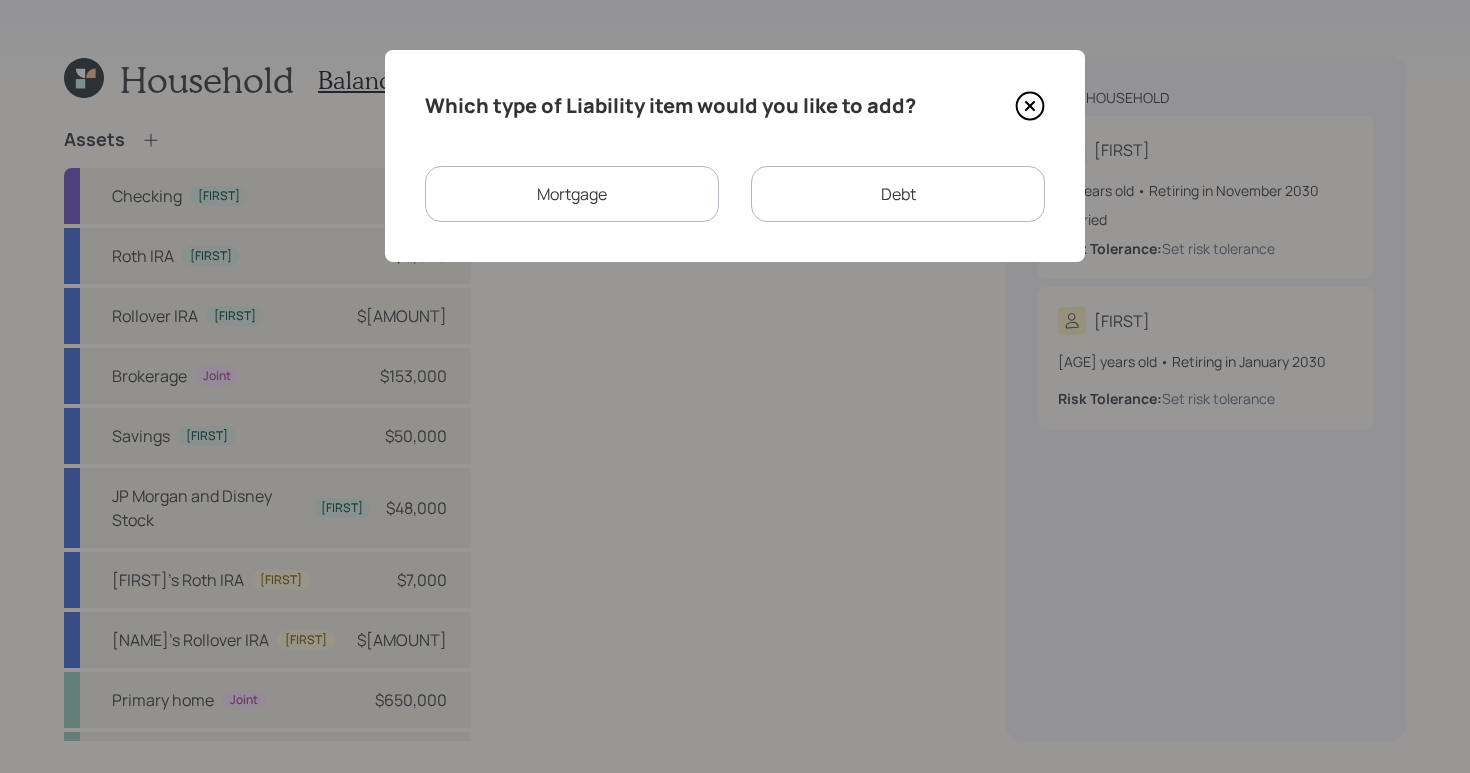 click 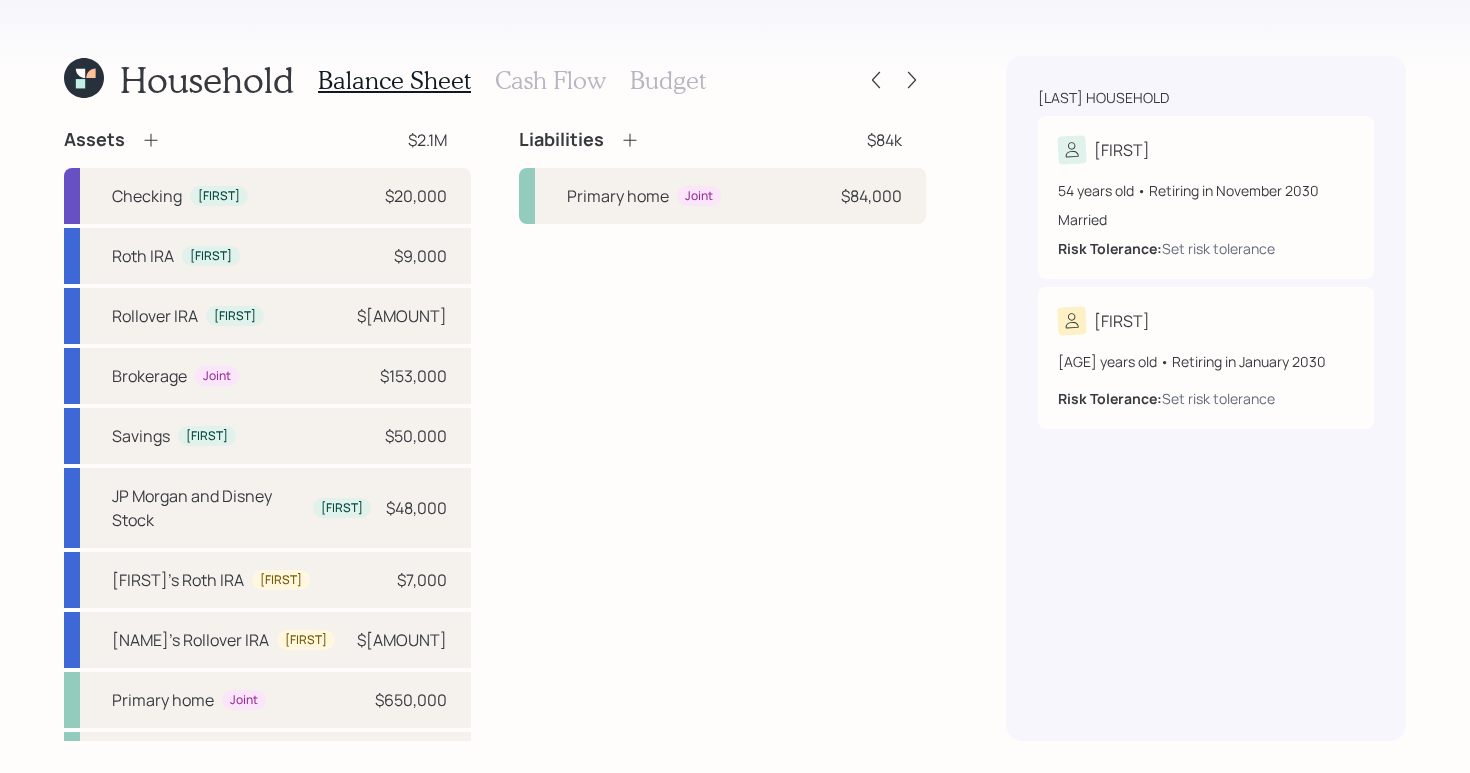 click 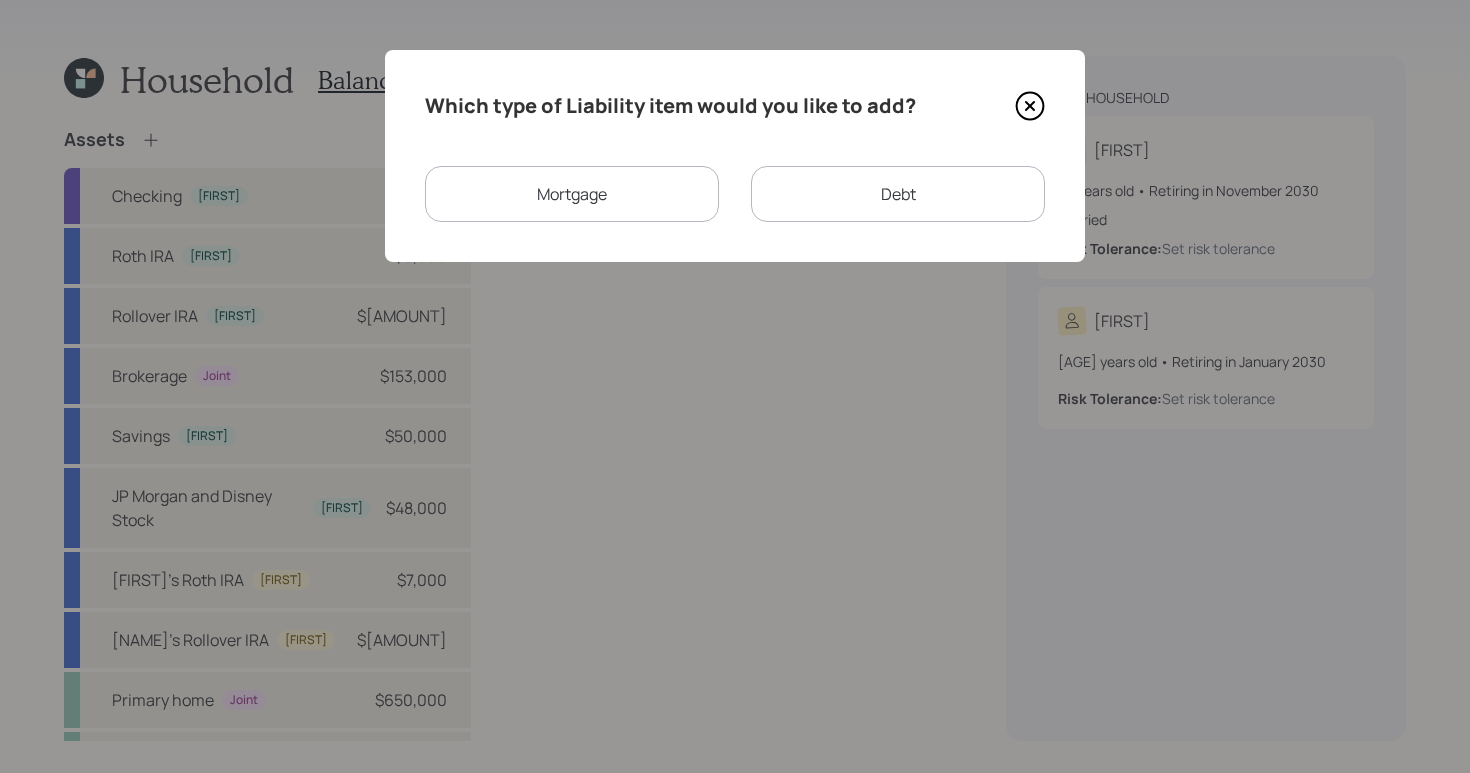 click on "Mortgage" at bounding box center [572, 194] 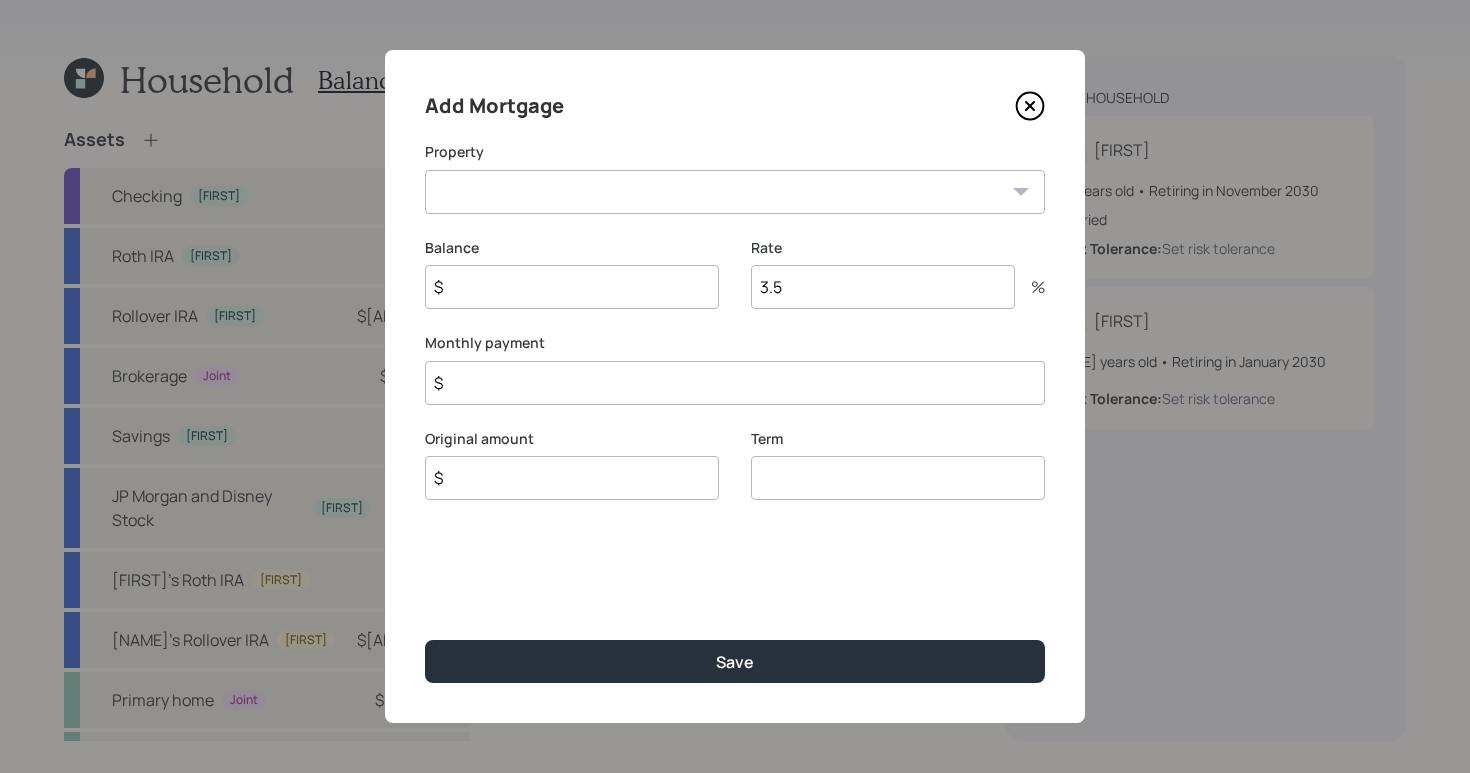 click on "Cottage" at bounding box center [735, 192] 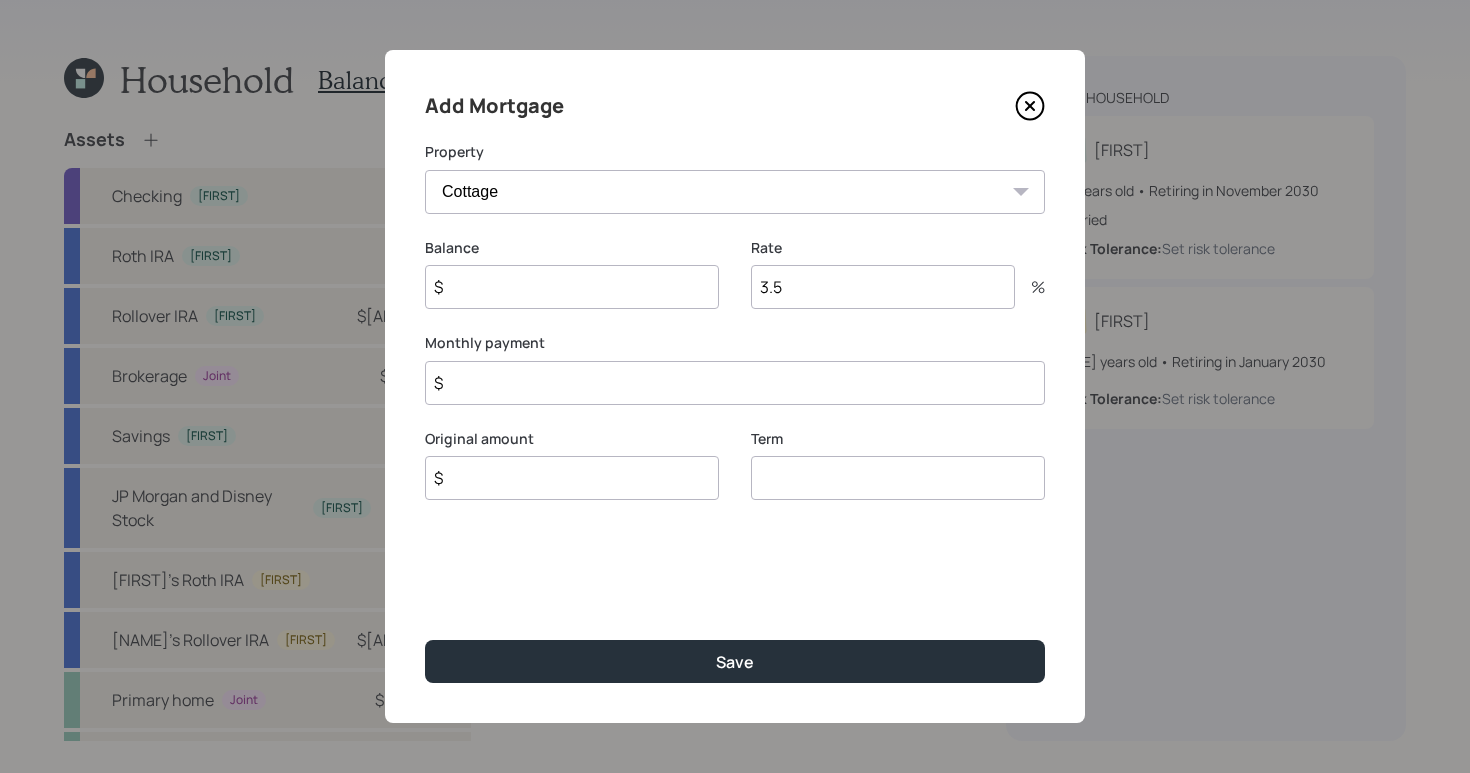 click on "$" at bounding box center [572, 287] 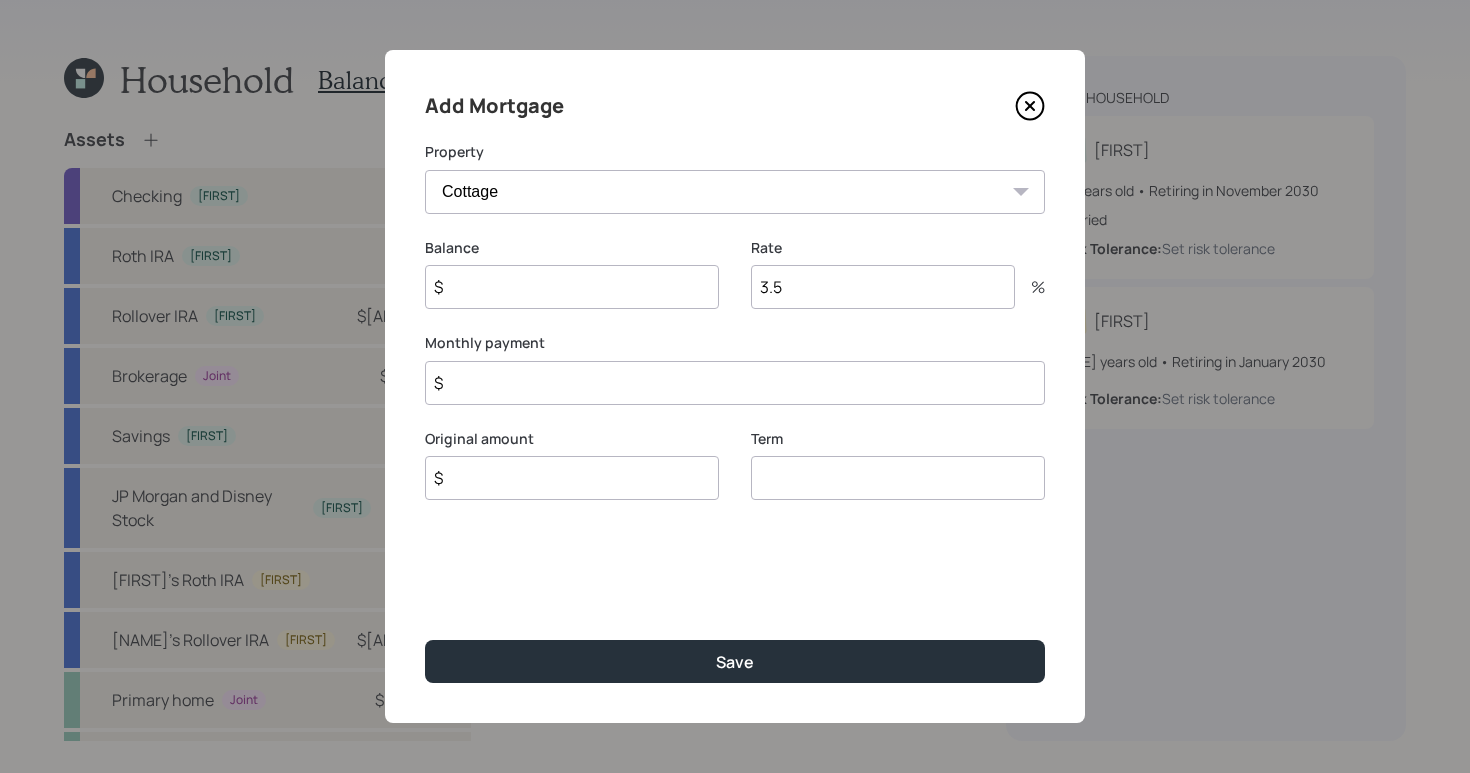 drag, startPoint x: 772, startPoint y: 483, endPoint x: 761, endPoint y: 486, distance: 11.401754 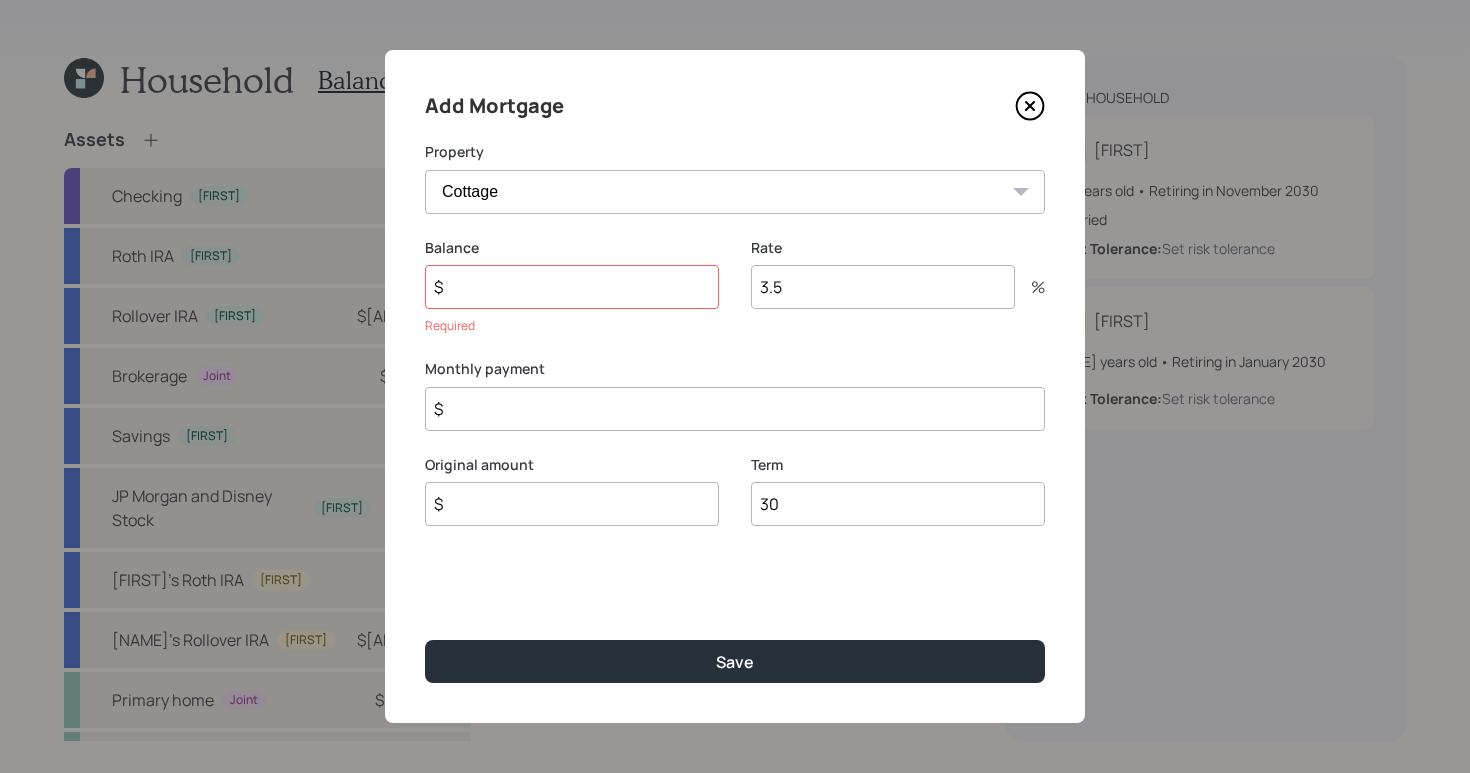 type on "30" 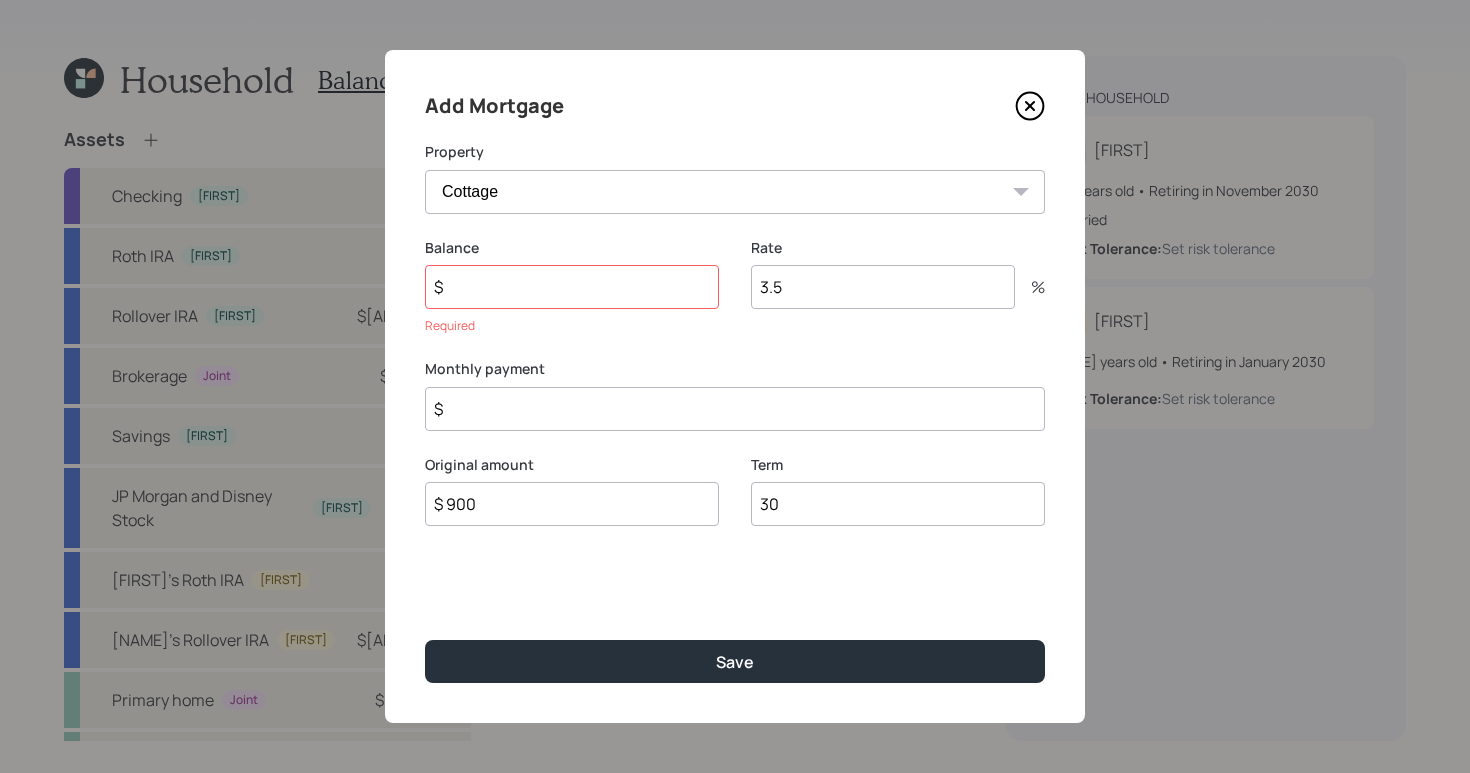 type on "$ 900" 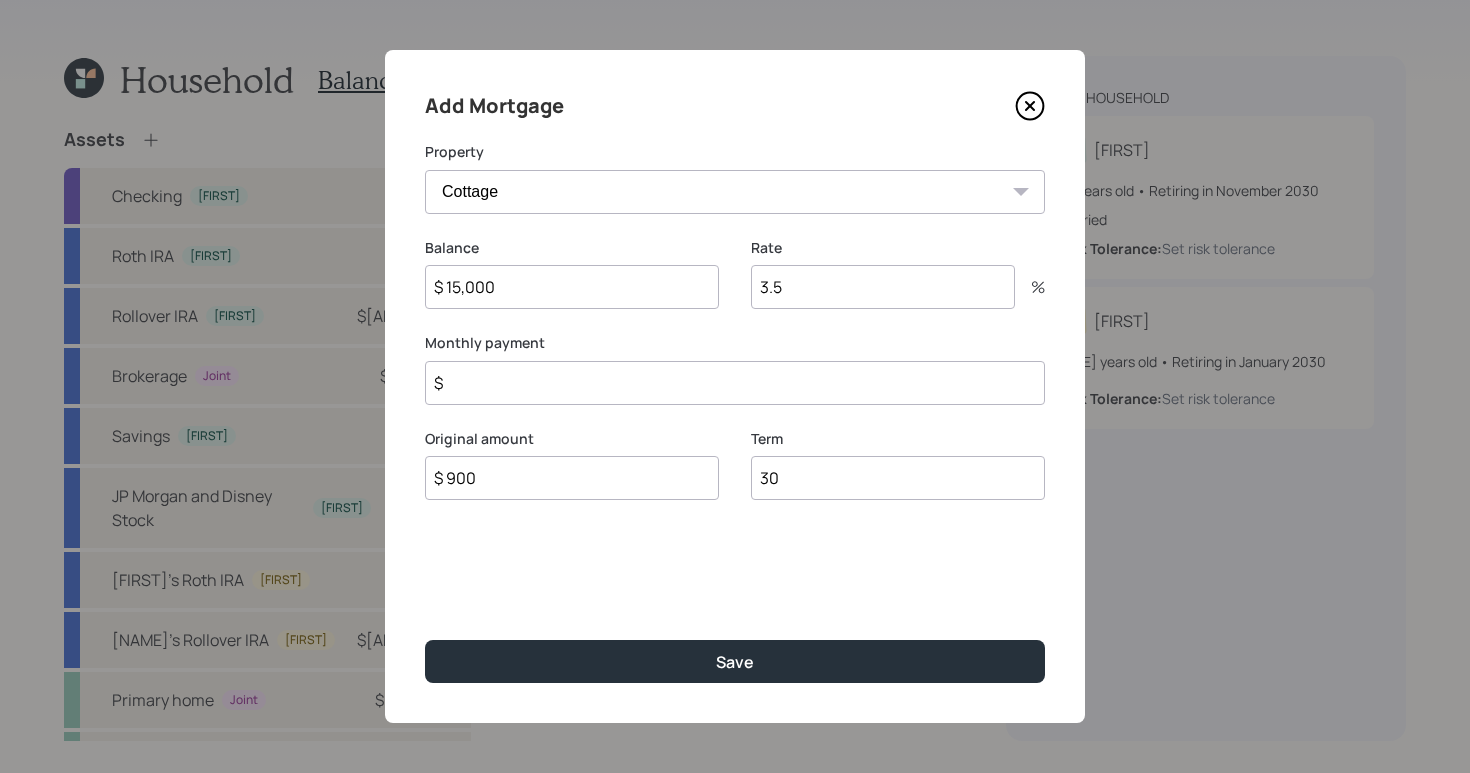 type on "$ 15,000" 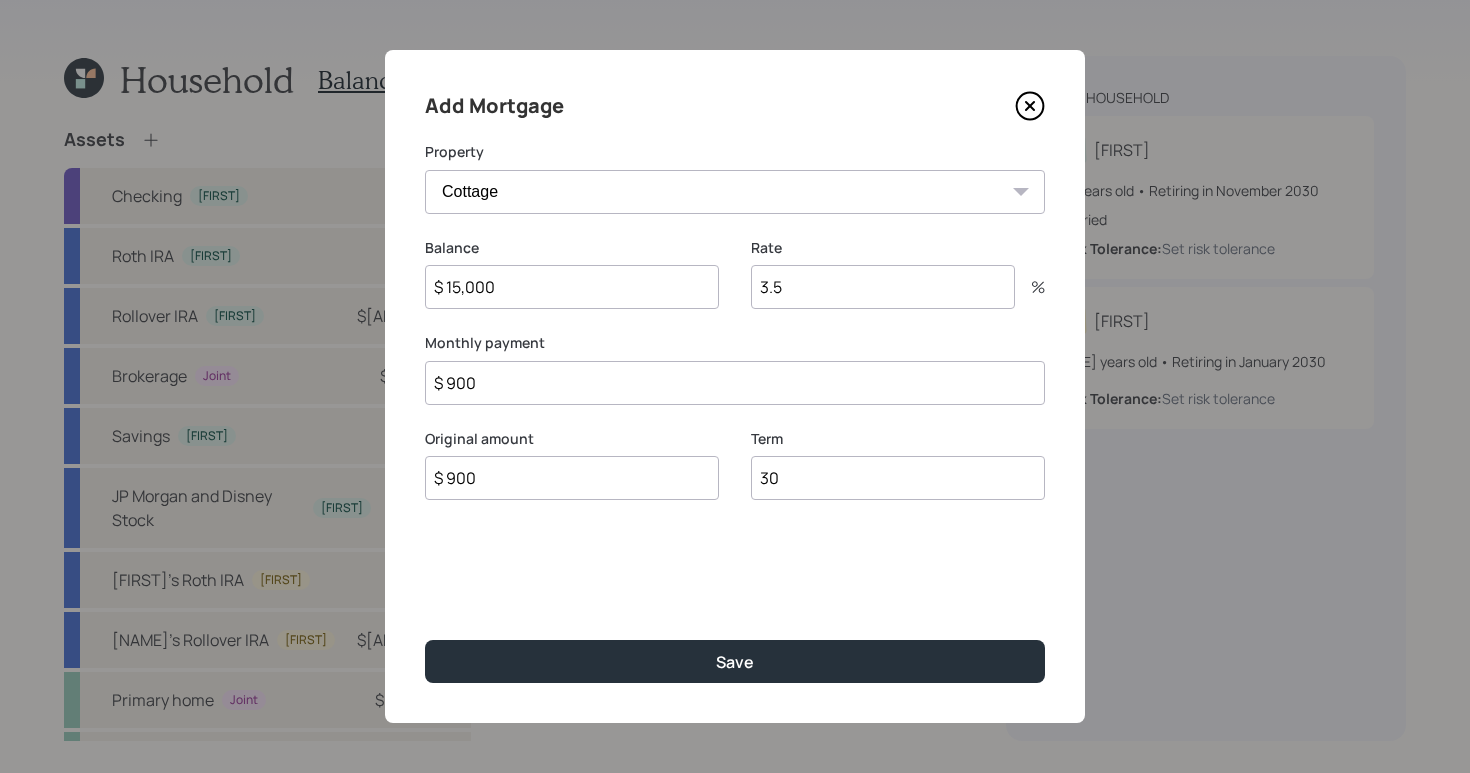 type on "$ 900" 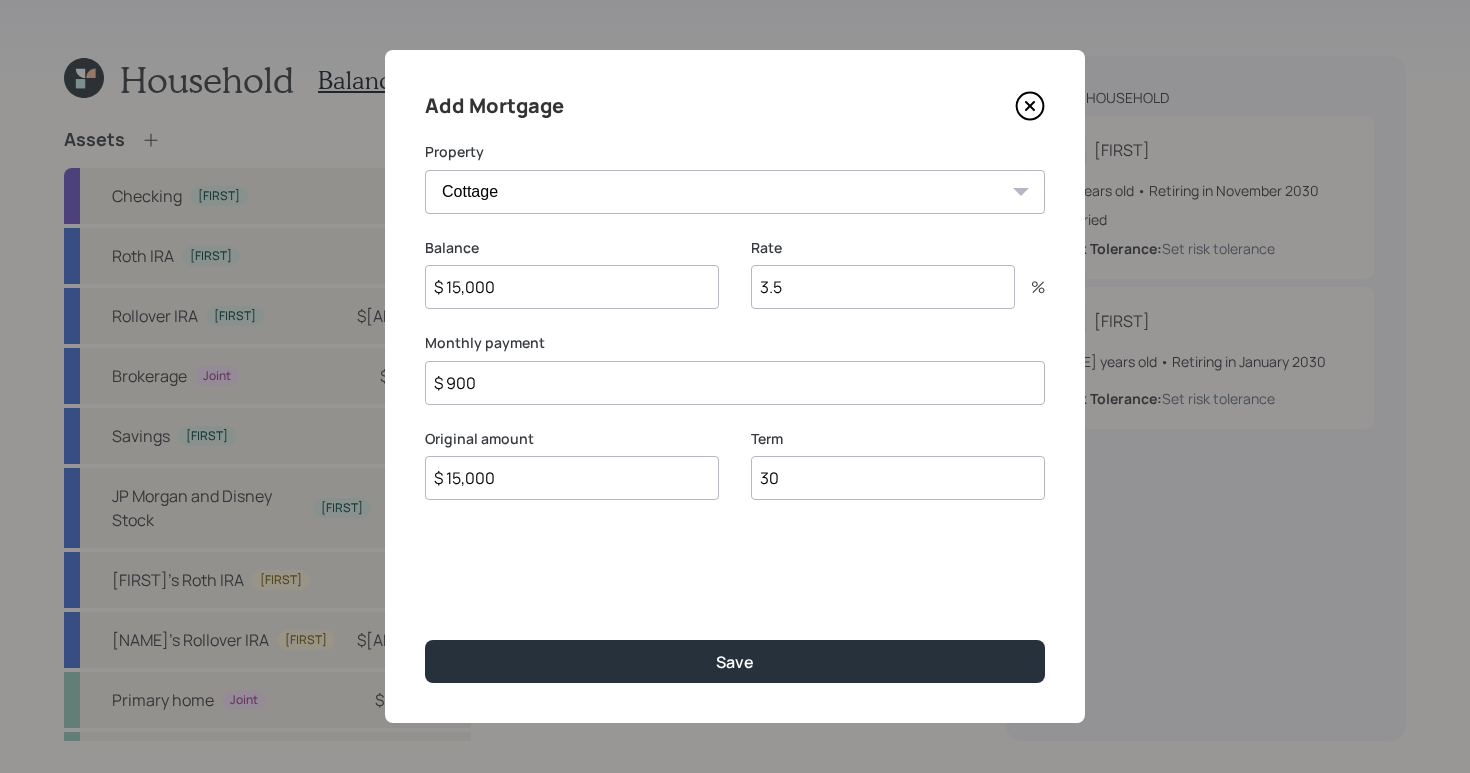 type on "$ 15,000" 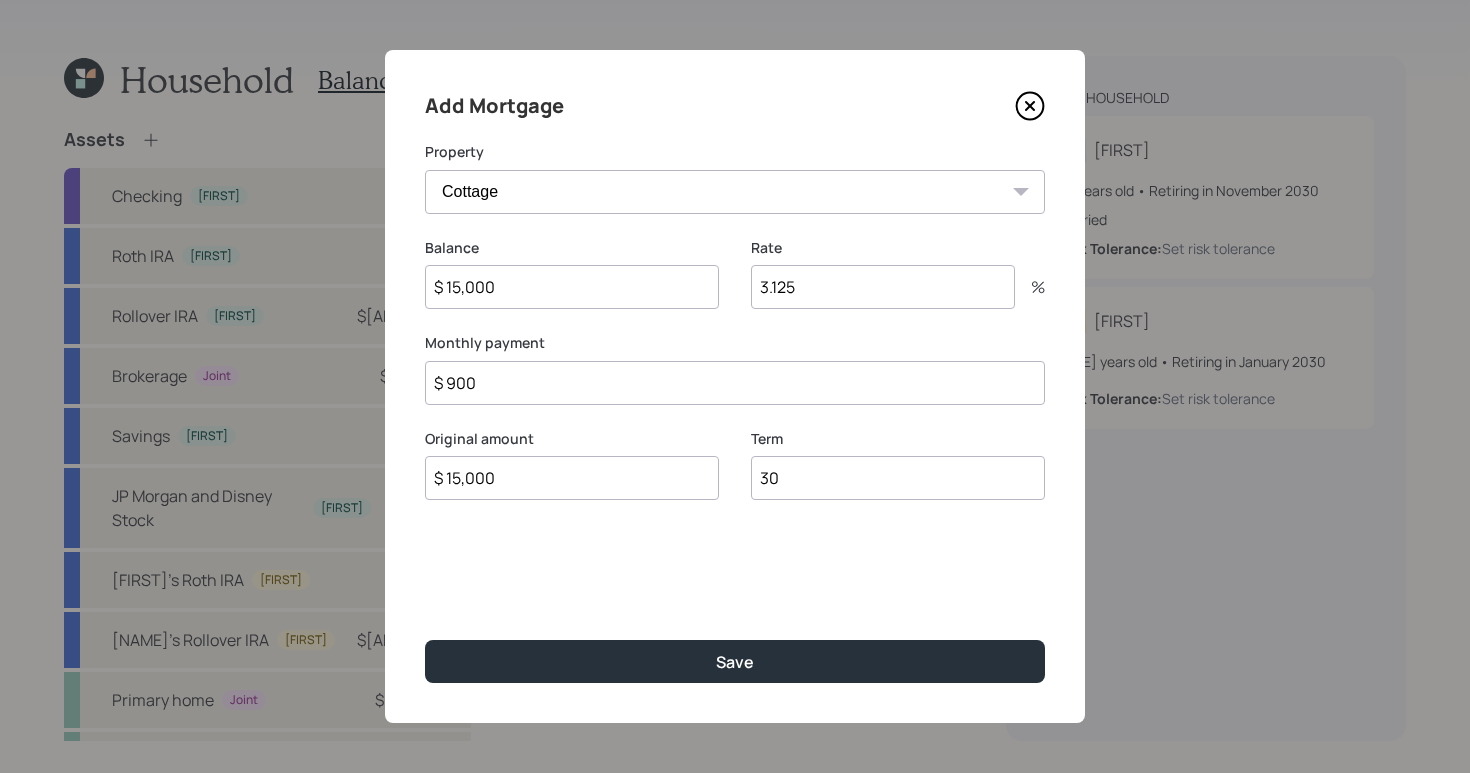 click on "Save" at bounding box center [735, 661] 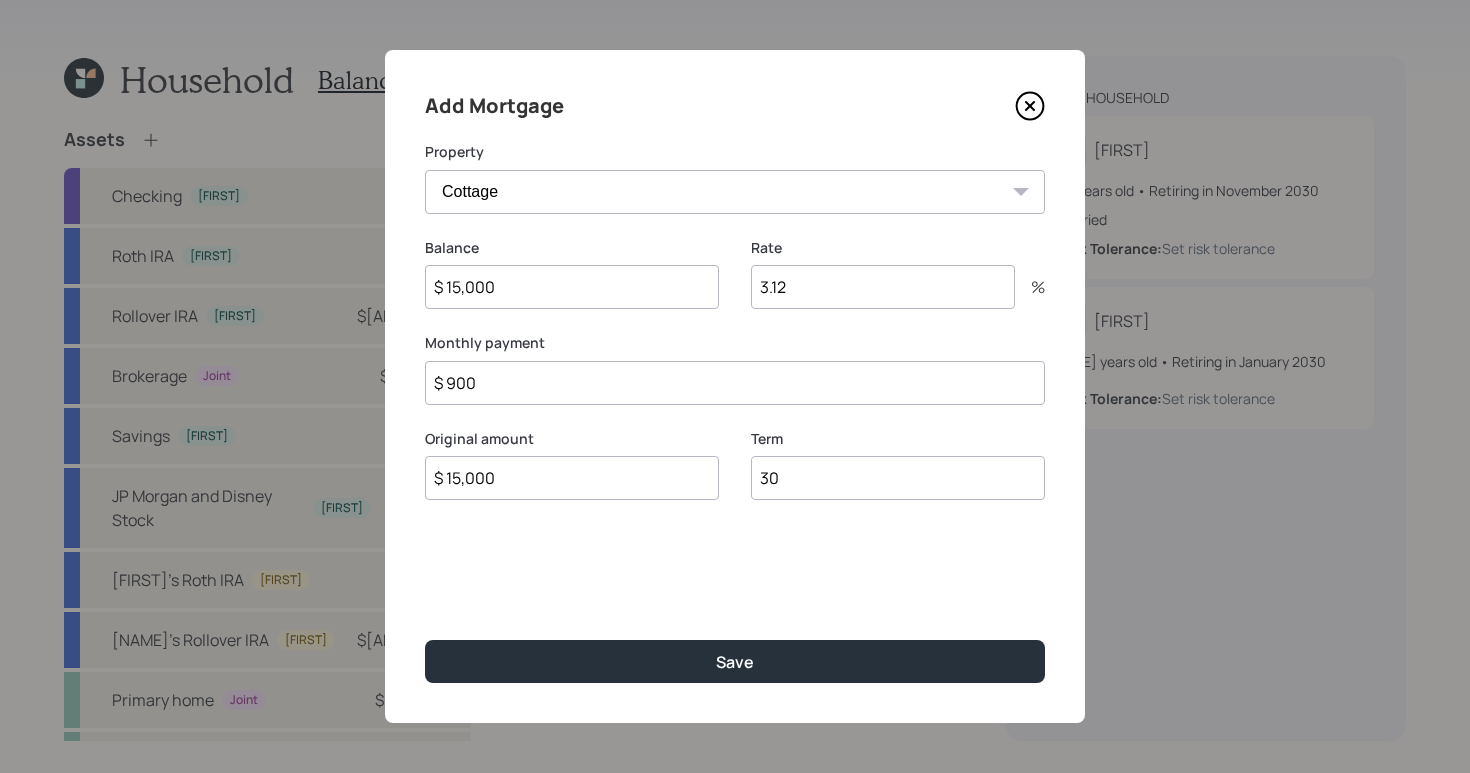 type on "3.12" 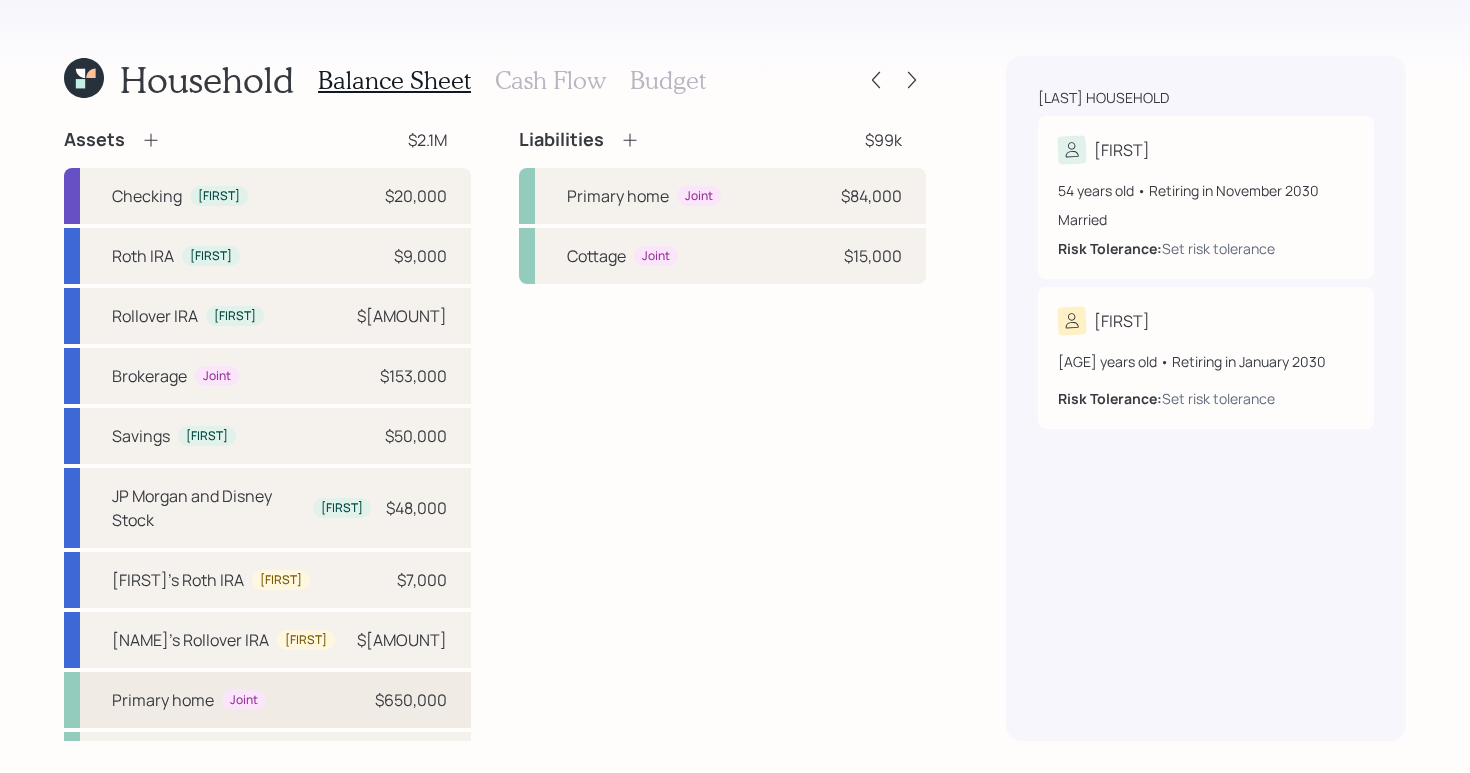 scroll, scrollTop: 47, scrollLeft: 0, axis: vertical 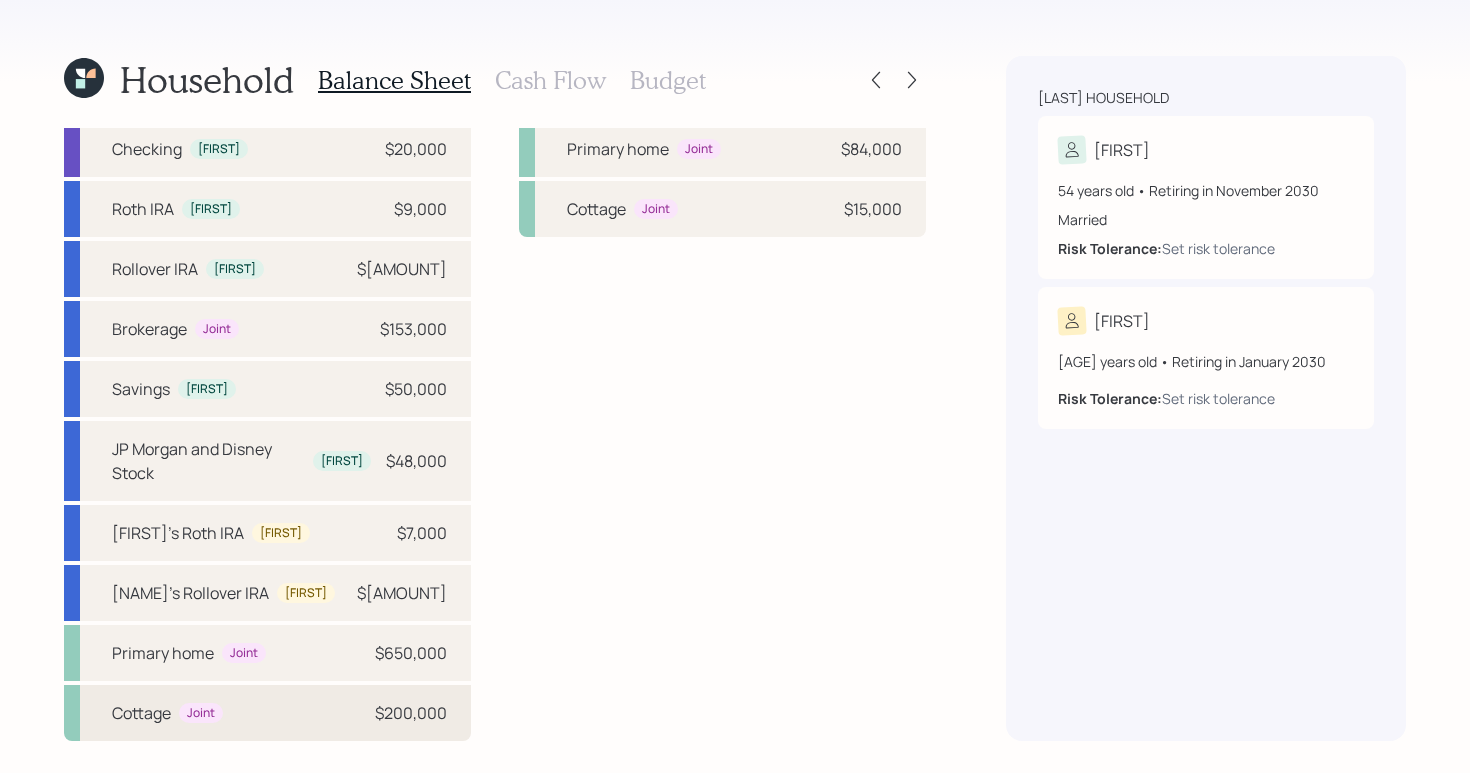 click on "Cottage Joint $[CURRENCY]" at bounding box center (267, 713) 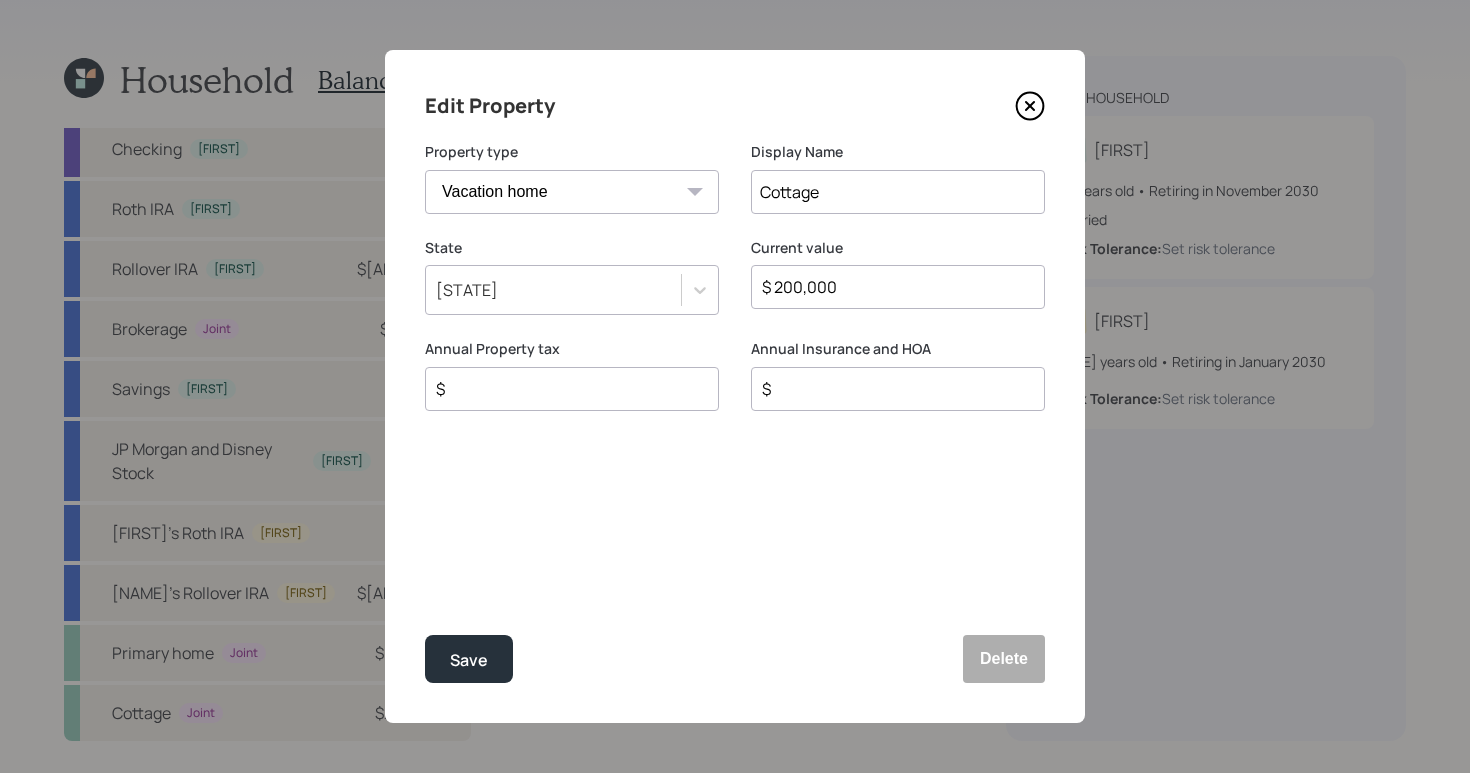 click on "$" at bounding box center [564, 389] 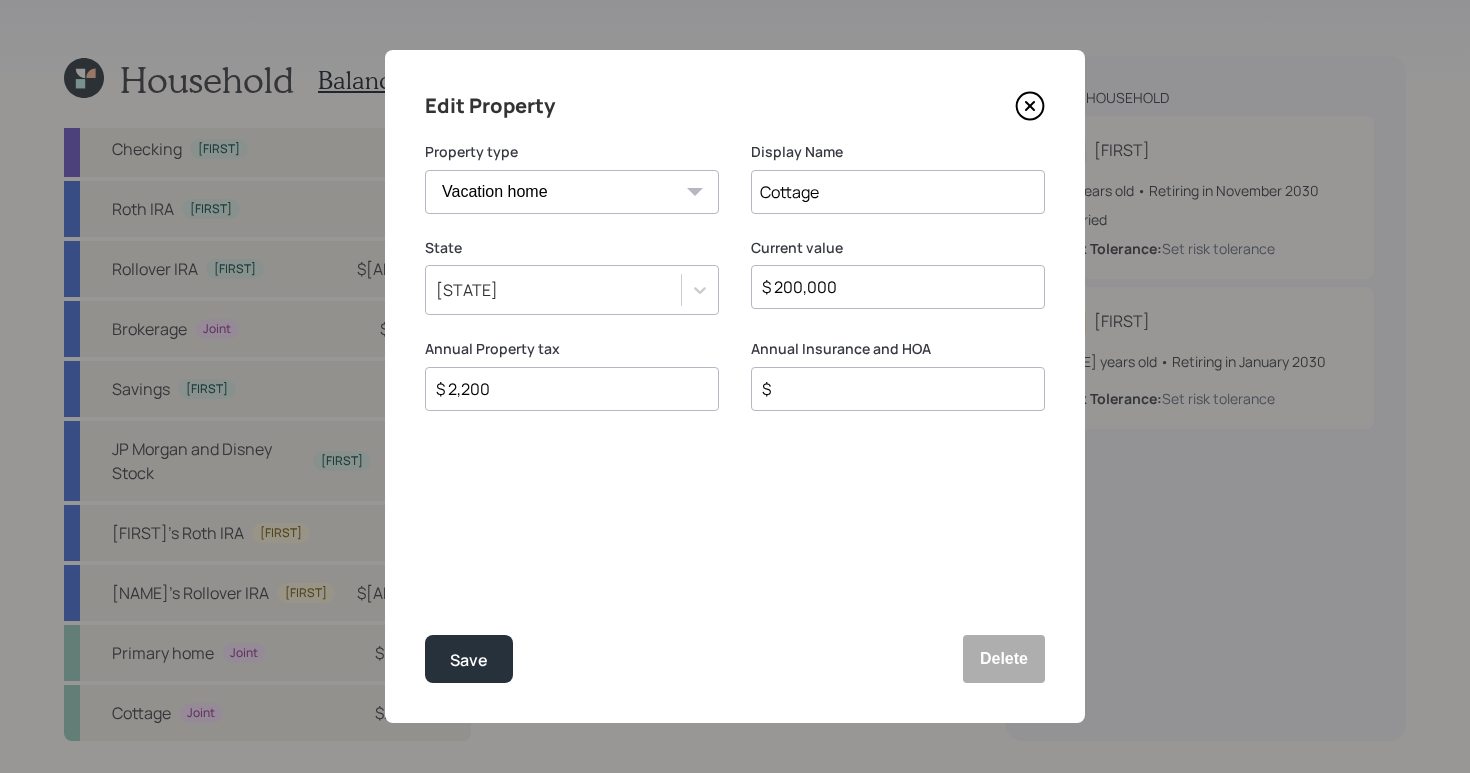 type on "$ 2,200" 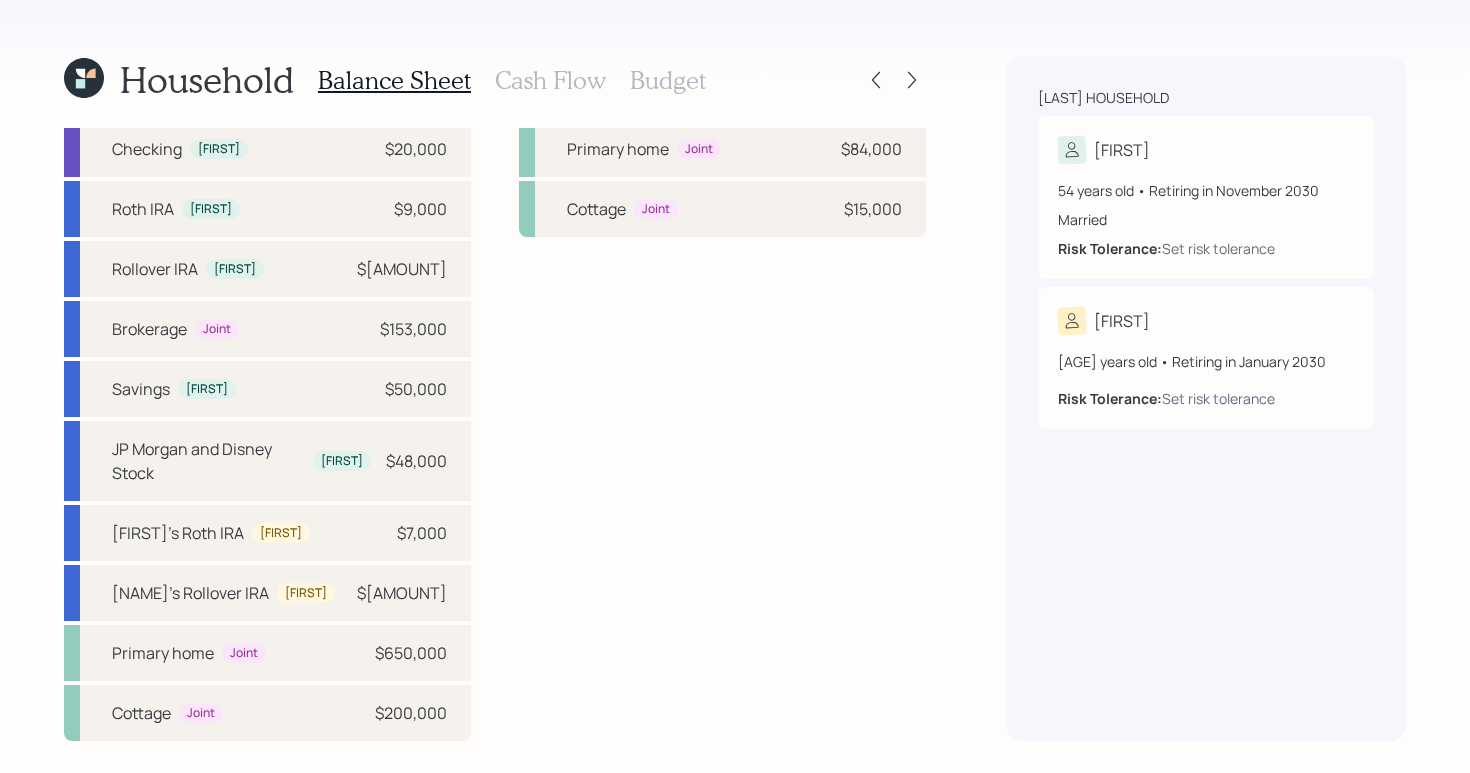 click on "Household Balance Sheet Cash Flow Budget Assets $2.1M Checking [NAME] $20,000 Roth IRA [NAME] $9,000 Rollover IRA [NAME] $43,000 Brokerage Joint $153,000 Savings [NAME] $50,000 JP Morgan and Disney Stock [NAME] $48,000 [NAME]'s Roth IRA [NAME] $7,000 [NAME]'s Rollover IRA [NAME] $884,000 Primary home Joint $650,000 Cottage Joint $200,000 Liabilities $99k Primary home Joint $84,000 Cottage Joint $15,000 Cleland household [NAME] 54 years old • Retiring in November 2030 Married Risk Tolerance: Set risk tolerance [NAME] 54 years old • Retiring in January 2030 Risk Tolerance: Set risk tolerance" at bounding box center [735, 386] 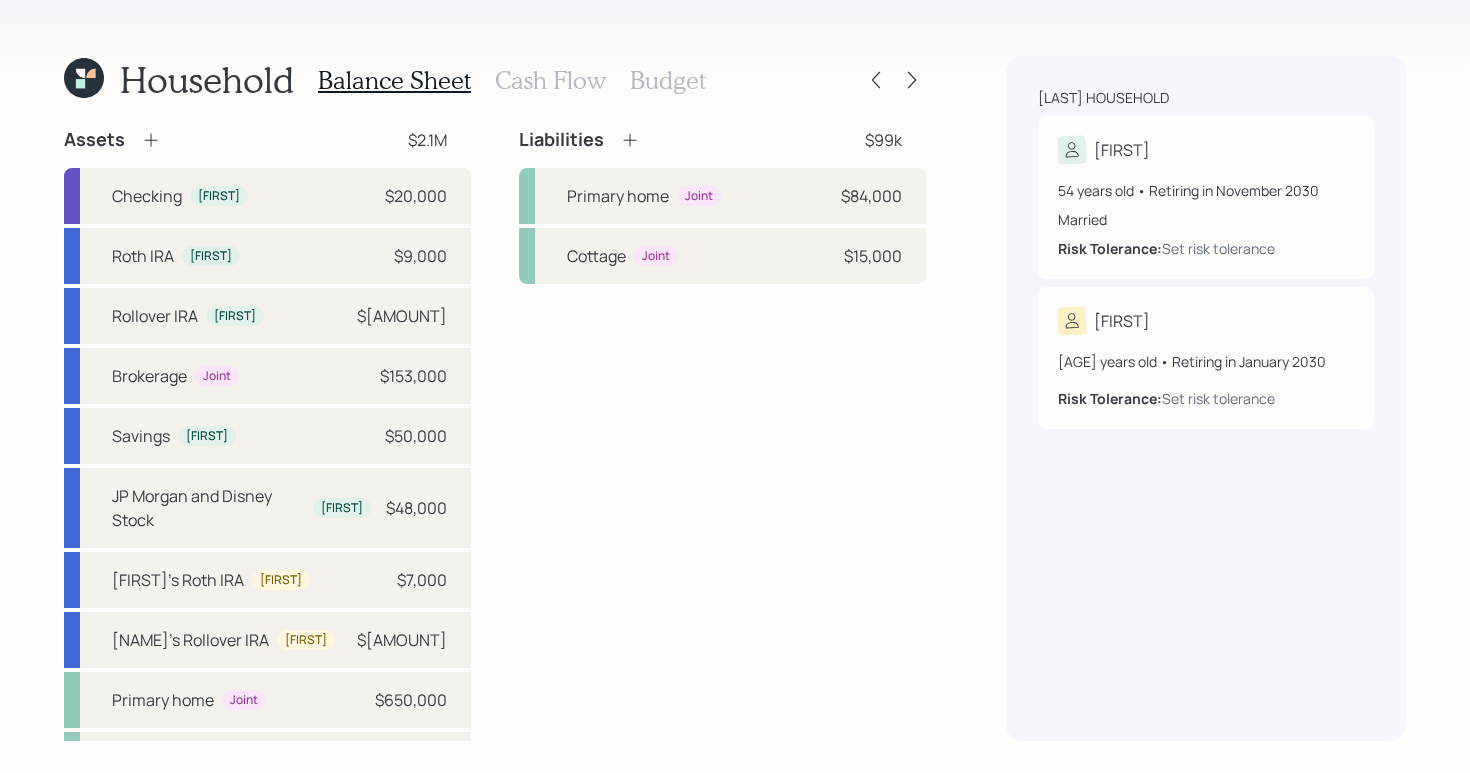 click 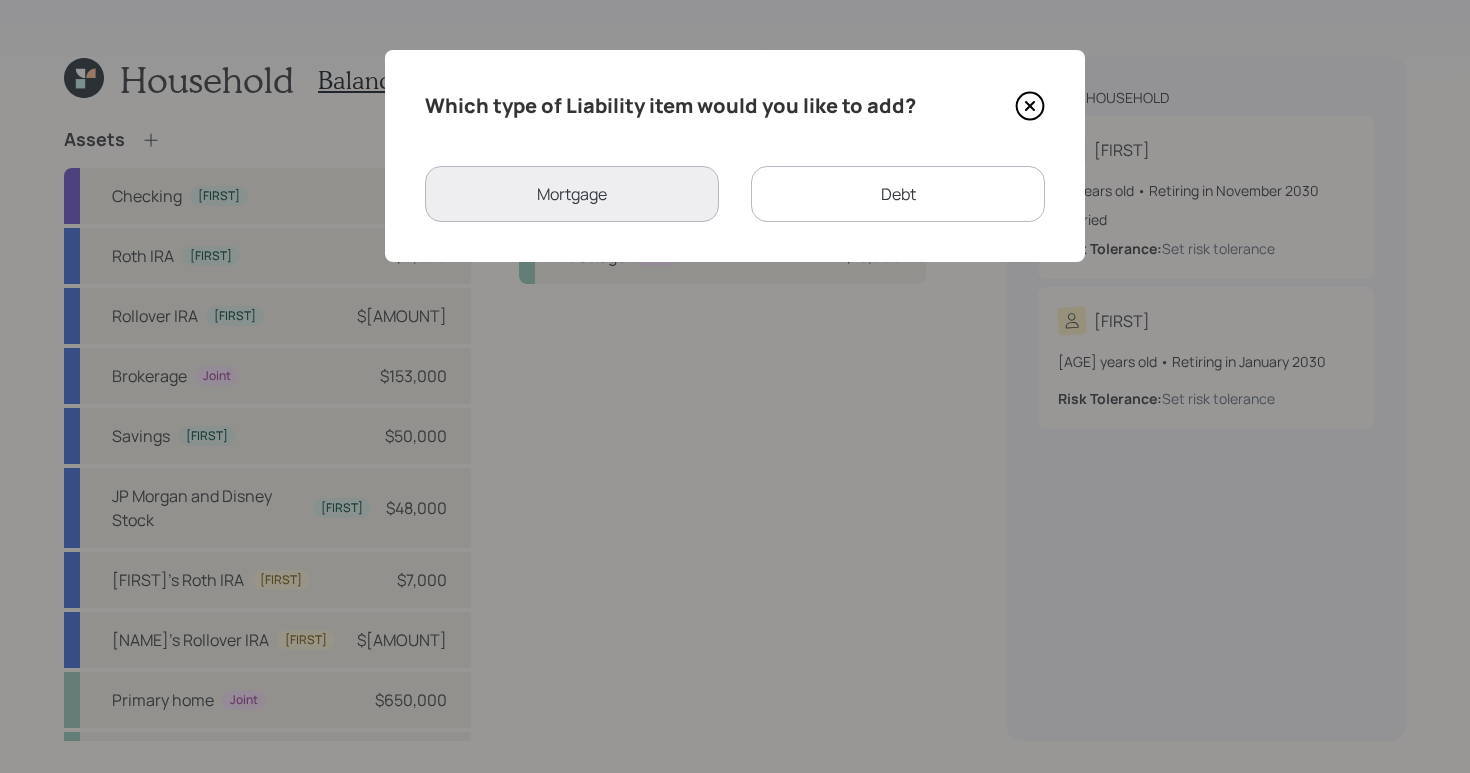click on "Debt" at bounding box center (898, 194) 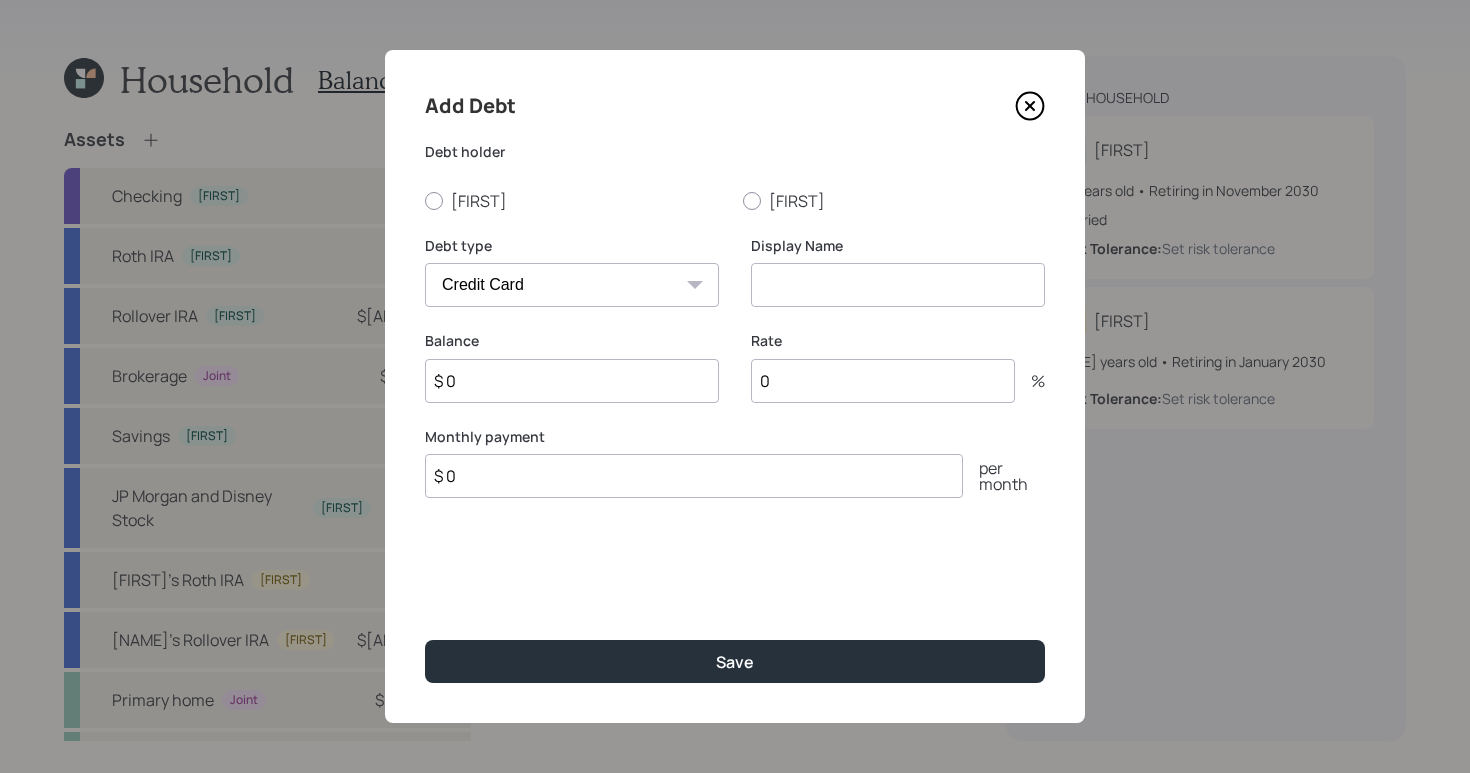 click on "Car Credit Card Medical Student Other" at bounding box center (572, 285) 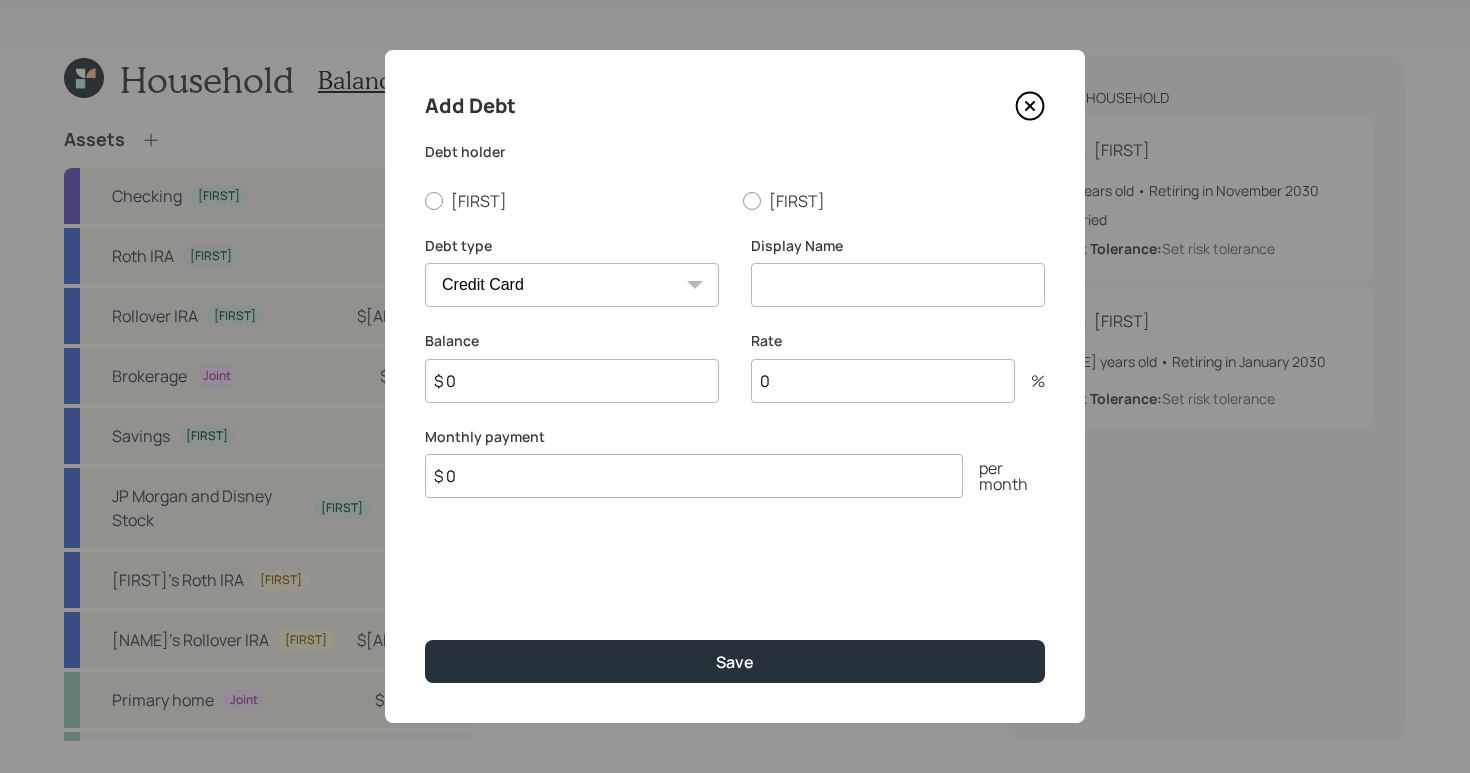 select on "car" 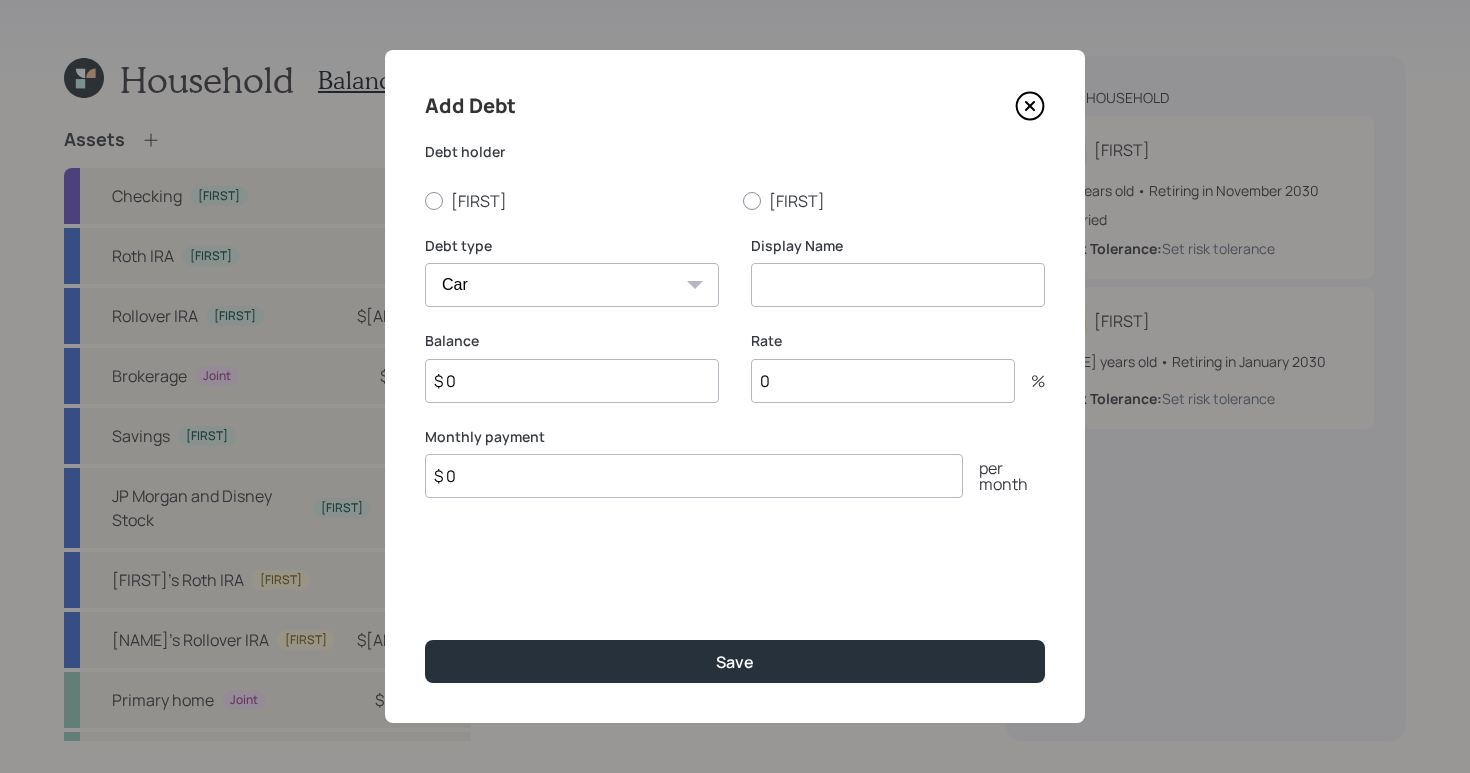 click at bounding box center (898, 285) 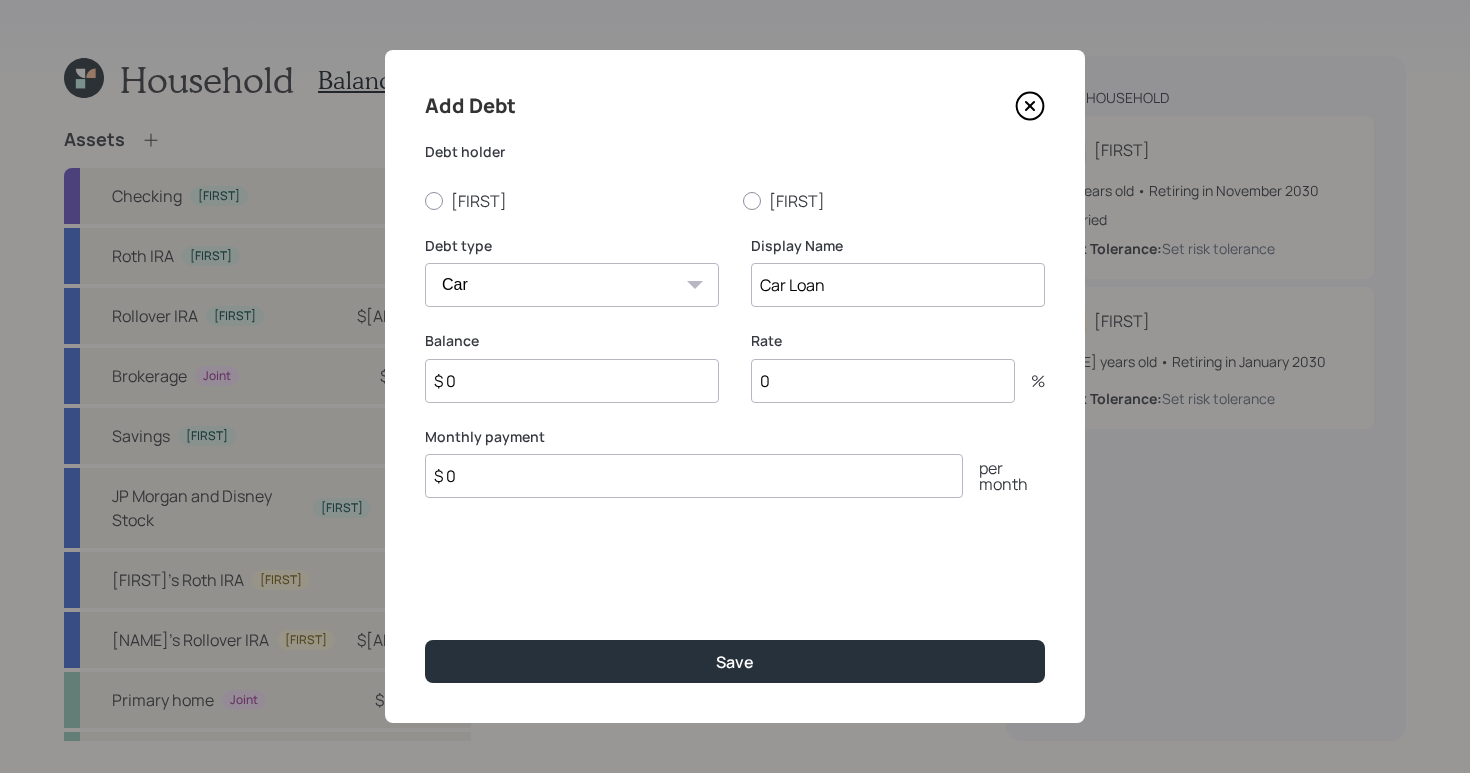 type on "Car Loan" 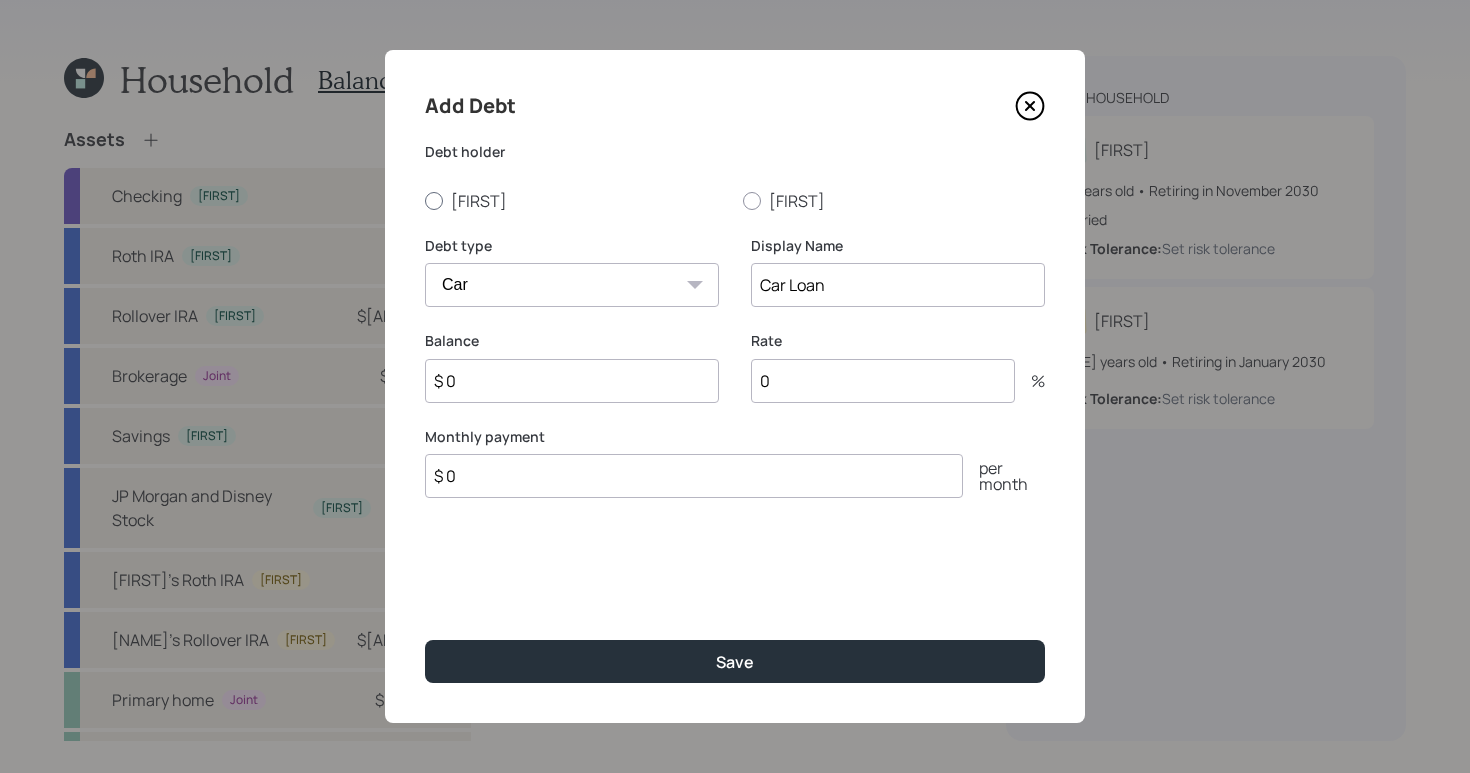 click on "[FIRST]" at bounding box center [576, 201] 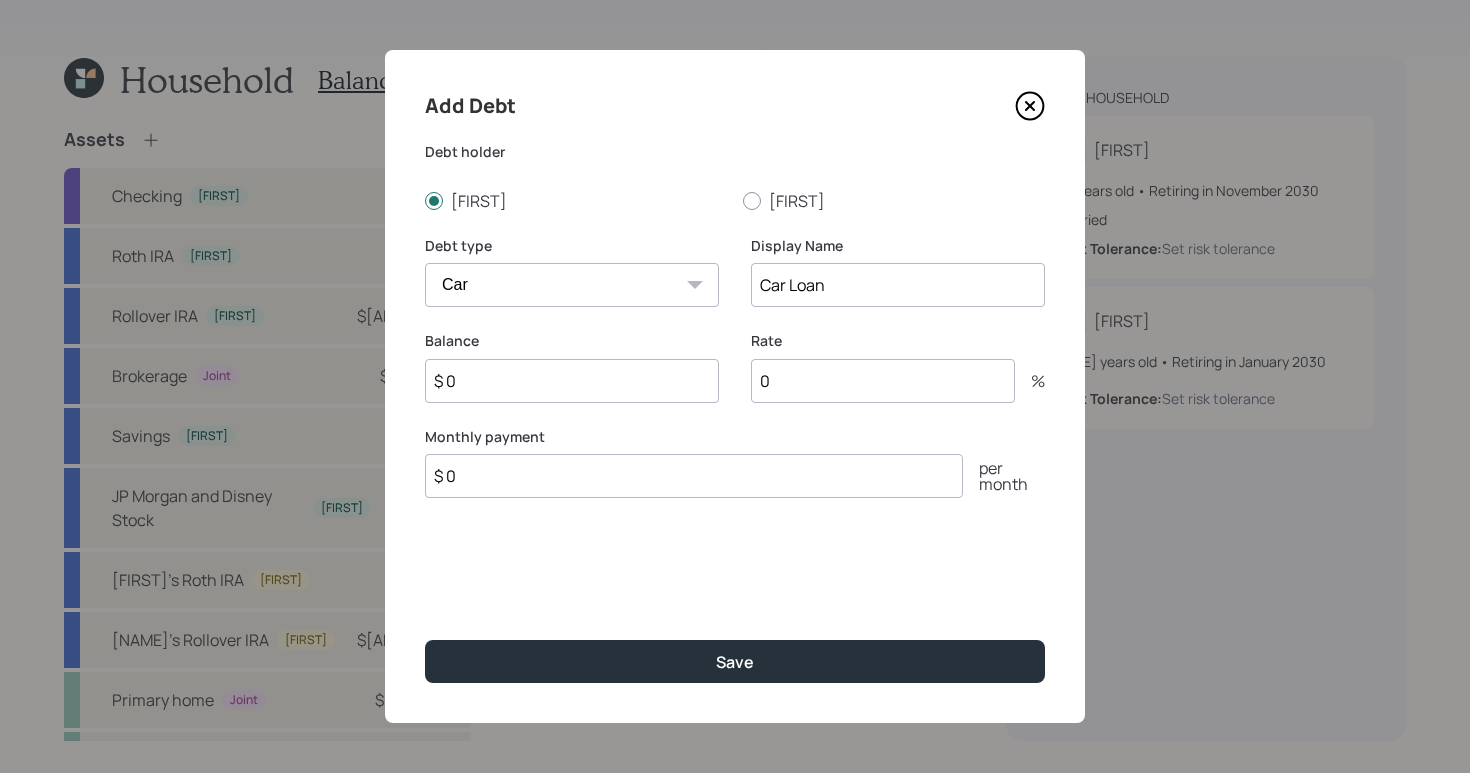 click on "$ 0" at bounding box center (694, 476) 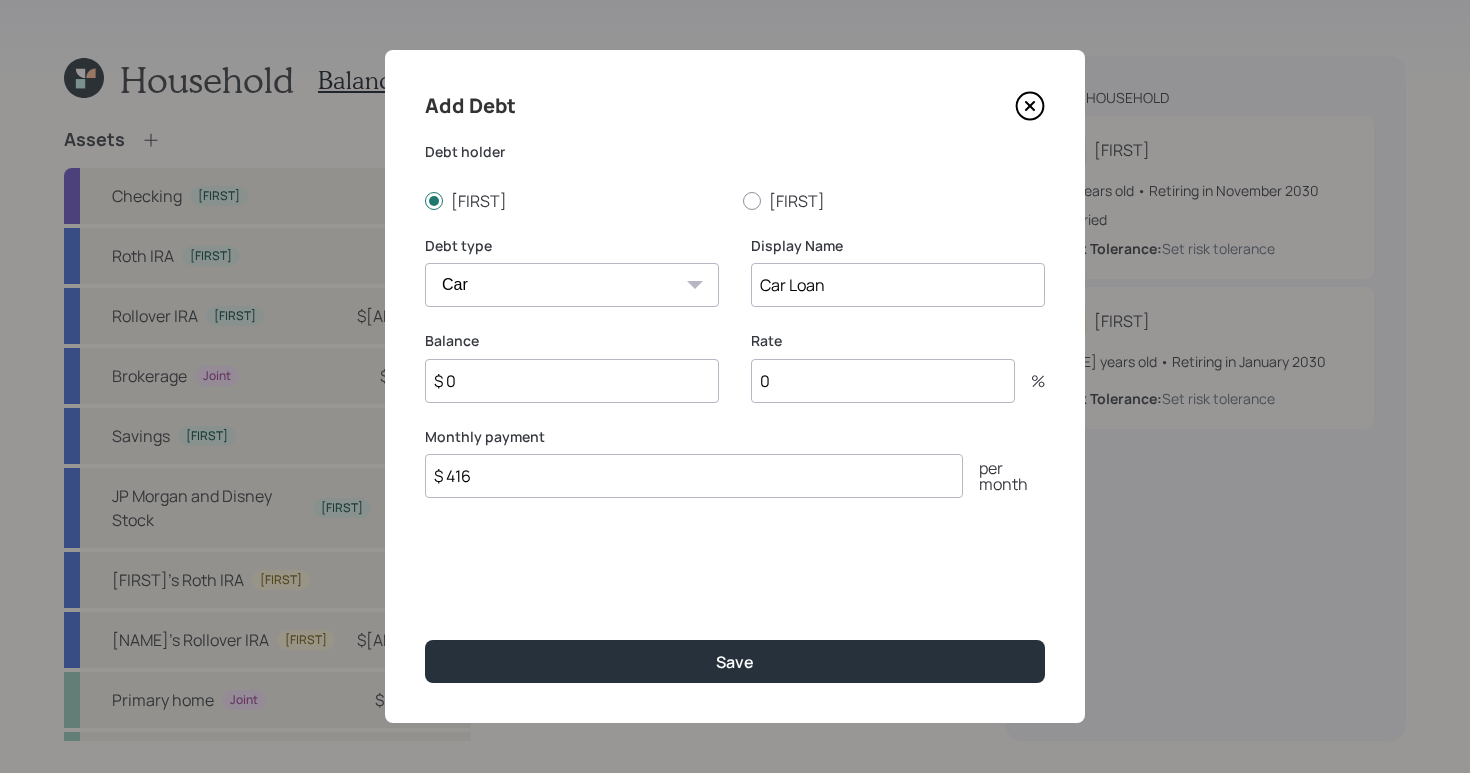 type on "$ 416" 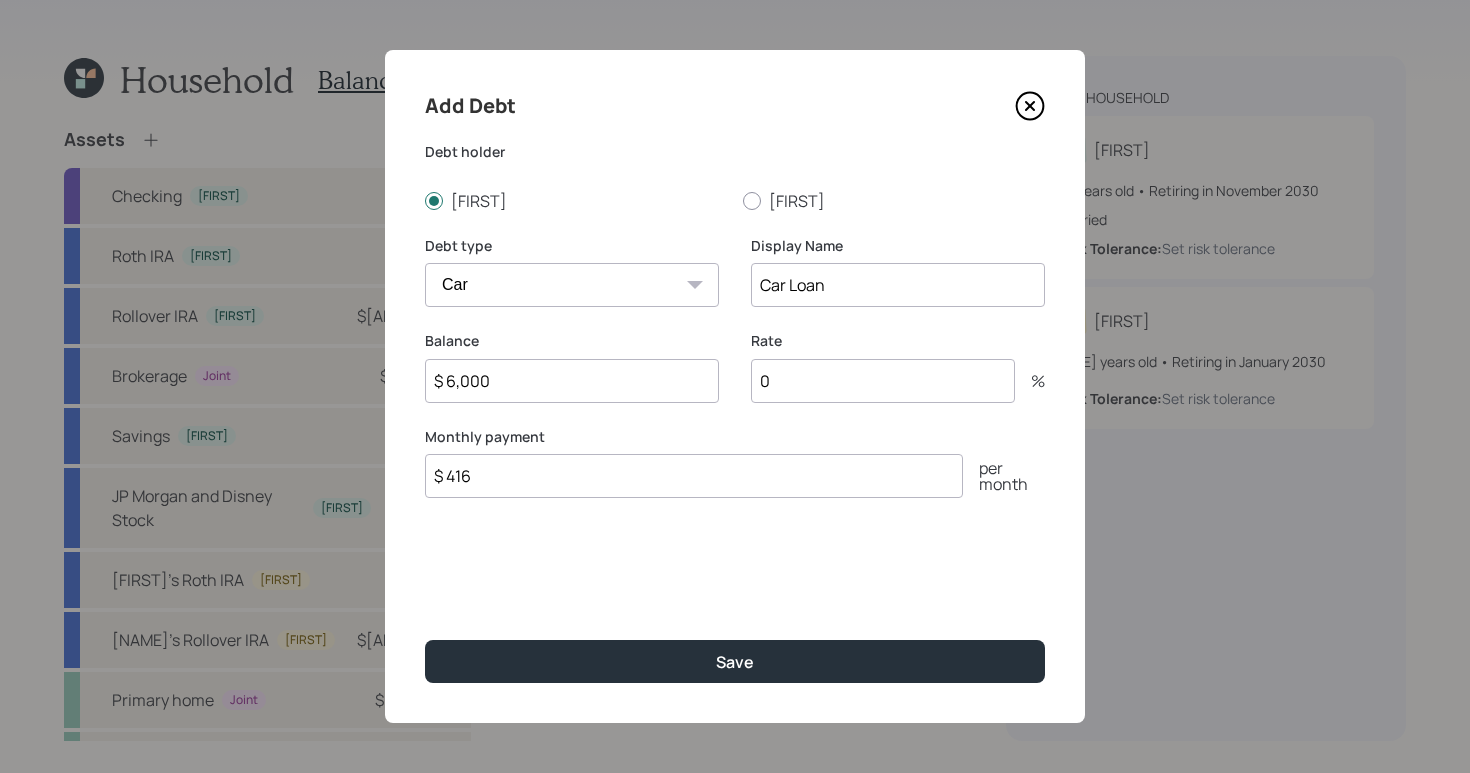type on "$ 6,000" 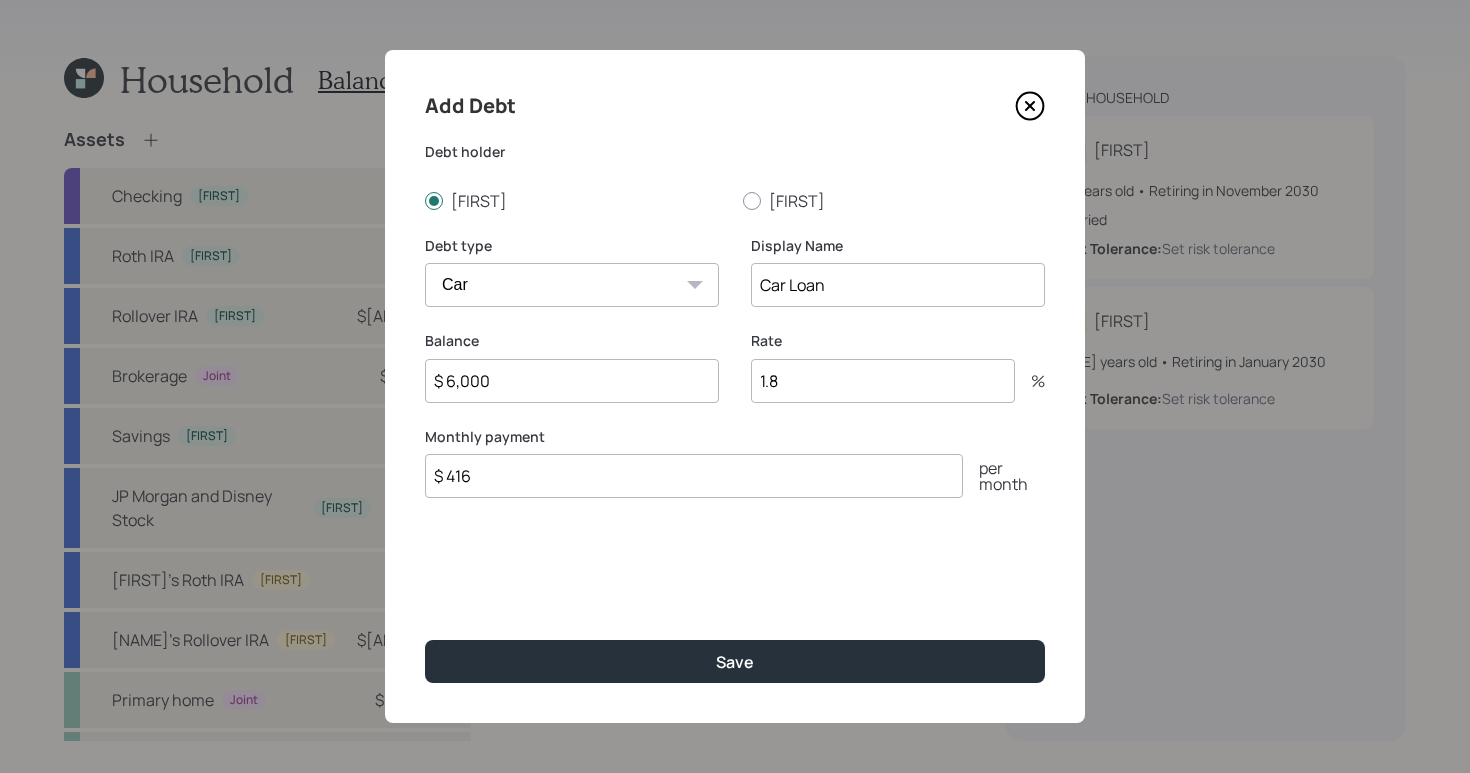 type on "1.8" 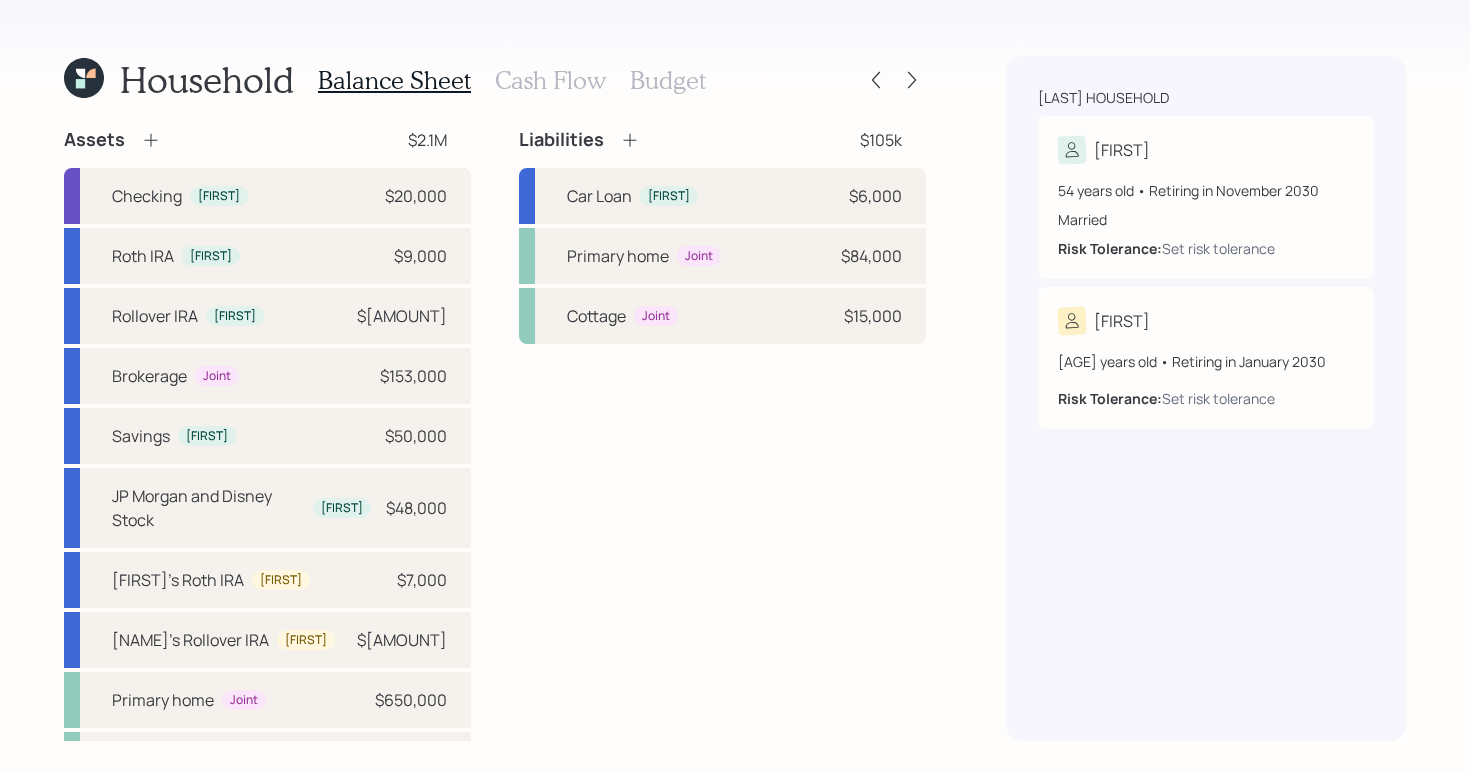 click on "Cash Flow" at bounding box center [550, 80] 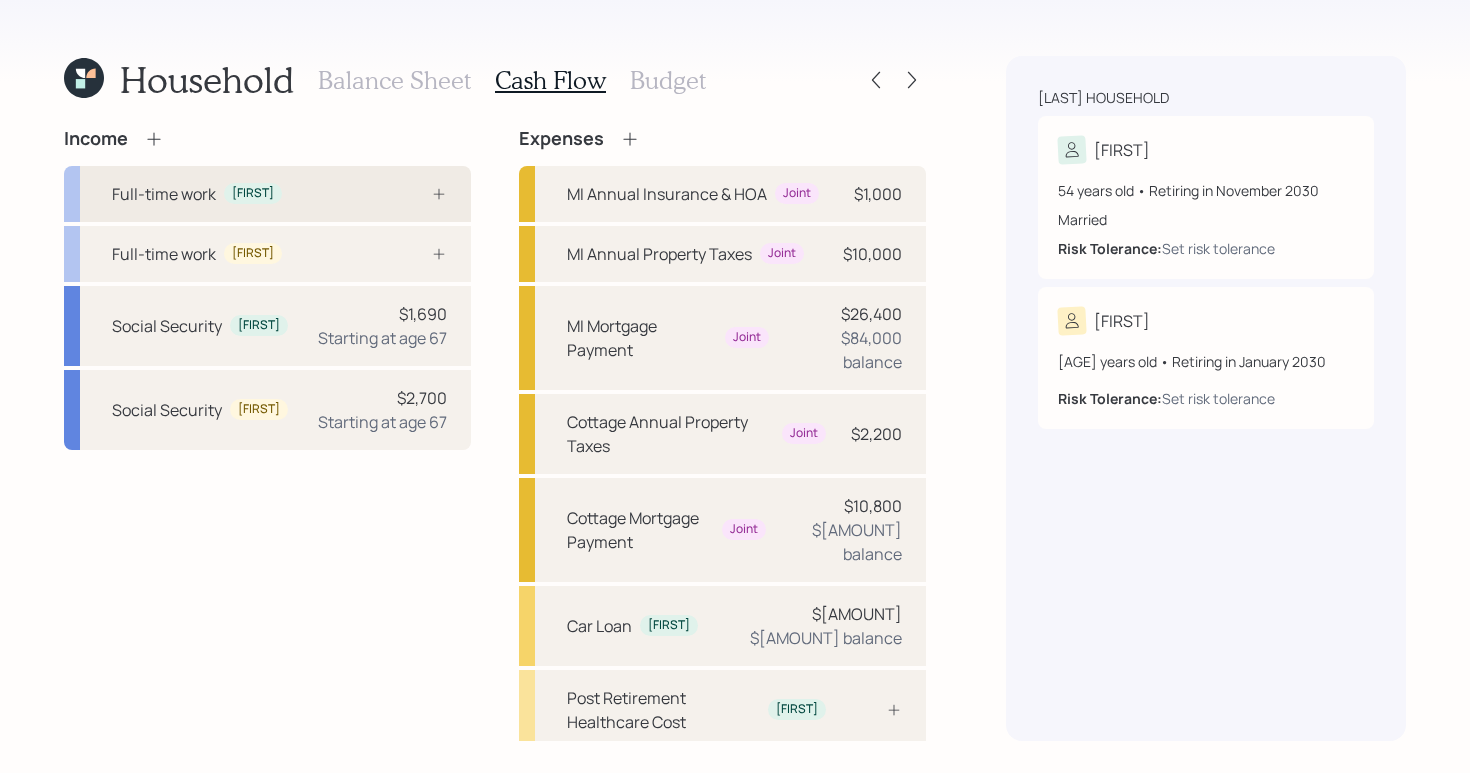 click 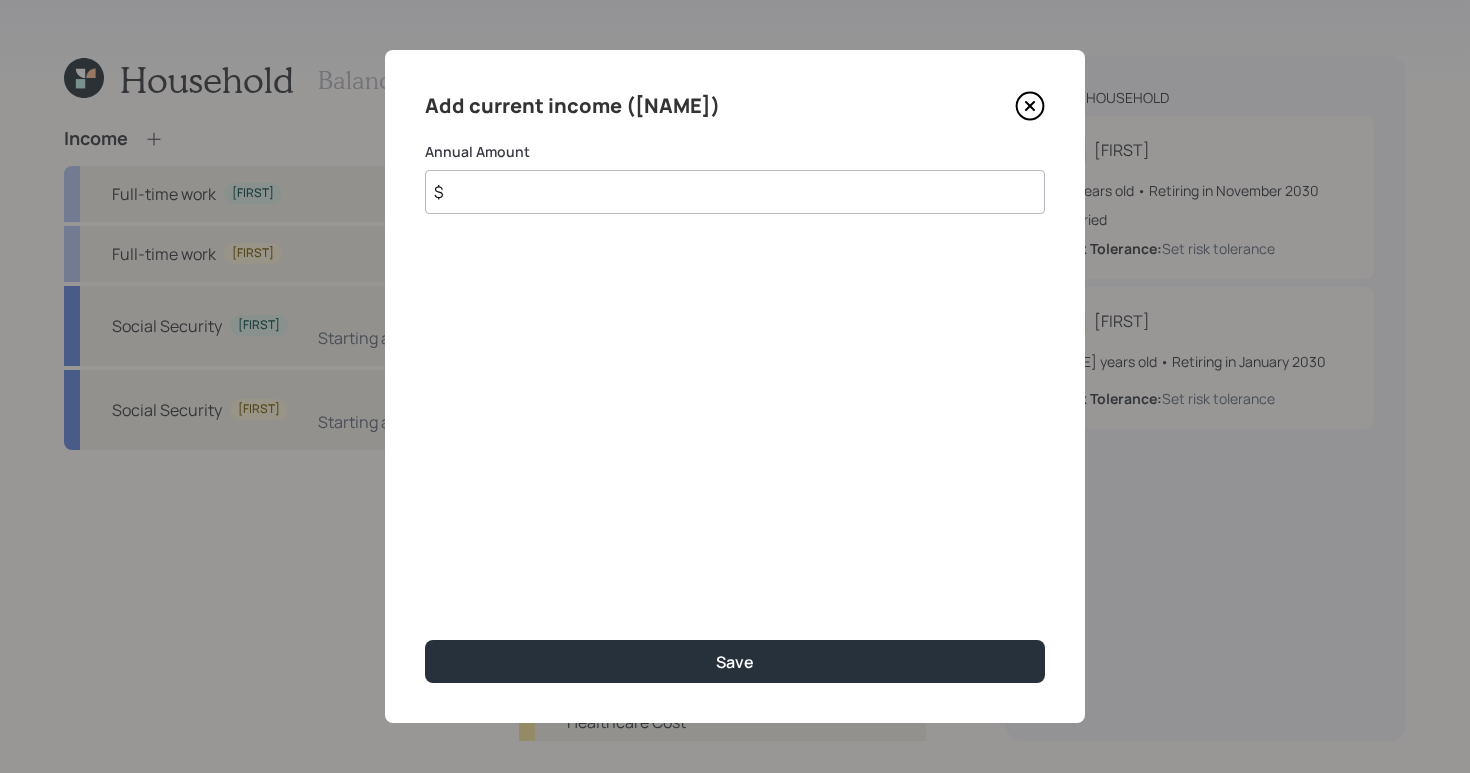 click on "$" at bounding box center (735, 192) 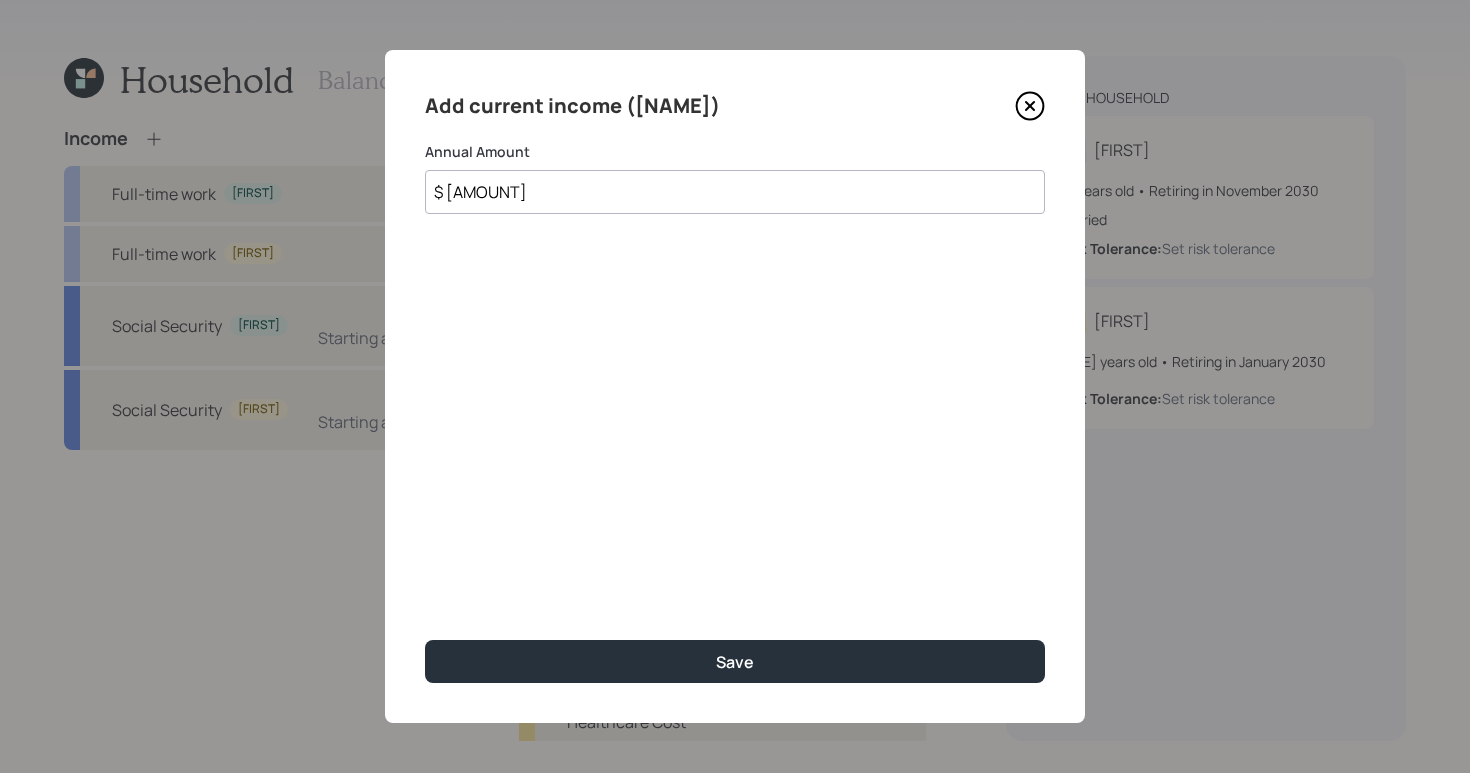 type on "$ [AMOUNT]" 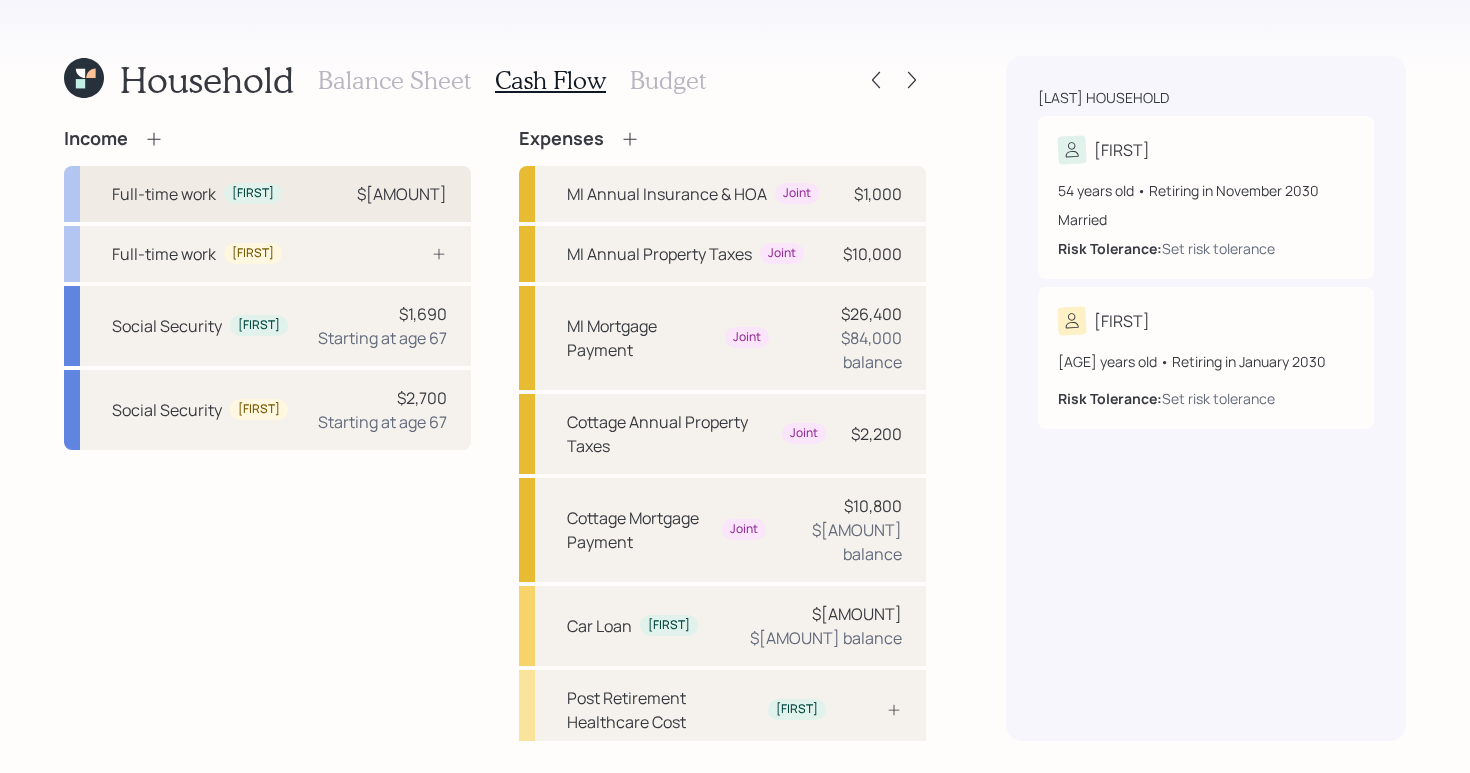 click on "Full-time work [NAME] $43,000" at bounding box center (267, 194) 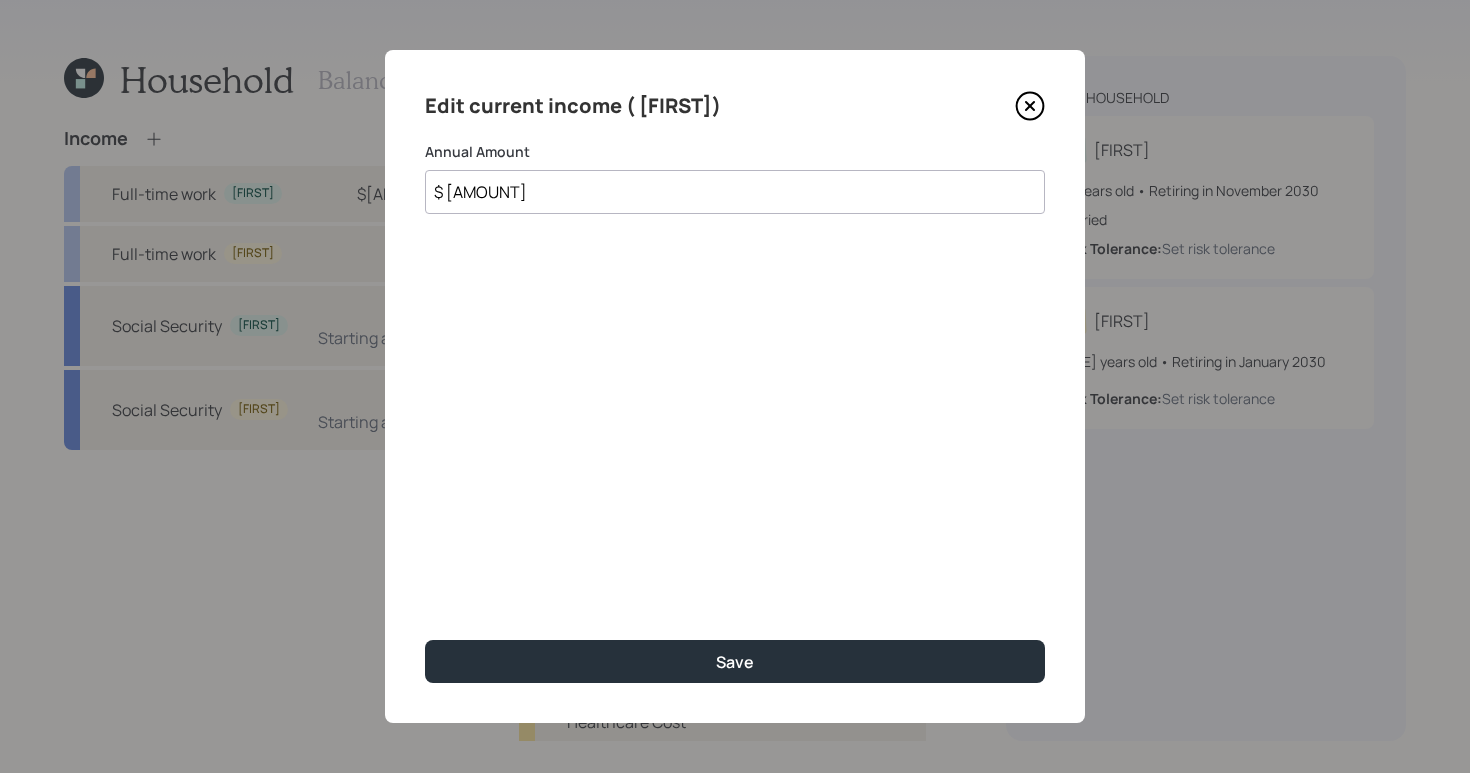 click 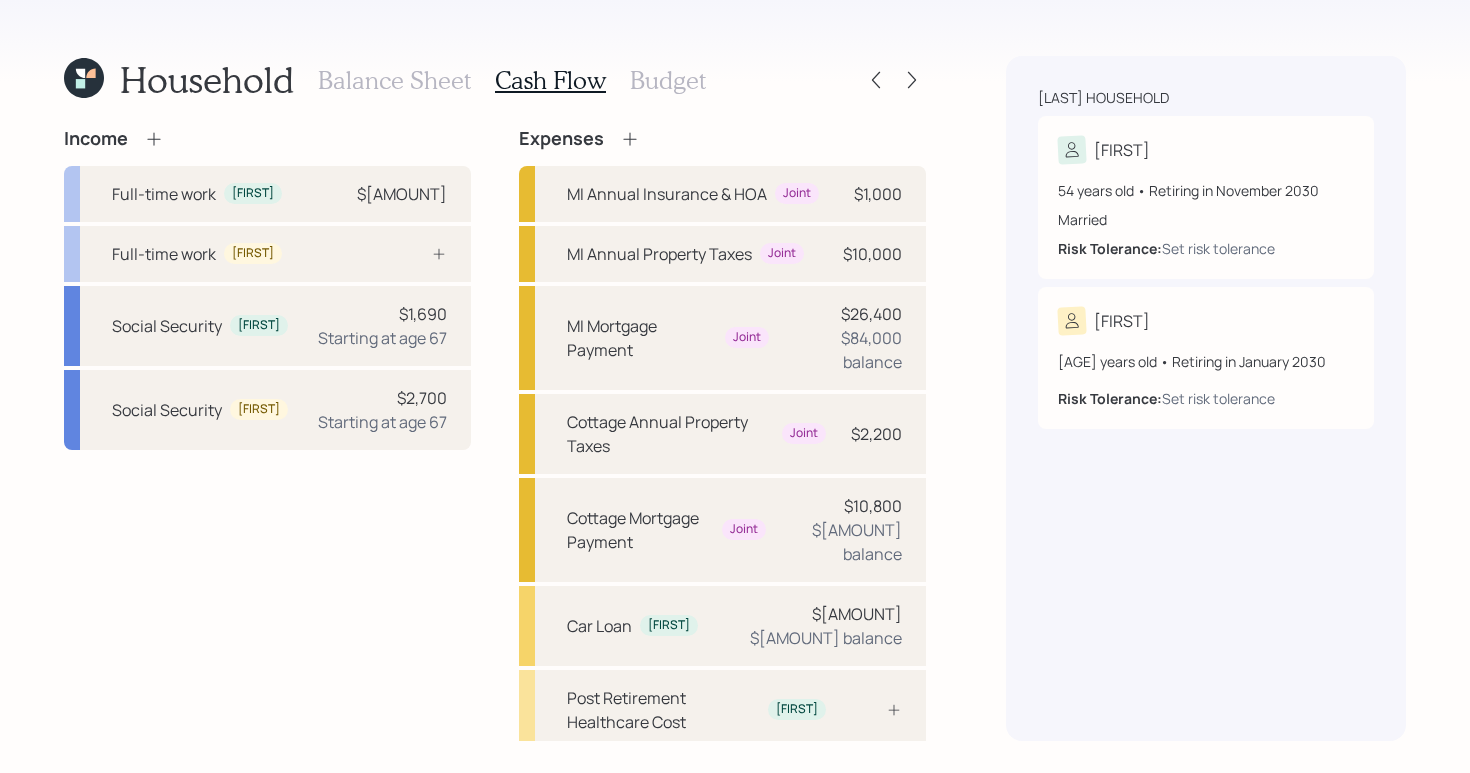 click on "Income Full-time work [NAME] $43,000 Full-time work [NAME] Social Security [NAME] $1,690 Starting at age 67 Social Security [NAME] $2,700 Starting at age 67" at bounding box center (267, 541) 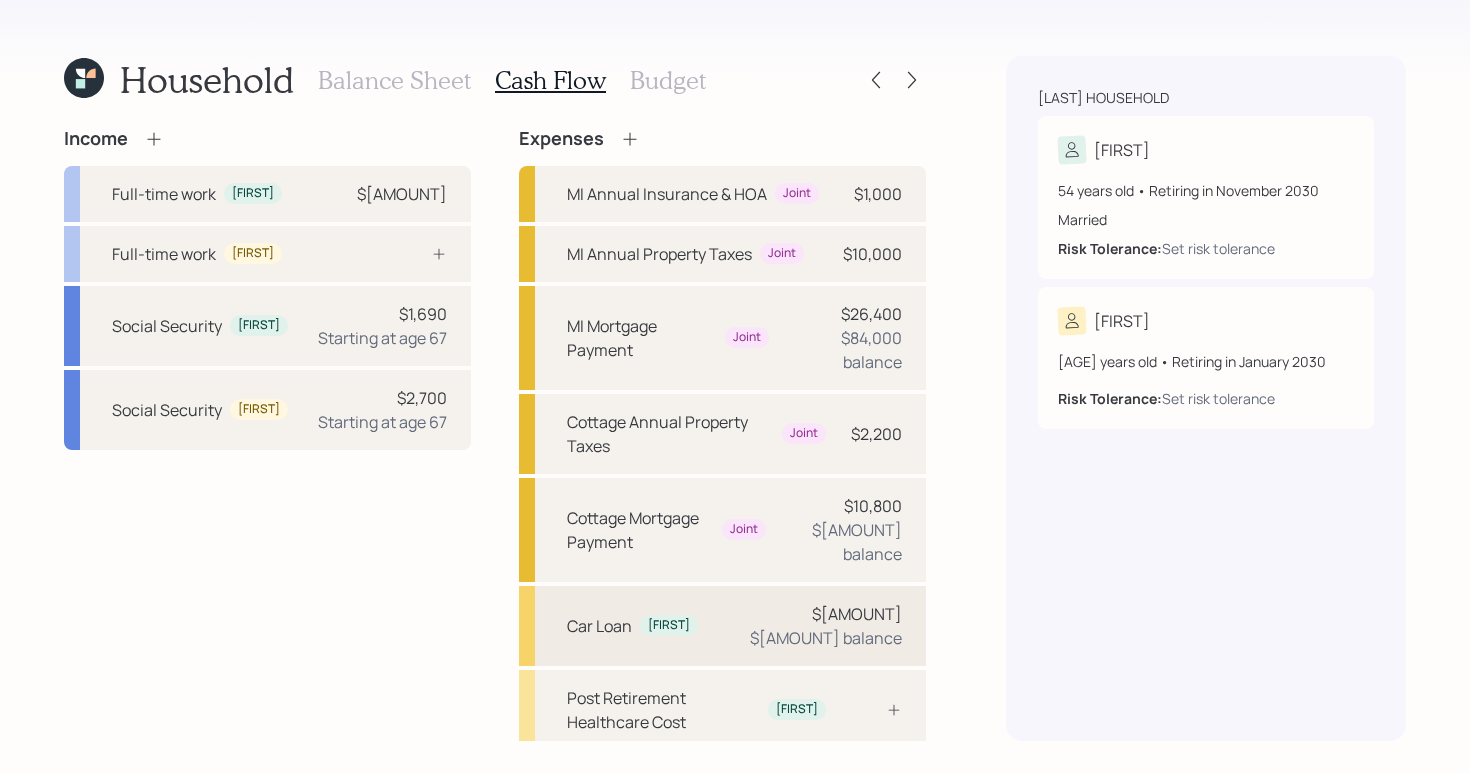 scroll, scrollTop: 3, scrollLeft: 0, axis: vertical 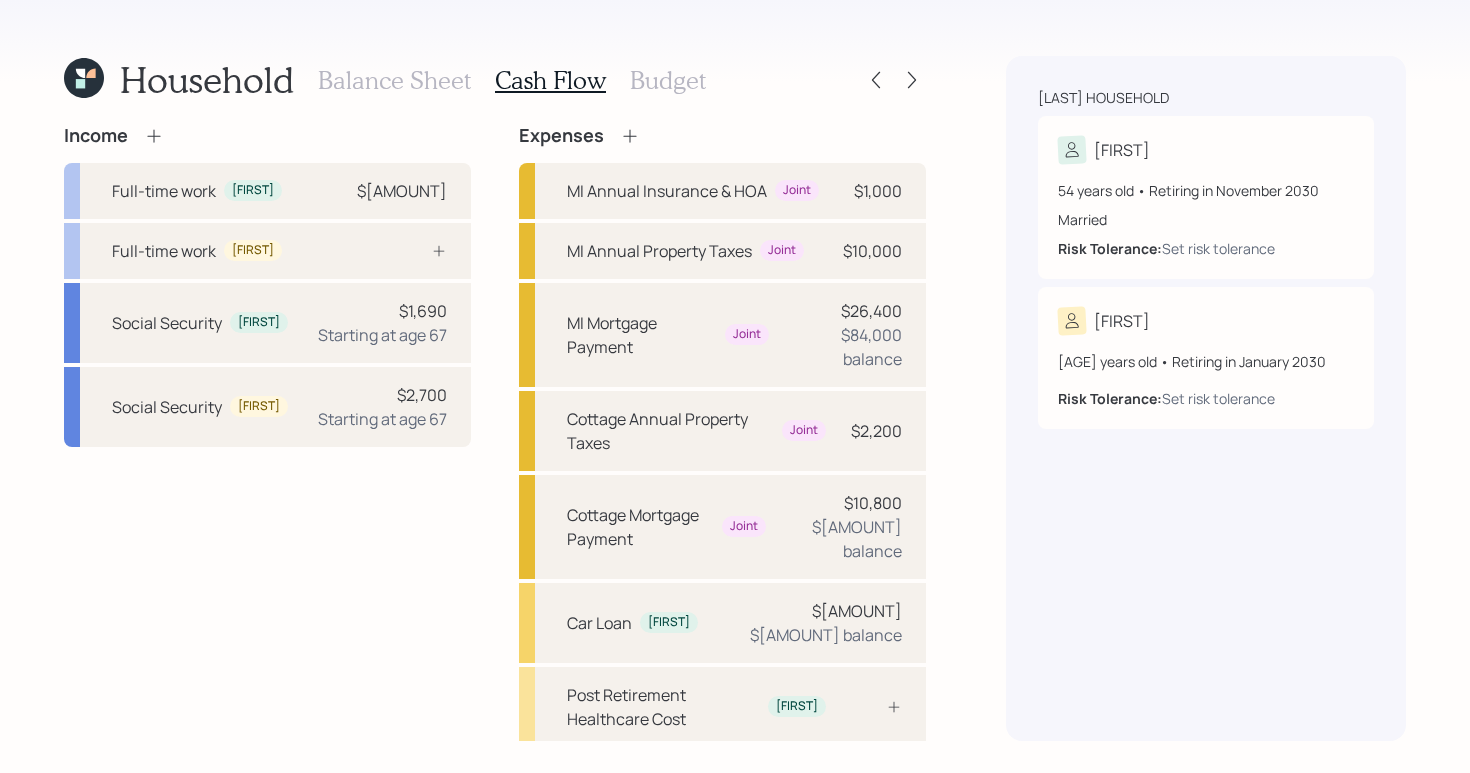 click on "Expenses" at bounding box center [722, 136] 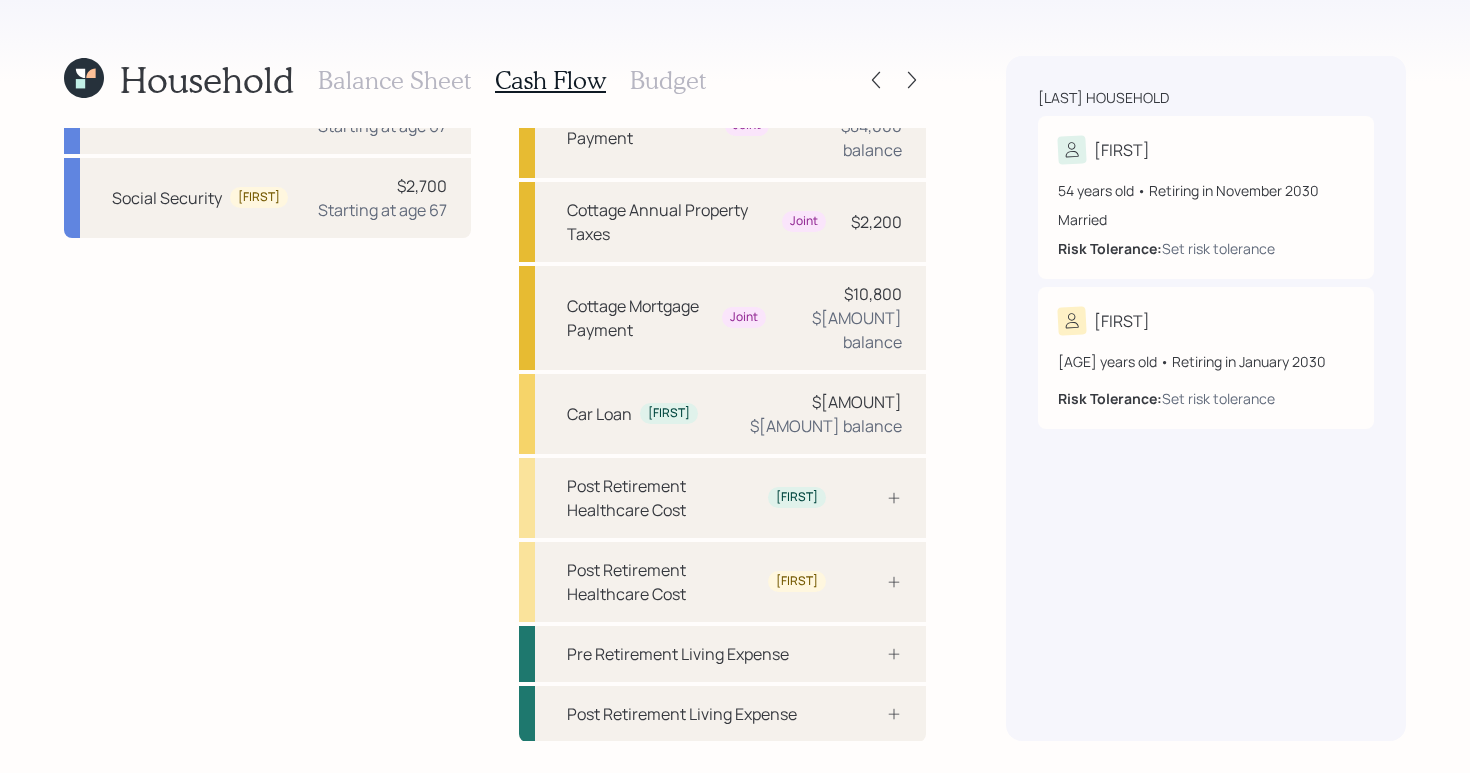 scroll, scrollTop: 0, scrollLeft: 0, axis: both 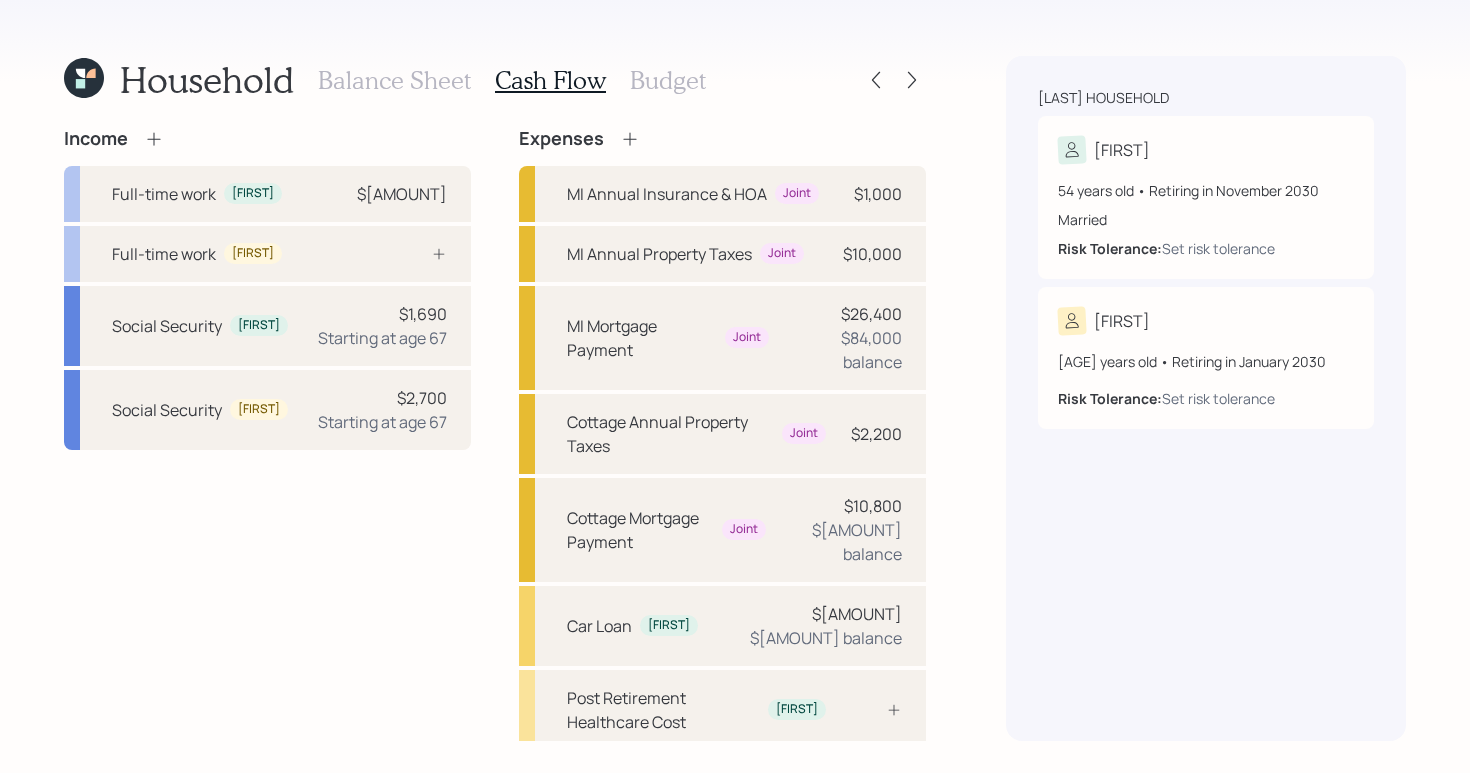 click 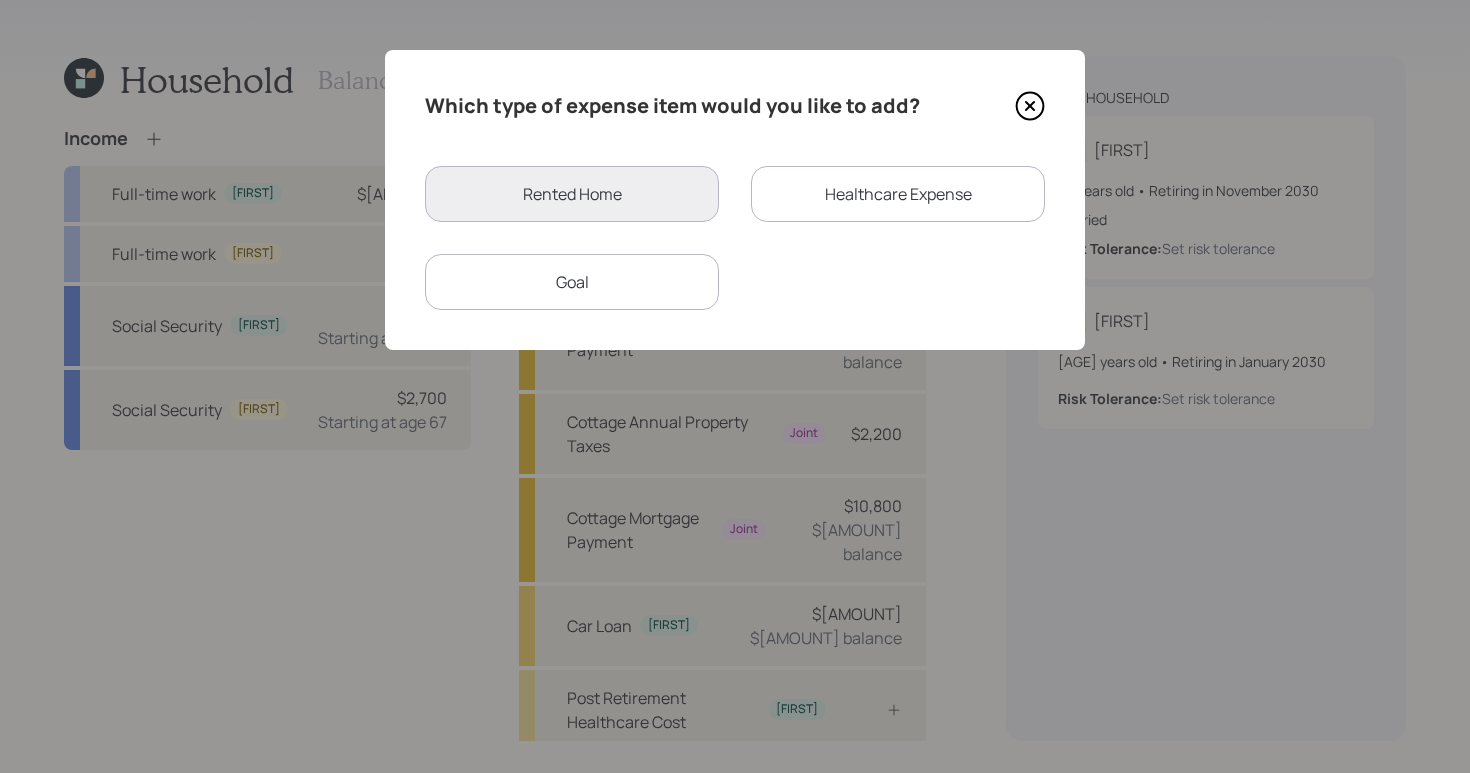 click on "Healthcare Expense" at bounding box center (898, 194) 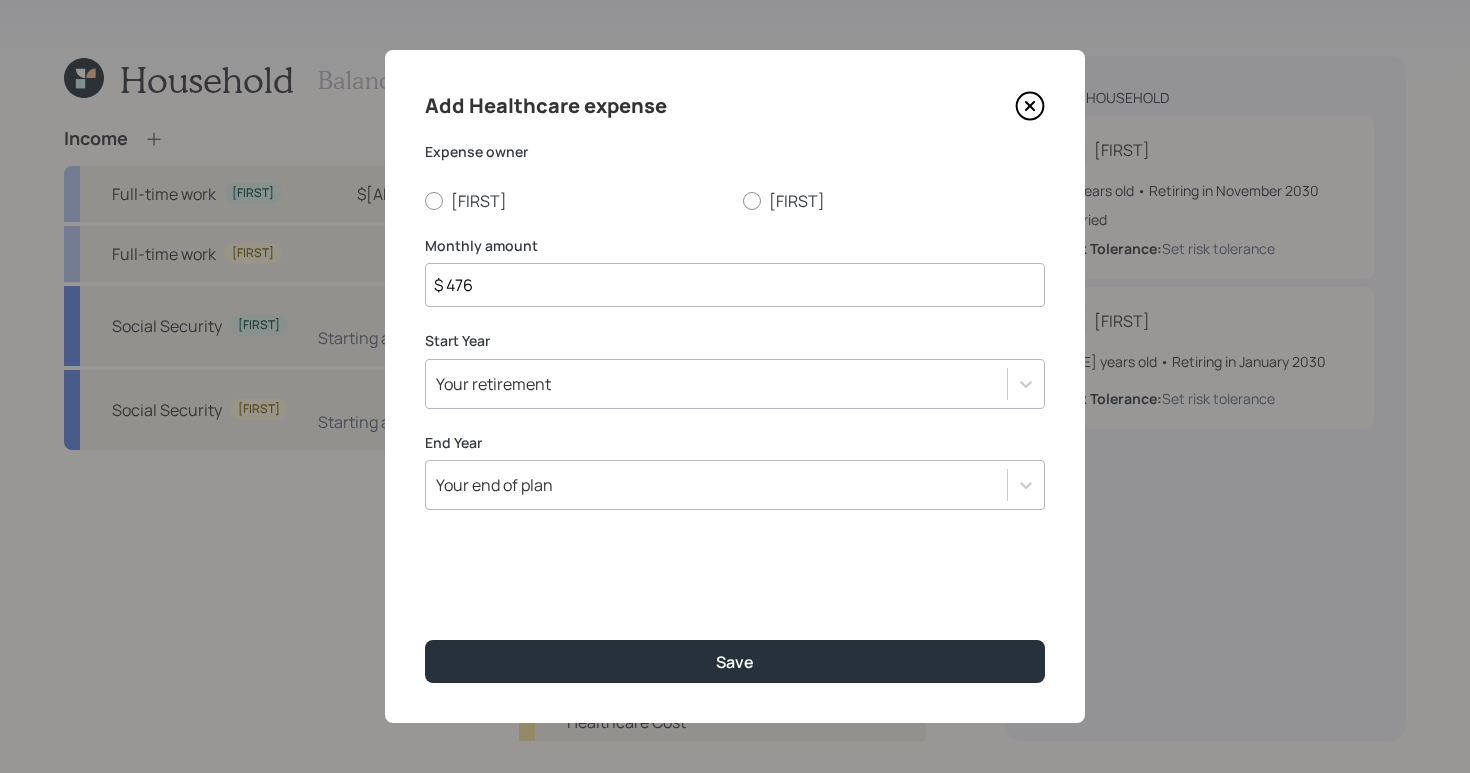 click on "$ 476" at bounding box center (735, 285) 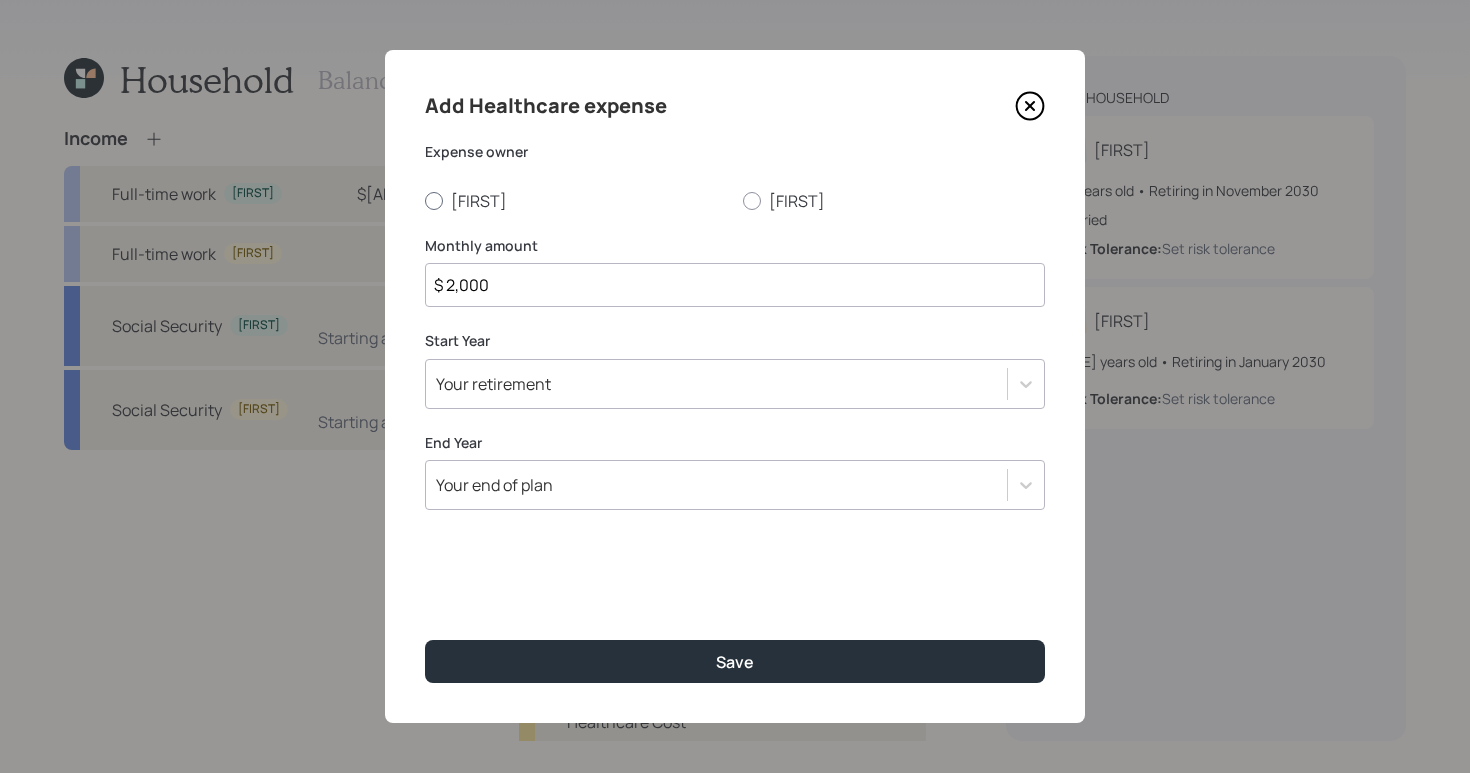 type on "$ 2,000" 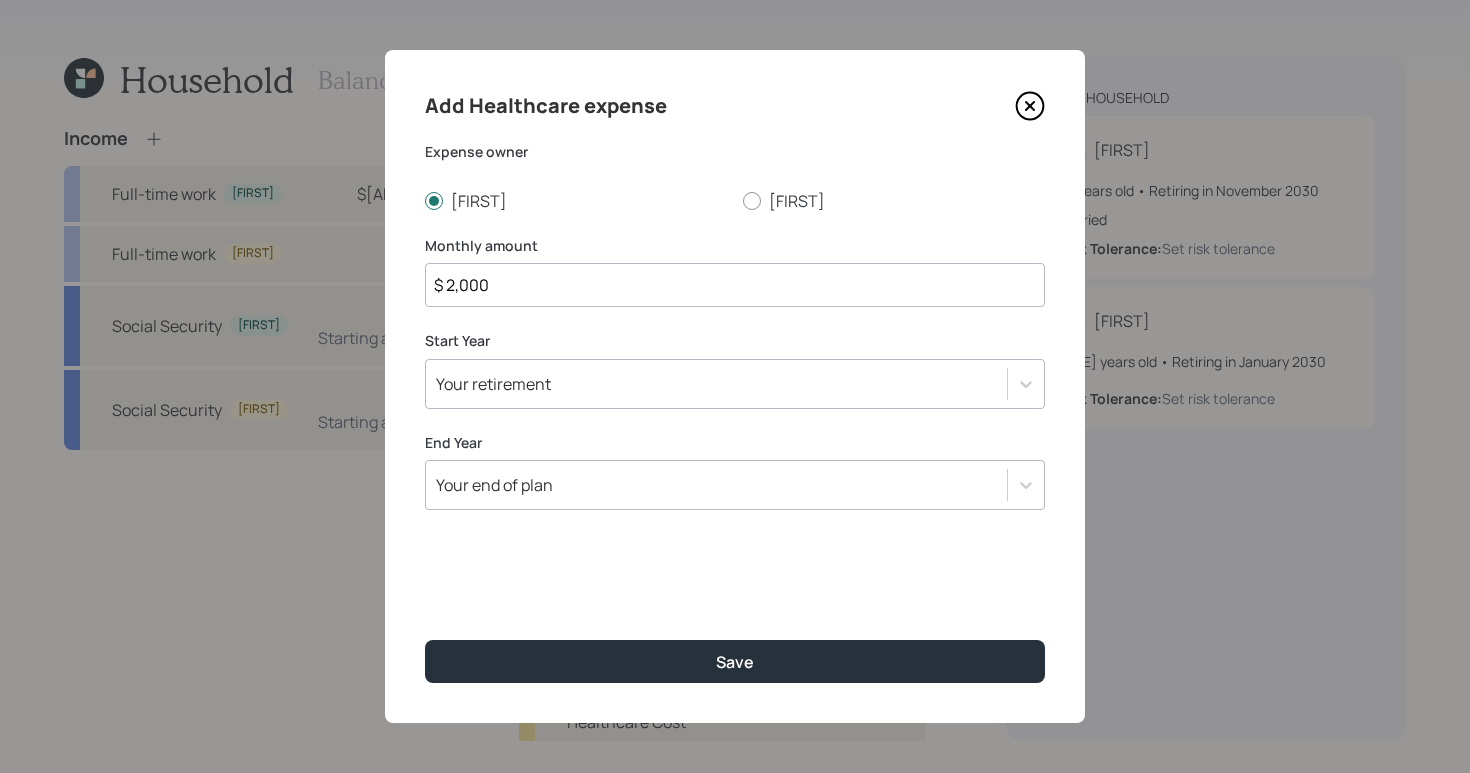 click on "Your retirement" at bounding box center (493, 384) 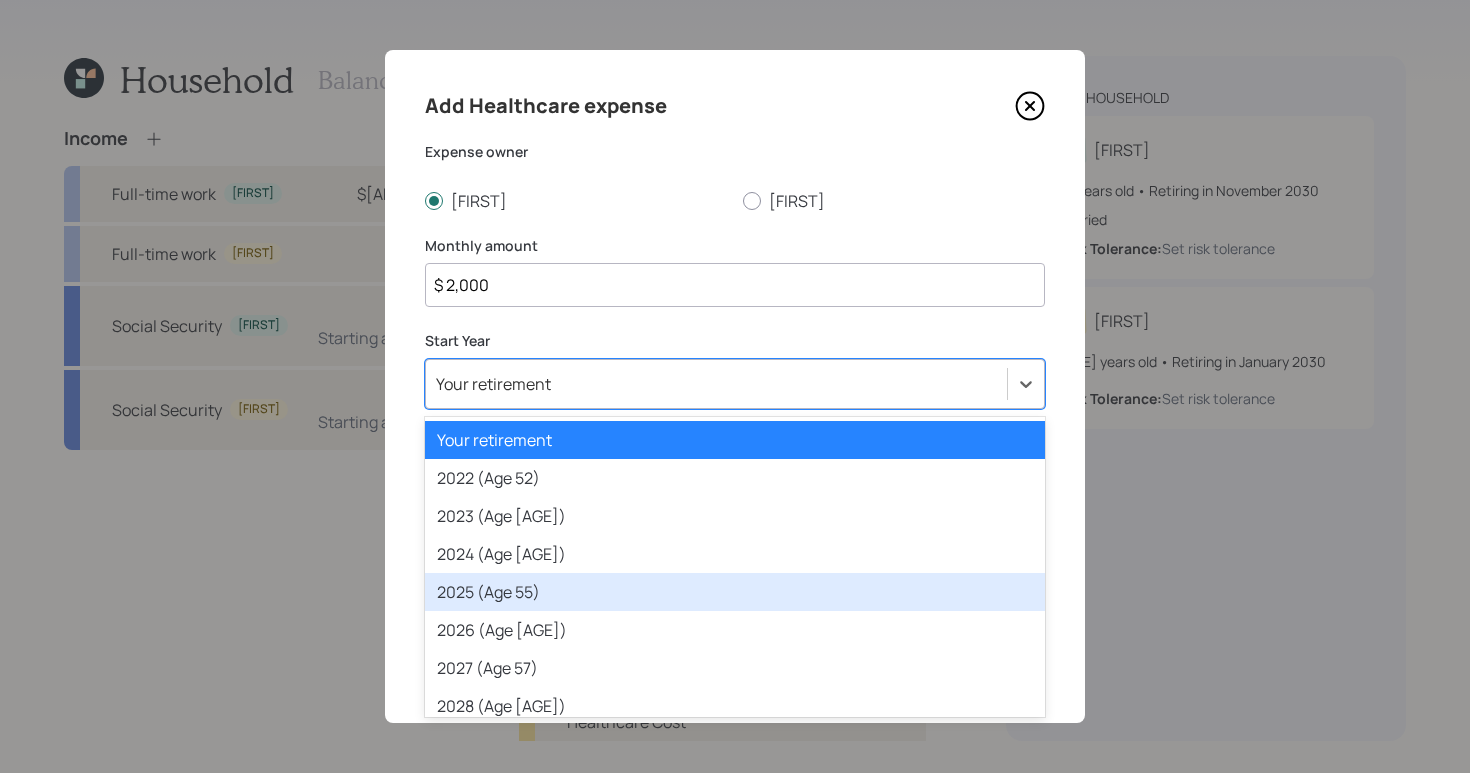 click on "2025 (Age 55)" at bounding box center (735, 592) 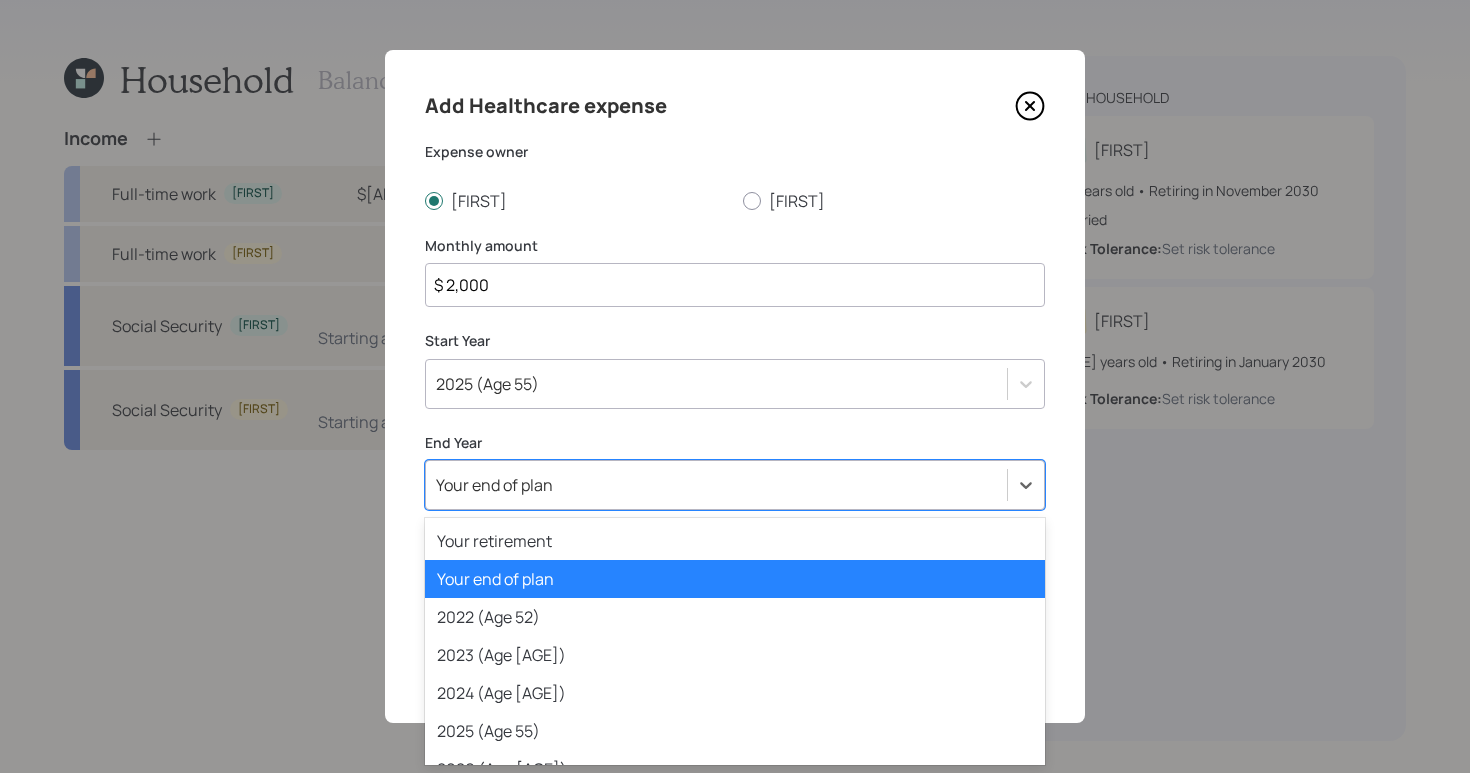 click on "Your end of plan" at bounding box center (716, 485) 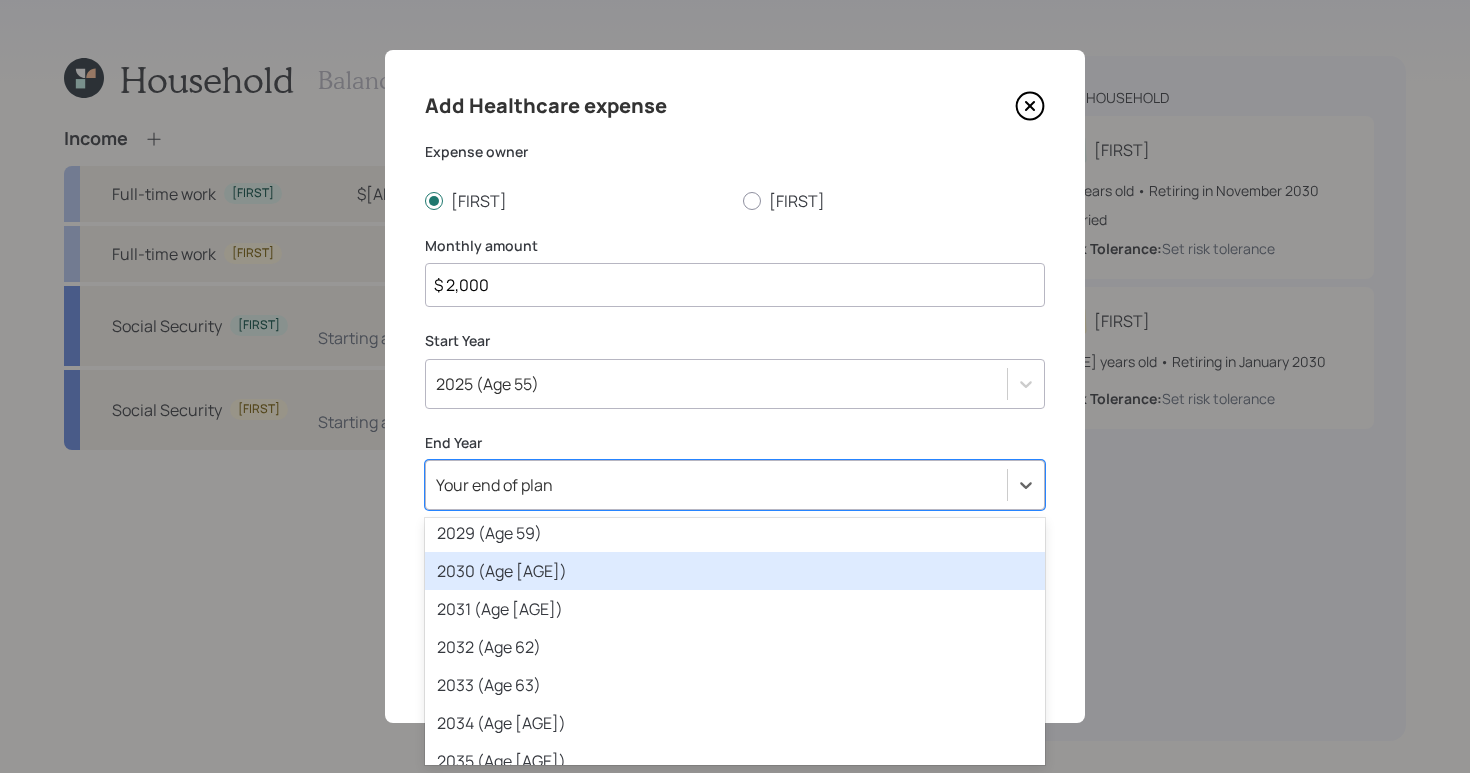 scroll, scrollTop: 469, scrollLeft: 0, axis: vertical 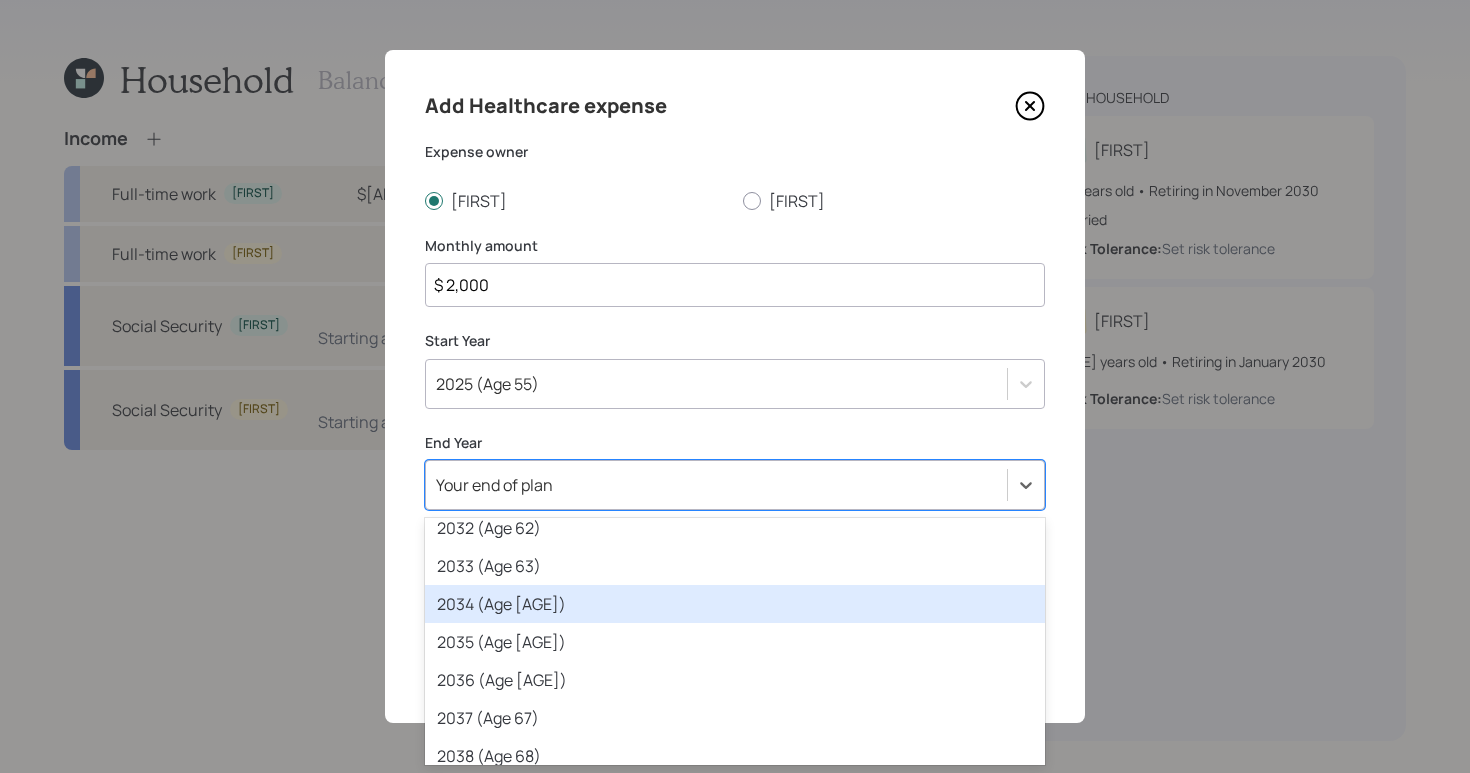 click on "2034 (Age [AGE])" at bounding box center (735, 604) 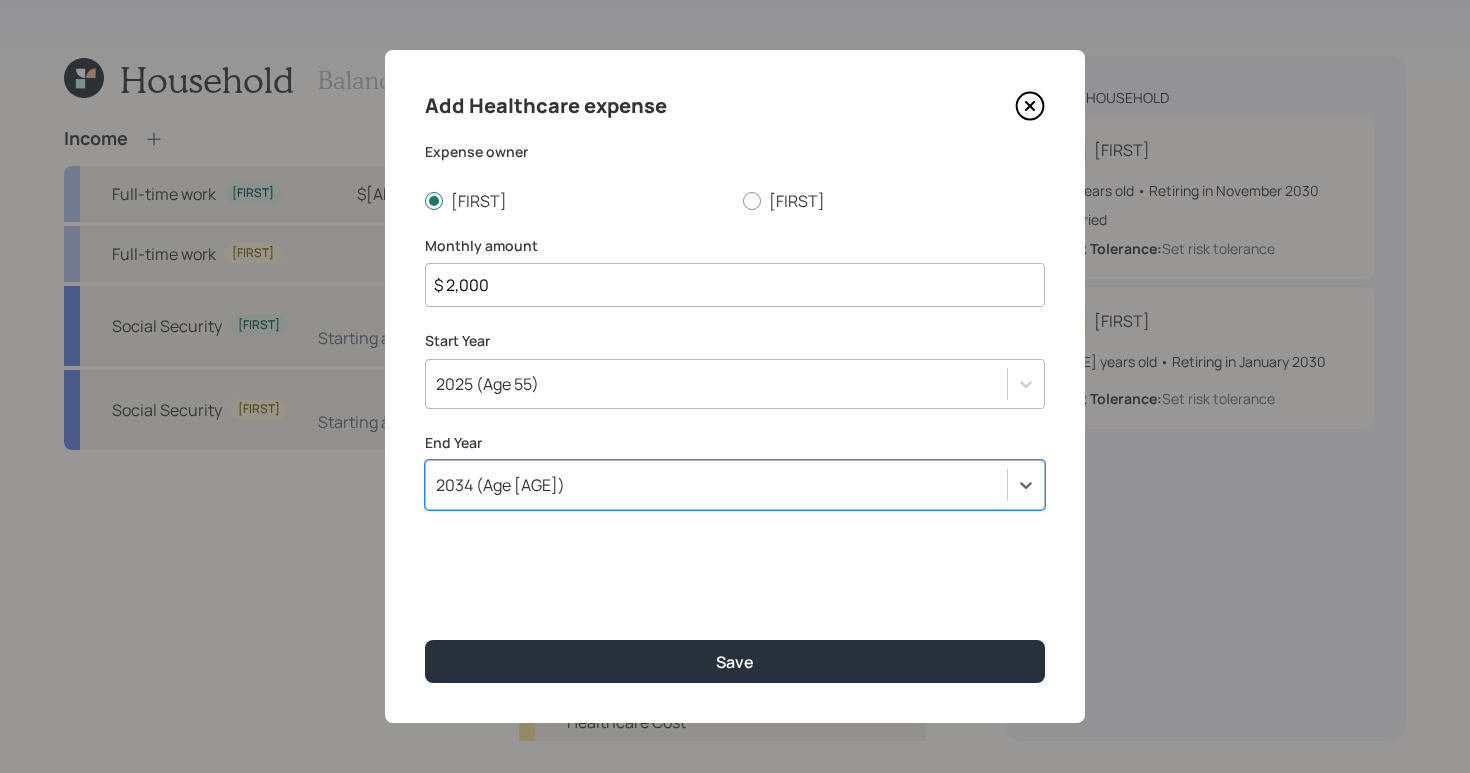 click on "Add Healthcare expense Expense owner [FIRST] [FIRST] Monthly amount $ [AMOUNT] Start Year 2025 (Age 55) End Year option 2034 (Age 64), selected. Select is focused ,type to refine list, press Down to open the menu, 2034 (Age 64) Save" at bounding box center [735, 386] 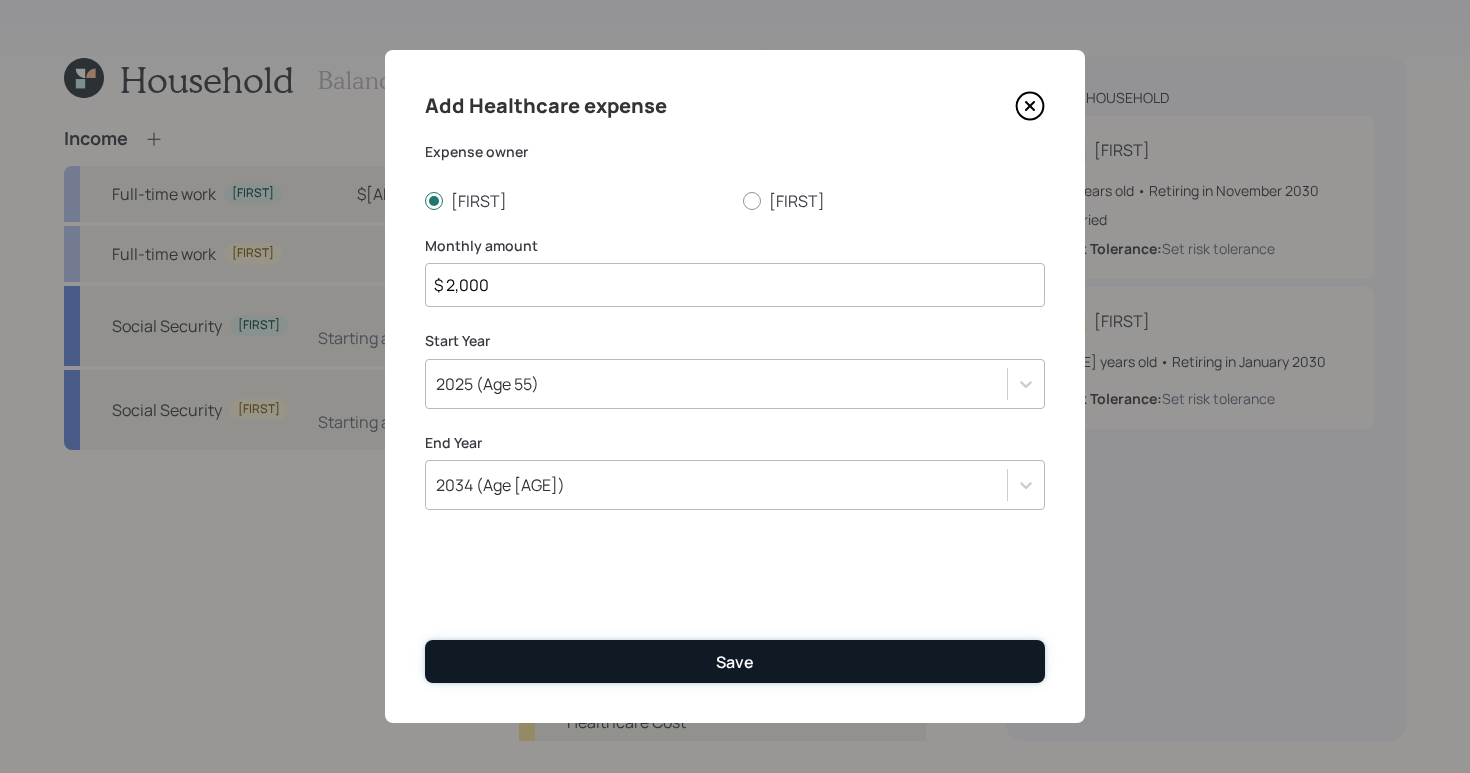 click on "Save" at bounding box center (735, 661) 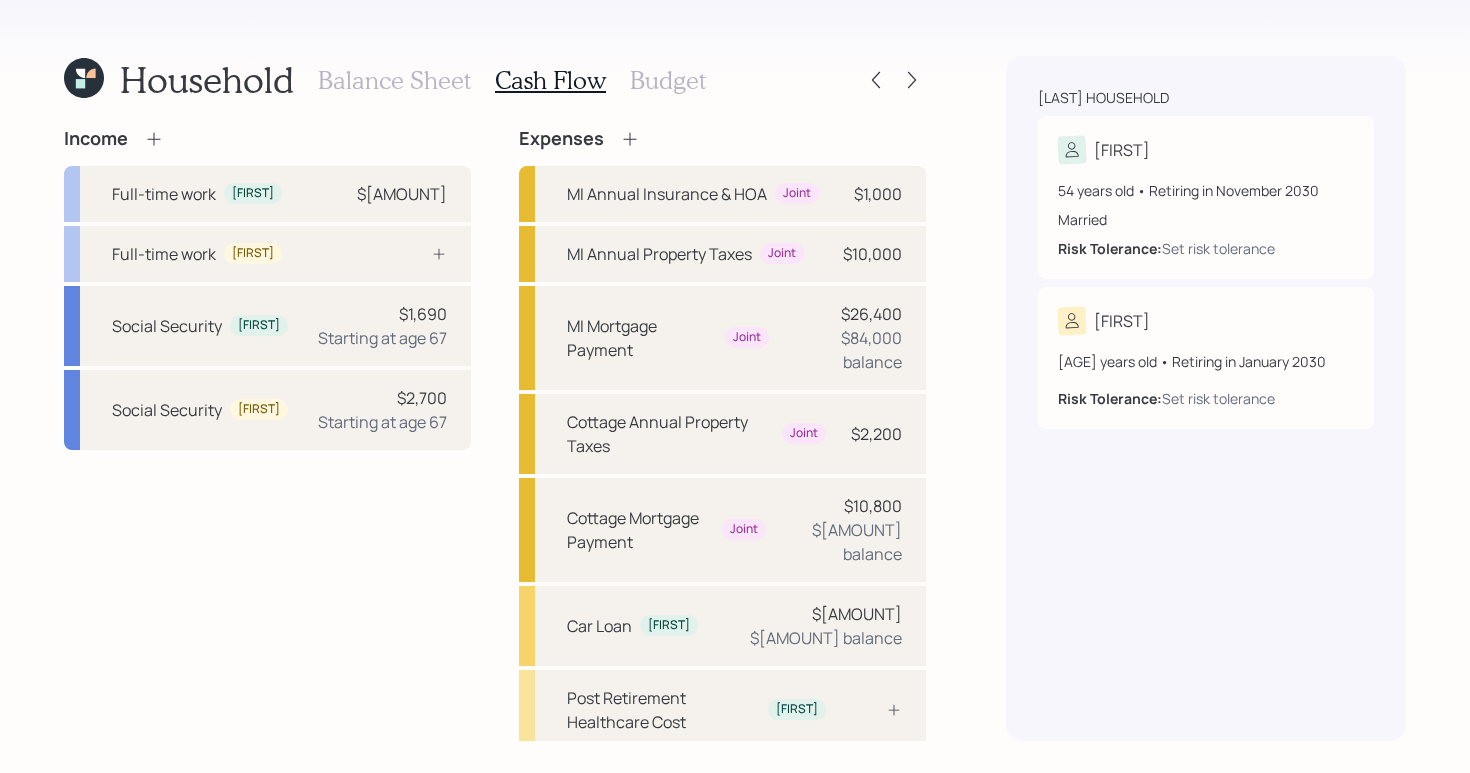 click on "Income Full-time work [NAME] $43,000 Full-time work [NAME] Social Security [NAME] $1,690 Starting at age 67 Social Security [NAME] $2,700 Starting at age 67" at bounding box center [267, 571] 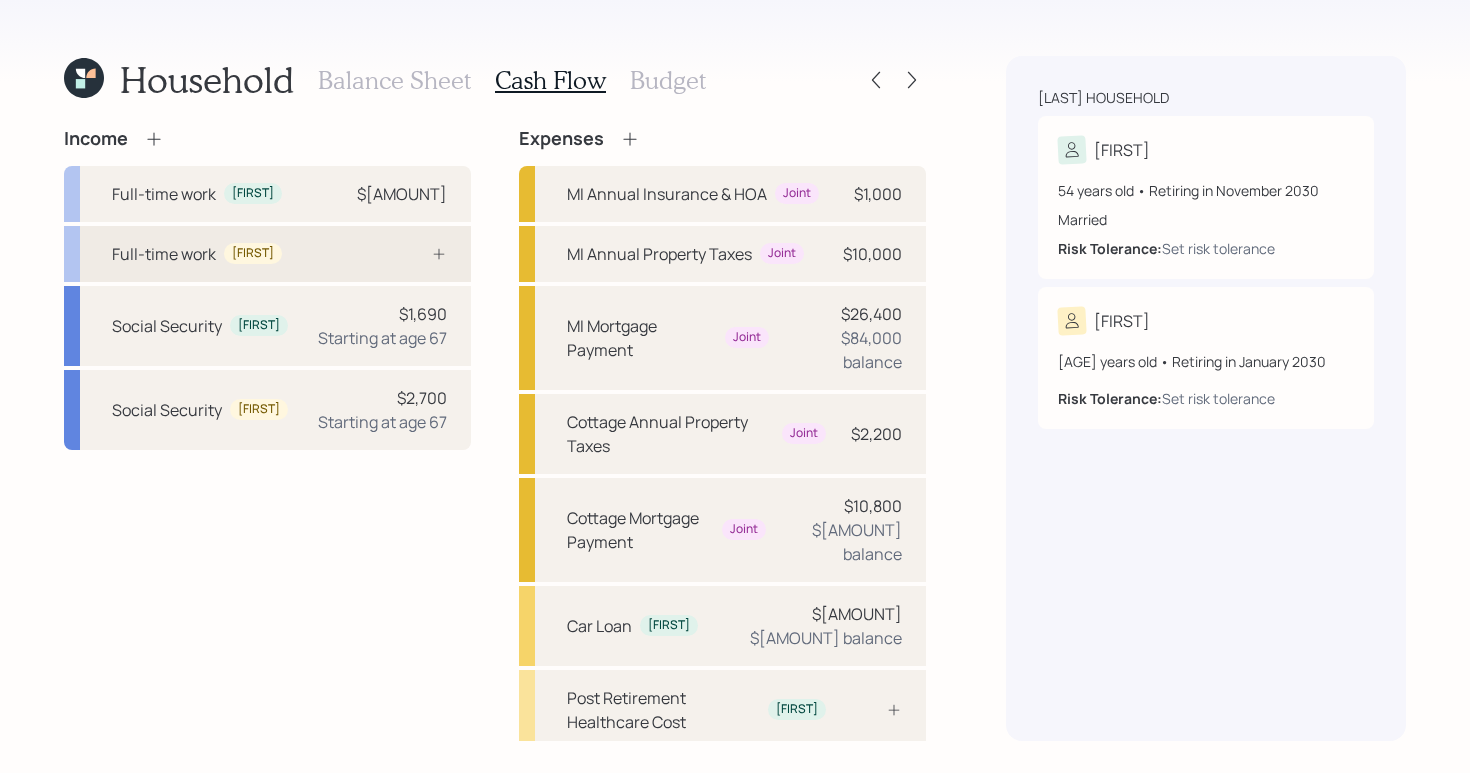 click on "Full-time work [FIRST]" at bounding box center [267, 254] 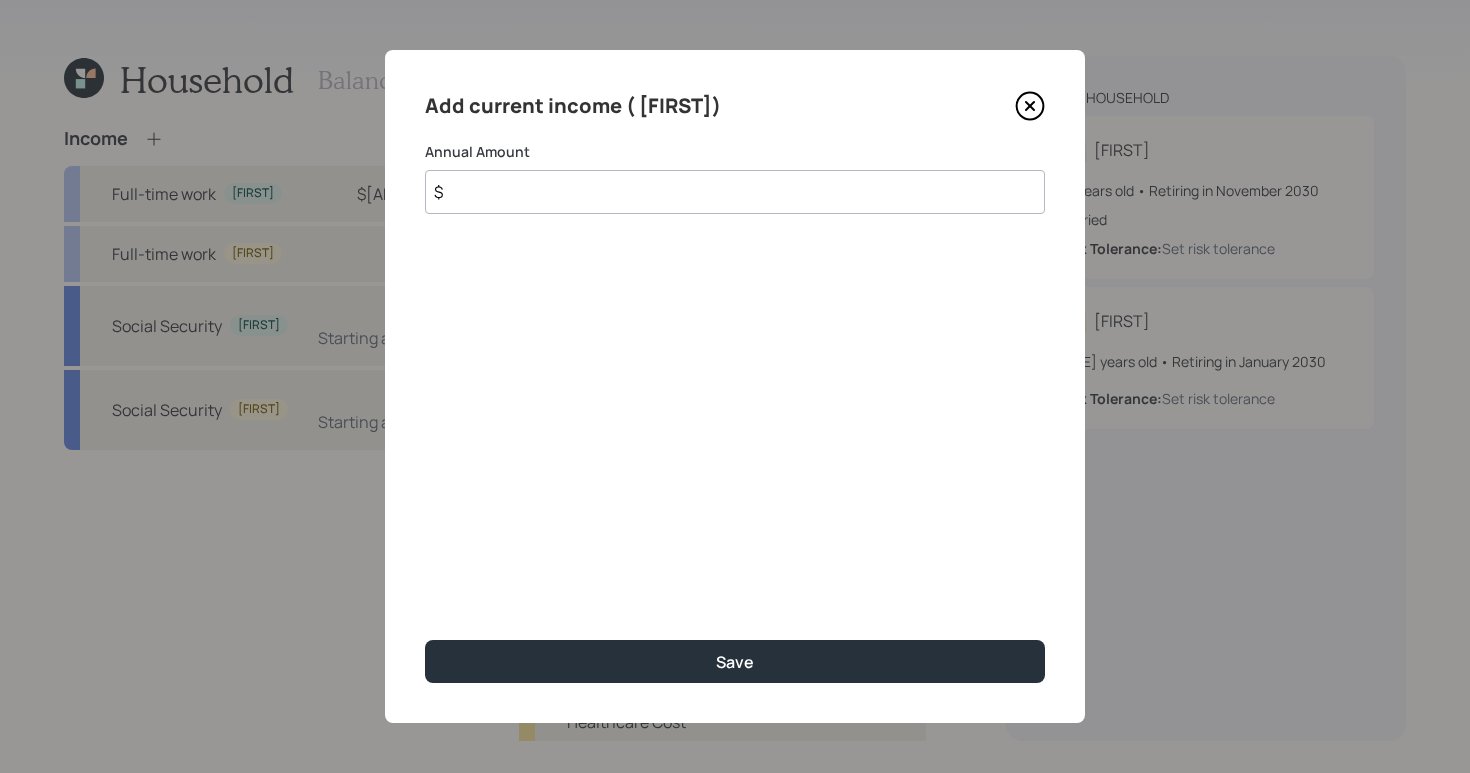 click on "$" at bounding box center [735, 192] 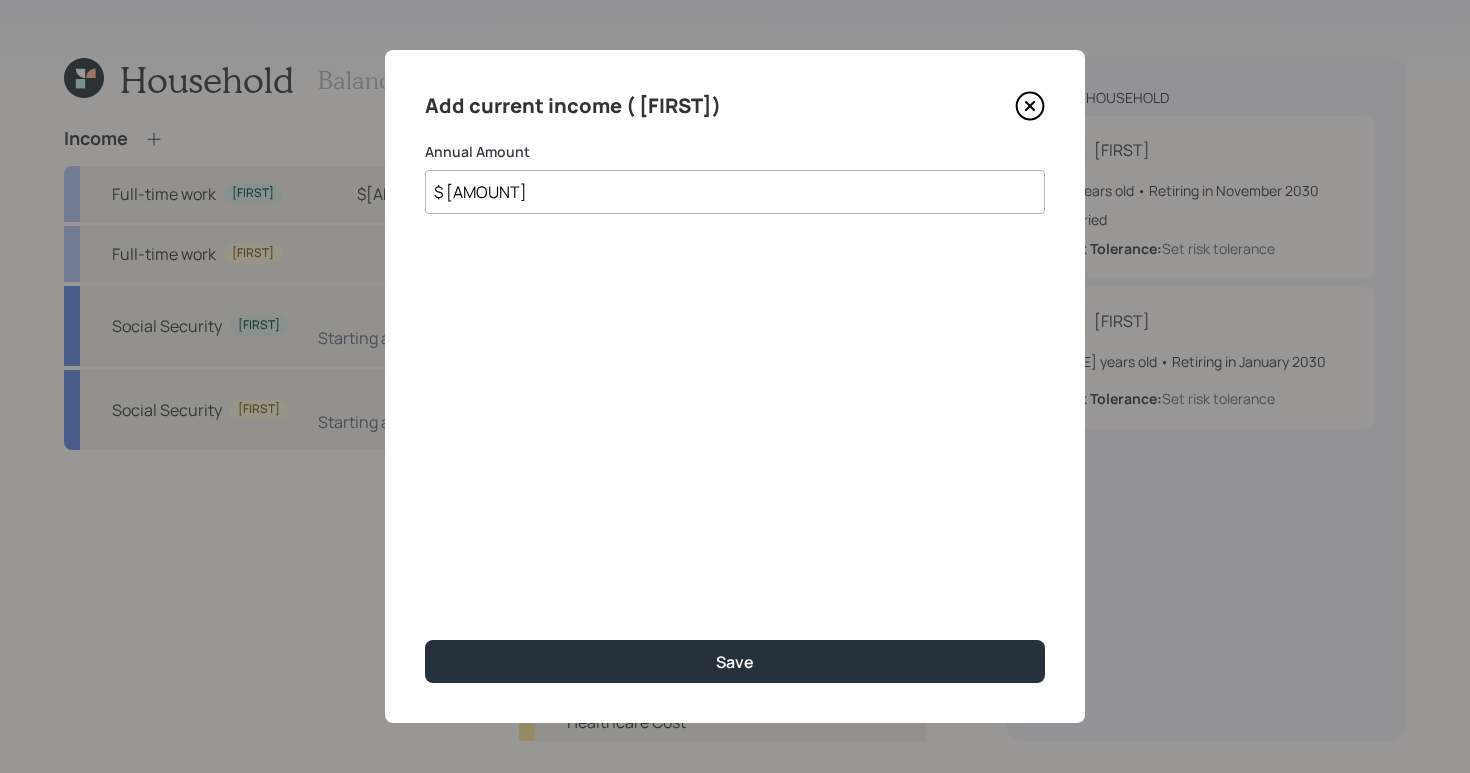 type on "$ [AMOUNT]" 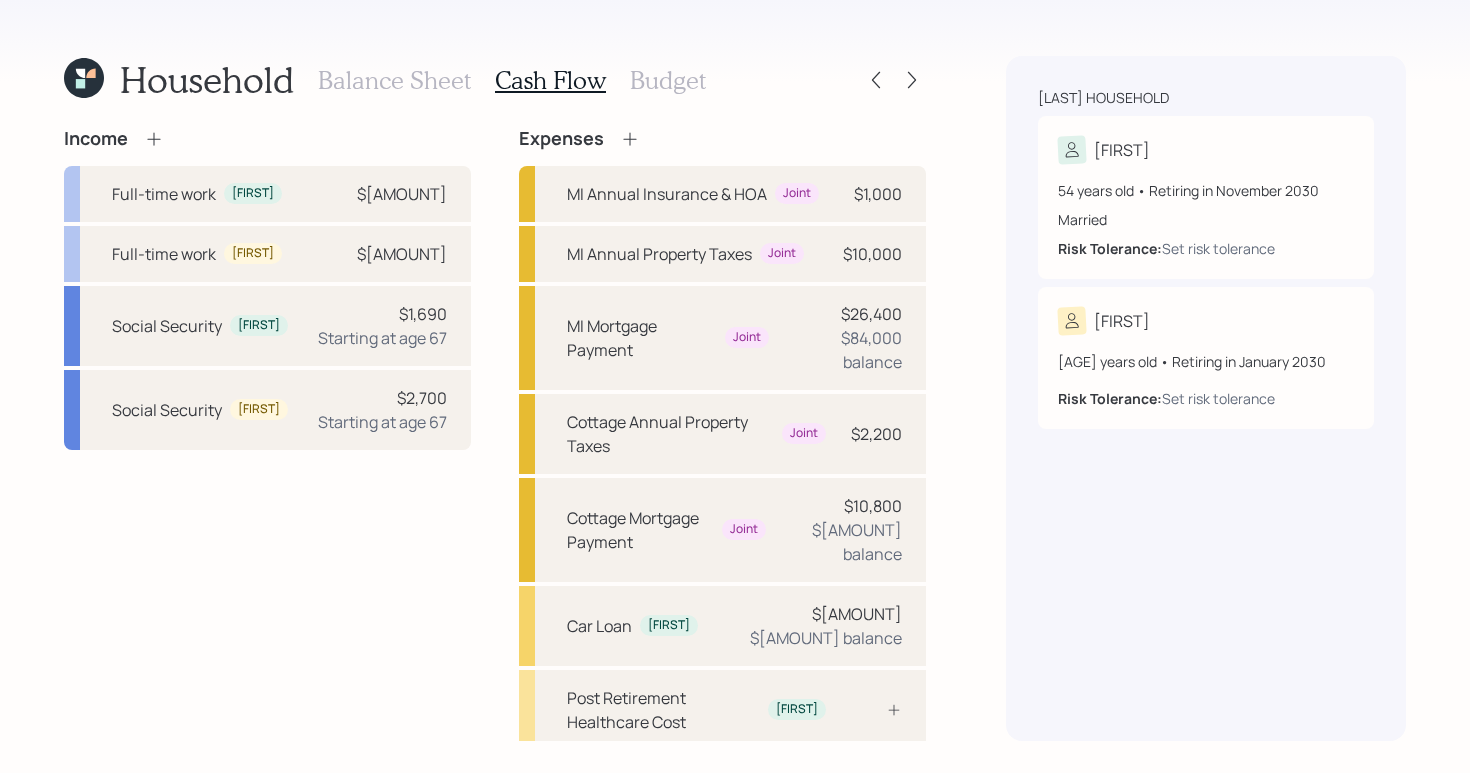 click 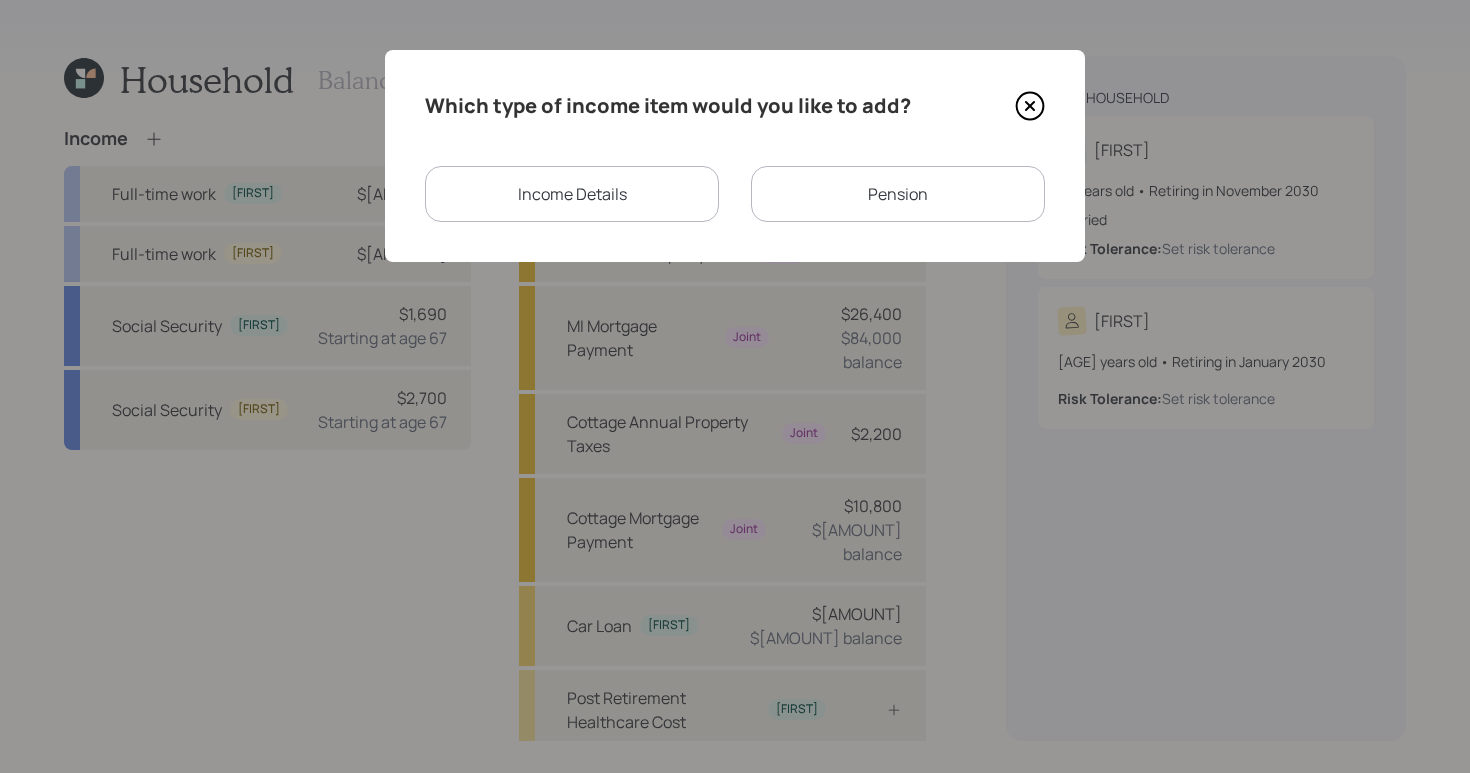 click on "Income Details" at bounding box center (572, 194) 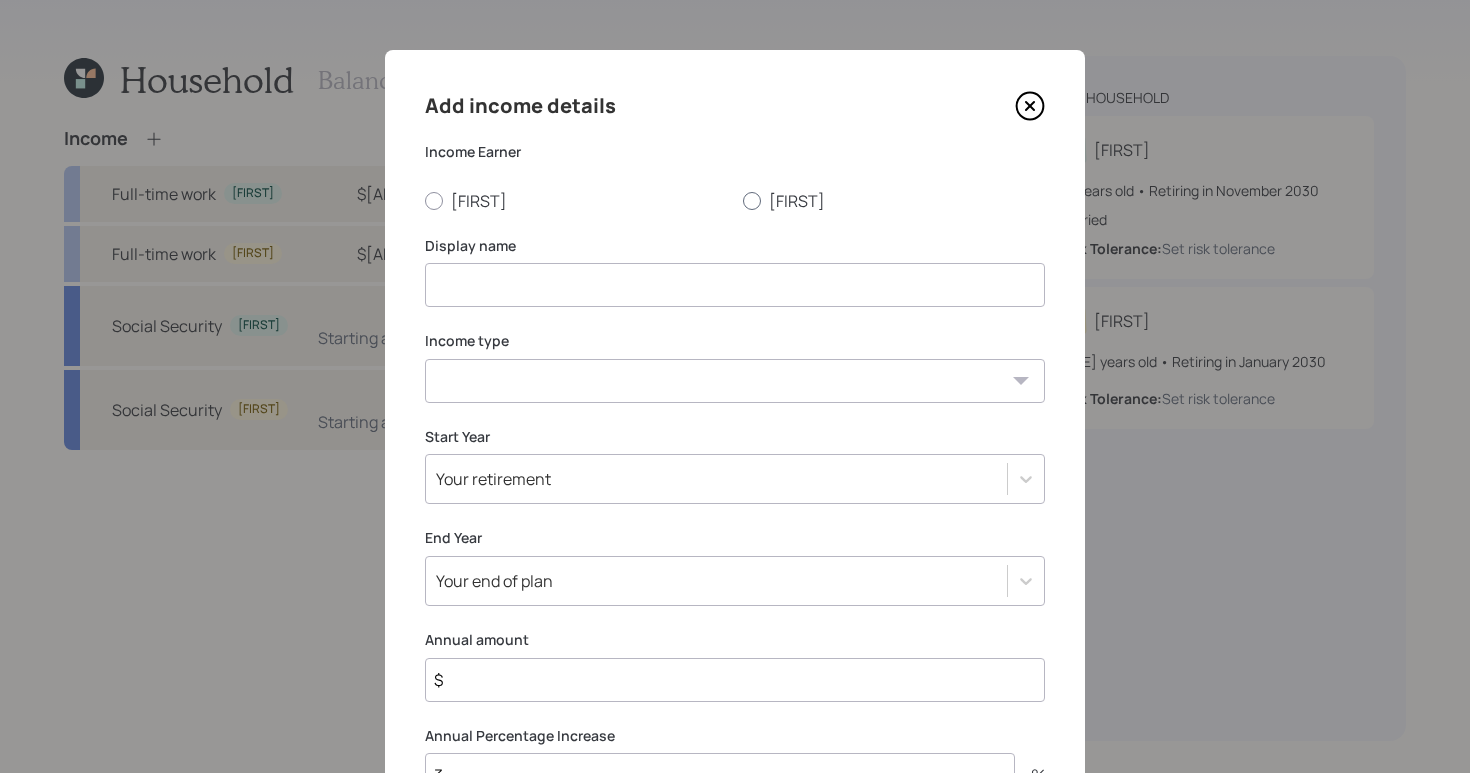 click on "[FIRST]" at bounding box center (894, 201) 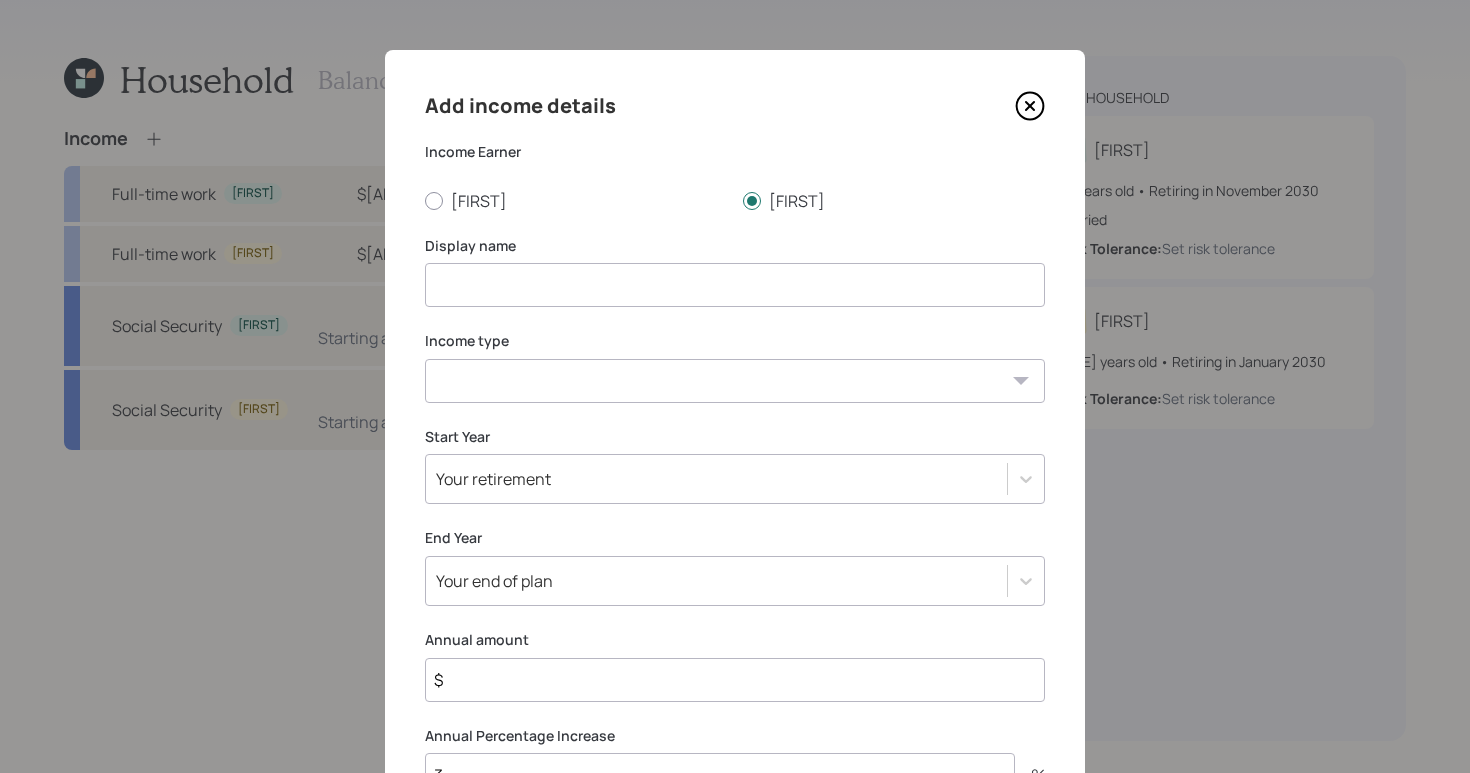 click at bounding box center (735, 285) 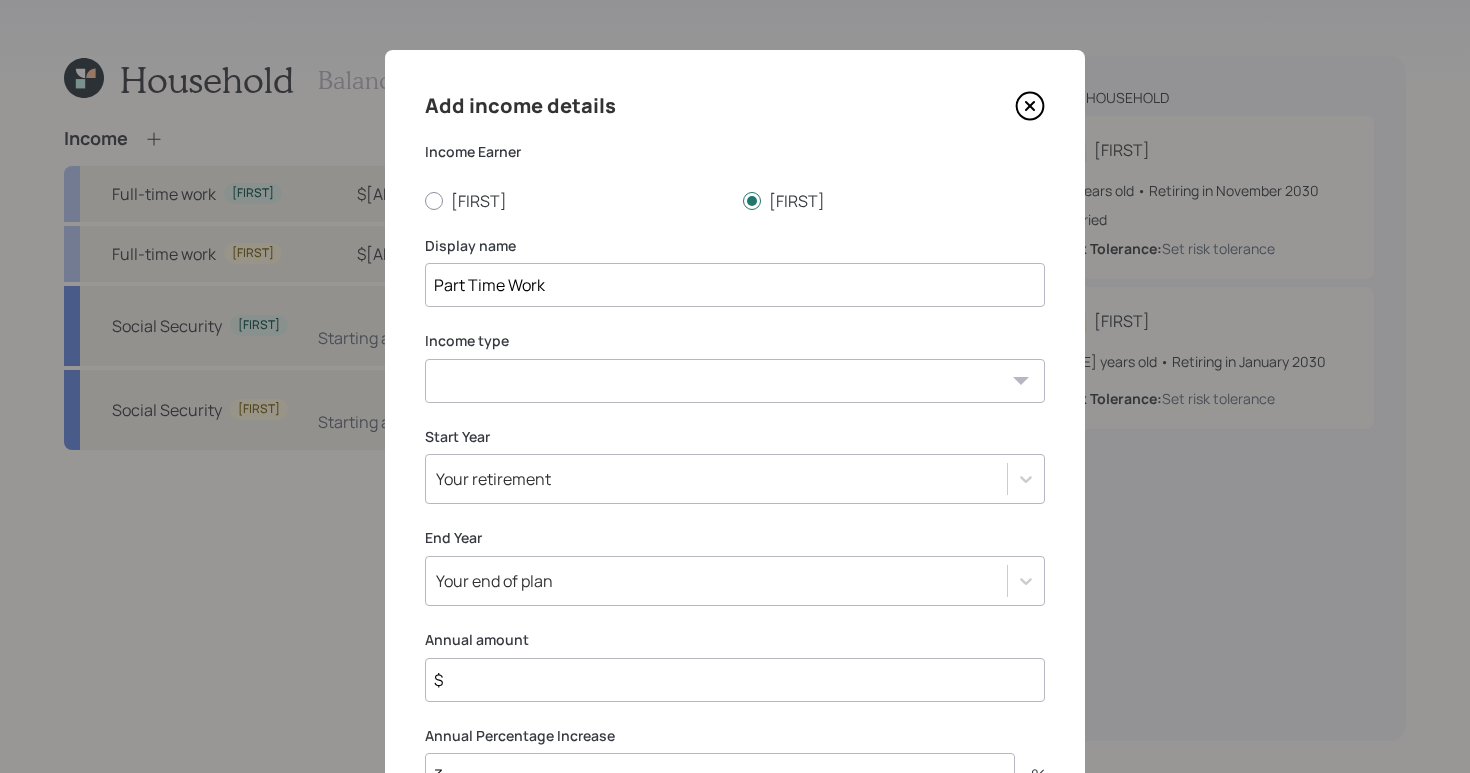 type on "Part Time Work" 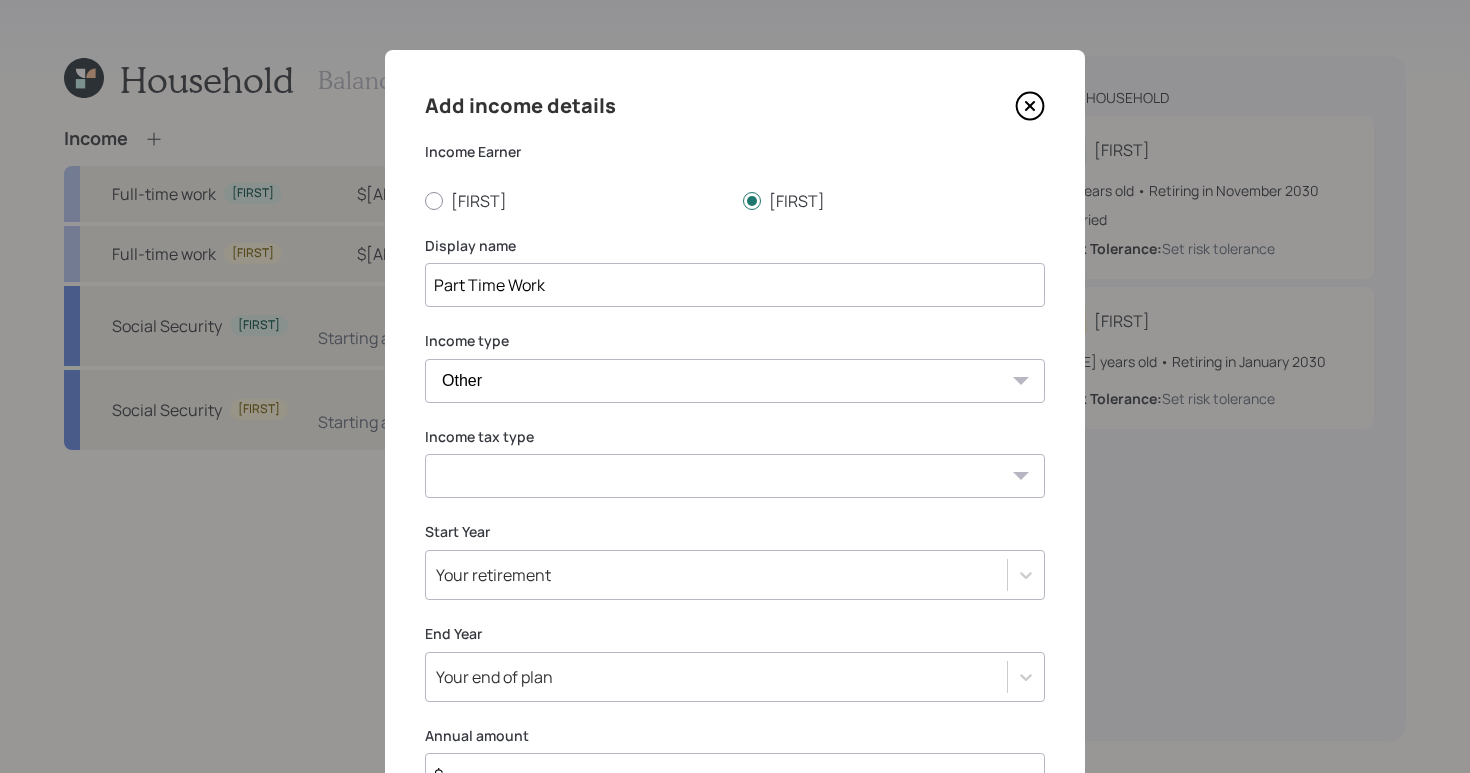 select on "earned" 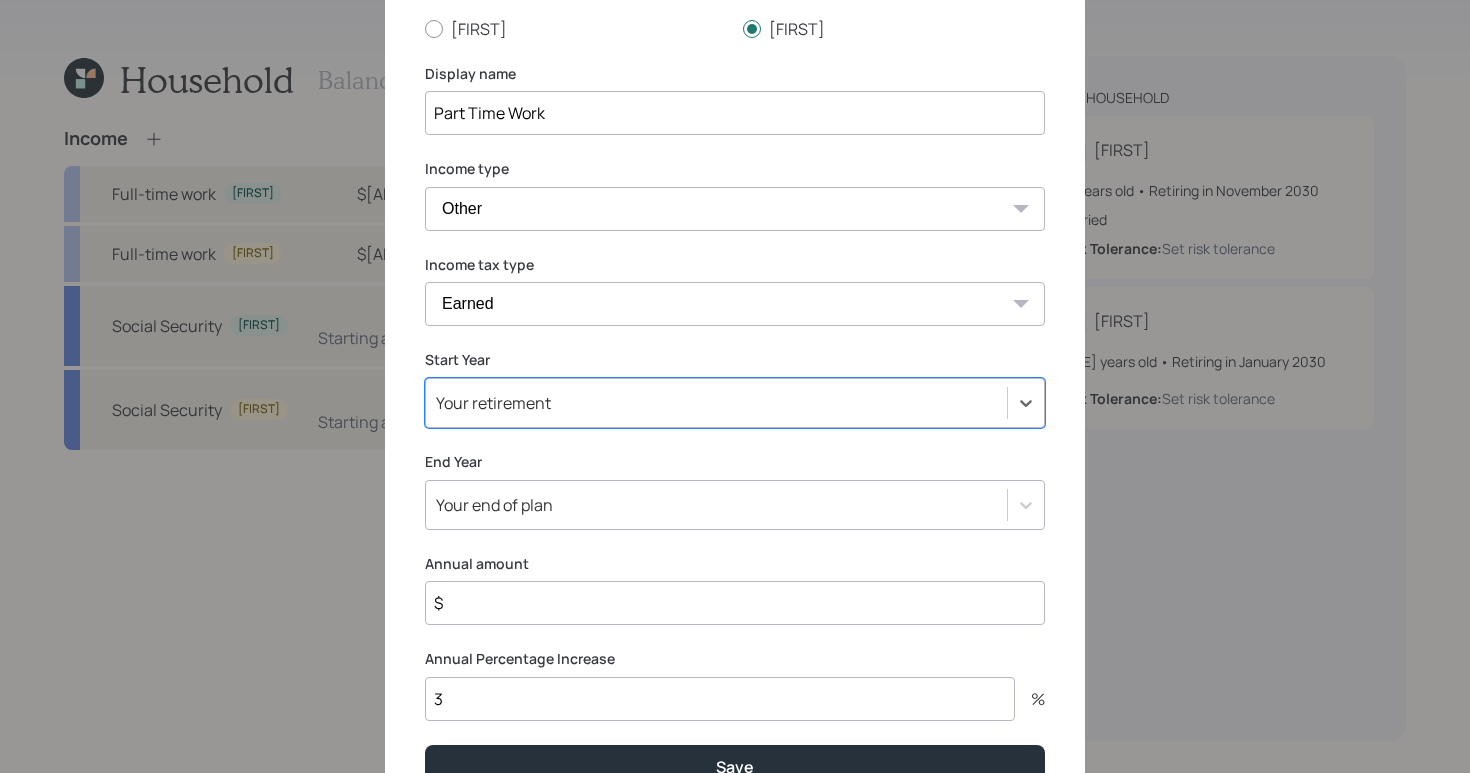 scroll, scrollTop: 183, scrollLeft: 0, axis: vertical 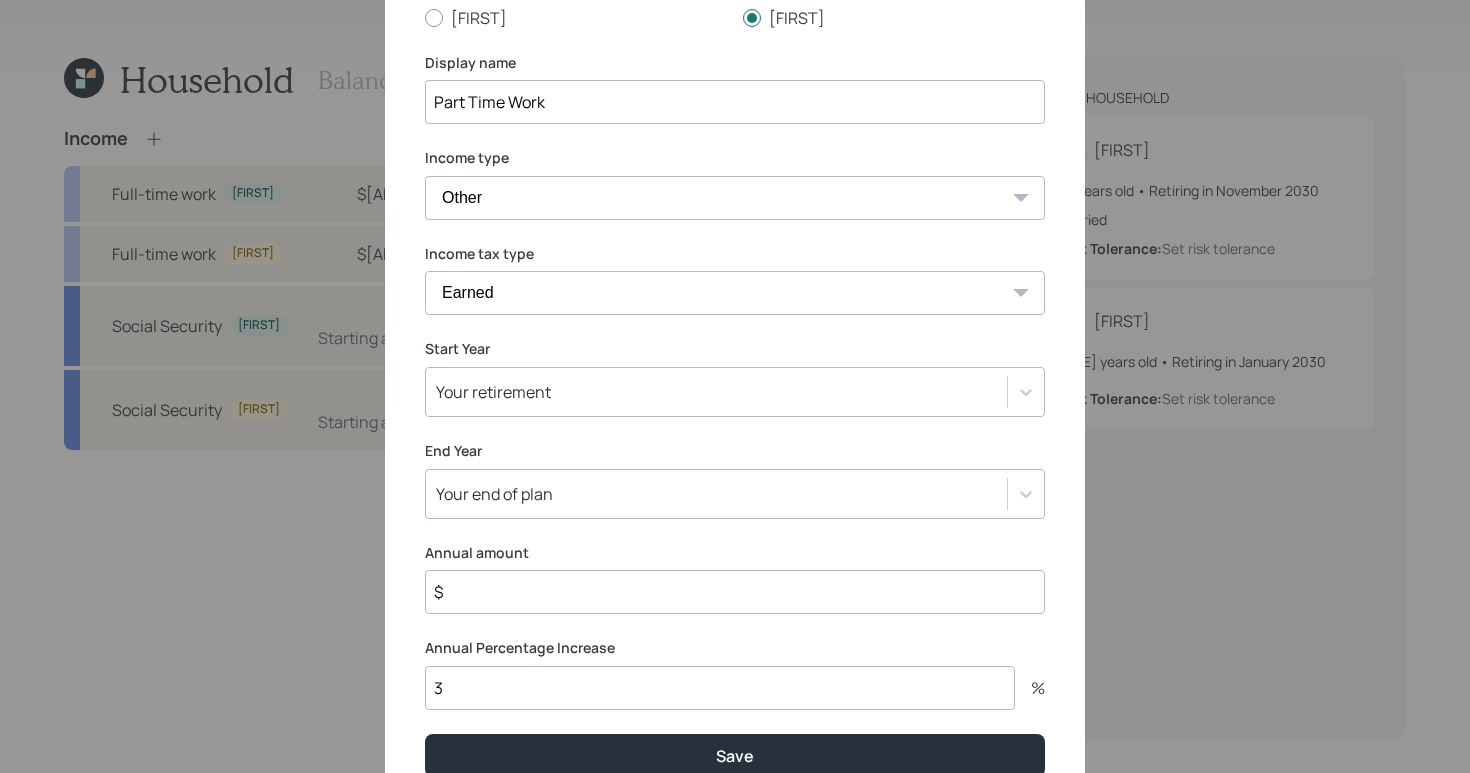 click on "$" at bounding box center [735, 592] 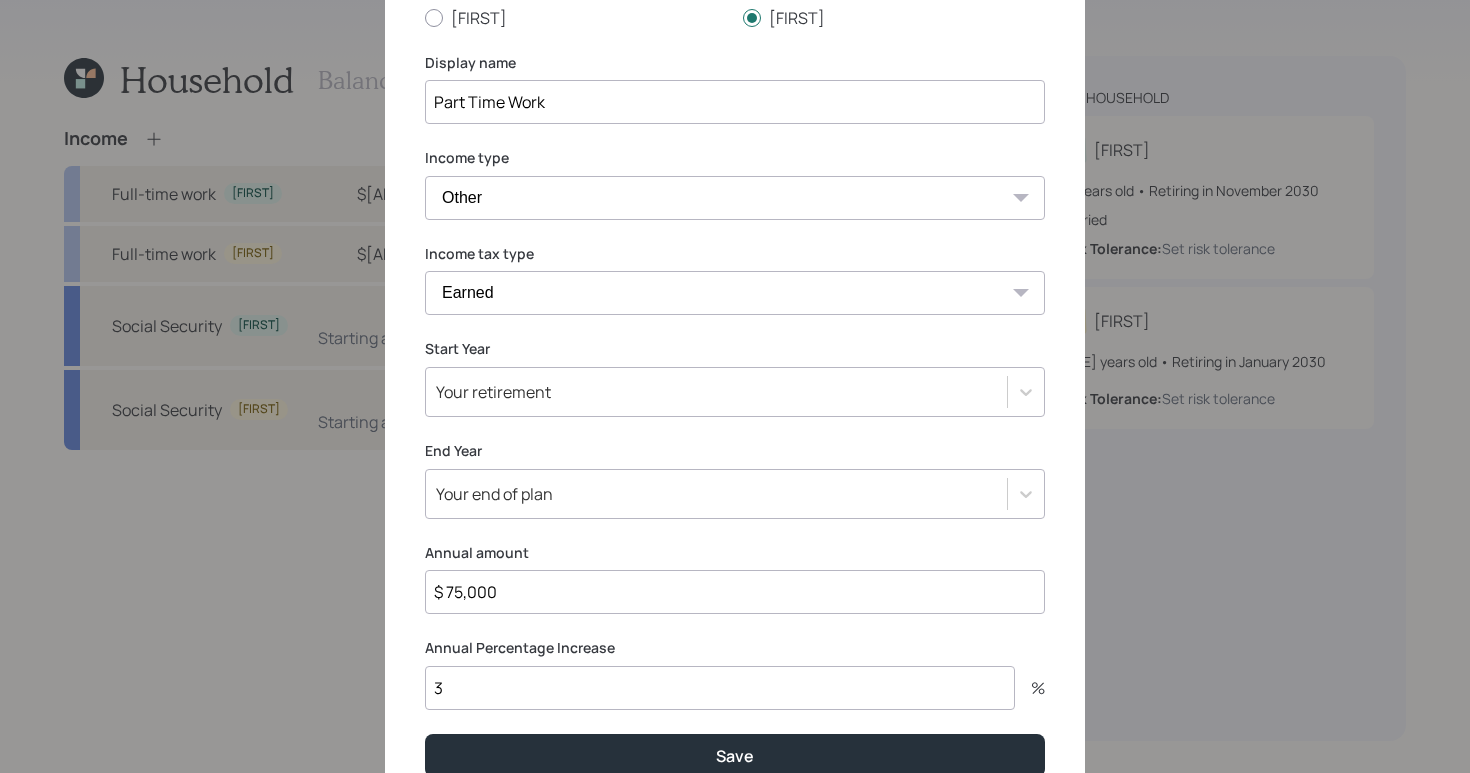 type on "$ 75,000" 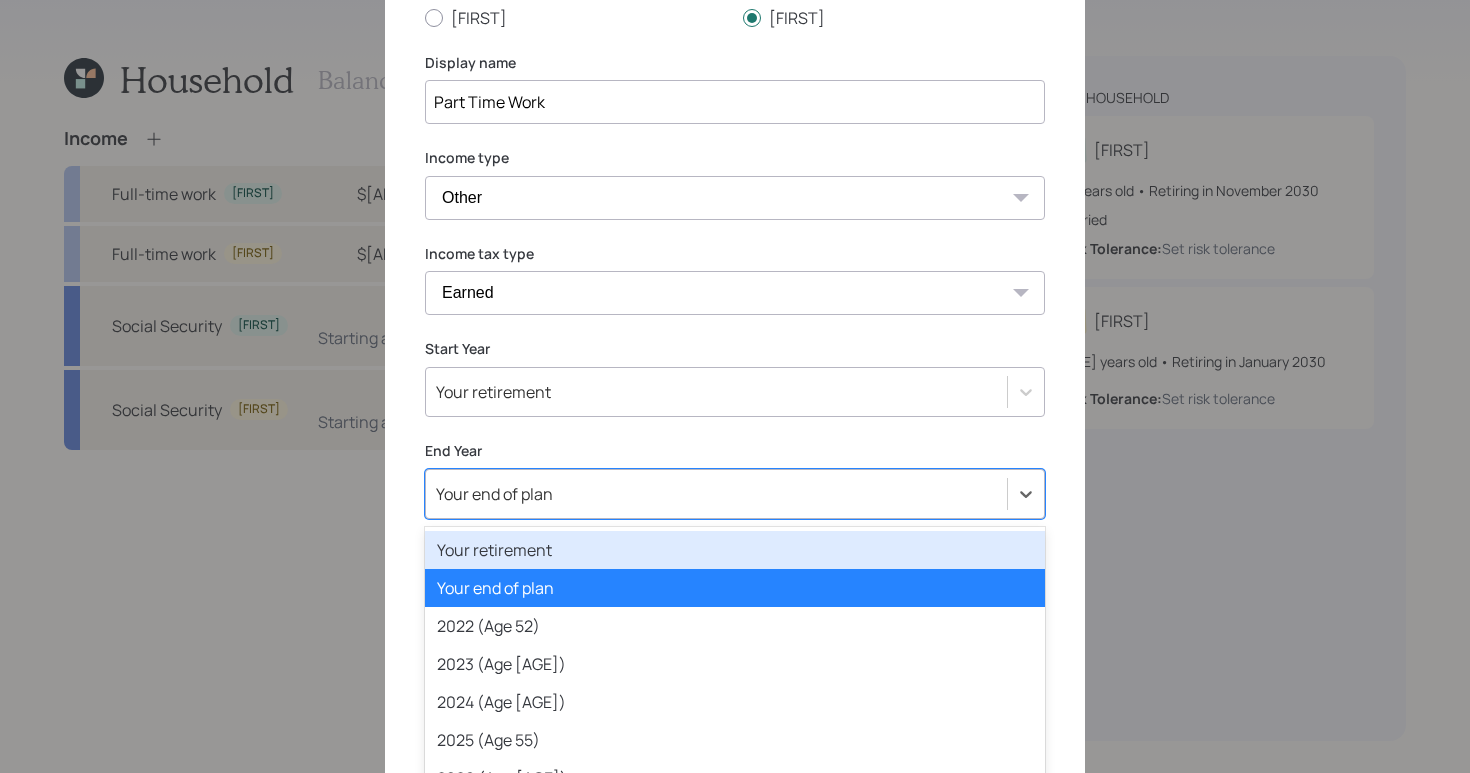click on "option Your retirement focused, 1 of 80. 80 results available. Use Up and Down to choose options, press Enter to select the currently focused option, press Escape to exit the menu, press Tab to select the option and exit the menu. Your end of plan Your retirement Your end of plan 2022 (Age [AGE]) 2023 (Age [AGE]) 2024 (Age [AGE]) 2025 (Age [AGE]) 2026 (Age [AGE]) 2027 (Age [AGE]) 2028 (Age [AGE]) 2029 (Age [AGE]) 2030 (Age [AGE]) 2031 (Age [AGE]) 2032 (Age [AGE]) 2033 (Age [AGE]) 2034 (Age [AGE]) 2035 (Age [AGE]) 2036 (Age [AGE]) 2037 (Age [AGE]) 2038 (Age [AGE]) 2039 (Age [AGE]) 2040 (Age [AGE]) 2041 (Age [AGE]) 2042 (Age [AGE]) 2043 (Age [AGE]) 2044 (Age [AGE]) 2045 (Age [AGE]) 2046 (Age [AGE]) 2047 (Age [AGE]) 2048 (Age [AGE]) 2049 (Age [AGE]) 2050 (Age [AGE]) 2051 (Age [AGE]) 2052 (Age [AGE]) 2053 (Age [AGE]) 2054 (Age [AGE]) 2055 (Age [AGE]) 2056 (Age [AGE]) 2057 (Age [AGE]) 2058 (Age [AGE]) 2059 (Age [AGE]) 2060 (Age [AGE]) 2061 (Age [AGE]) 2062 (Age [AGE]) 2063 (Age [AGE]) 2064 (Age [AGE]) 2065 (Age [AGE]) 2066 (Age [AGE]) 2067 (Age [AGE]) 2068 (Age [AGE]) 2069 (Age [AGE]) 2070 (Age [AGE]) 2071 (Age [AGE]) 2072 (Age [AGE]) 2073 (Age [AGE])" at bounding box center (735, 494) 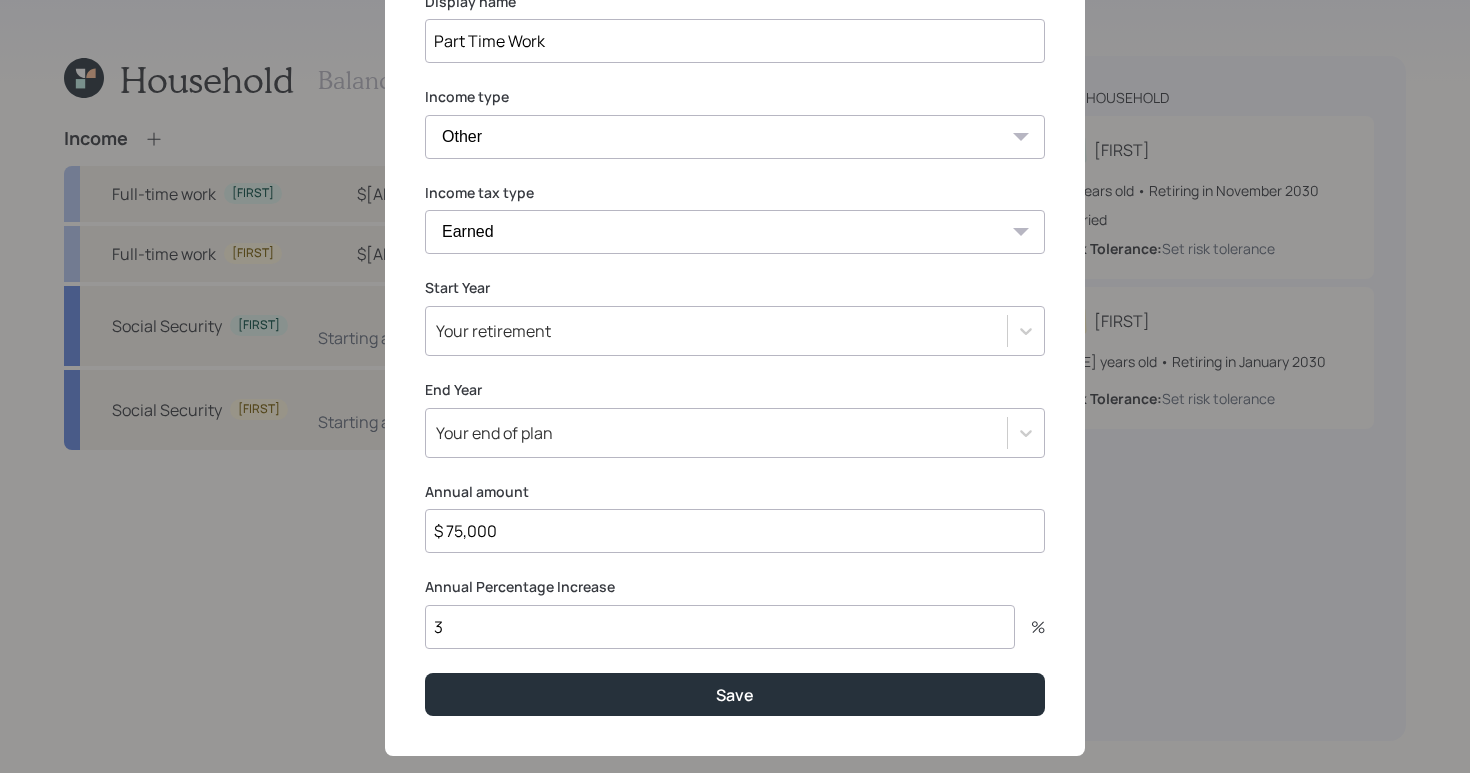 click on "Add income details Income Earner [FIRST] [FIRST] Display name Part Time Work Income type Full-time work Part-time work Self employment Other Income tax type Tax-free Earned Self Employment Alimony Royalties Pension / Annuity Interest Dividend Short-Term Gain Long-Term Gain Social Security Start Year Your retirement End Year Your end of plan Annual amount $ [AMOUNT] Annual Percentage Increase 3 % Save" at bounding box center [735, 281] 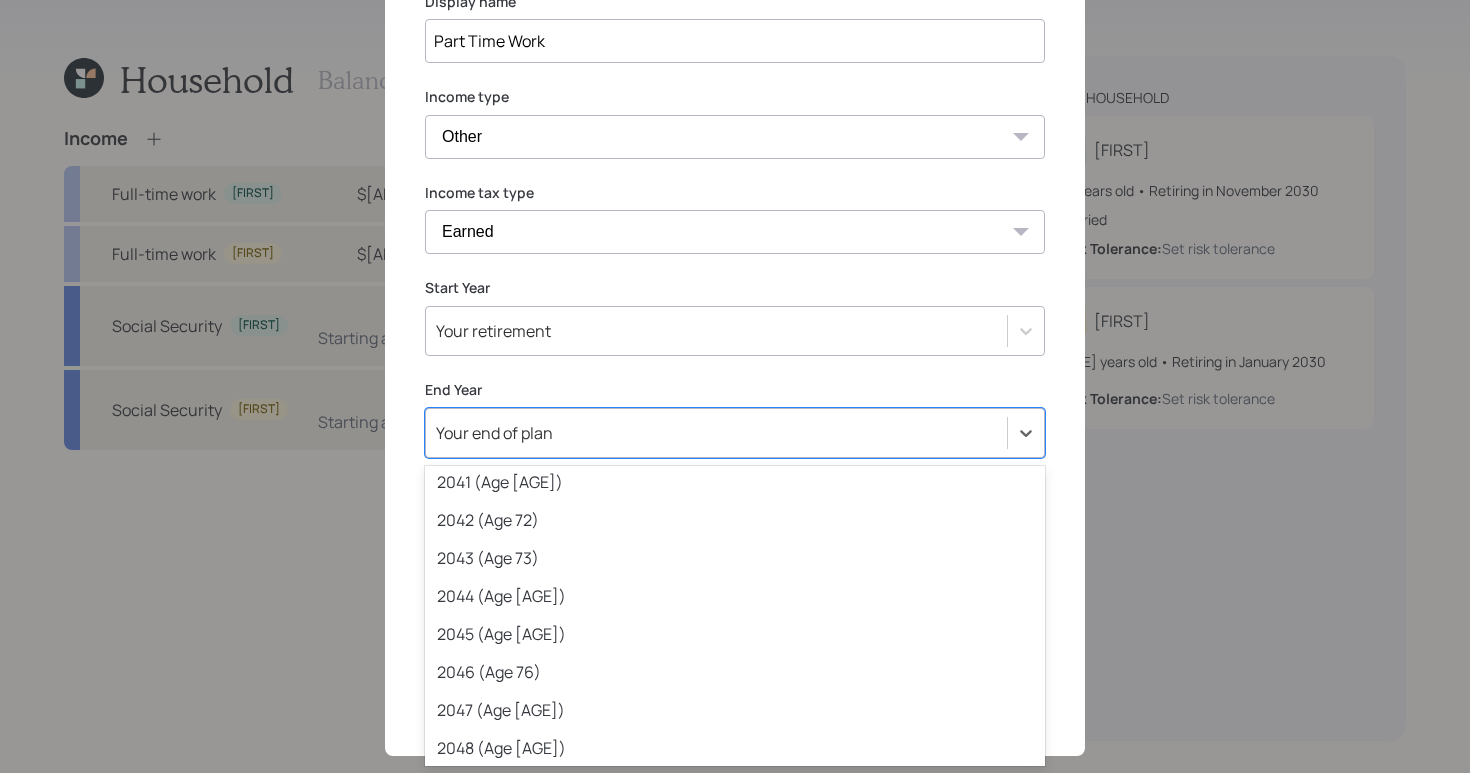 scroll, scrollTop: 809, scrollLeft: 0, axis: vertical 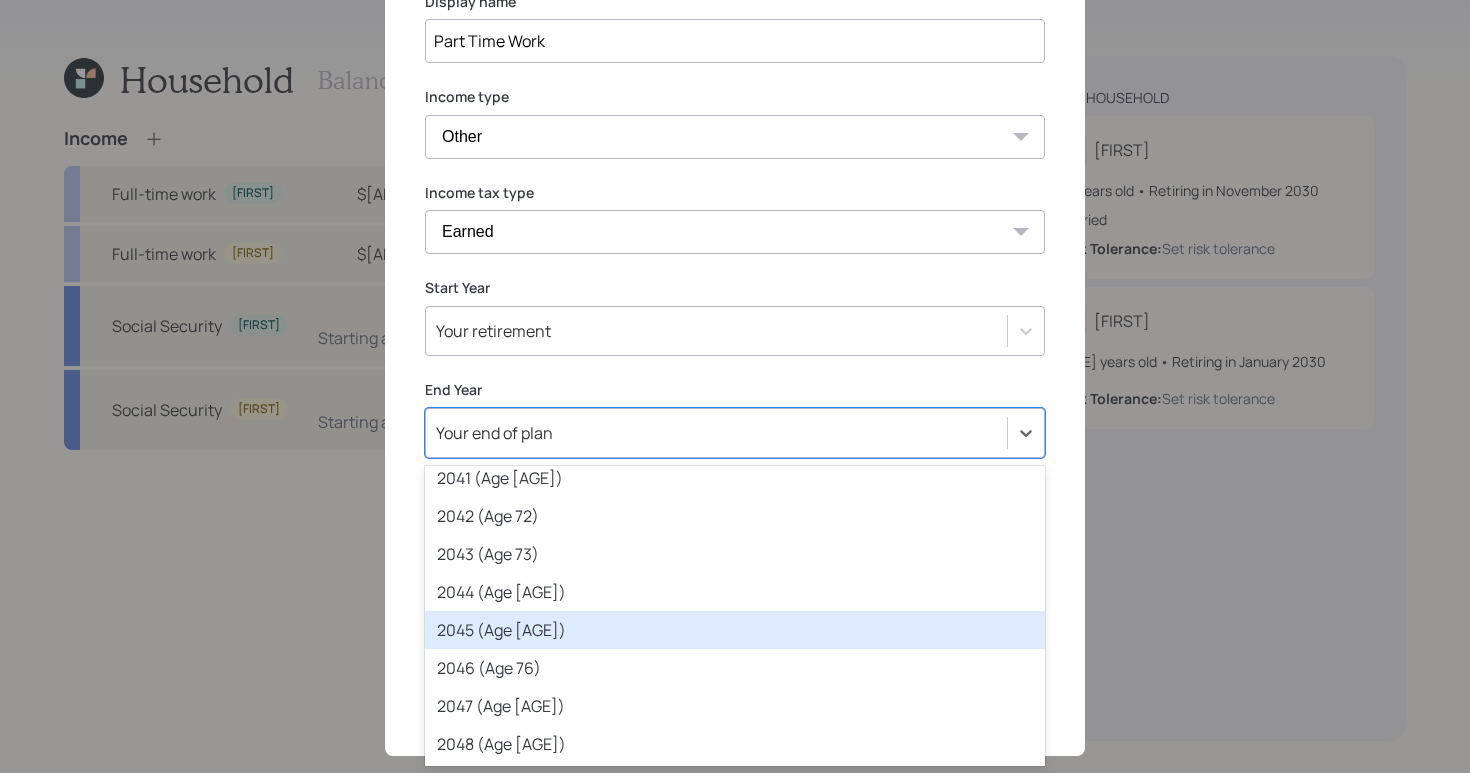 click on "2045 (Age [AGE])" at bounding box center [735, 630] 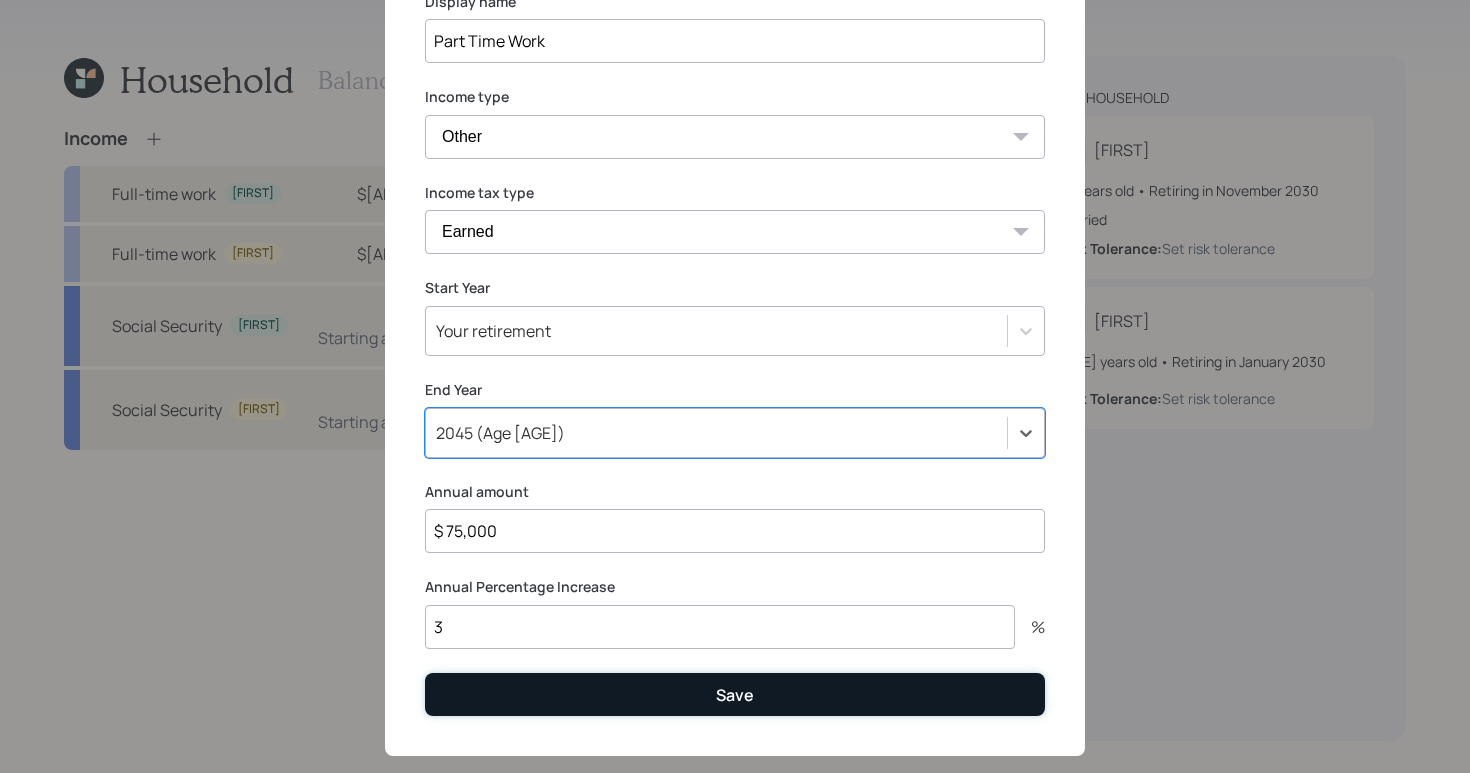 click on "Save" at bounding box center [735, 694] 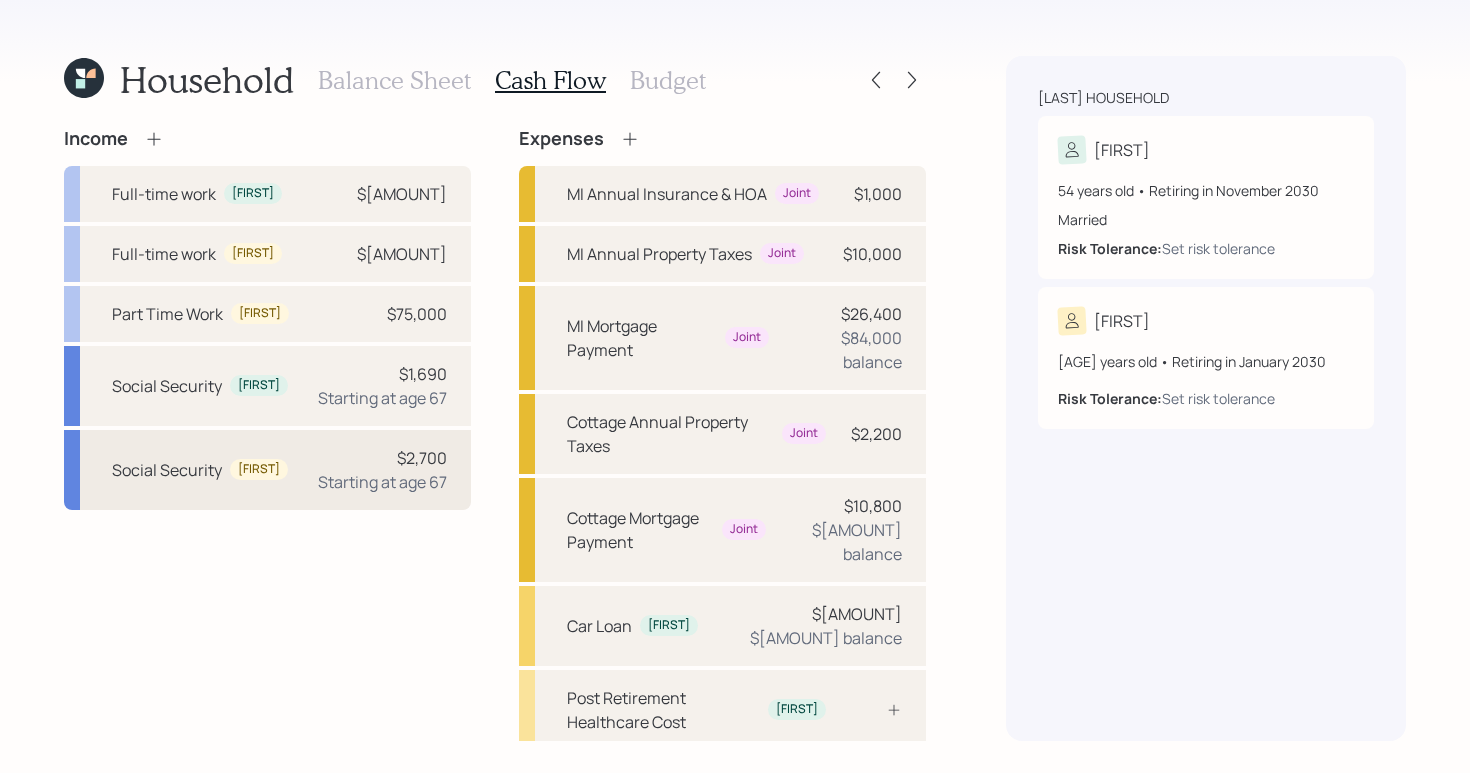 click on "Starting at age 67" at bounding box center (382, 482) 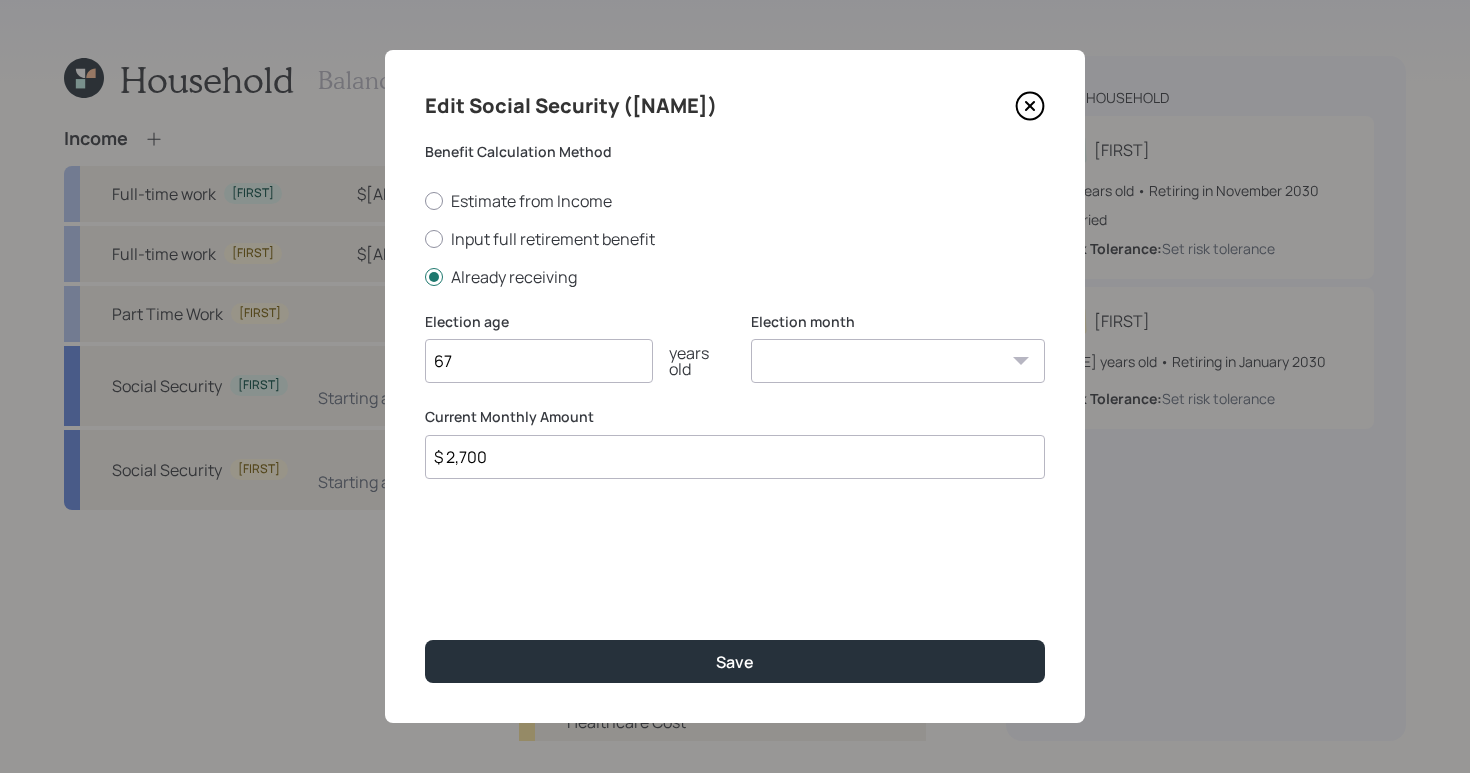 click on "$ 2,700" at bounding box center [735, 457] 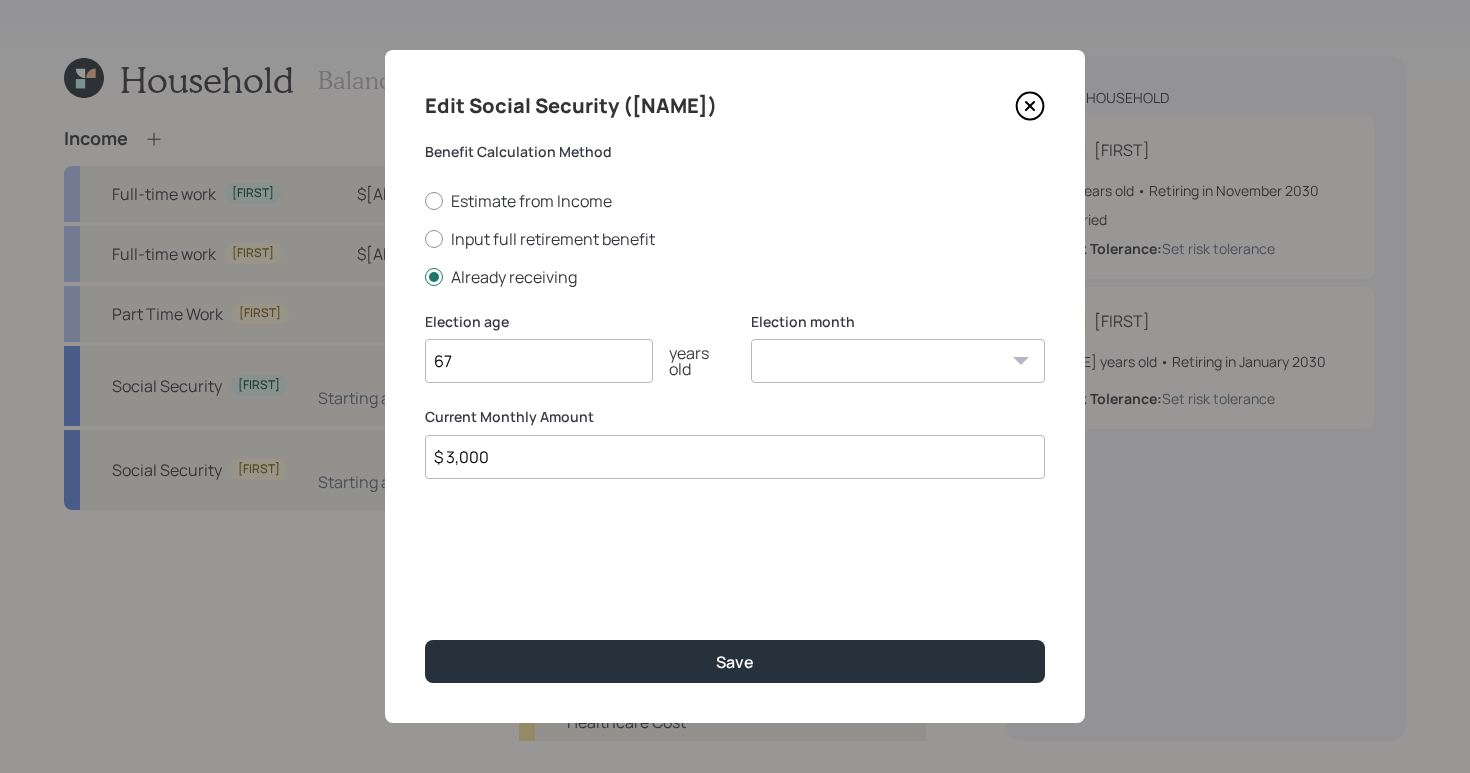 type on "$ 3,000" 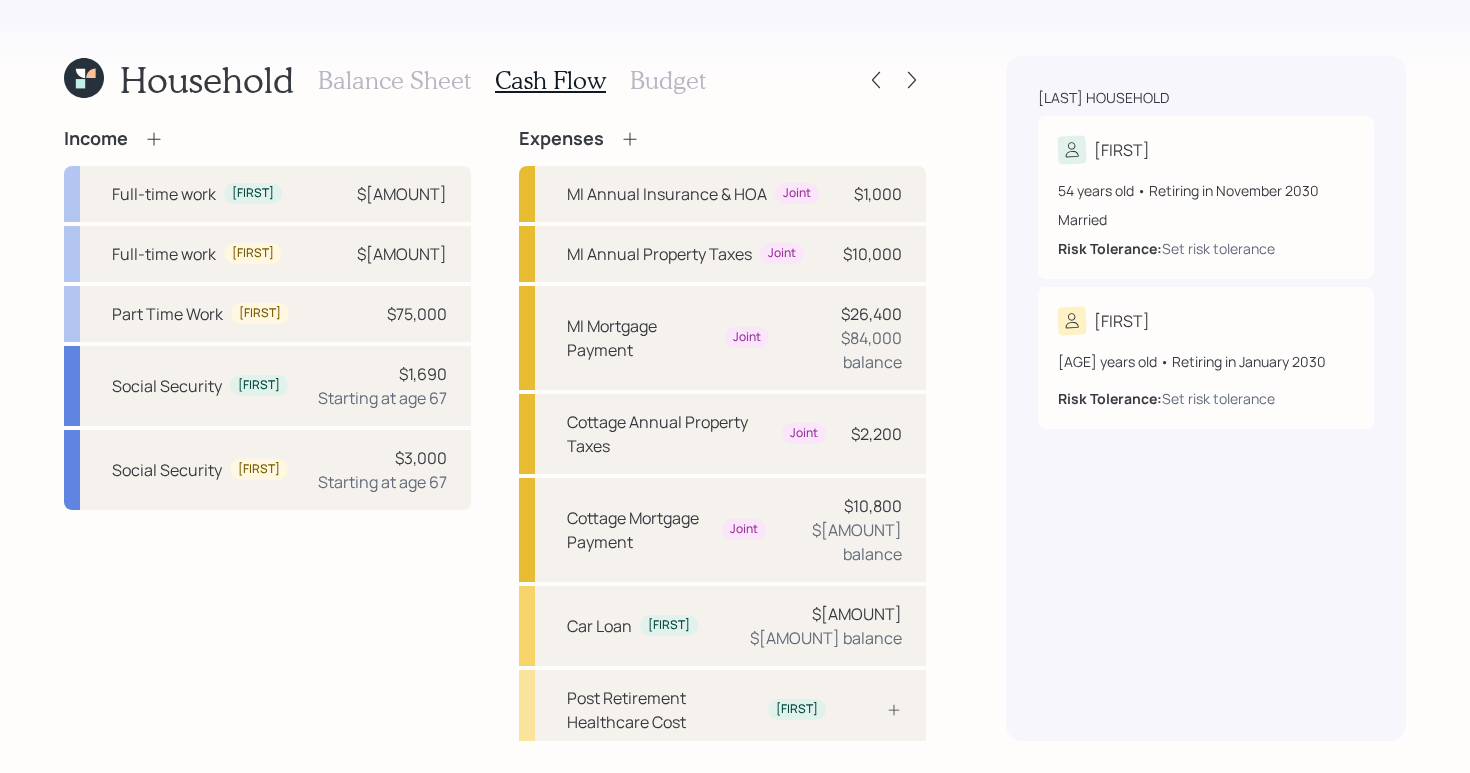 click on "Income Full-time work [FIRST] $[AMOUNT] Full-time work [FIRST] $[AMOUNT] Part Time Work [FIRST] $[AMOUNT] Social Security [FIRST] $[AMOUNT] Starting at age 67 Social Security [FIRST] $[AMOUNT] Starting at age 67" at bounding box center [267, 571] 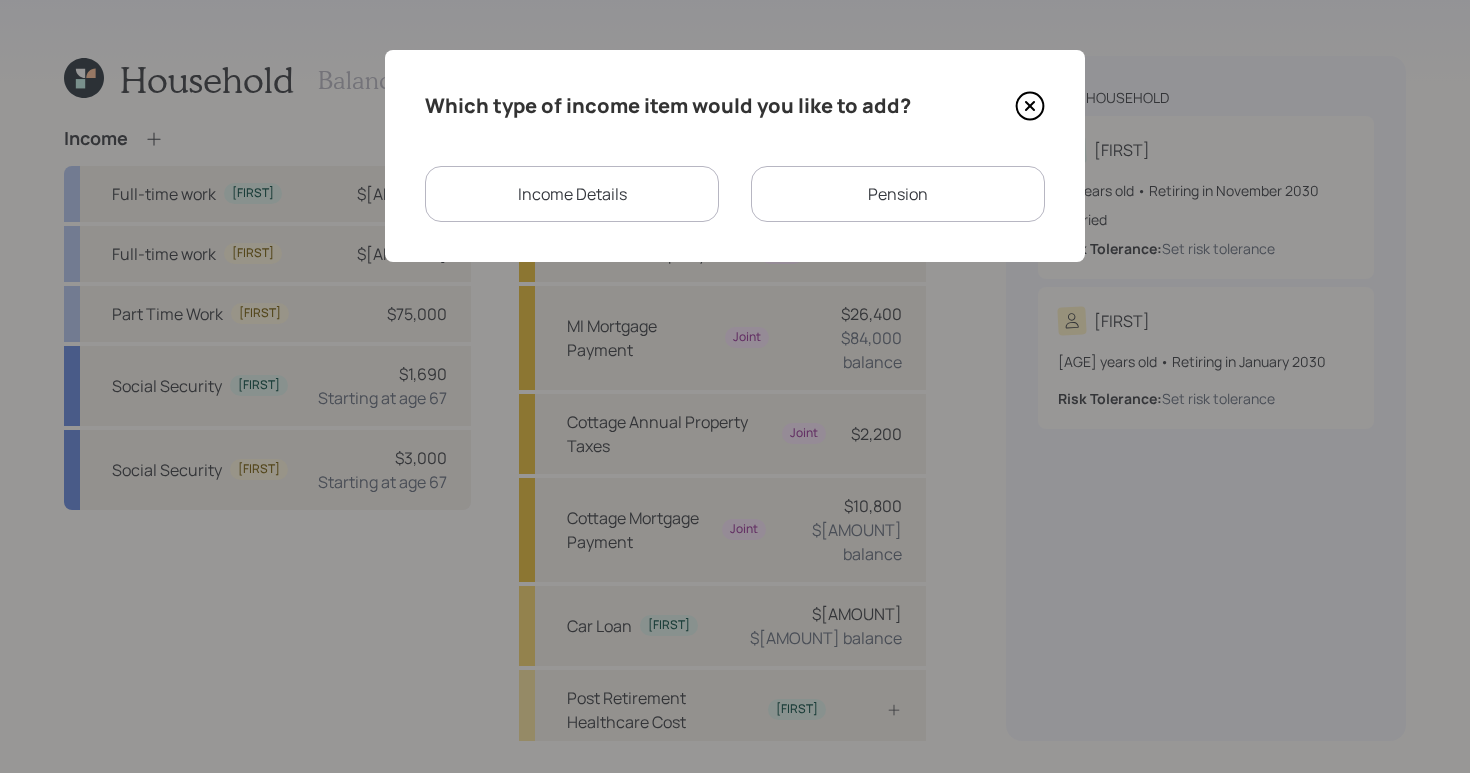 click on "Income Details" at bounding box center [572, 194] 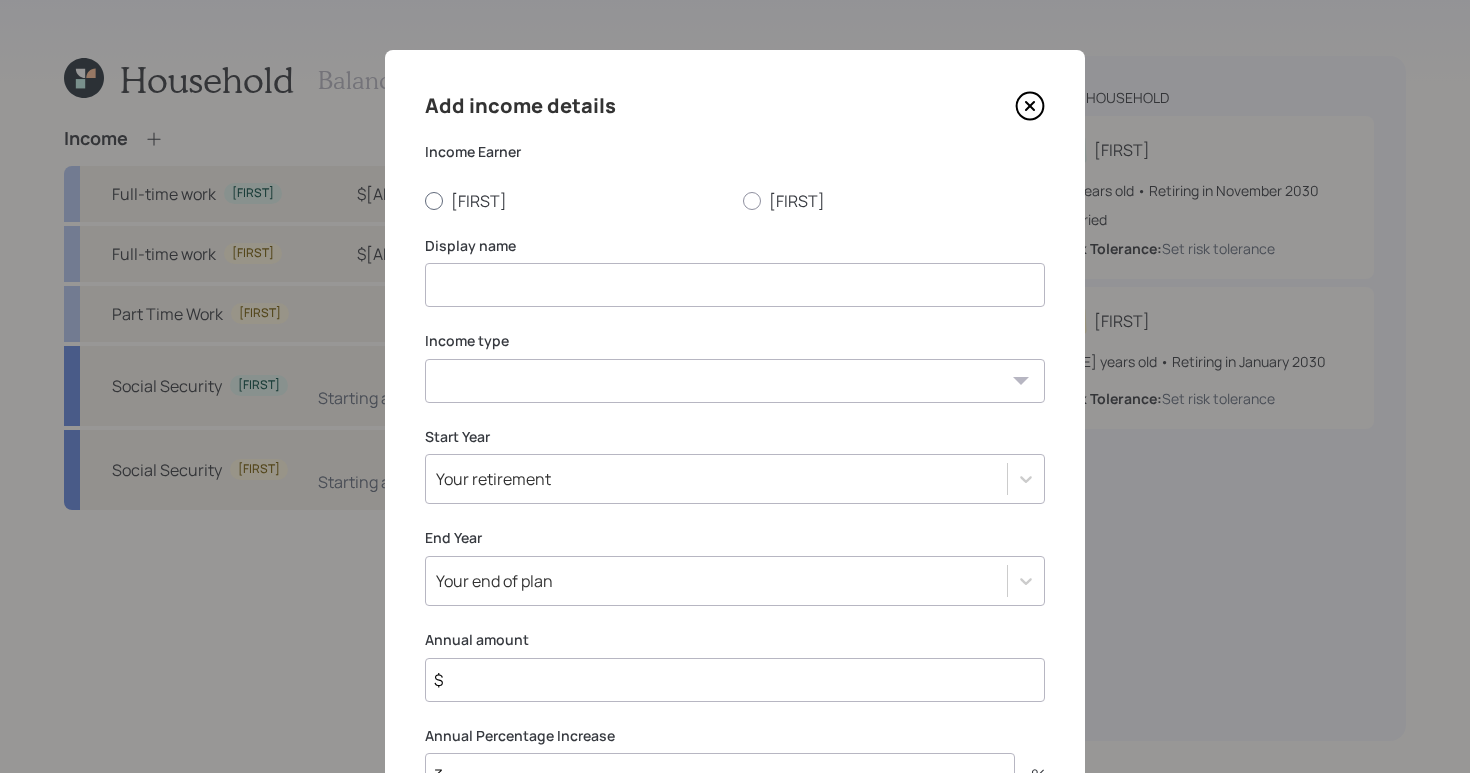 click on "[FIRST]" at bounding box center [576, 201] 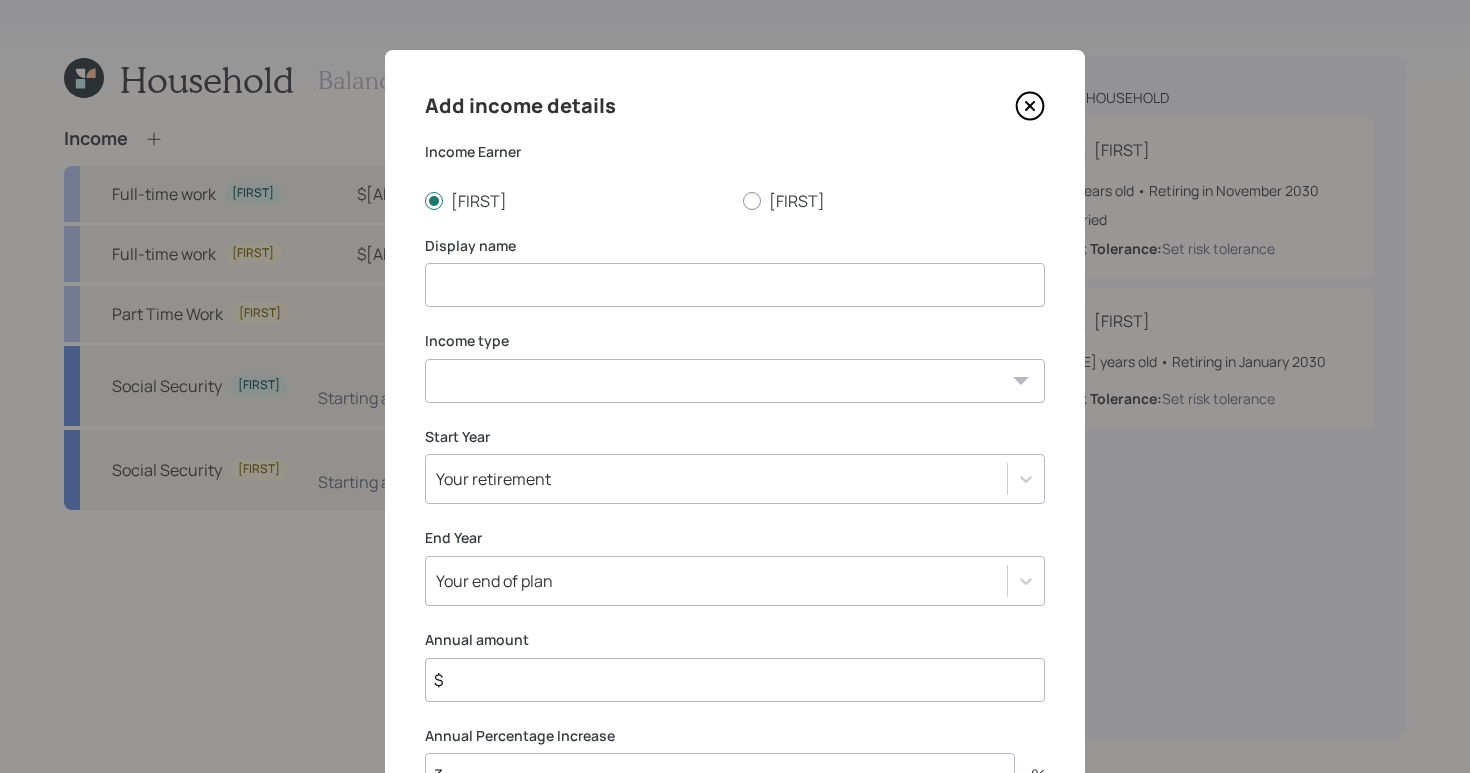 click at bounding box center (735, 285) 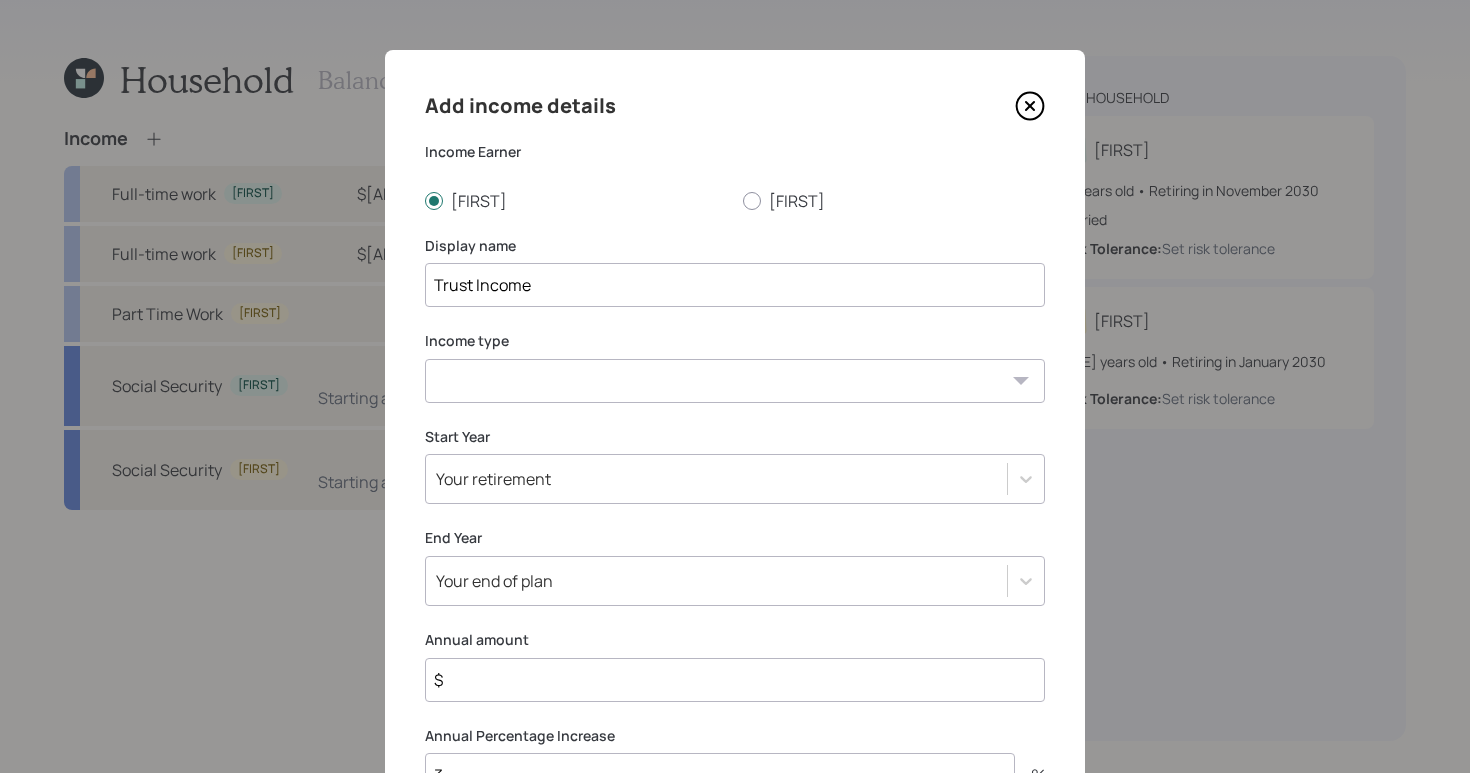 type on "Trust Income" 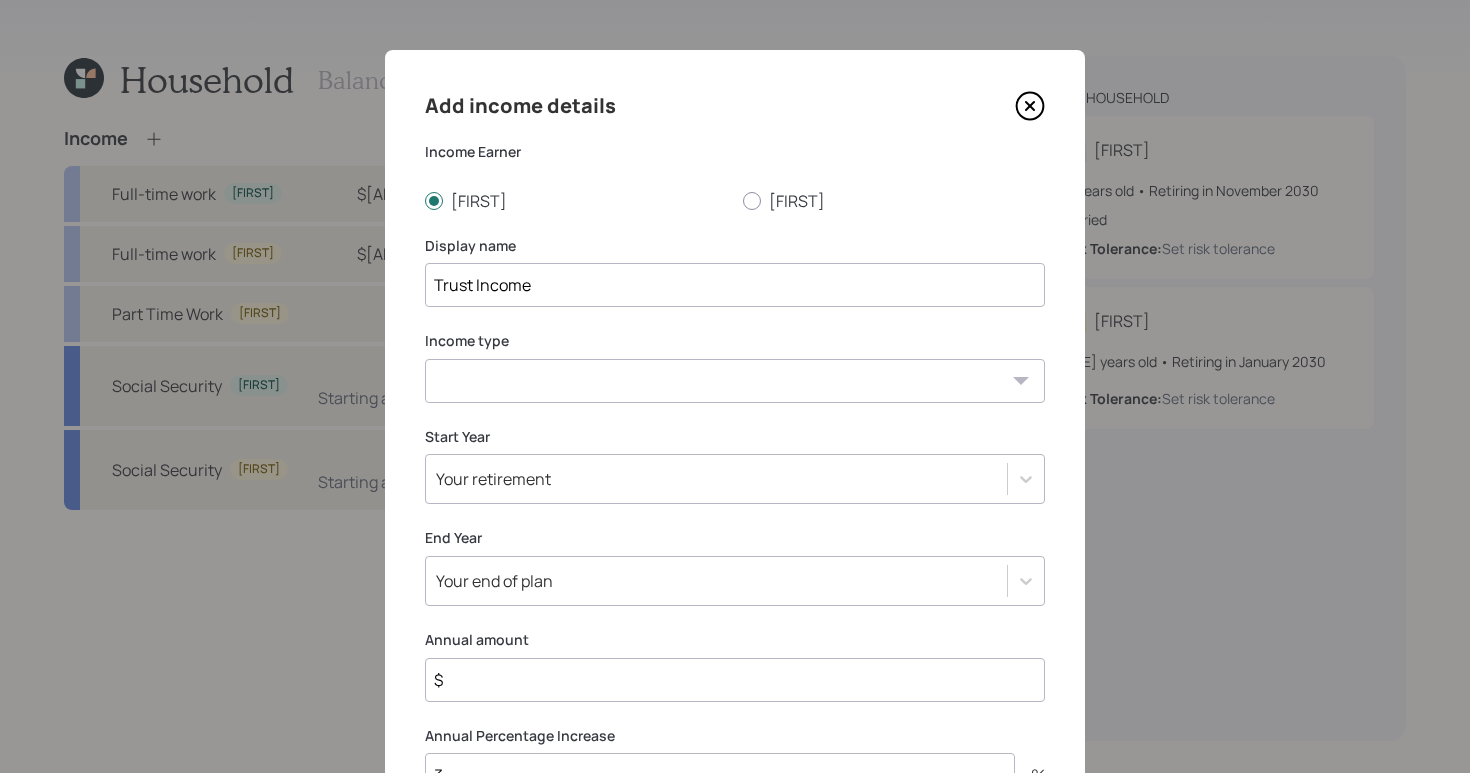select on "other" 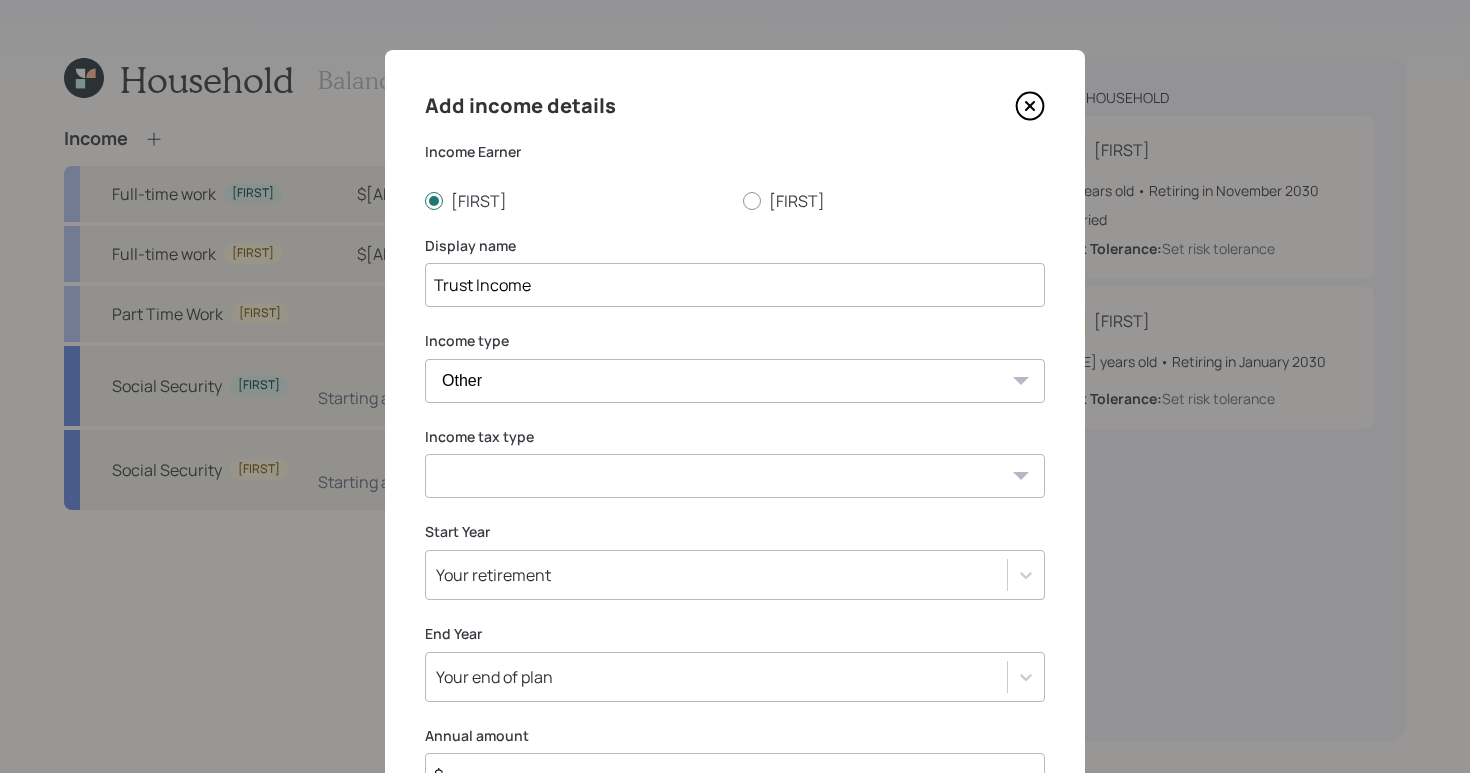 select on "earned" 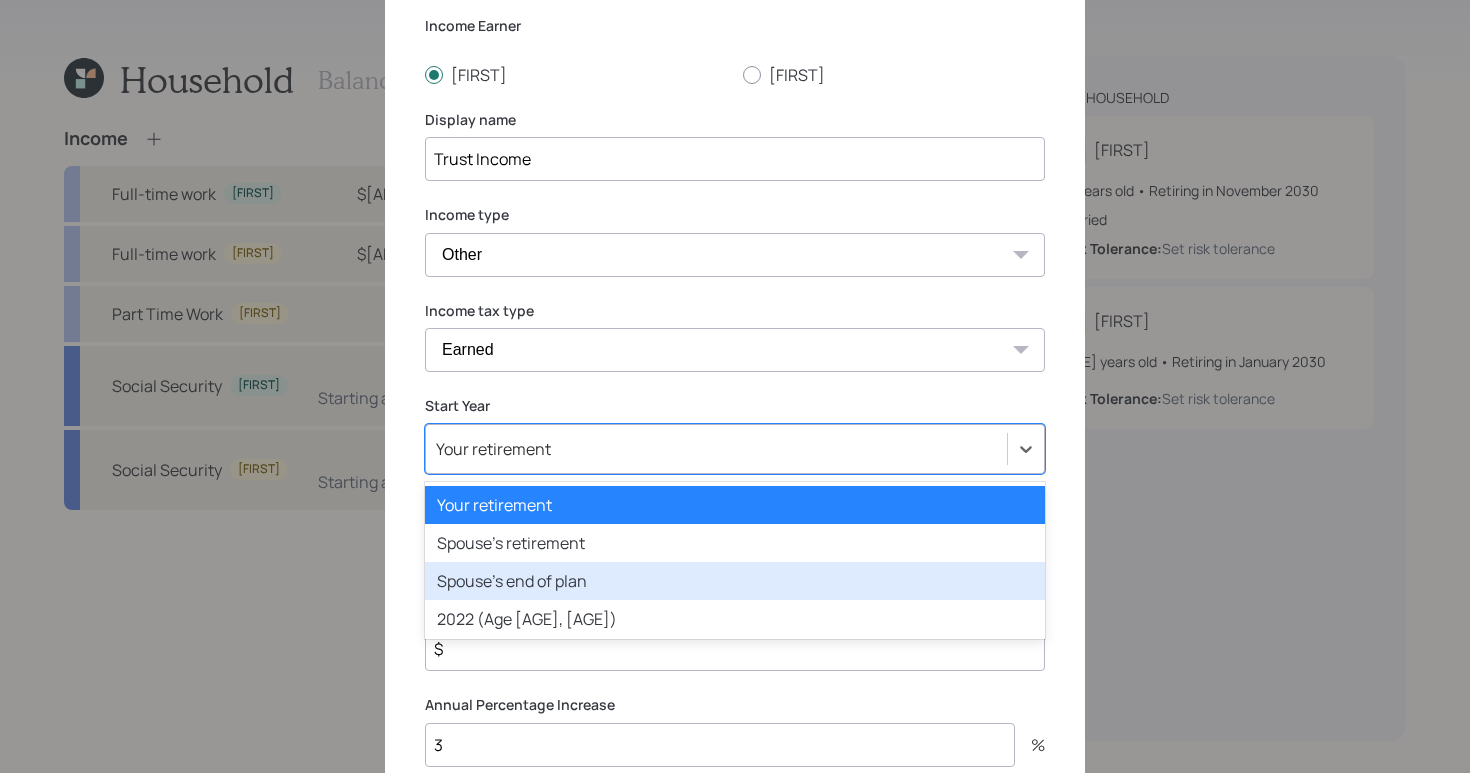 click on "option Spouse's end of plan focused, 3 of 81. 81 results available. Use Up and Down to choose options, press Enter to select the currently focused option, press Escape to exit the menu, press Tab to select the option and exit the menu. Your retirement Your retirement Spouse's retirement Spouse's end of plan 2022 (Age [AGE], [AGE]) 2023 (Age [AGE], [AGE]) 2024 (Age [AGE], [AGE]) 2025 (Age [AGE], [AGE]) 2026 (Age [AGE], [AGE]) 2027 (Age [AGE], [AGE]) 2028 (Age [AGE], [AGE]) 2029 (Age [AGE], [AGE]) 2030 (Age [AGE], [AGE]) 2031 (Age [AGE], [AGE]) 2032 (Age [AGE], [AGE]) 2033 (Age [AGE], [AGE]) 2034 (Age [AGE], [AGE]) 2035 (Age [AGE], [AGE]) 2036 (Age [AGE], [AGE]) 2037 (Age [AGE], [AGE]) 2038 (Age [AGE], [AGE]) 2039 (Age [AGE], [AGE]) 2040 (Age [AGE], [AGE]) 2041 (Age [AGE], [AGE]) 2042 (Age [AGE], [AGE]) 2043 (Age [AGE], [AGE]) 2044 (Age [AGE], [AGE]) 2045 (Age [AGE], [AGE]) 2046 (Age [AGE], [AGE]) 2047 (Age [AGE], [AGE]) 2048 (Age [AGE], [AGE]) 2049 (Age [AGE], [AGE]) 2050 (Age [AGE], [AGE]) 2051 (Age [AGE], [AGE]) 2052 (Age [AGE], [AGE]) 2053 (Age [AGE], [AGE]) 2054 (Age [AGE], [AGE]) 2055 (Age [AGE], [AGE]) 2056 (Age [AGE], [AGE]) 2057 (Age [AGE], [AGE]) 2058 (Age [AGE], [AGE]) 2059 (Age [AGE], [AGE]) 2060 (Age [AGE], [AGE])" at bounding box center [735, 449] 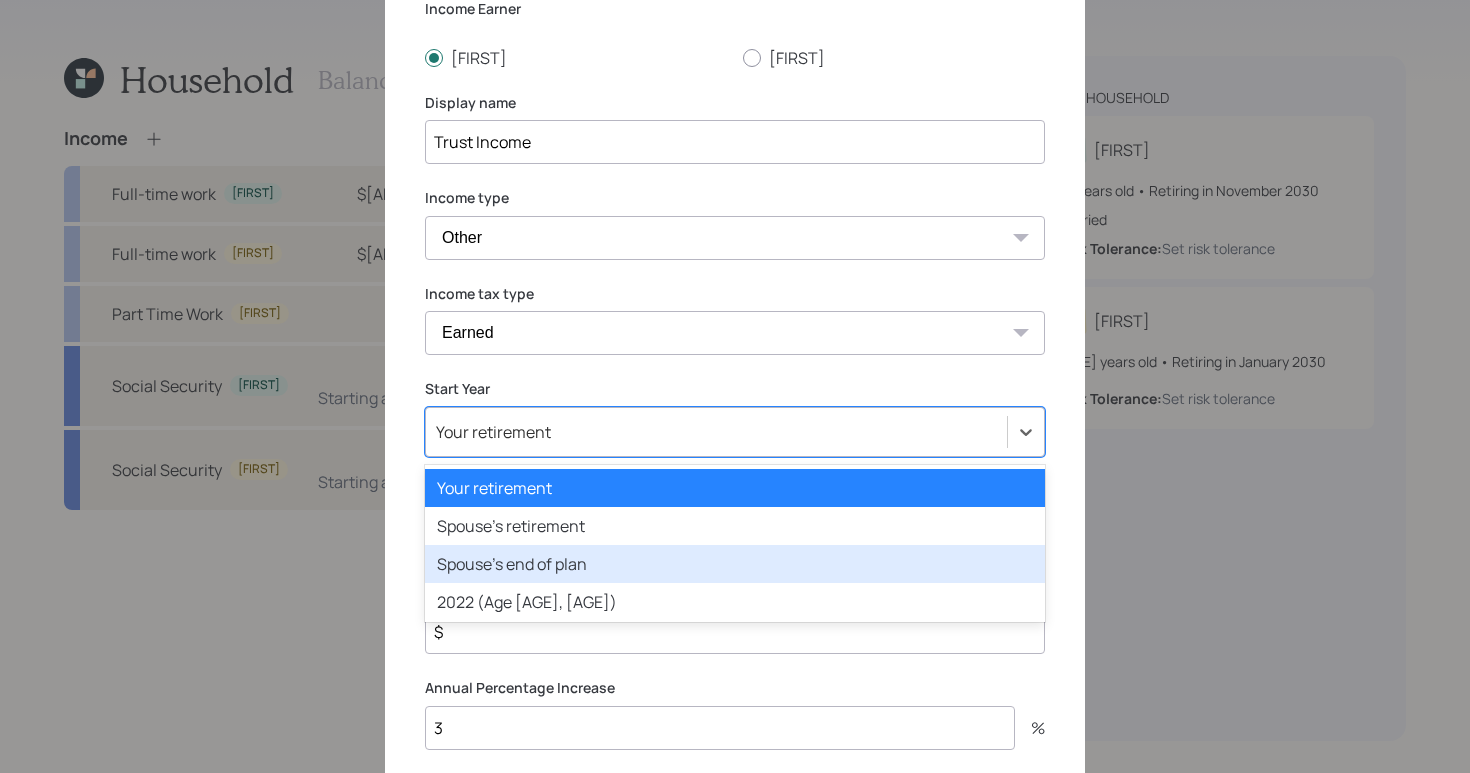 scroll, scrollTop: 143, scrollLeft: 0, axis: vertical 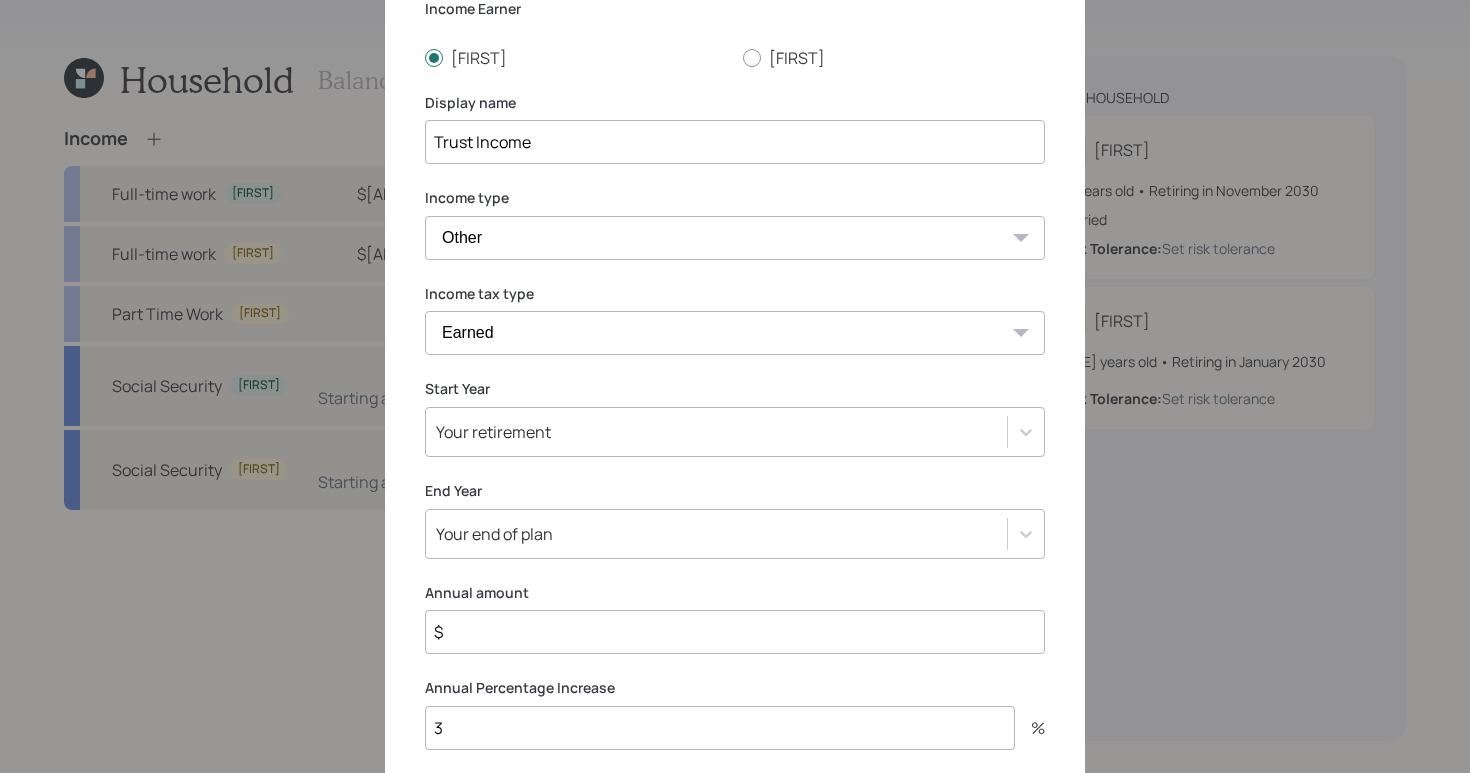 click on "Add income details Income Earner [FIRST] [FIRST] Display name Trust Income Income type Full-time work Part-time work Self employment Other Income tax type Tax-free Earned Self Employment Alimony Royalties Pension / Annuity Interest Dividend Short-Term Gain Long-Term Gain Social Security Start Year Your retirement End Year Your end of plan Annual amount $ Annual Percentage Increase 3 % Save" at bounding box center [735, 382] 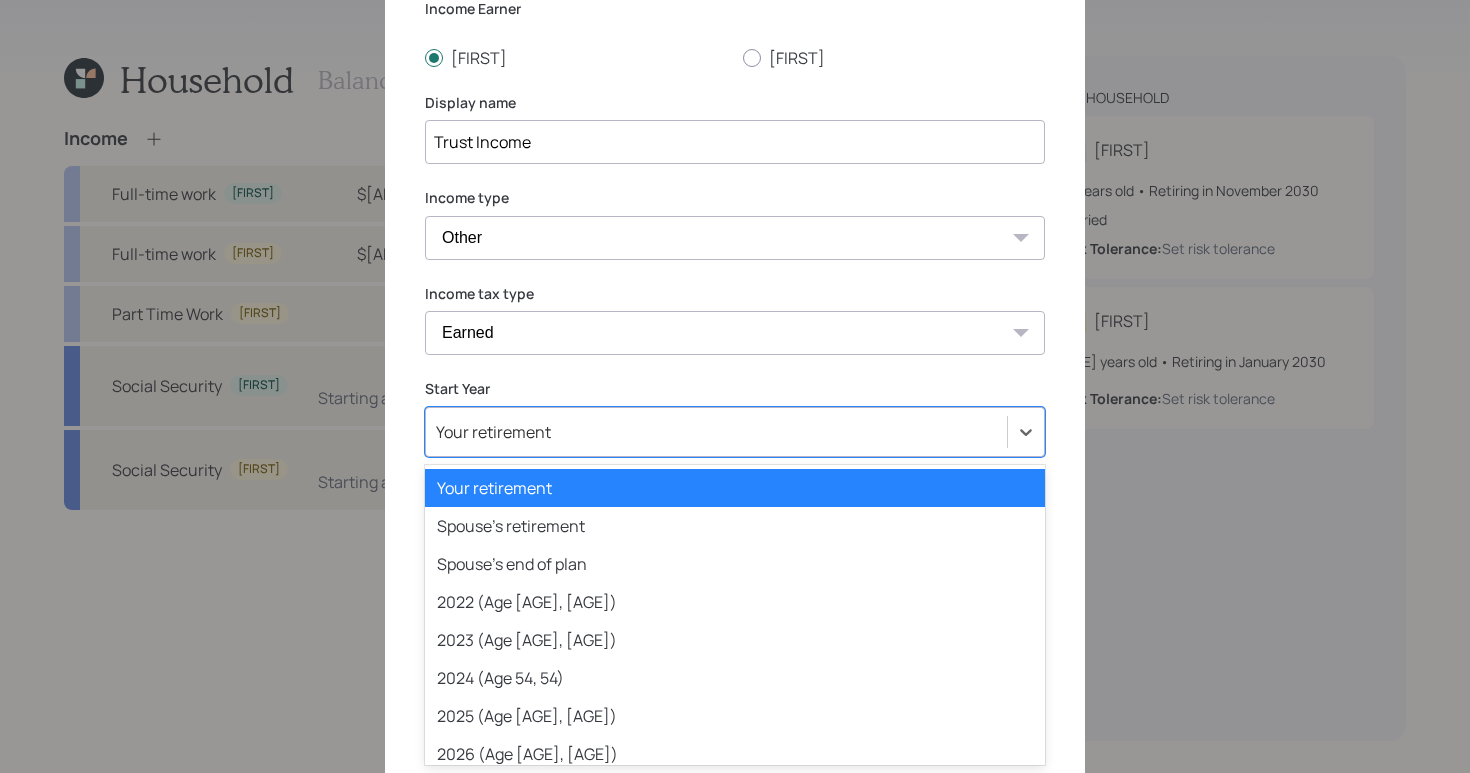 click on "Add income details Income Earner [NAME] [NAME] Display name Trust Income Income type Full-time work Part-time work Self employment Other Income tax type Tax-free Earned Self Employment Alimony Royalties Pension / Annuity Interest Dividend Short-Term Gain Long-Term Gain Social Security Start Year option Your retirement selected, 1 of 81. 81 results available. Use Up and Down to choose options, press Enter to select the currently focused option, press Escape to exit the menu, press Tab to select the option and exit the menu. Your retirement Your retirement Spouse's retirement Spouse's end of plan 2022 (Age [AGE], [AGE]) 2023 (Age [AGE], [AGE]) 2024 (Age [AGE], [AGE]) 2025 (Age [AGE], [AGE]) 2026 (Age [AGE], [AGE]) 2027 (Age [AGE], [AGE]) 2028 (Age [AGE], [AGE]) 2029 (Age [AGE], [AGE]) 2030 (Age [AGE], [AGE]) 2031 (Age [AGE], [AGE]) 2032 (Age [AGE], [AGE]) 2033 (Age [AGE], [AGE]) 2034 (Age [AGE], [AGE]) 2035 (Age [AGE], [AGE]) 2036 (Age [AGE], [AGE]) 2037 (Age [AGE], [AGE]) 2038 (Age [AGE], [AGE]) 2039 (Age [AGE], [AGE]) 2040 (Age [AGE], [AGE]) 2041 (Age [AGE], [AGE]) 2042 (Age [AGE], [AGE]) 2043 (Age [AGE], [AGE]) 2044 (Age [AGE], [AGE]) $ 3 %" at bounding box center (735, 382) 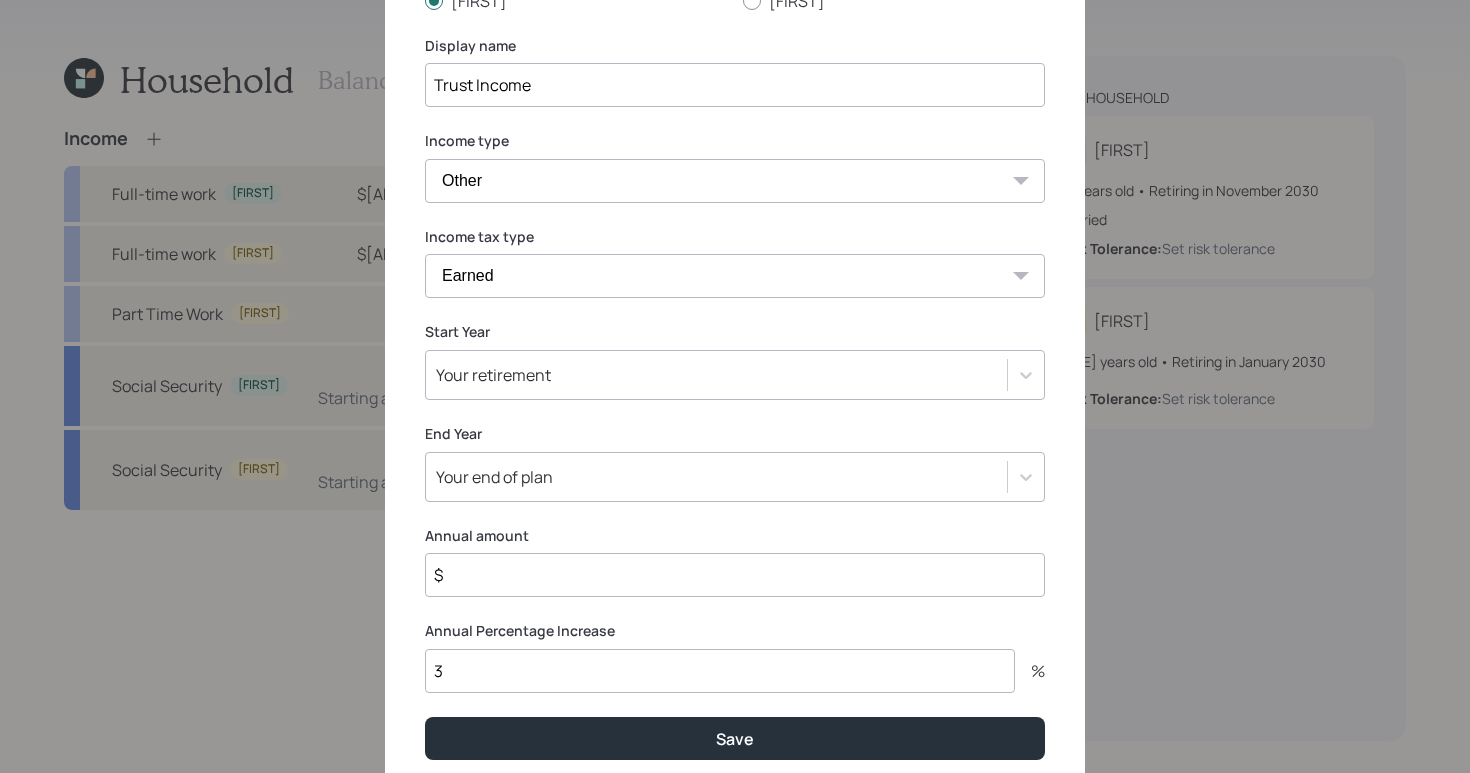 scroll, scrollTop: 203, scrollLeft: 0, axis: vertical 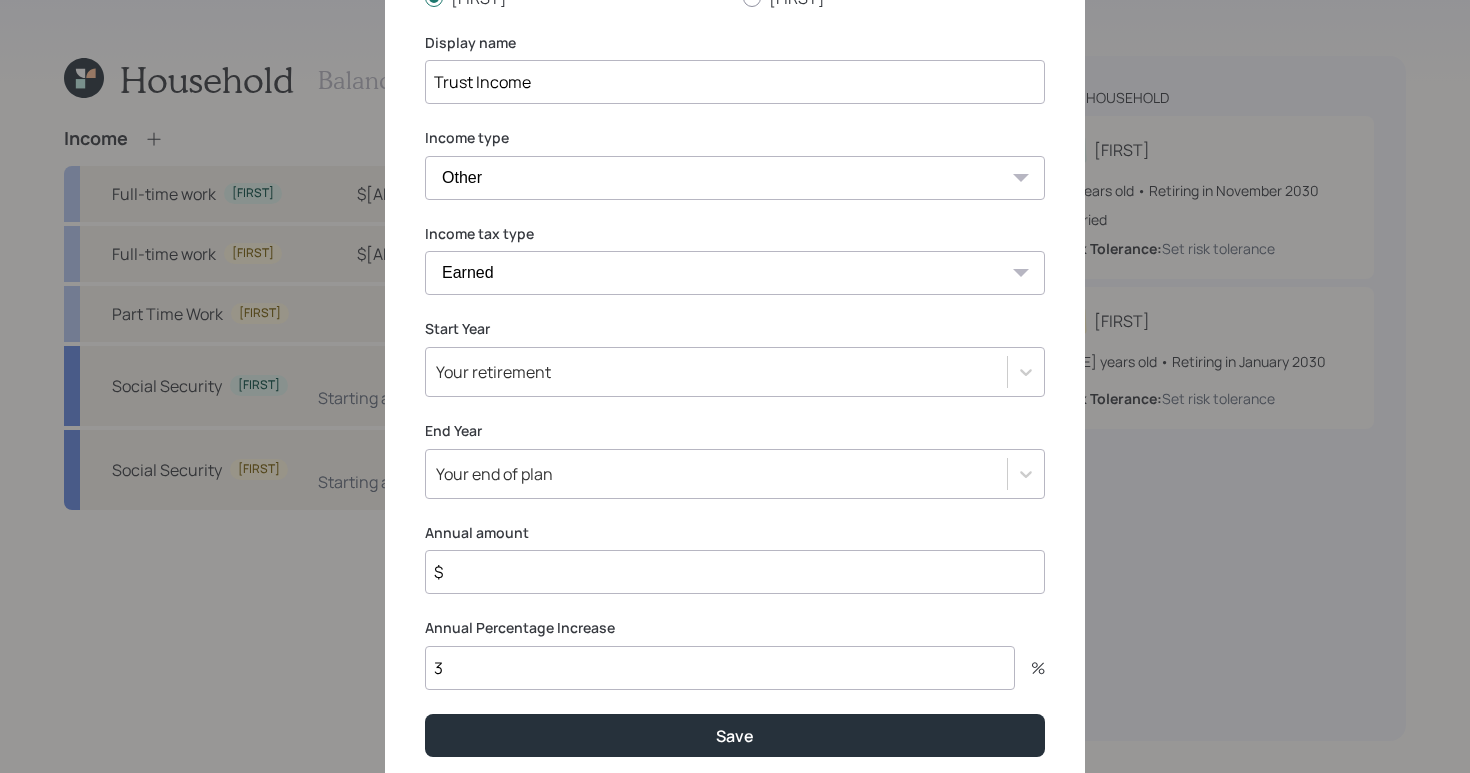 click on "Annual amount" at bounding box center [735, 533] 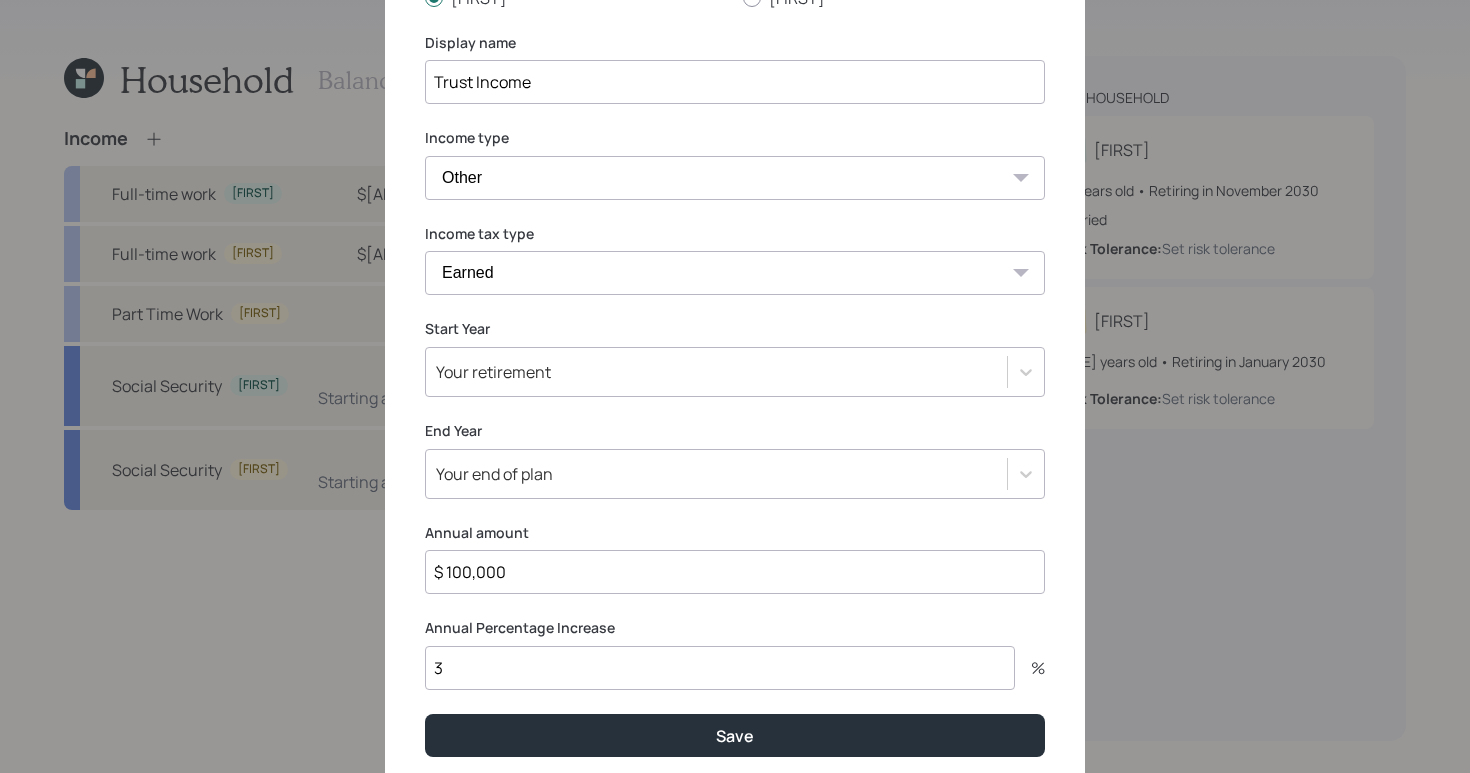 type on "$ 100,000" 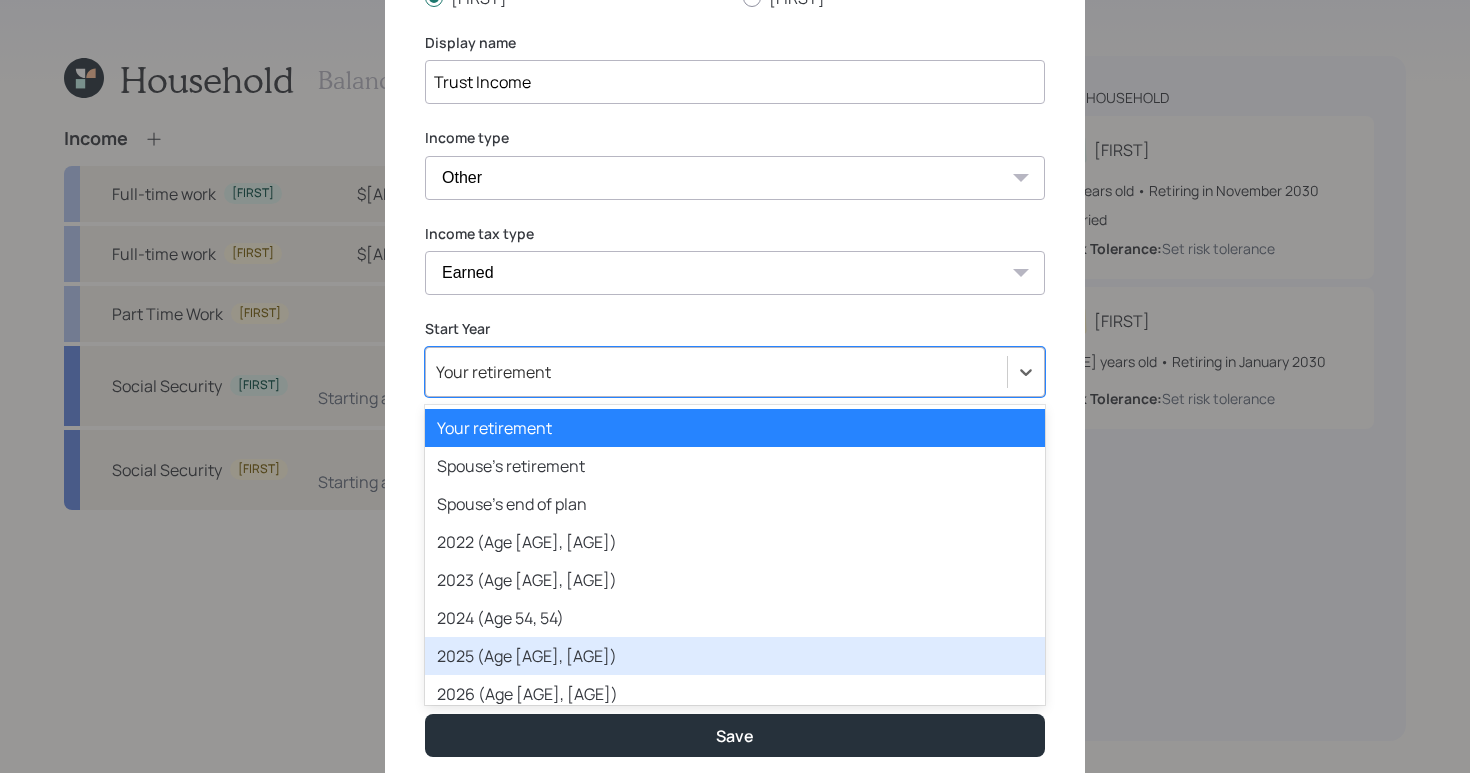 click on "2025 (Age [AGE], [AGE])" at bounding box center [735, 656] 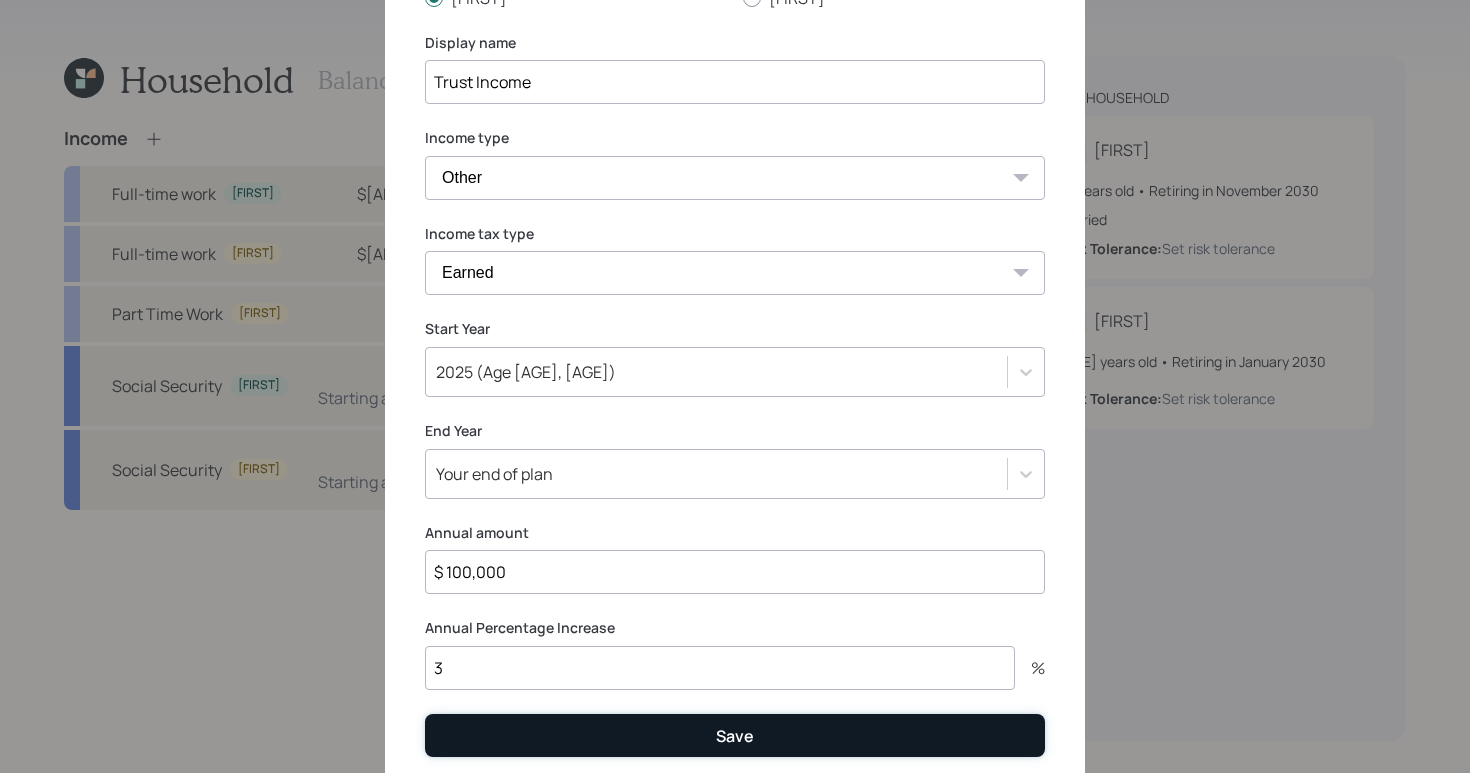 click on "Save" at bounding box center (735, 735) 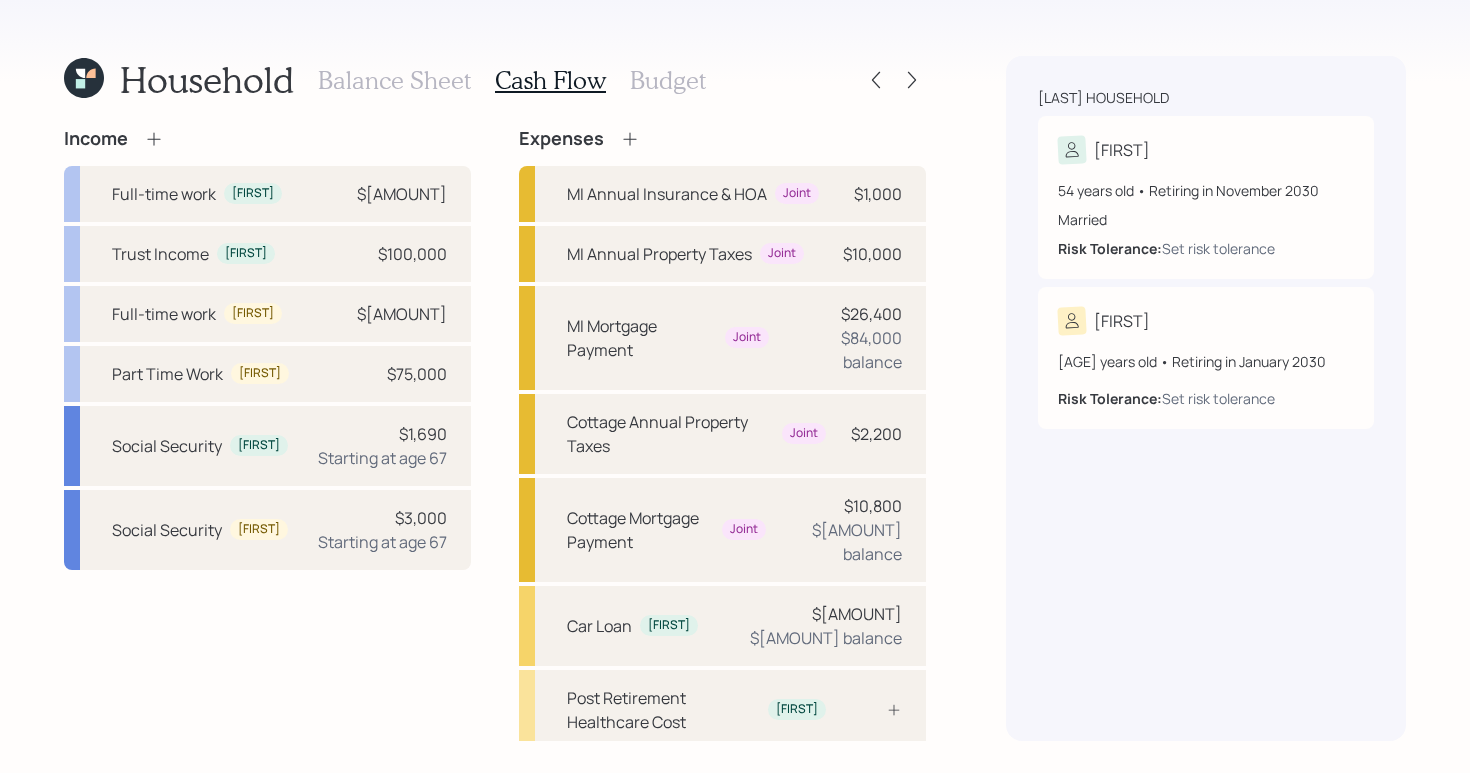click on "Income Full-time work [FIRST] $[AMOUNT] Trust Income [FIRST] $[AMOUNT] Full-time work [FIRST] $[AMOUNT] Part Time Work [FIRST] $[AMOUNT] Social Security [FIRST] $[AMOUNT] Starting at age 67 Social Security [FIRST] $[AMOUNT] Starting at age 67" at bounding box center (267, 571) 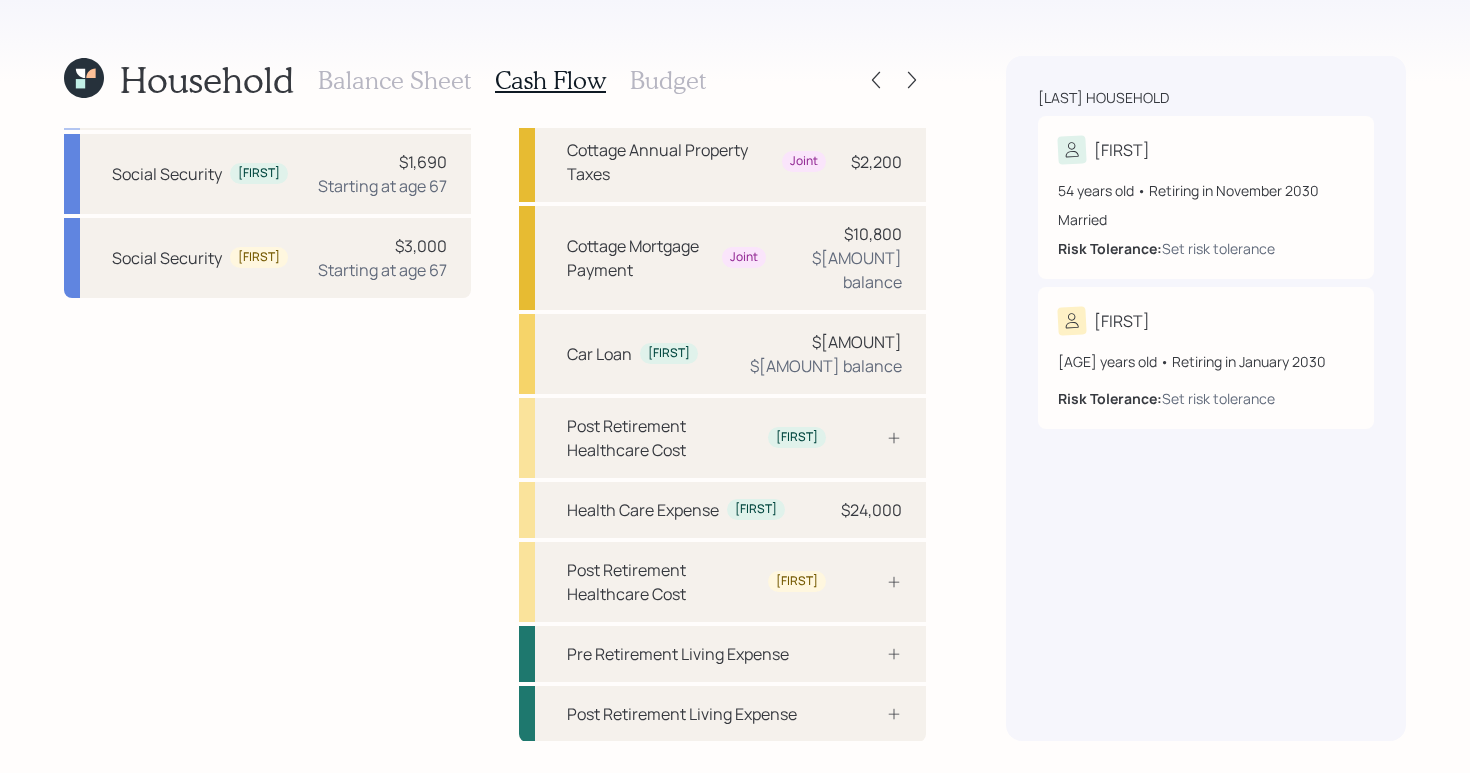 scroll, scrollTop: 0, scrollLeft: 0, axis: both 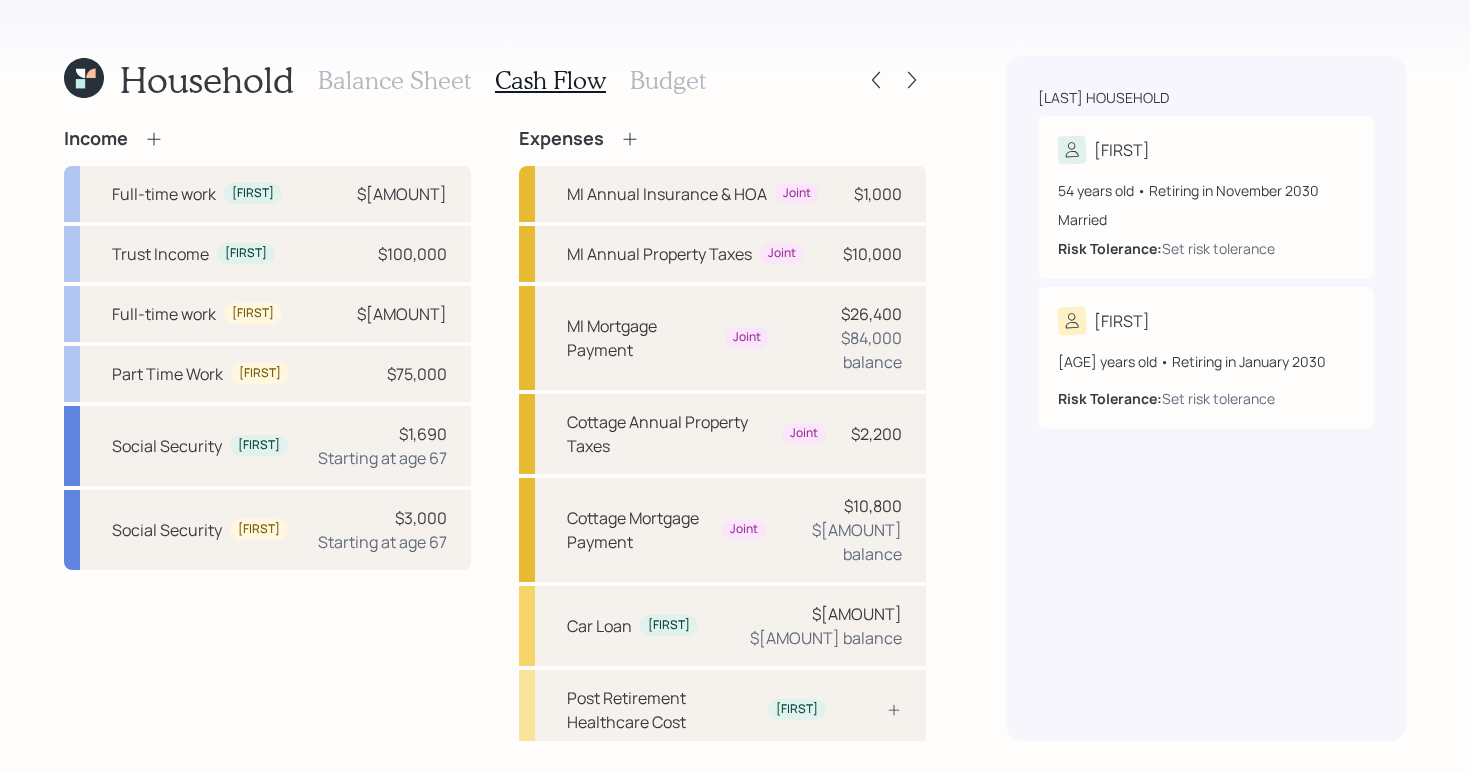 click on "Budget" at bounding box center (668, 80) 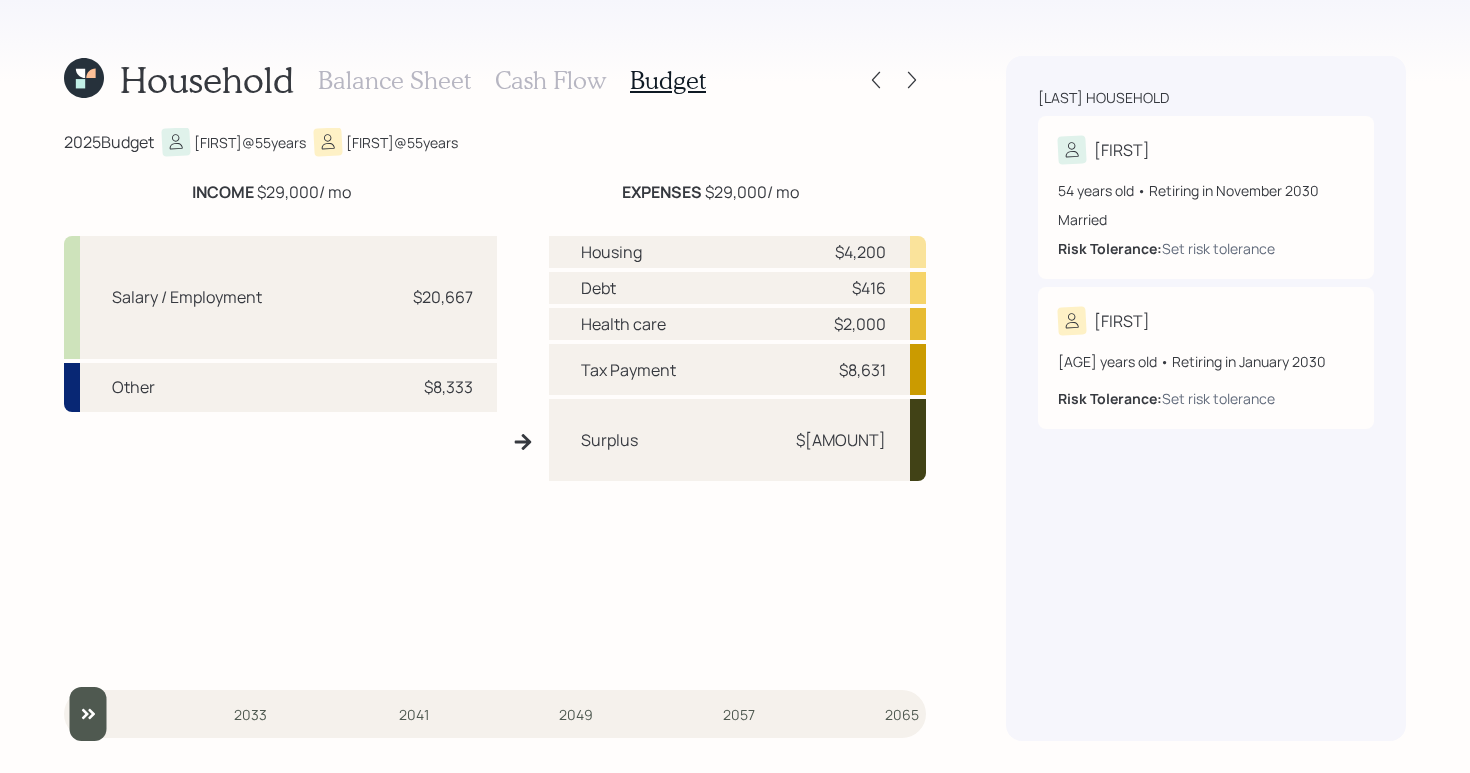 click on "Cash Flow" at bounding box center [550, 80] 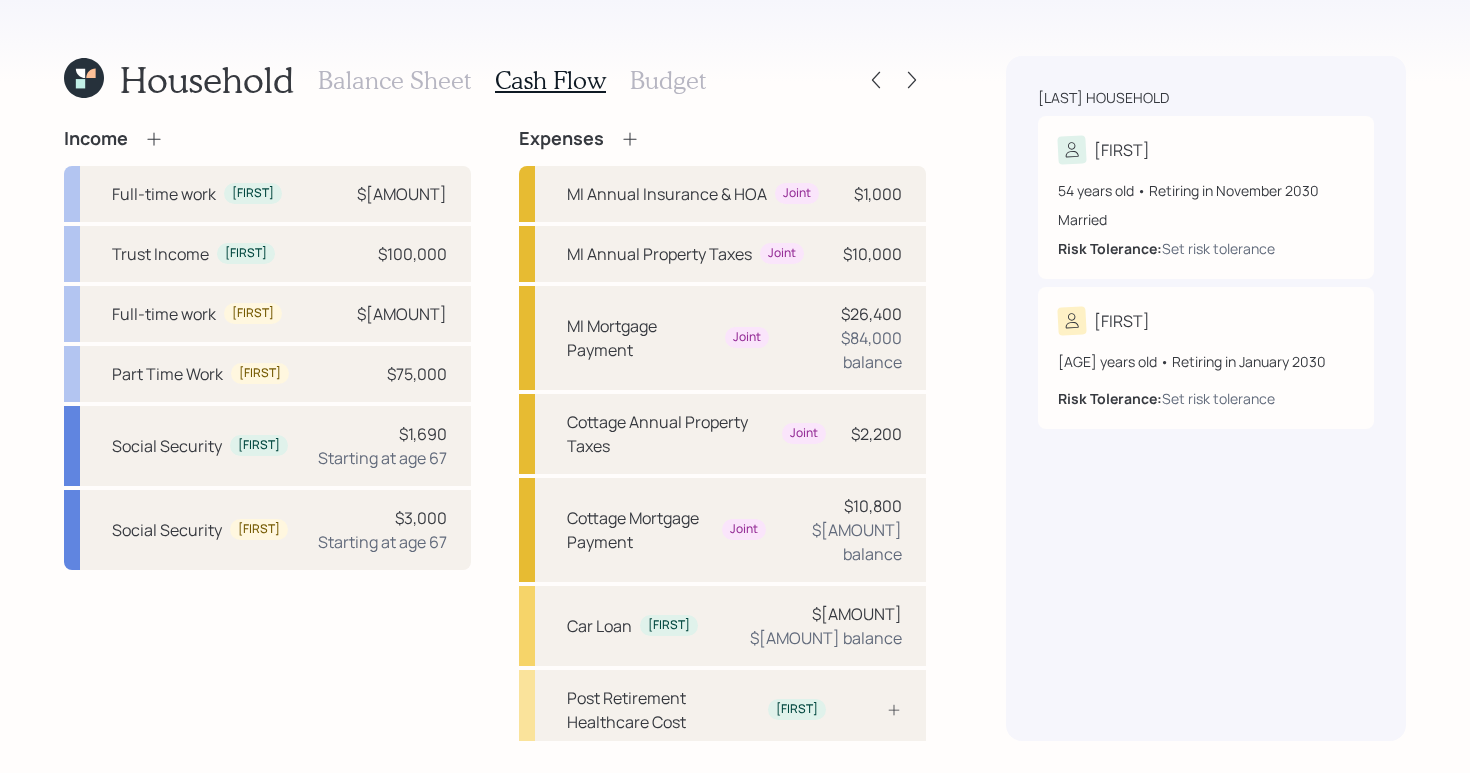 click on "Budget" at bounding box center (668, 80) 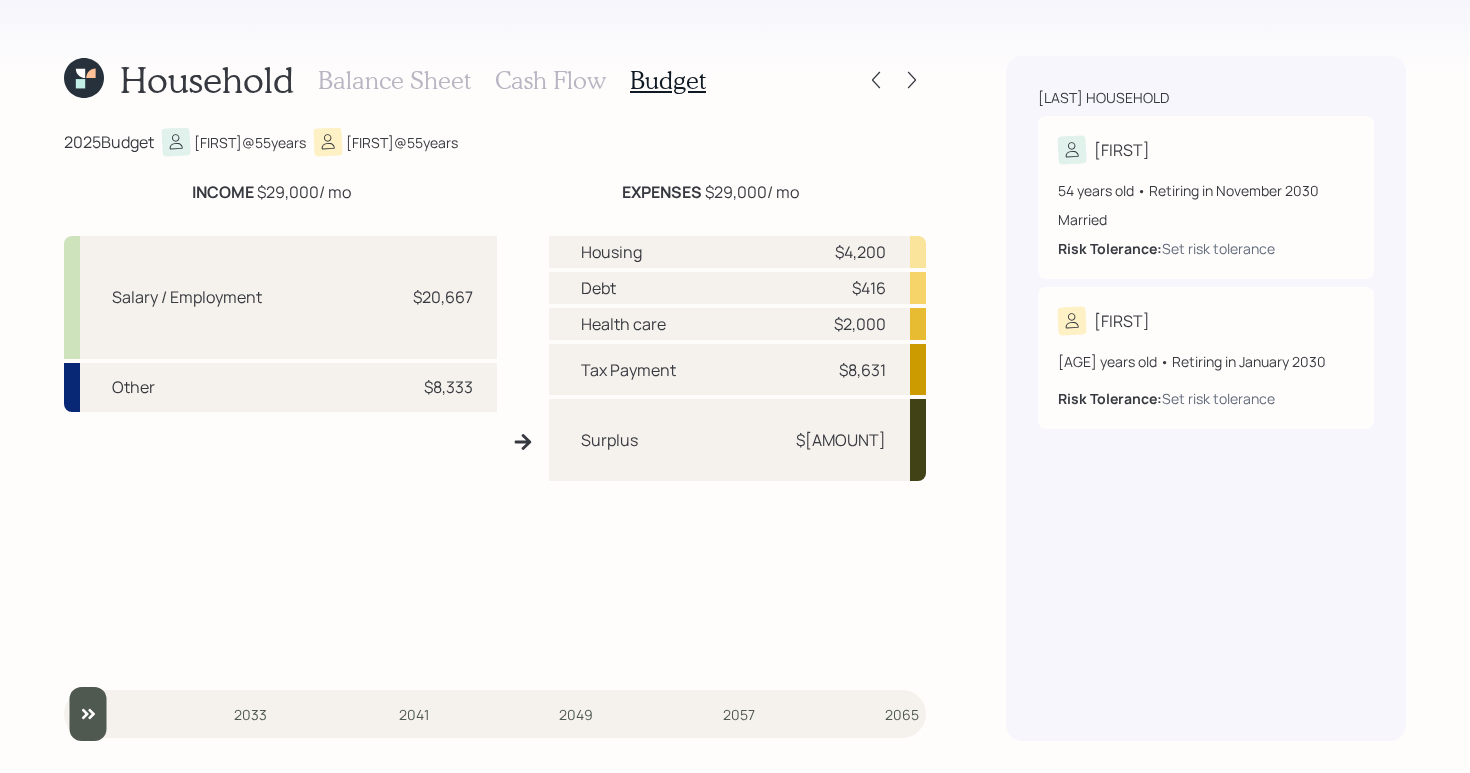 click on "Cash Flow" at bounding box center [550, 80] 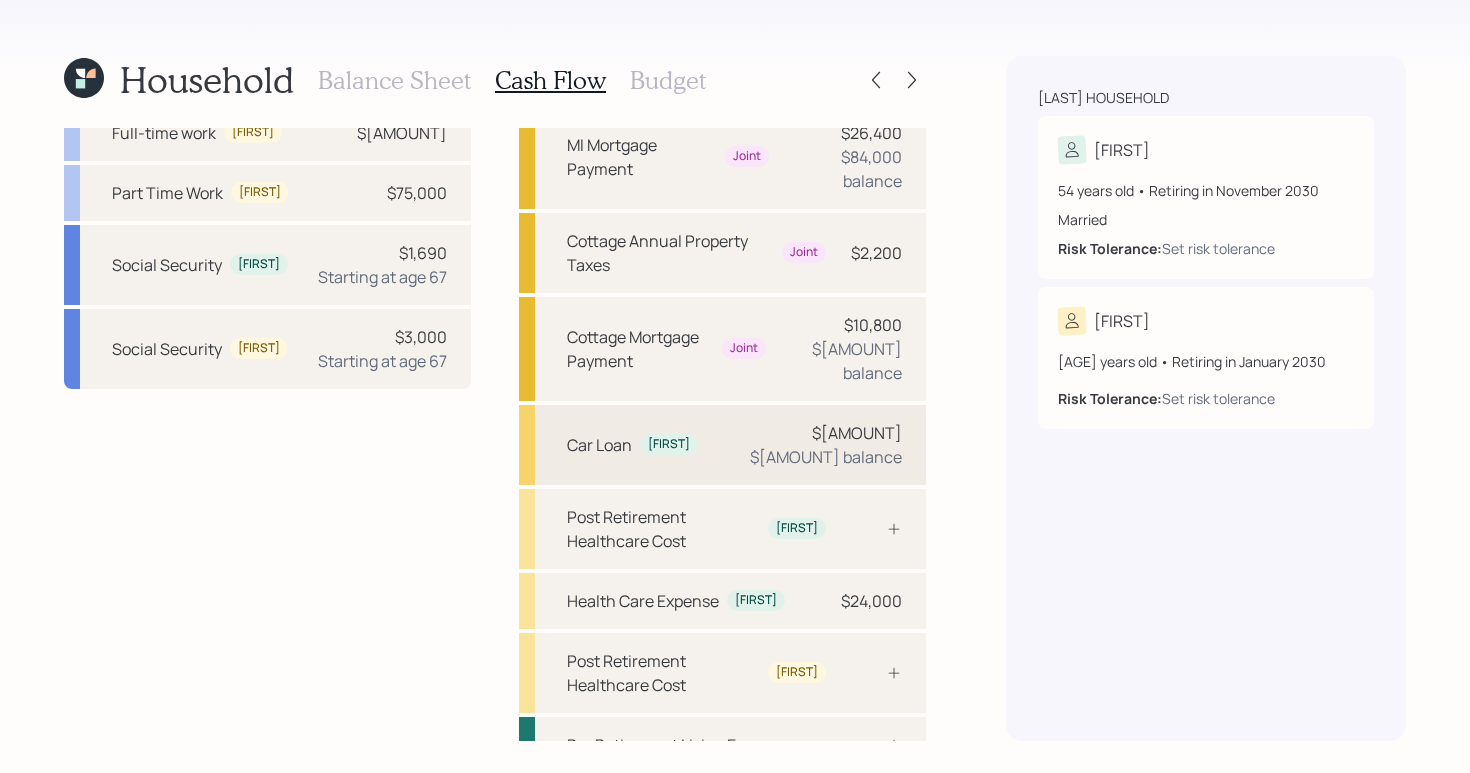 scroll, scrollTop: 272, scrollLeft: 0, axis: vertical 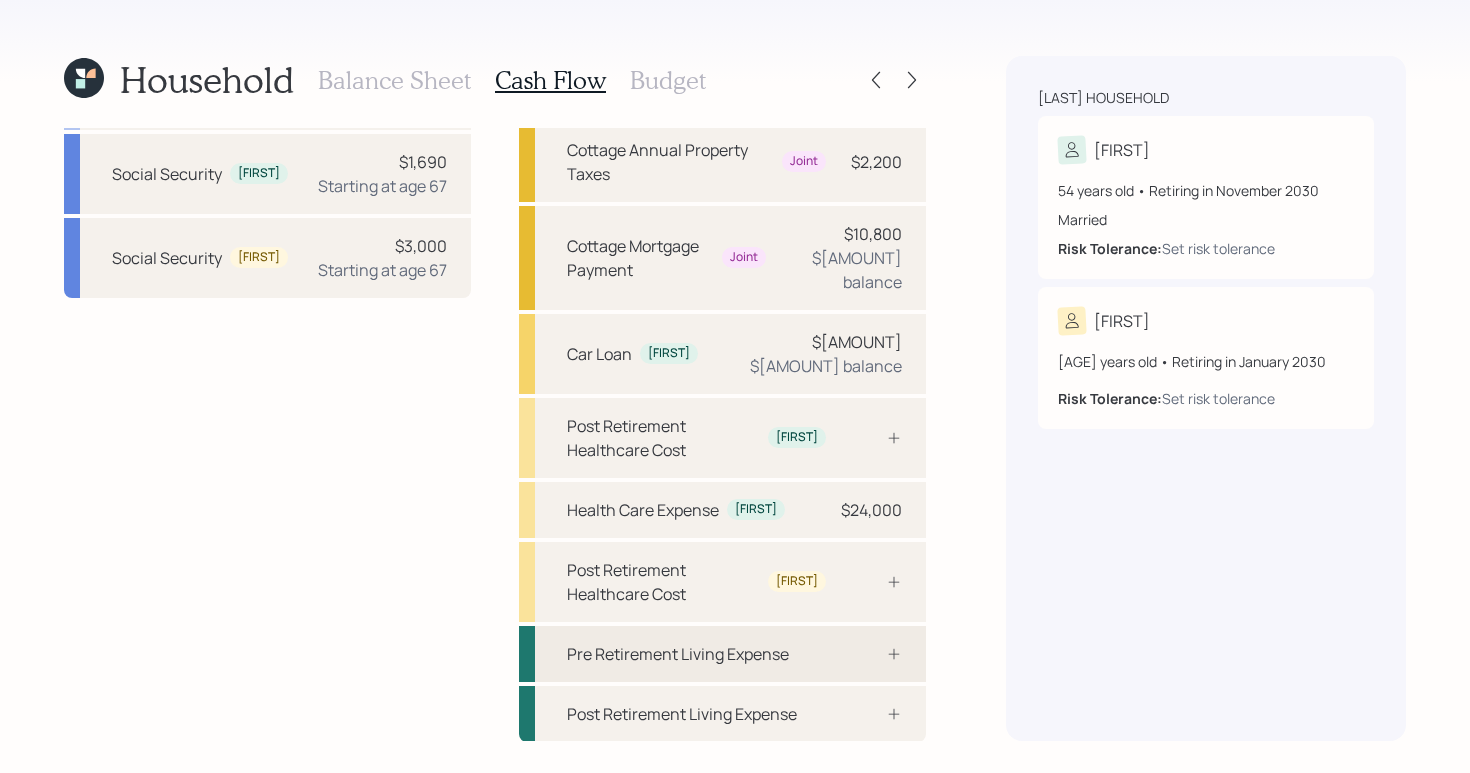 click on "Pre Retirement Living Expense" at bounding box center [678, 654] 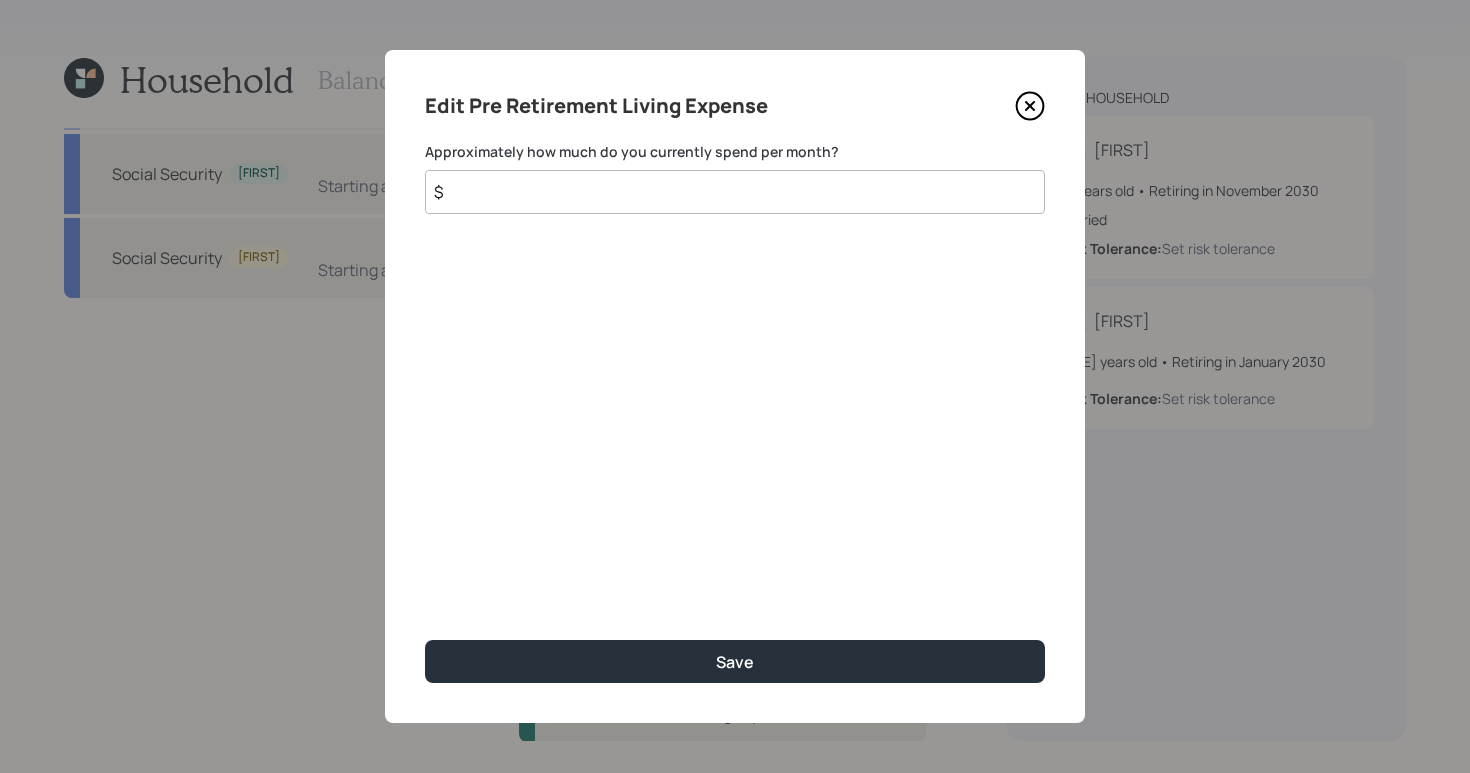 click on "$" at bounding box center (735, 192) 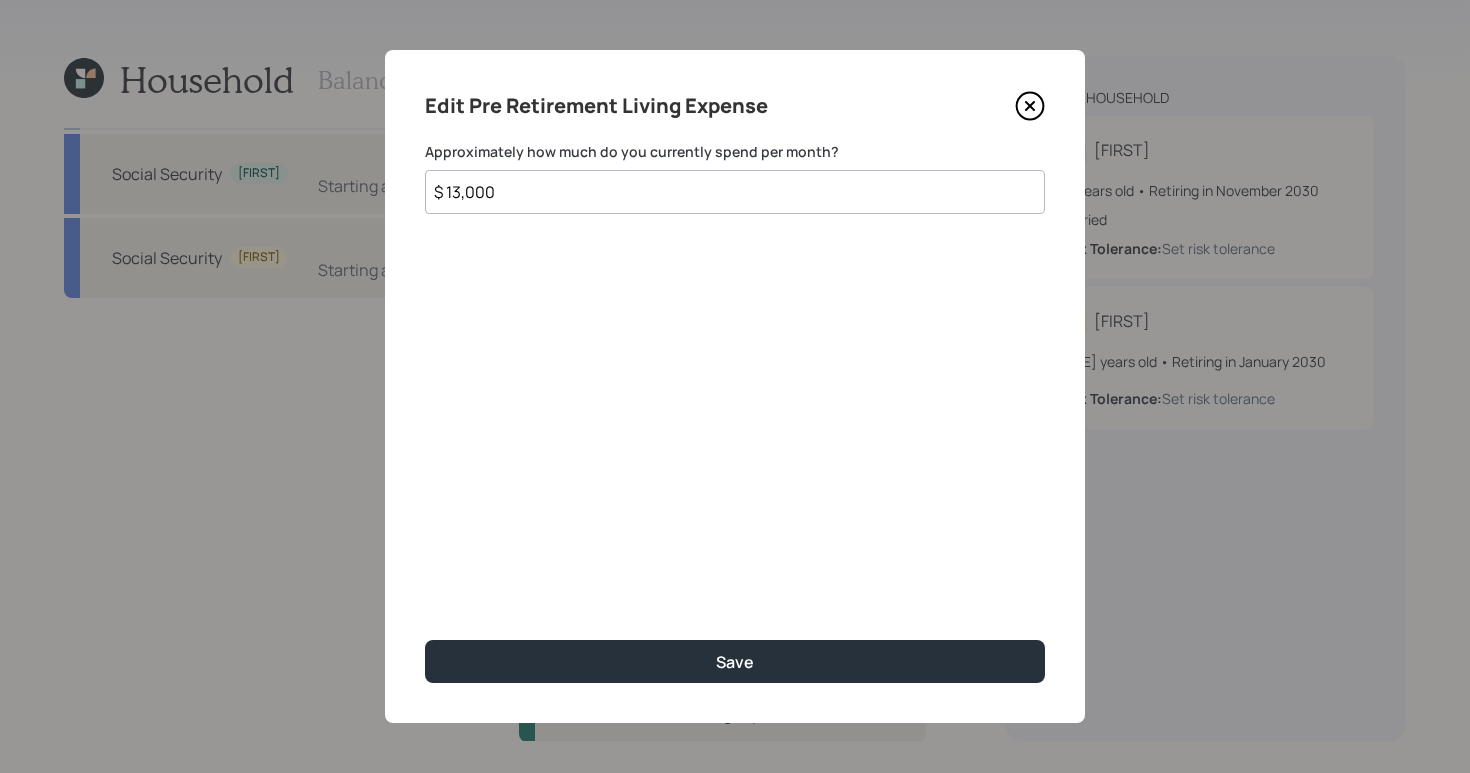 type on "$ 13,000" 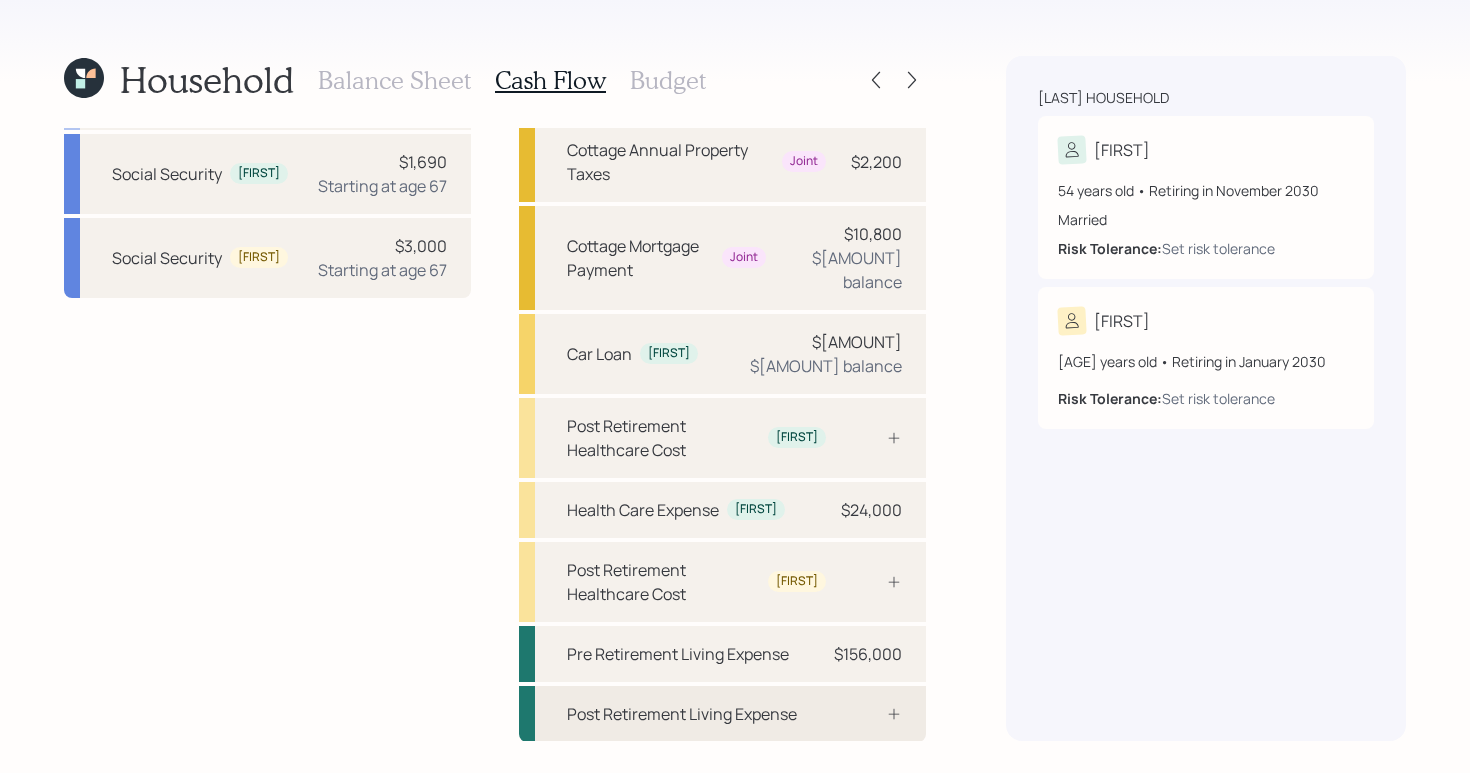 click on "Post Retirement Living Expense" at bounding box center (682, 714) 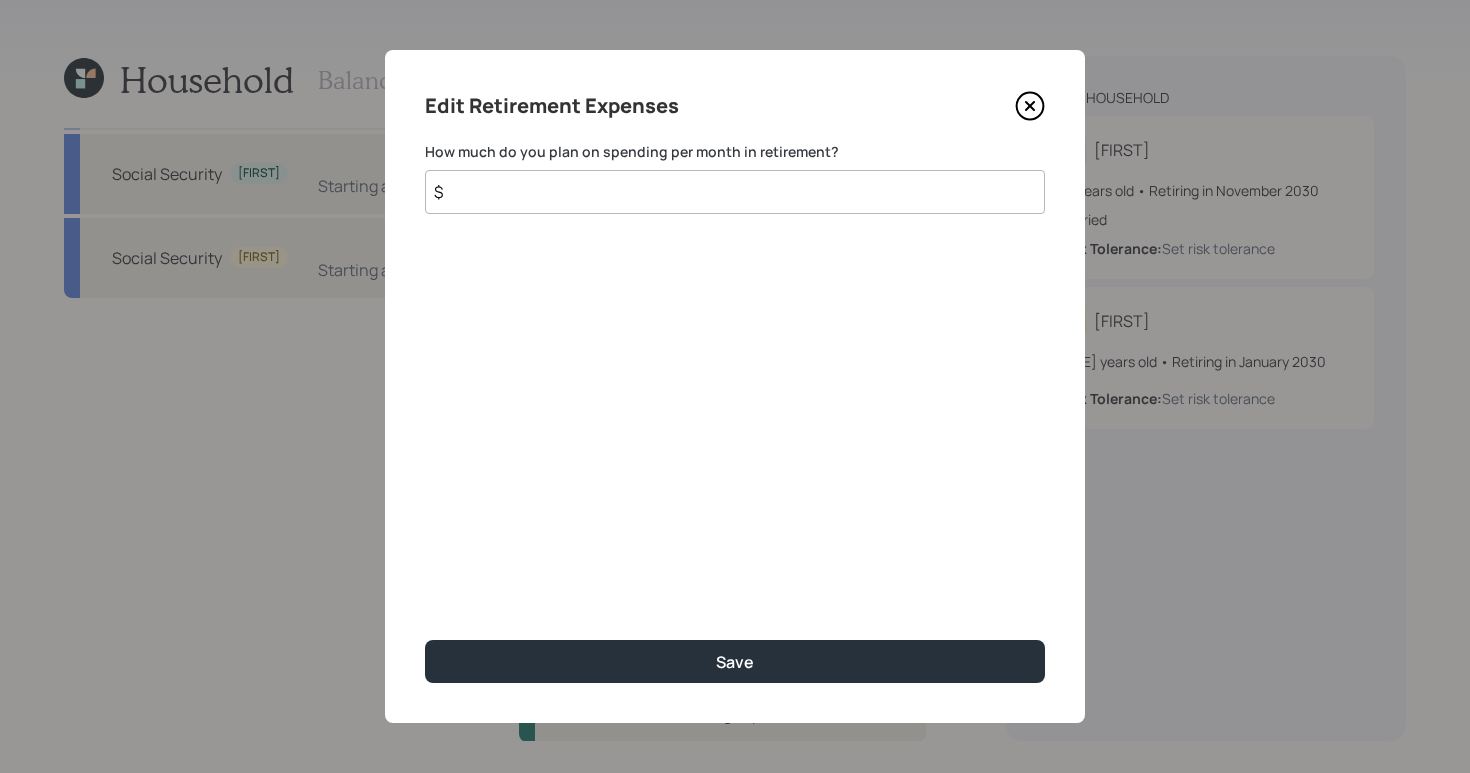 click on "$" at bounding box center (735, 192) 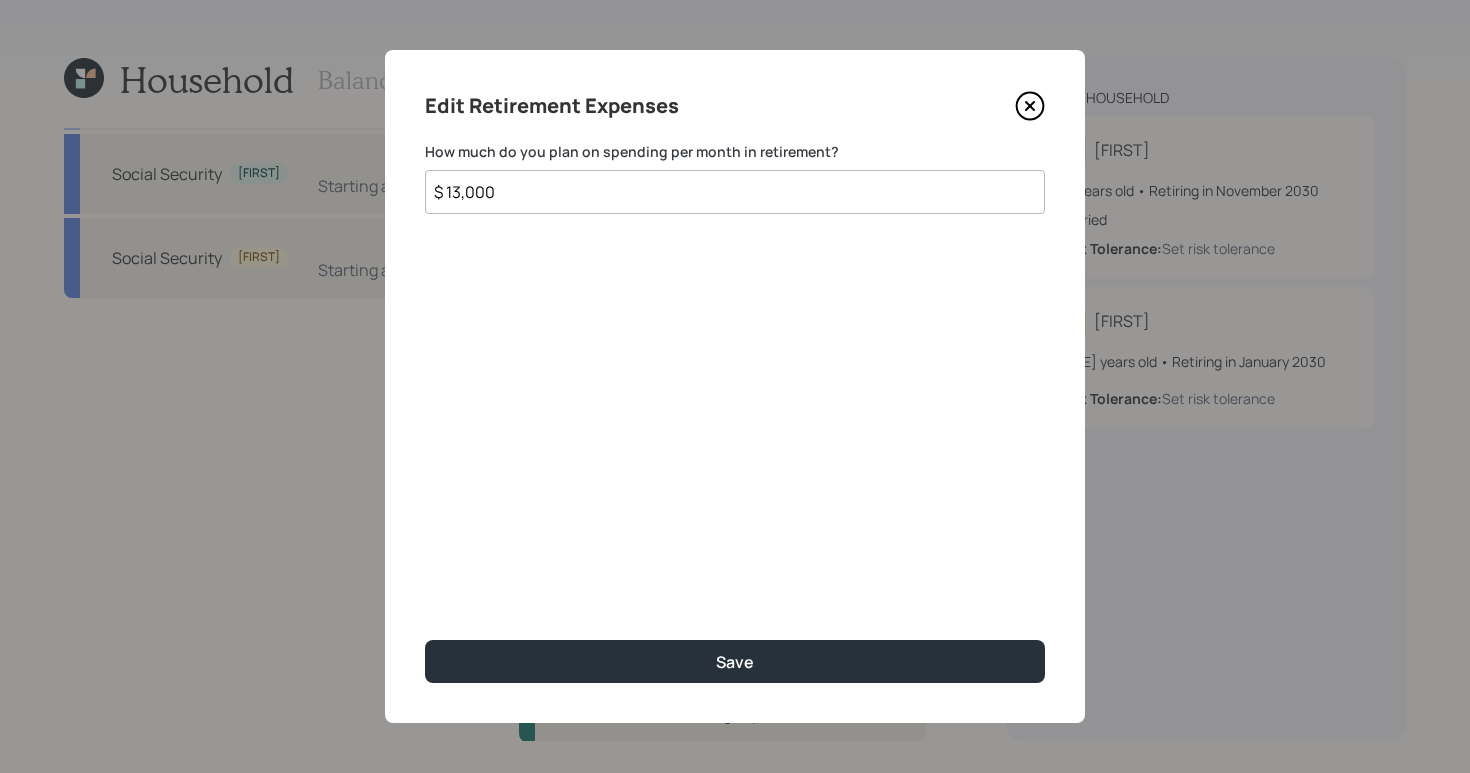 type on "$ 13,000" 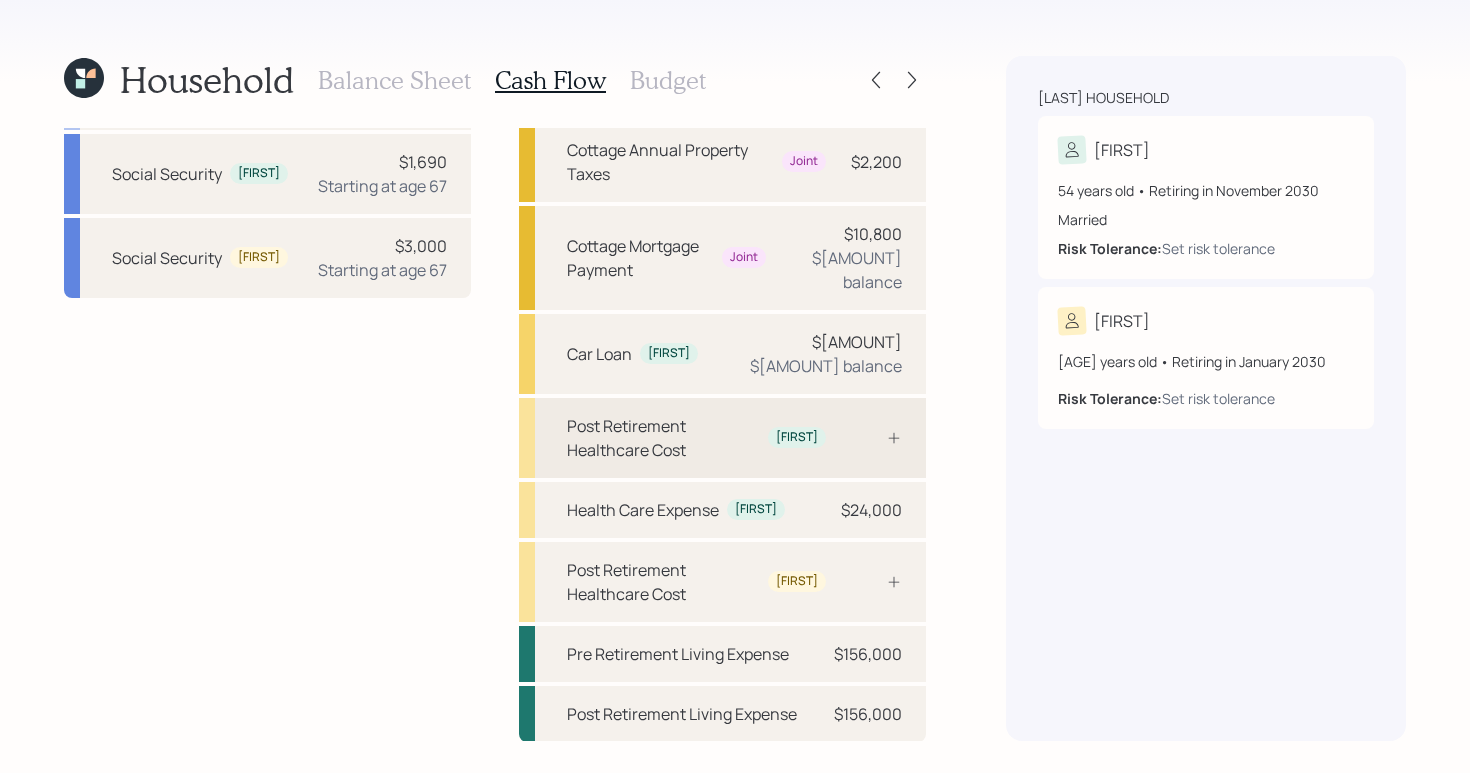 click on "Post Retirement Healthcare Cost" at bounding box center [663, 438] 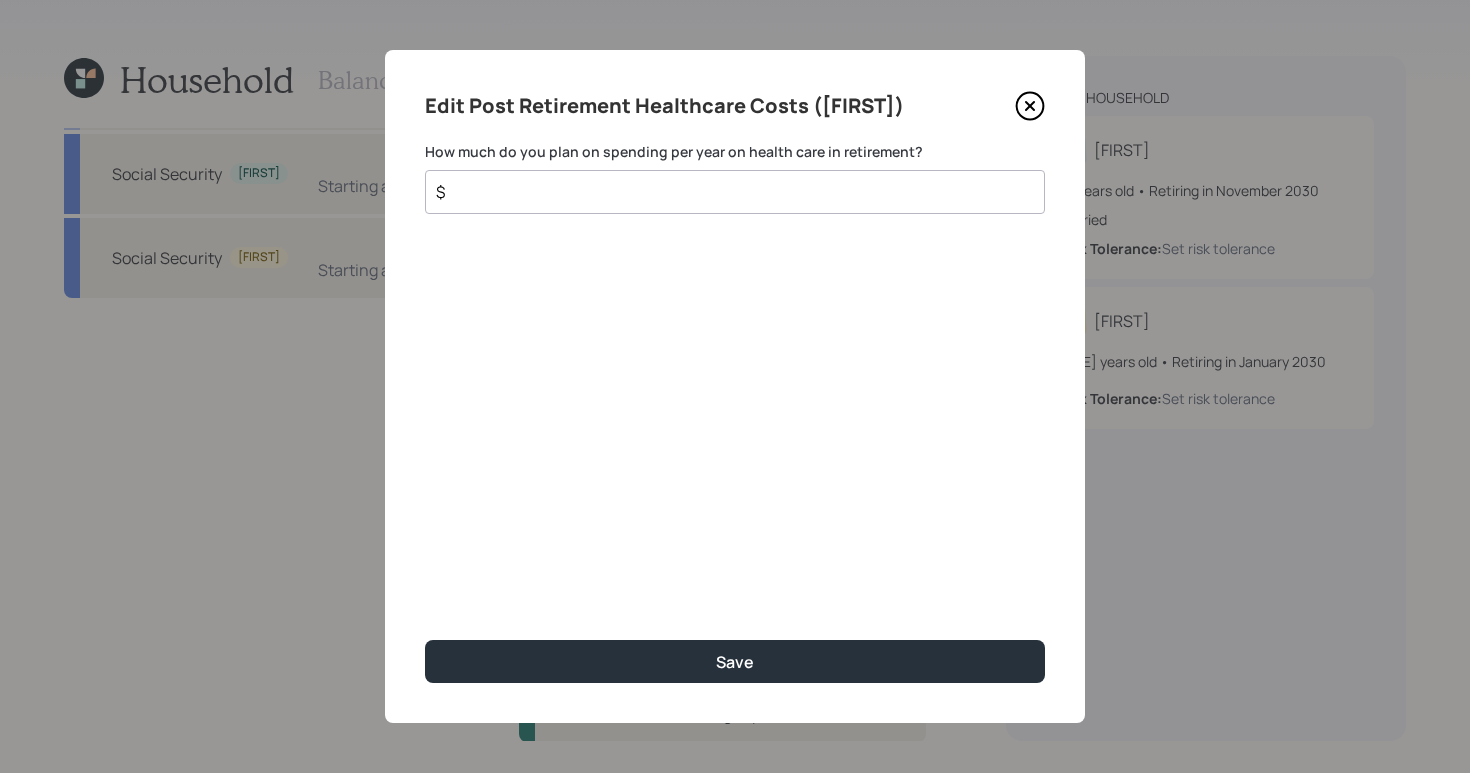 click on "$" at bounding box center [727, 192] 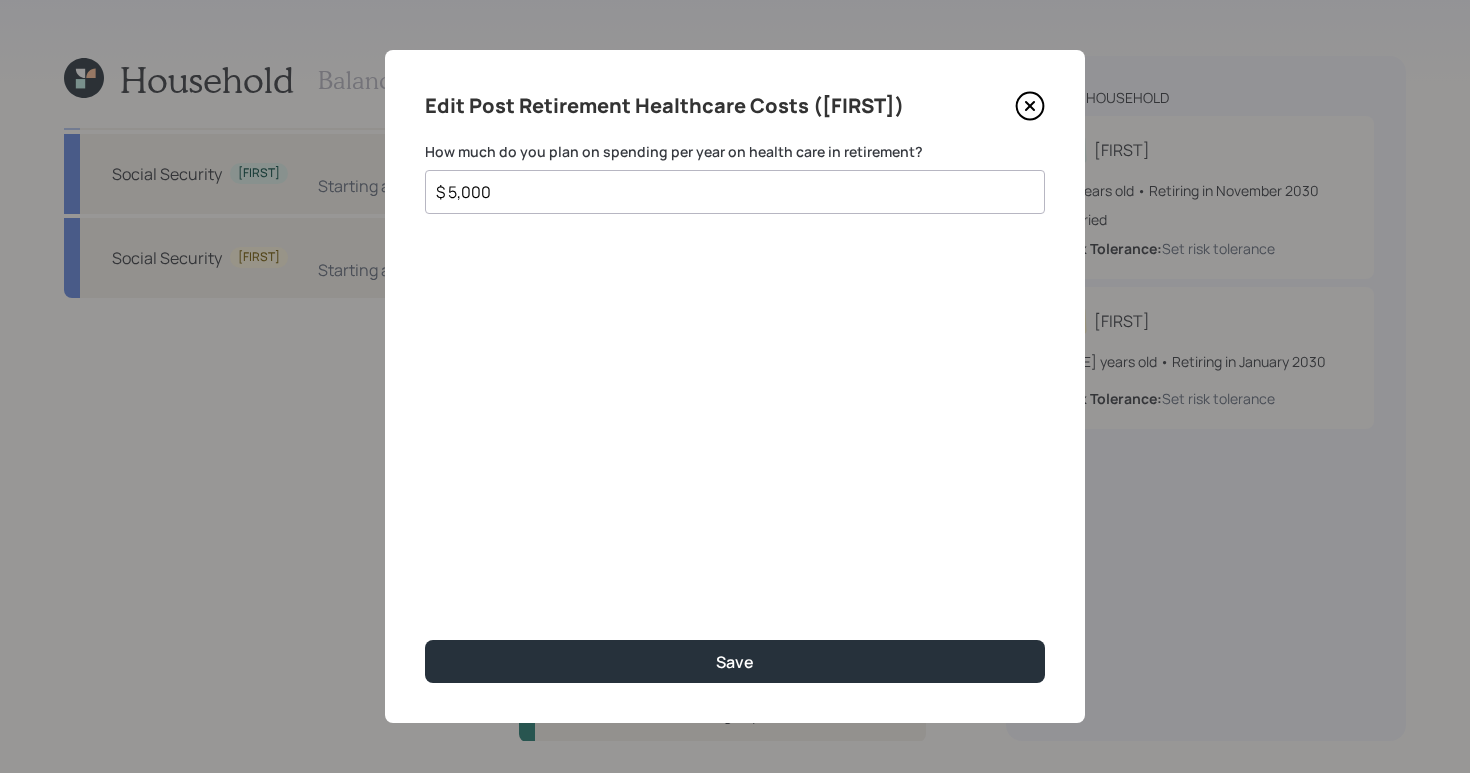 type on "$ 5,000" 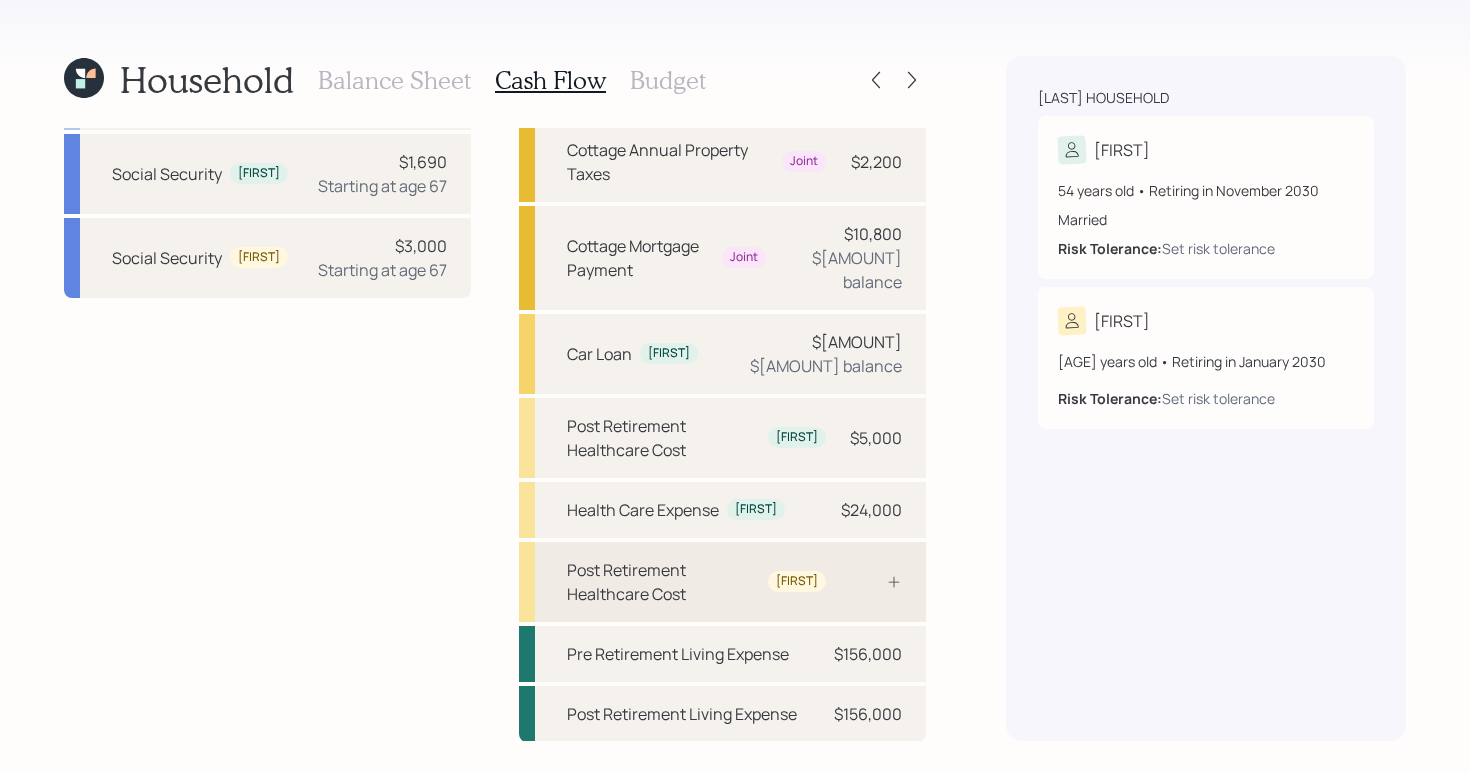 click on "Post Retirement Healthcare Cost" at bounding box center [663, 582] 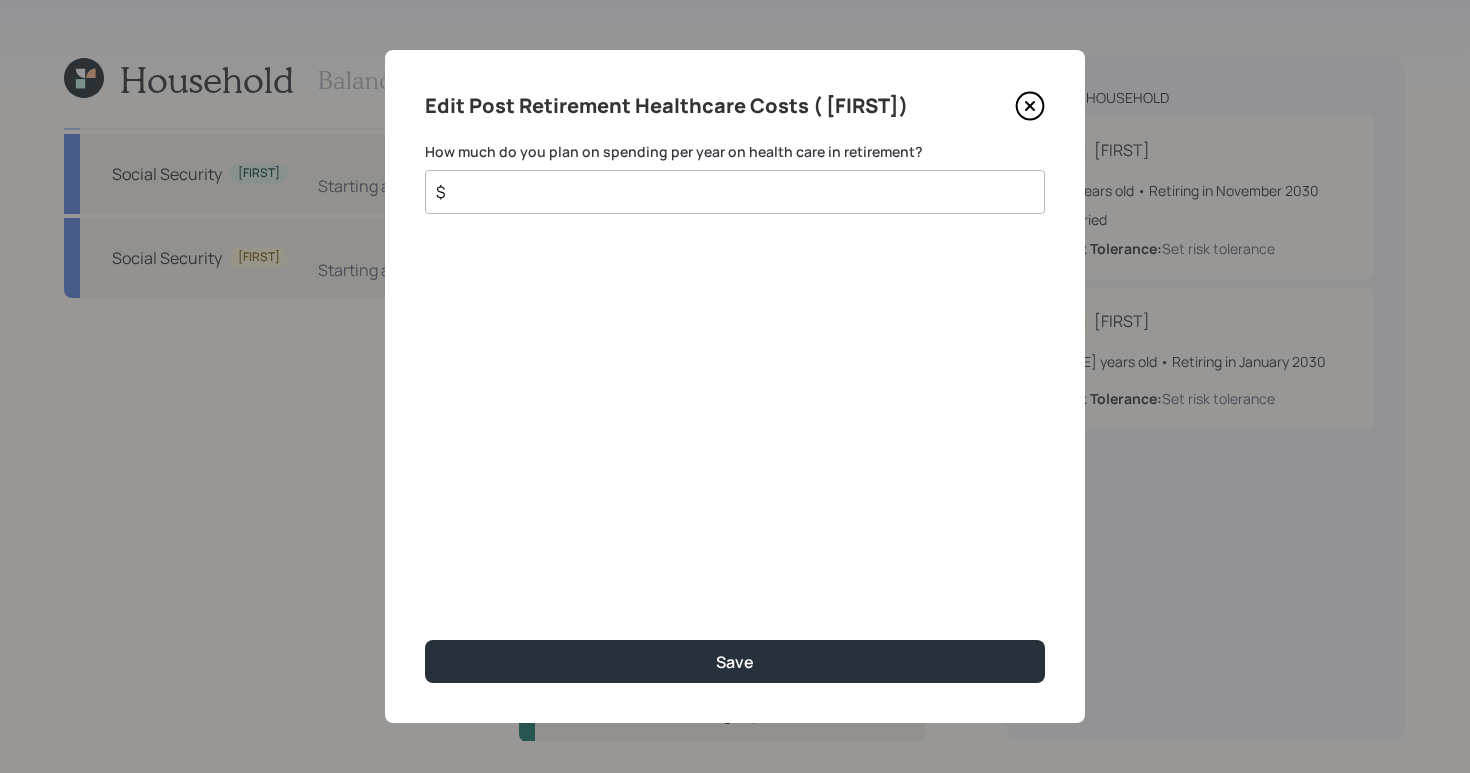 click on "$" at bounding box center [735, 192] 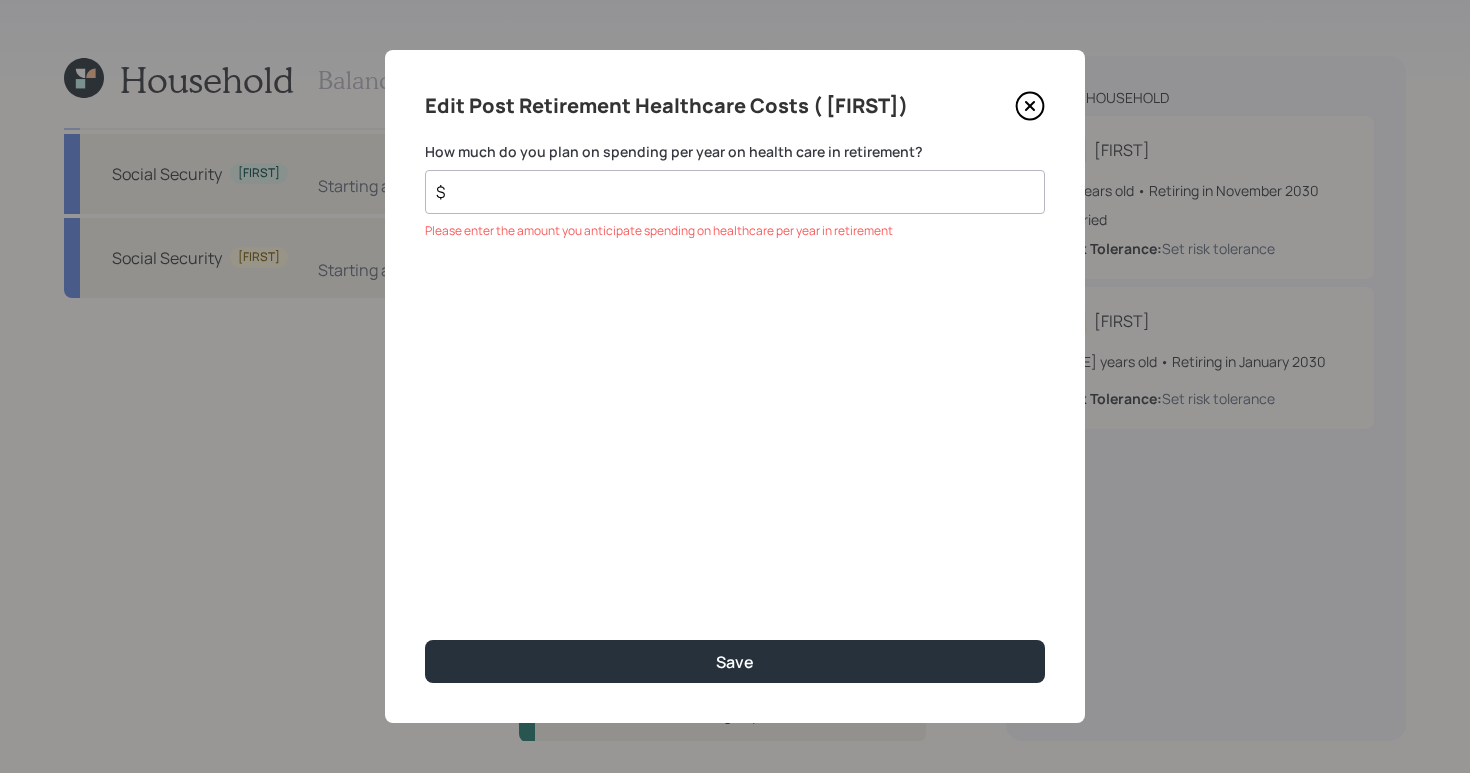 click on "$" at bounding box center [727, 192] 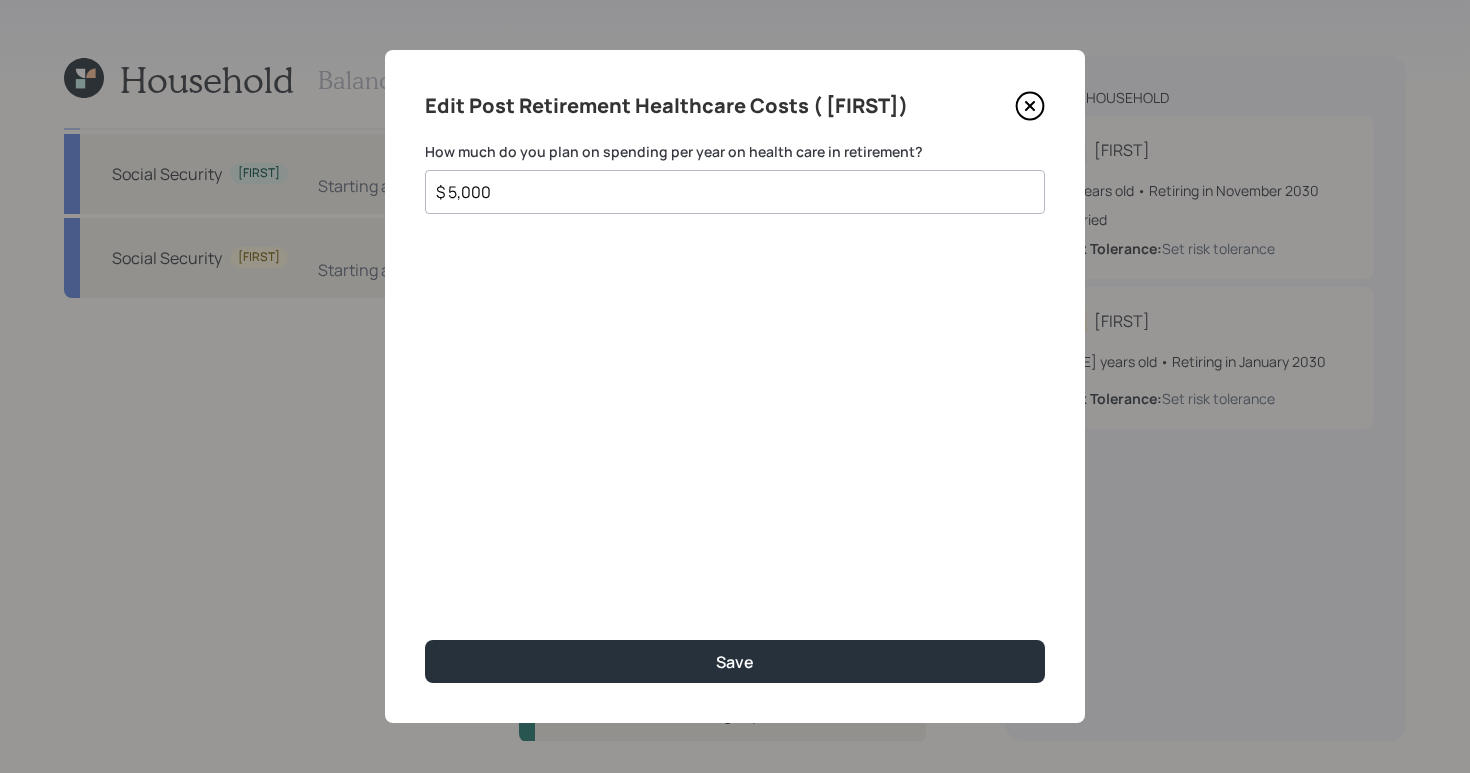 type on "$ 5,000" 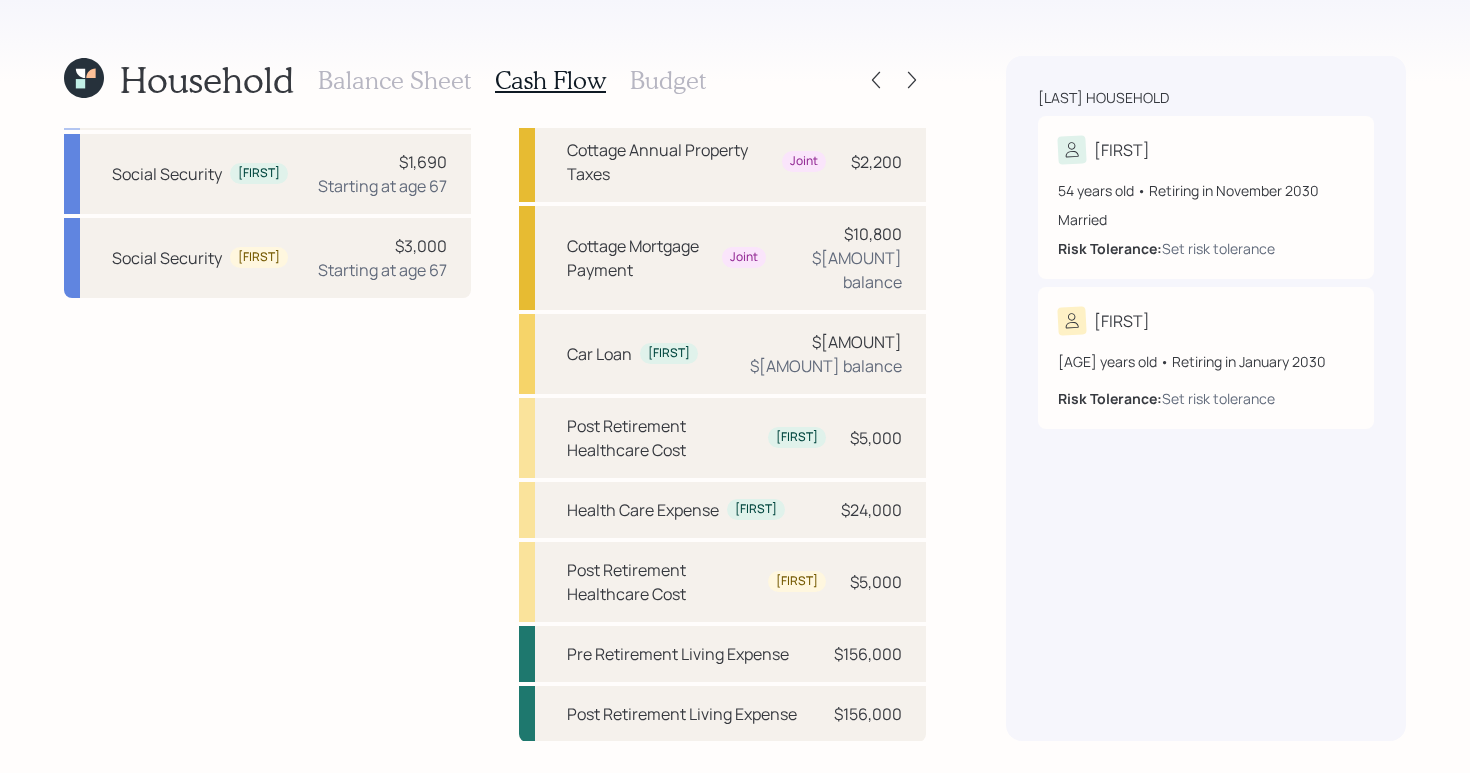 click on "Income Full-time work [FIRST] $[AMOUNT] Trust Income [FIRST] $[AMOUNT] Full-time work [FIRST] $[AMOUNT] Part Time Work [FIRST] $[AMOUNT] Social Security [FIRST] $[AMOUNT] Starting at age 67 Social Security [FIRST] $[AMOUNT] Starting at age 67" at bounding box center (267, 299) 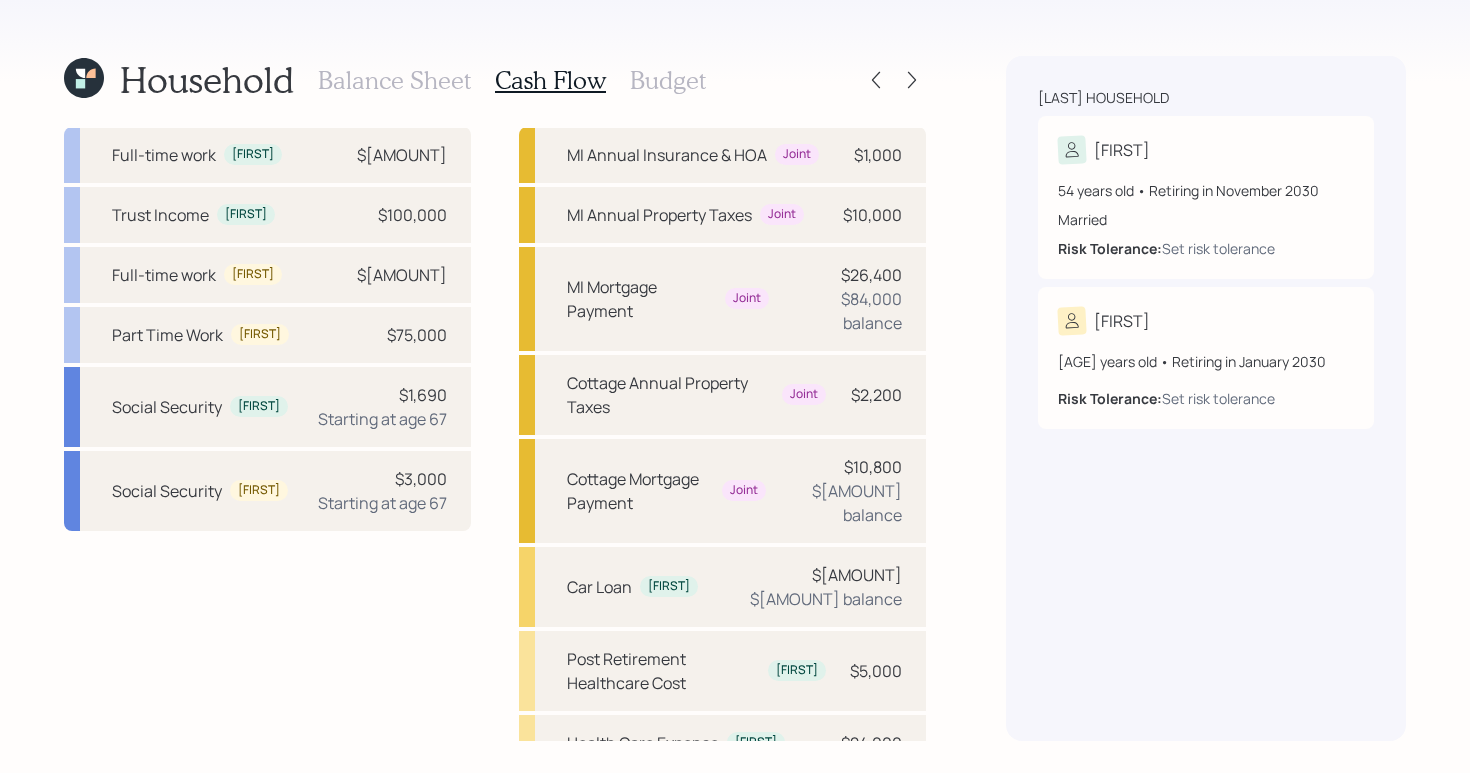 scroll, scrollTop: 0, scrollLeft: 0, axis: both 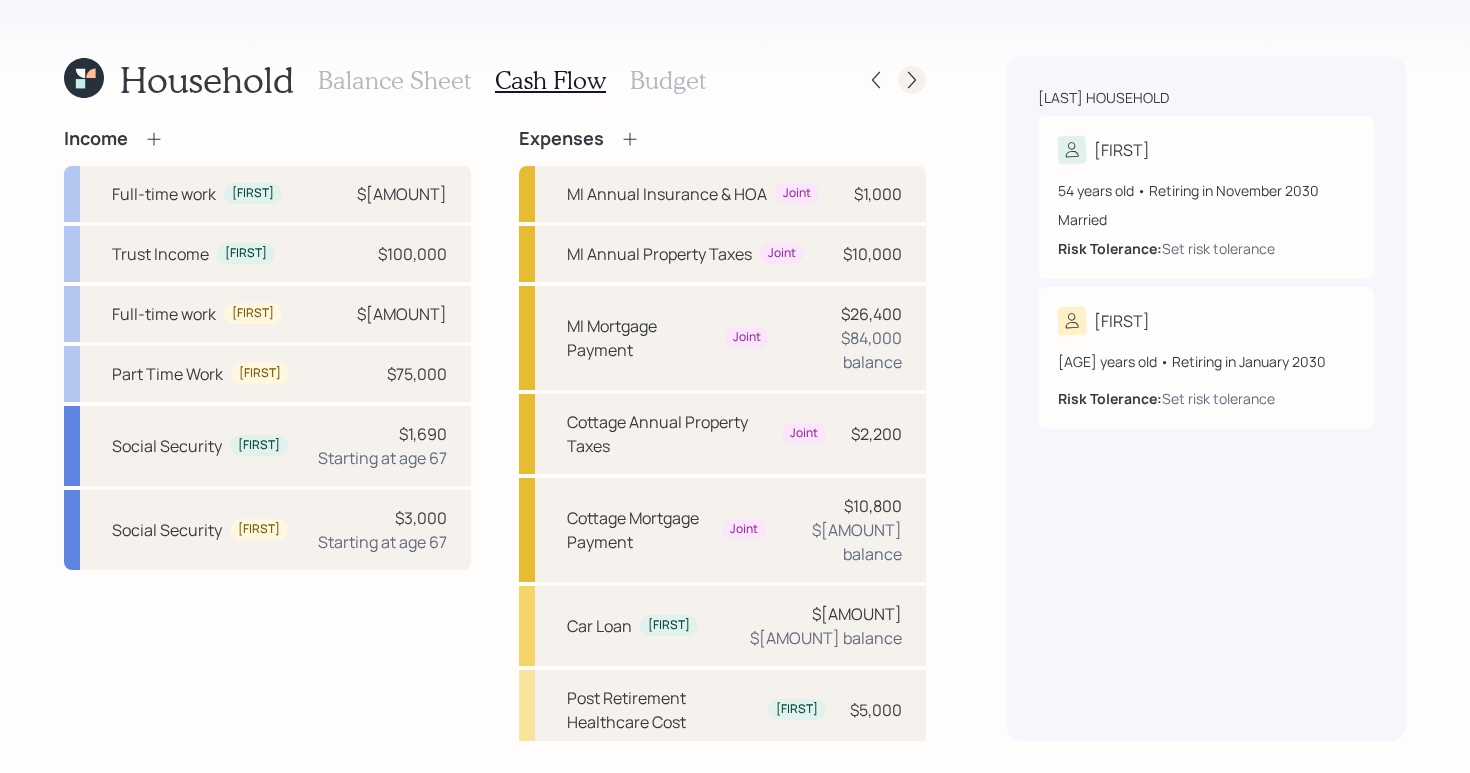click 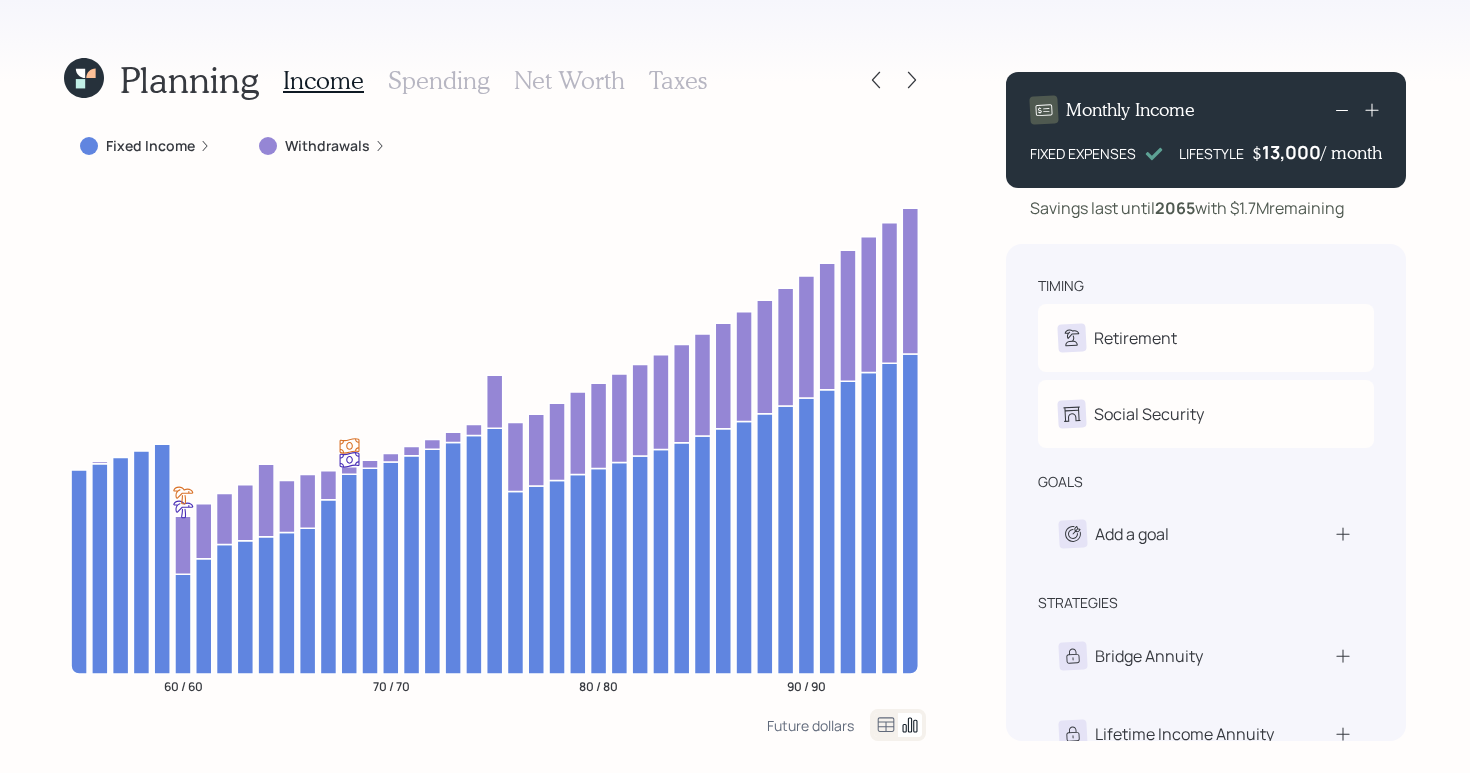 click on "60 / 60 70 / 70 80 / 80 90 / 90" 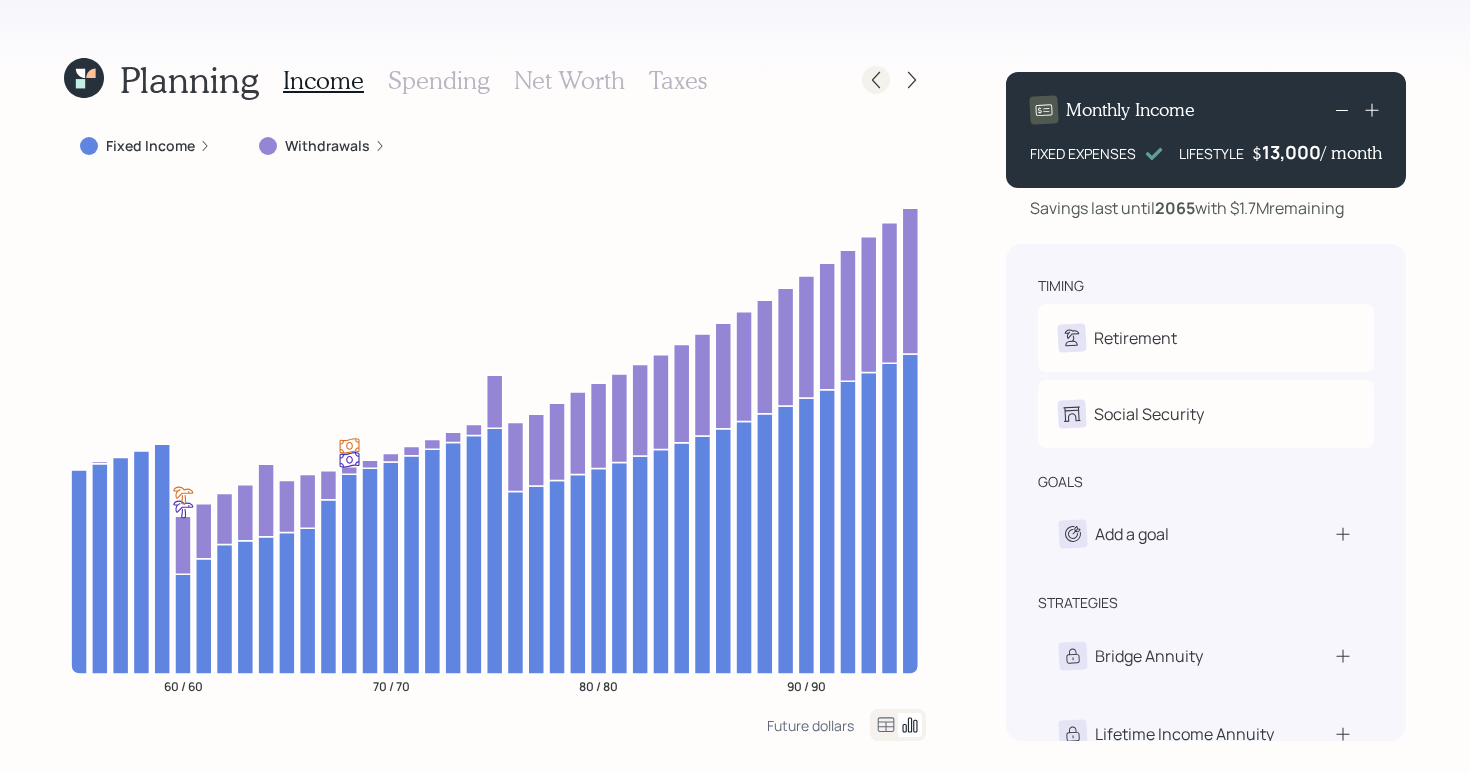 click 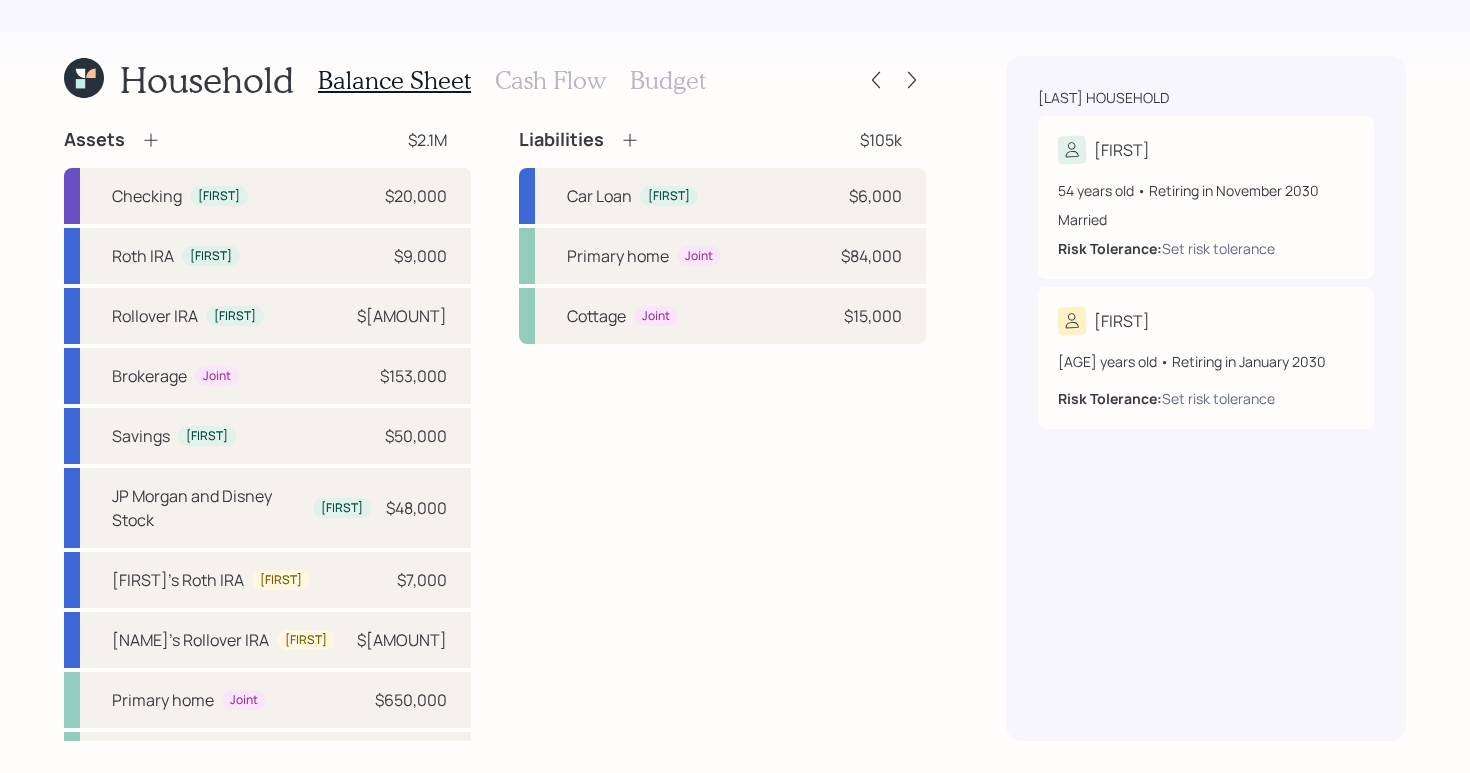 click on "Cash Flow" at bounding box center (550, 80) 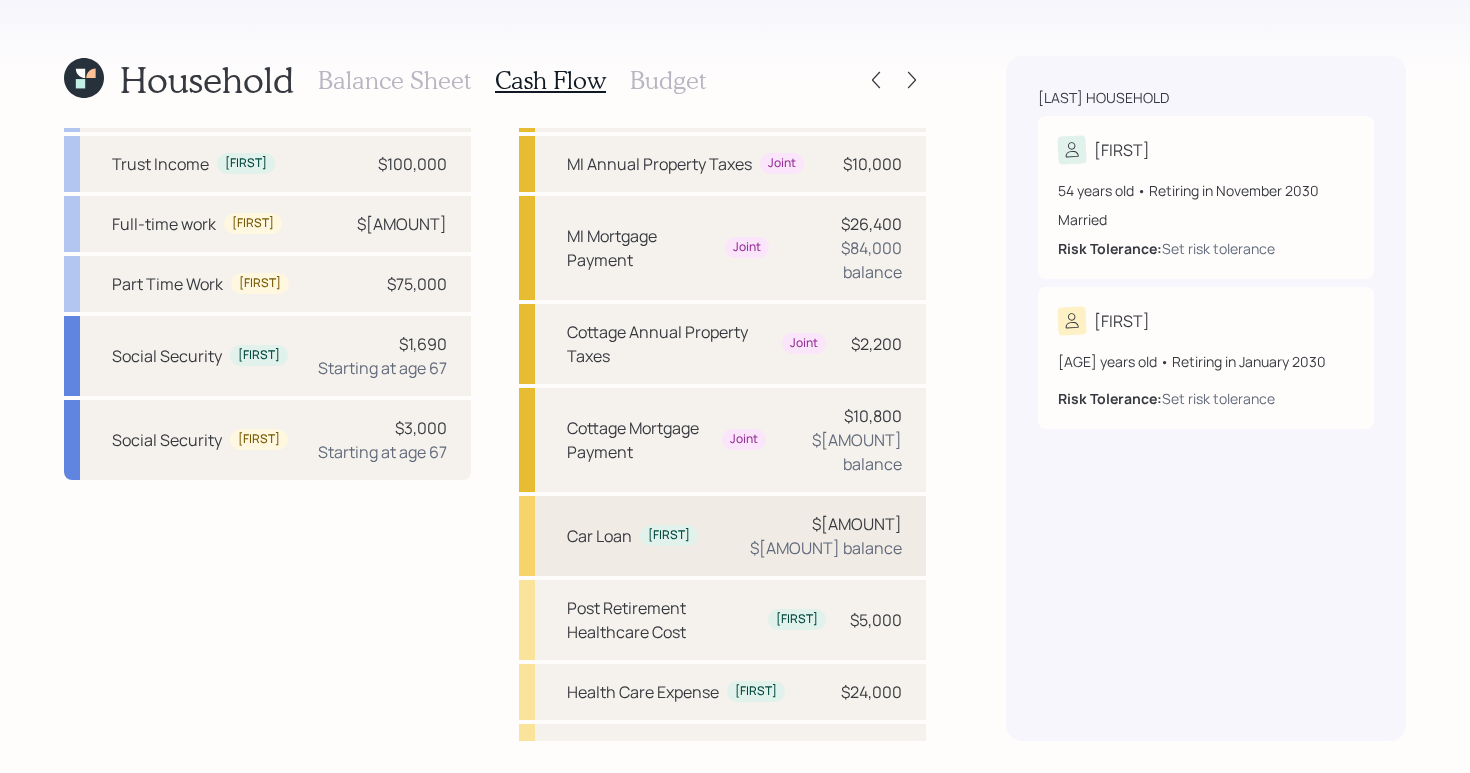 scroll, scrollTop: 272, scrollLeft: 0, axis: vertical 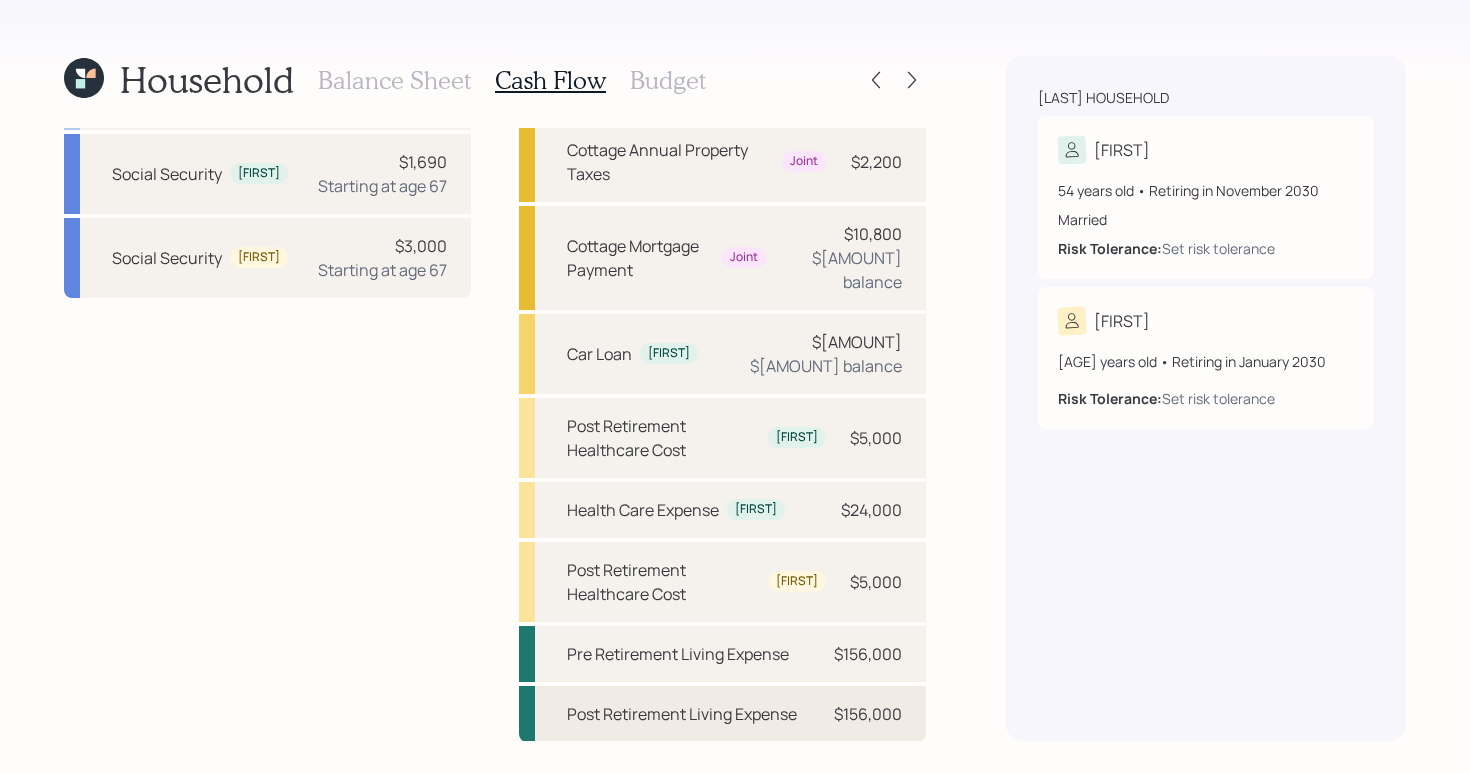 click on "Post Retirement Living Expense" at bounding box center [682, 714] 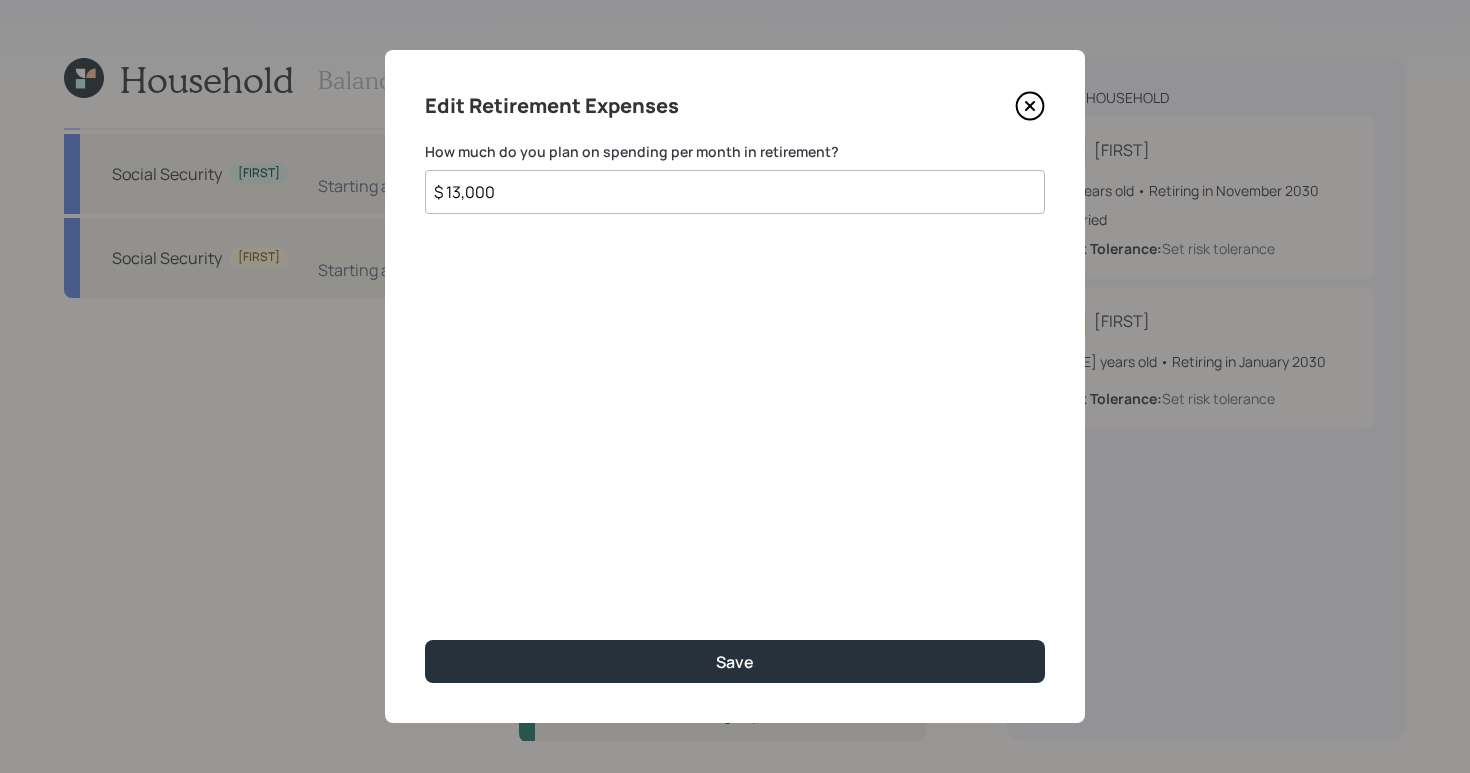 click 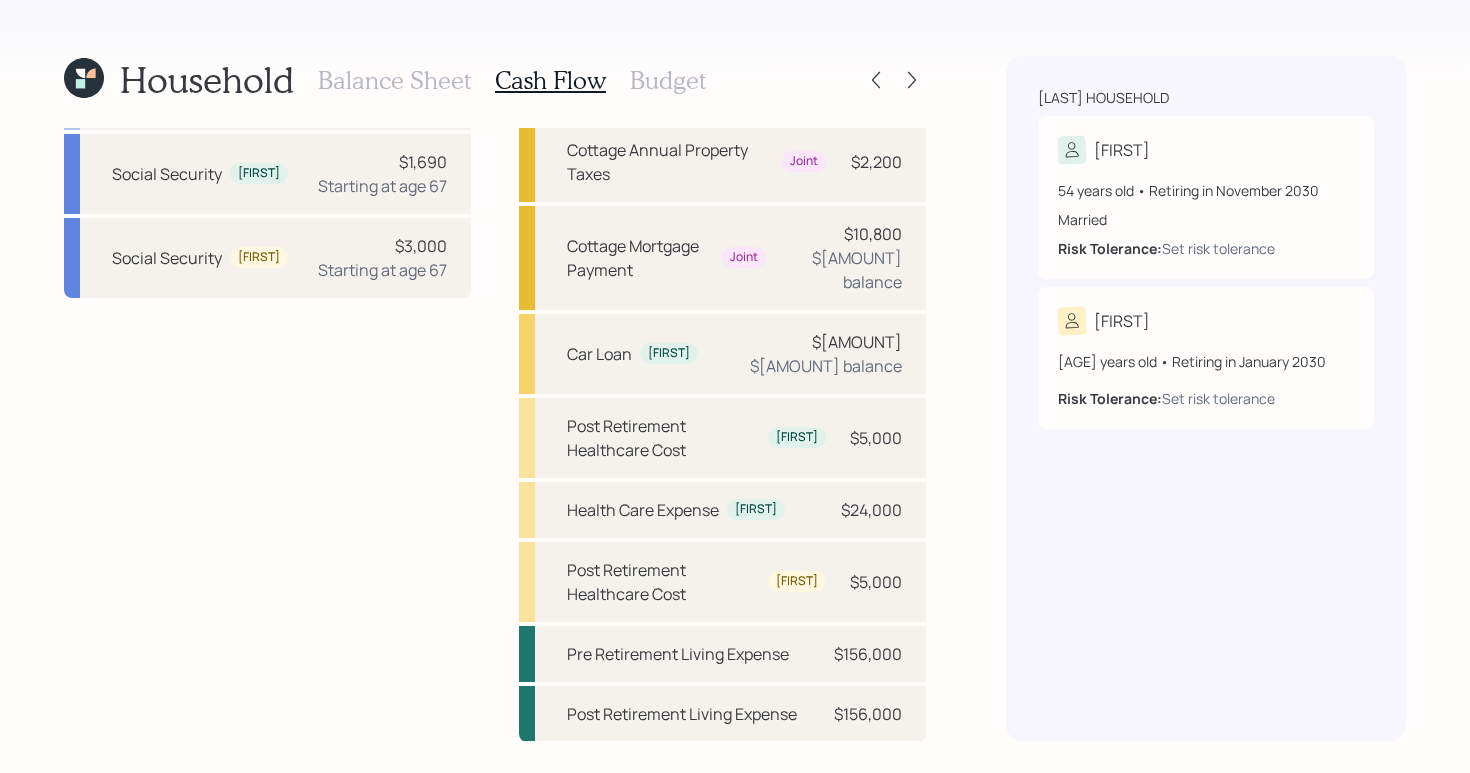 click on "Household Balance Sheet Cash Flow Budget Income Full-time work [FIRST] $[AMOUNT] Trust Income [FIRST] $[AMOUNT] Full-time work [FIRST] $[AMOUNT] Part Time Work [FIRST] $[AMOUNT] Social Security [FIRST] $[AMOUNT] Starting at age 67 Social Security [FIRST] $[AMOUNT] Starting at age 67 Expenses MI Annual Insurance & HOA Joint $[AMOUNT] MI Annual Property Taxes Joint $[AMOUNT] MI Mortgage Payment Joint $[AMOUNT] $[AMOUNT] balance Cottage Annual Property Taxes Joint $[AMOUNT] Cottage Mortgage Payment Joint $[AMOUNT] $[AMOUNT] balance Car Loan [FIRST] $[AMOUNT] $[AMOUNT] balance Post Retirement Healthcare Cost [FIRST] $[AMOUNT] Health Care Expense [FIRST] $[AMOUNT] Post Retirement Healthcare Cost [FIRST] $[AMOUNT] Pre Retirement Living Expense $[AMOUNT] Post Retirement Living Expense $[AMOUNT] Cleland household [FIRST] [AGE] years old • Retiring in November 2030 Married Risk Tolerance: Set risk tolerance [FIRST] [AGE] years old • Retiring in January 2030 Risk Tolerance: Set risk tolerance" at bounding box center (735, 386) 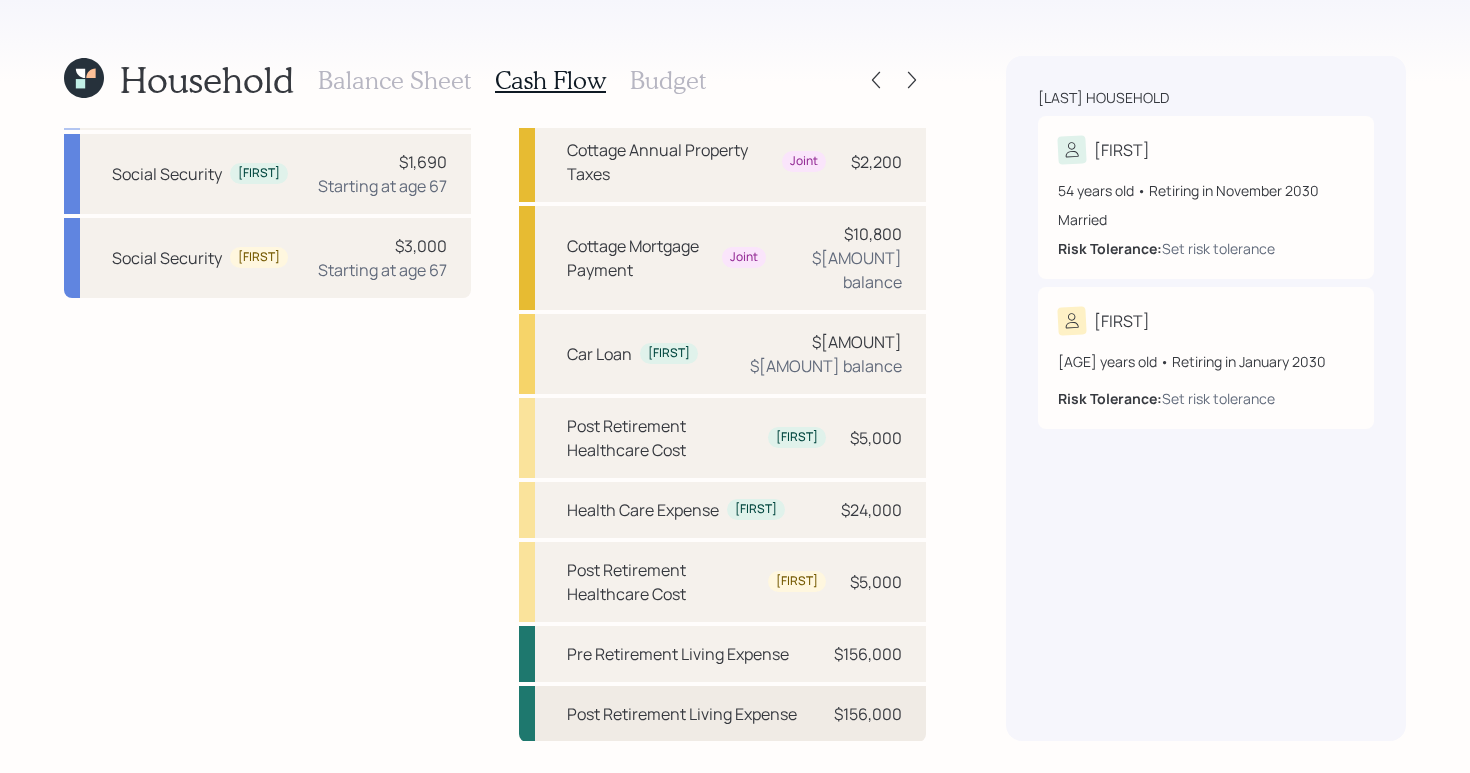 click on "Post Retirement Living Expense" at bounding box center (682, 714) 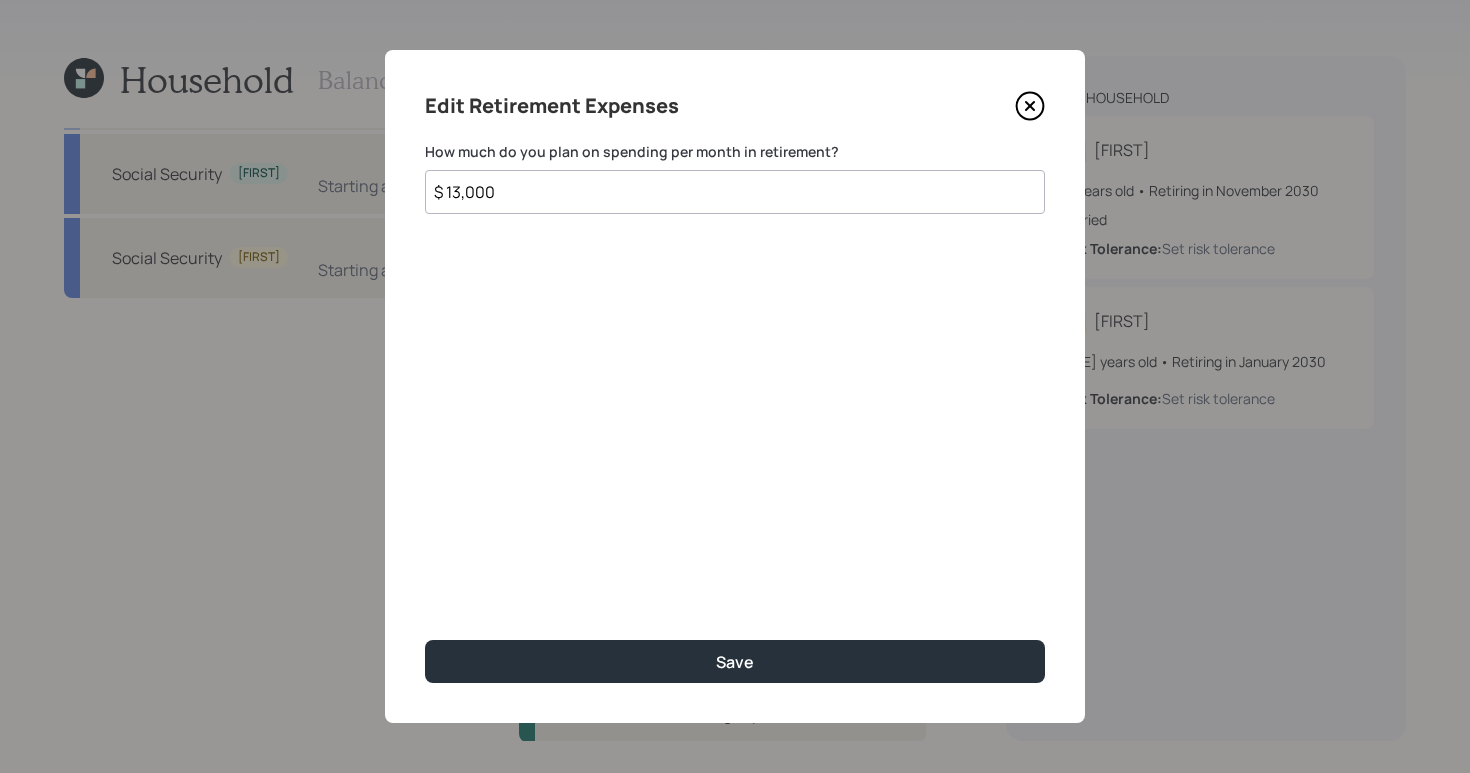 click on "$ 13,000" at bounding box center [735, 192] 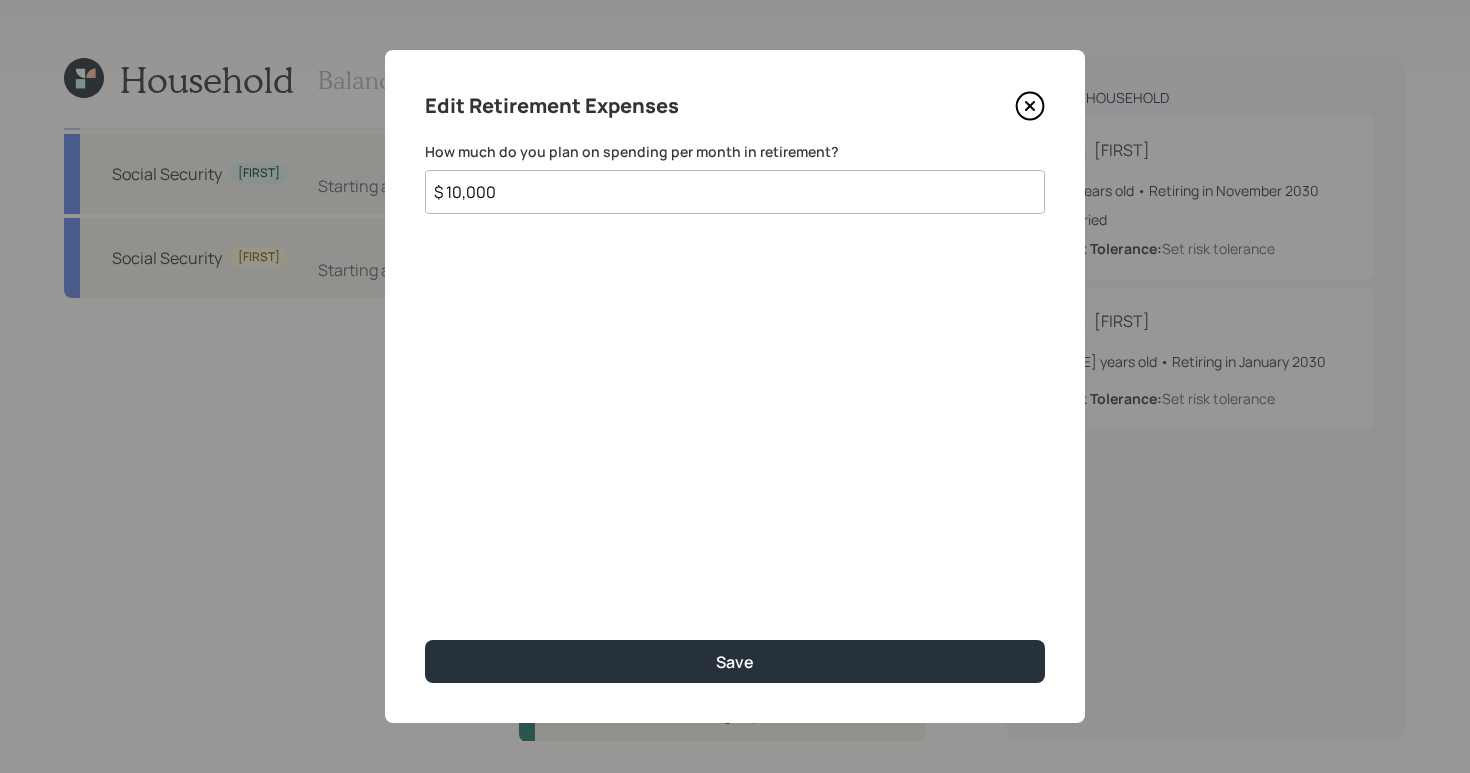 type on "$ 10,000" 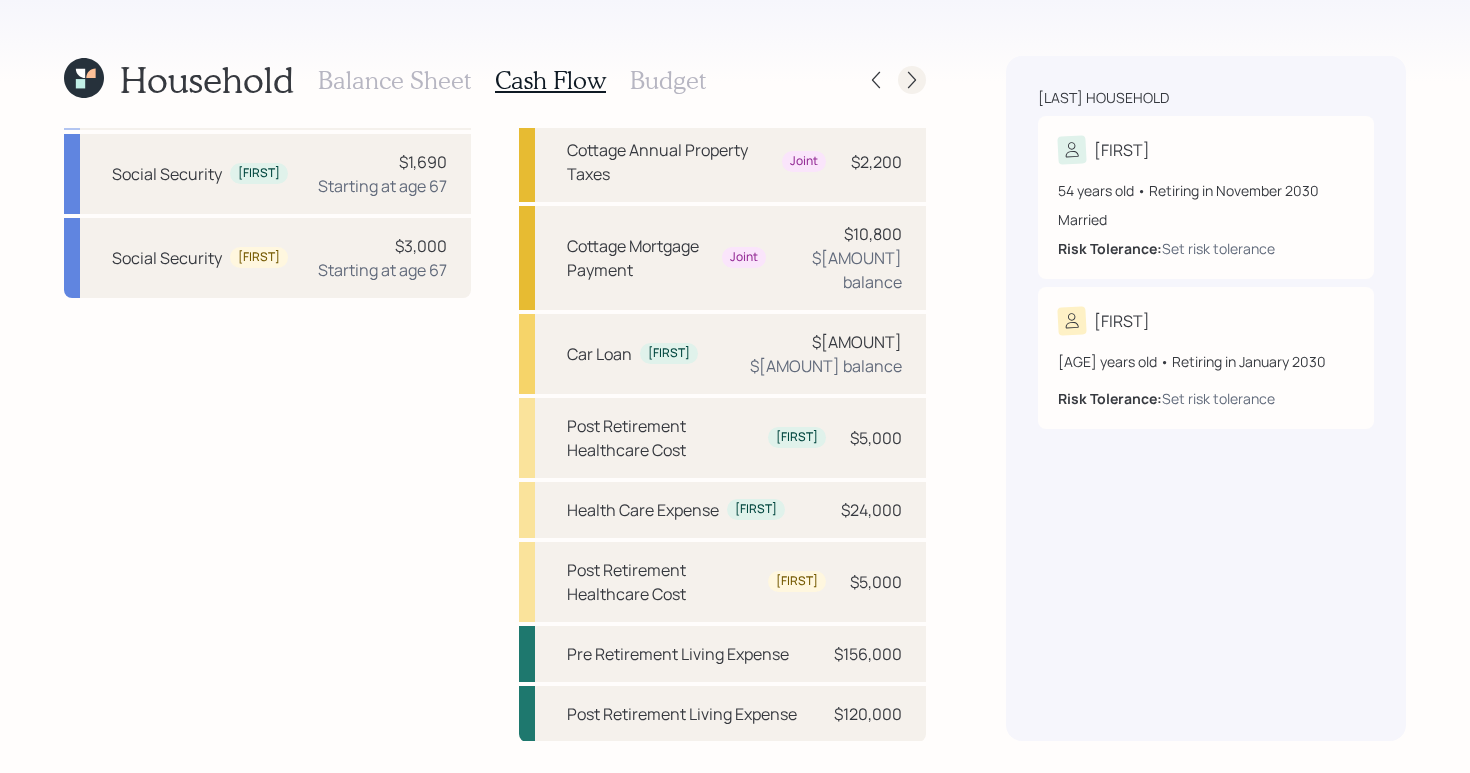 click 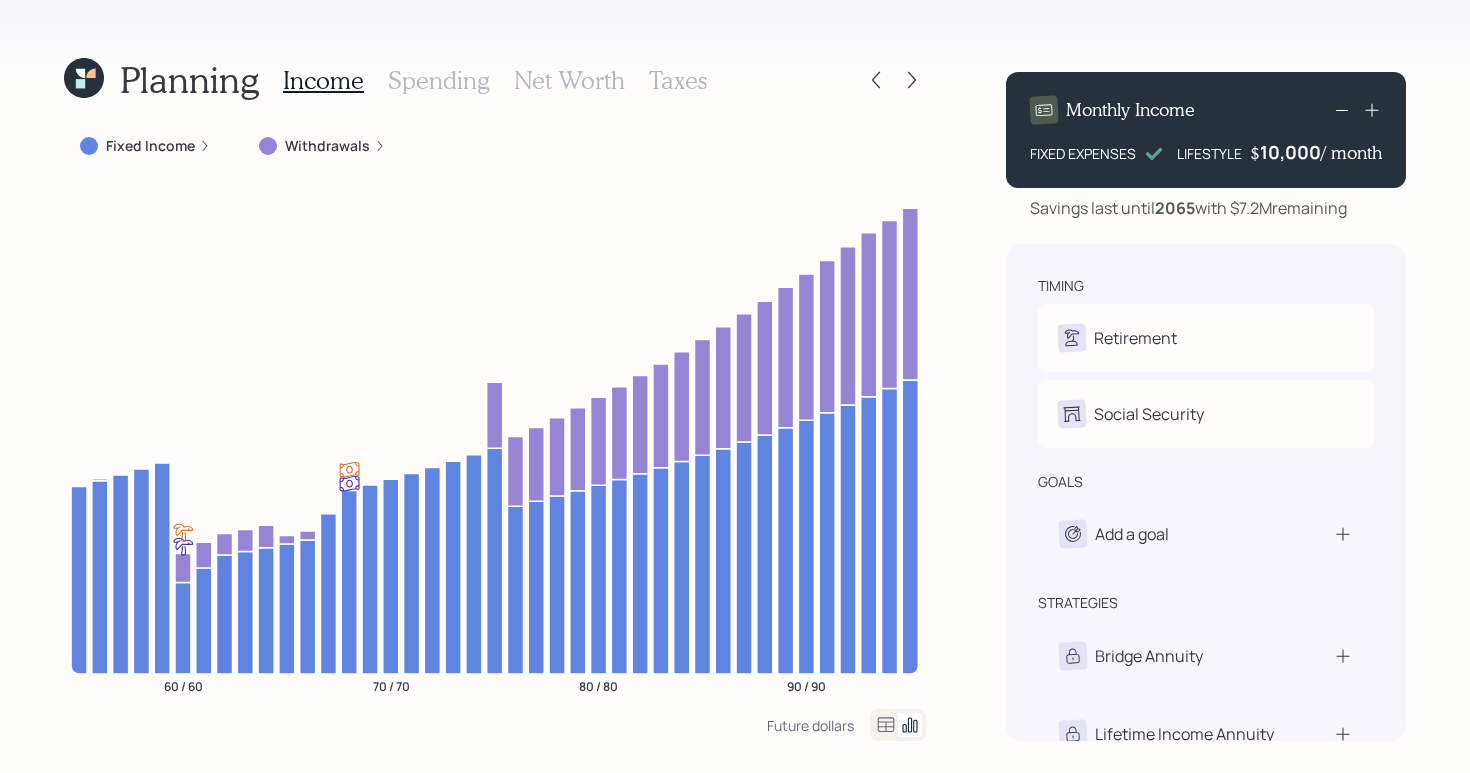 click on "Planning Income Spending Net Worth Taxes Fixed Income Withdrawals 60 / 60 70 / 70 80 / 80 90 / 90 Future dollars Monthly Income FIXED EXPENSES LIFESTYLE $ [AMOUNT] / month Savings last until 2065 with $7.2M remaining timing Retirement E Retire at 59y 11m S Retire at 59y 1m Social Security E Elect at 67y nullm S Elect at 67y nullm goals Add a goal strategies Bridge Annuity Lifetime Income Annuity" at bounding box center (735, 386) 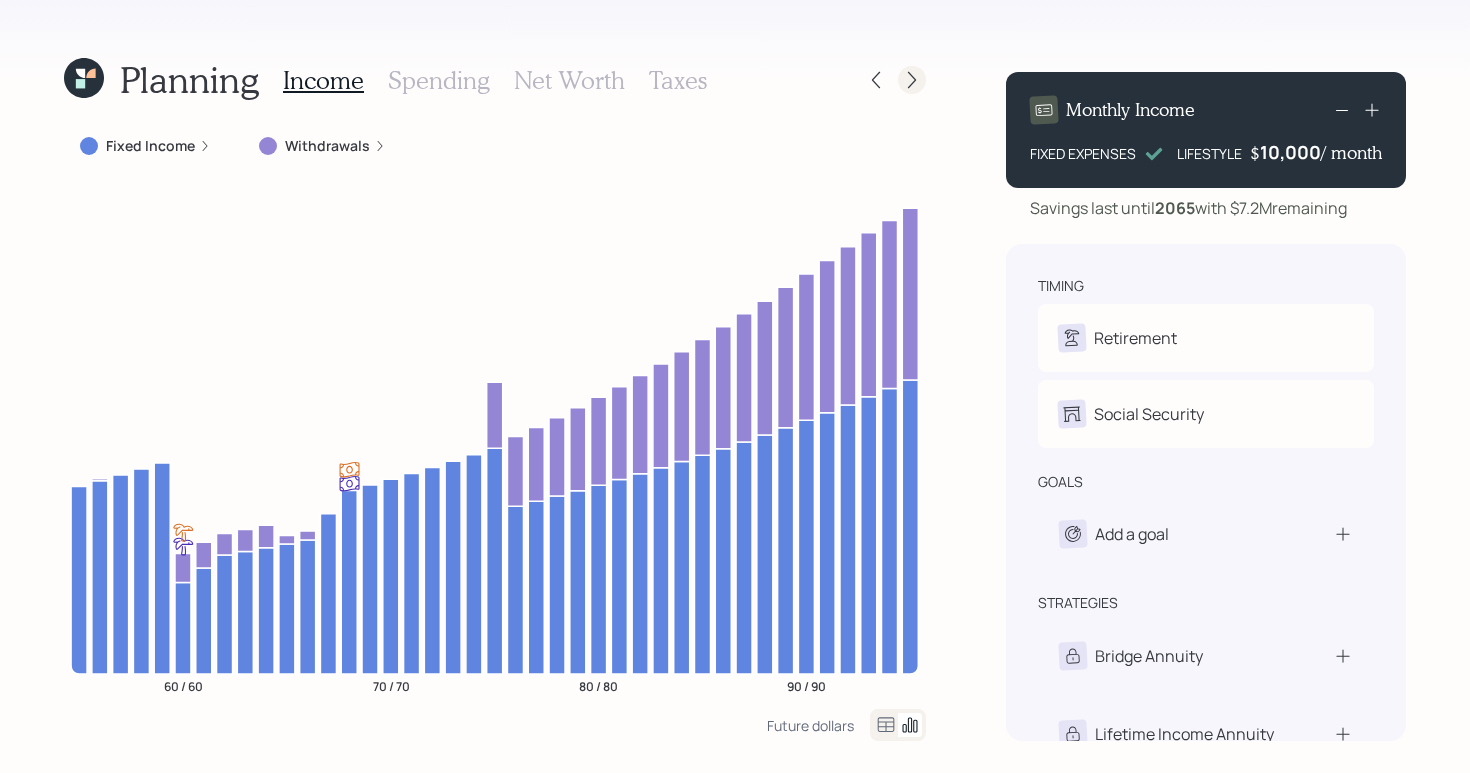 click 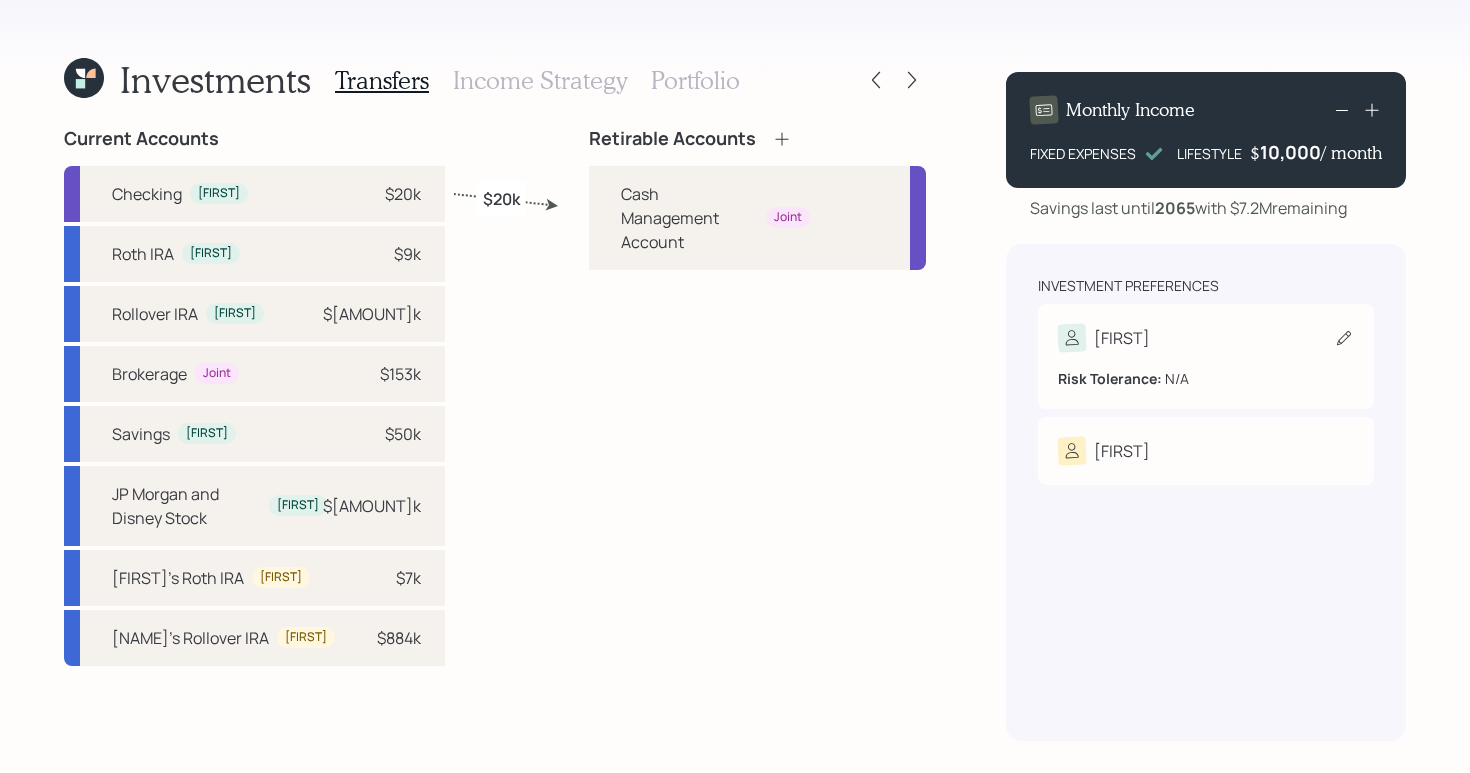 click 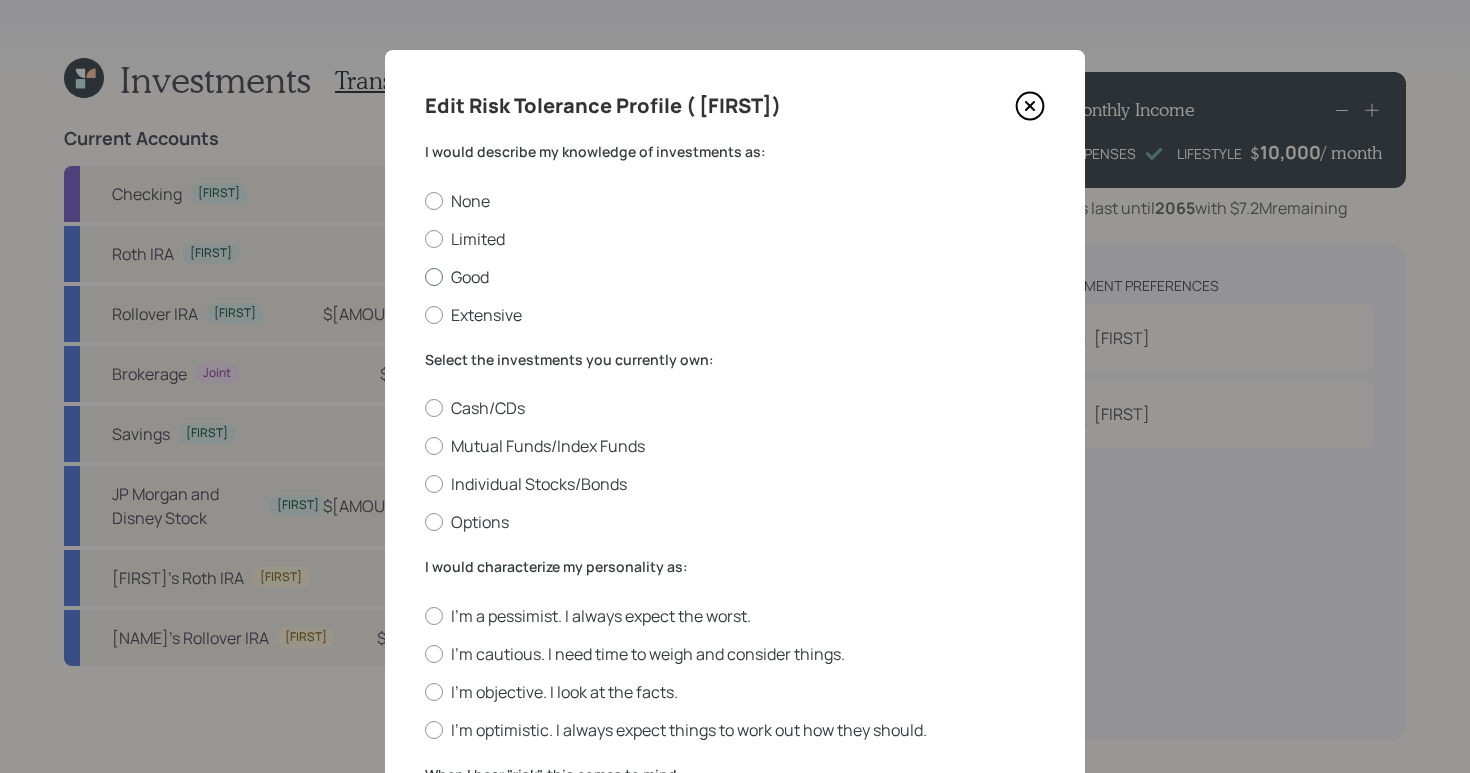 click on "Good" at bounding box center (735, 277) 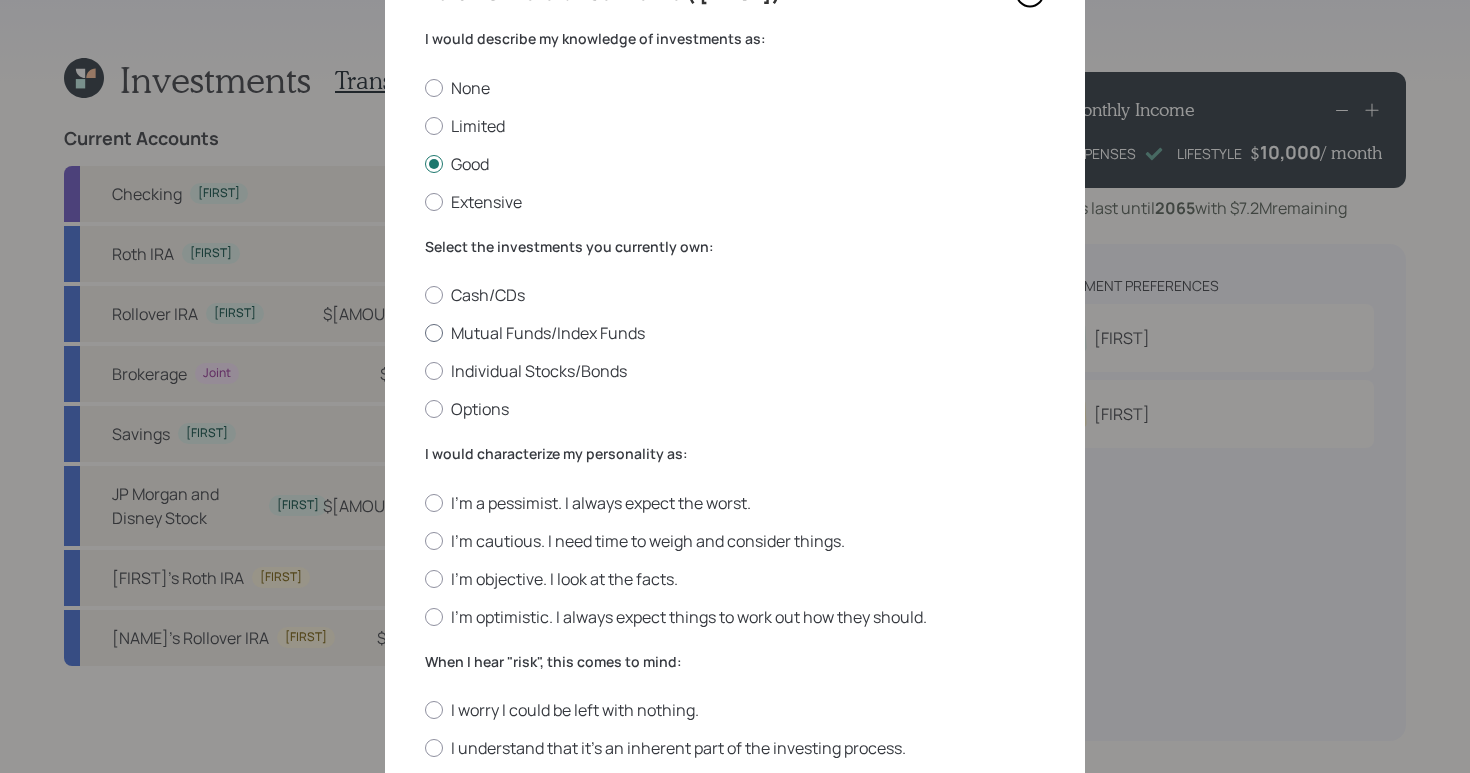 scroll, scrollTop: 115, scrollLeft: 0, axis: vertical 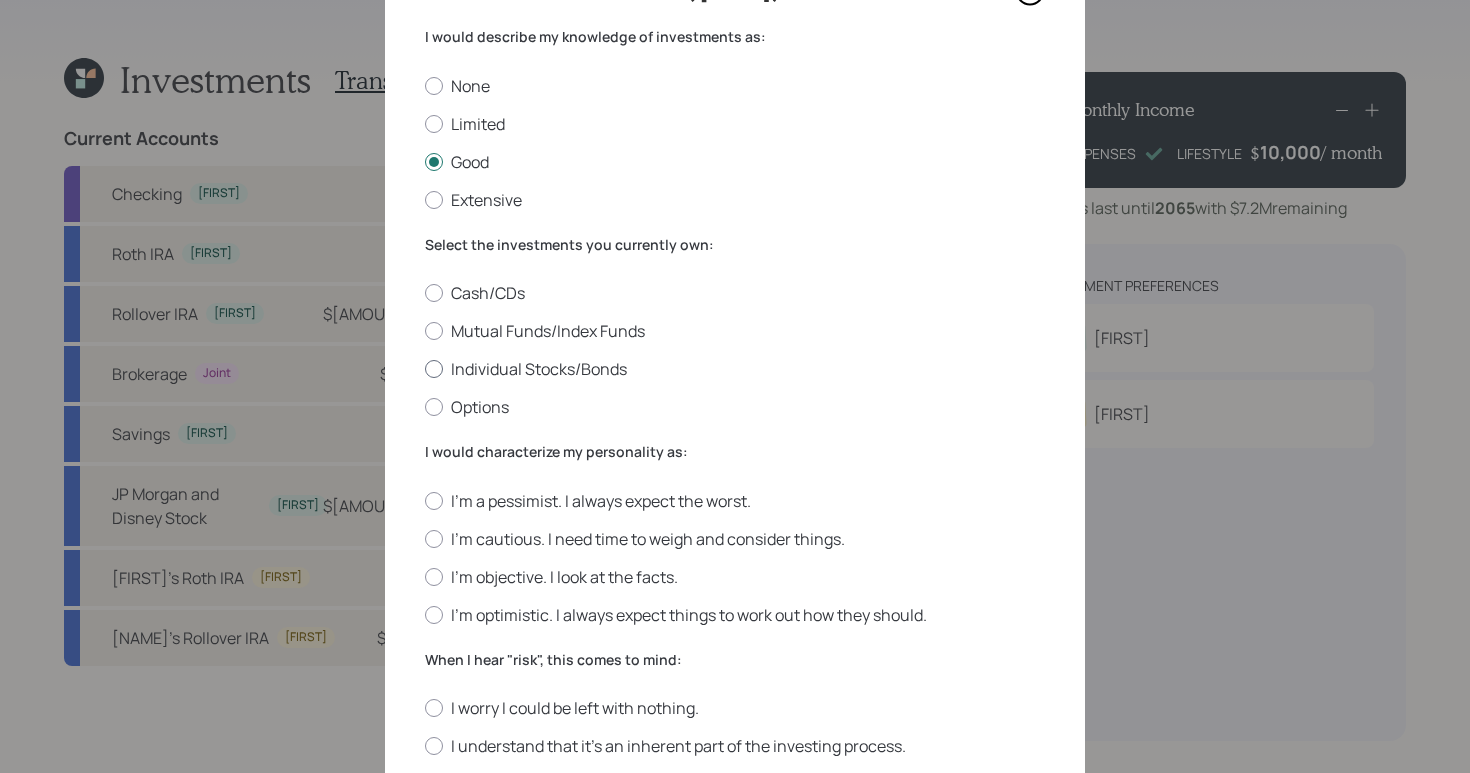 click on "Individual Stocks/Bonds" at bounding box center (735, 369) 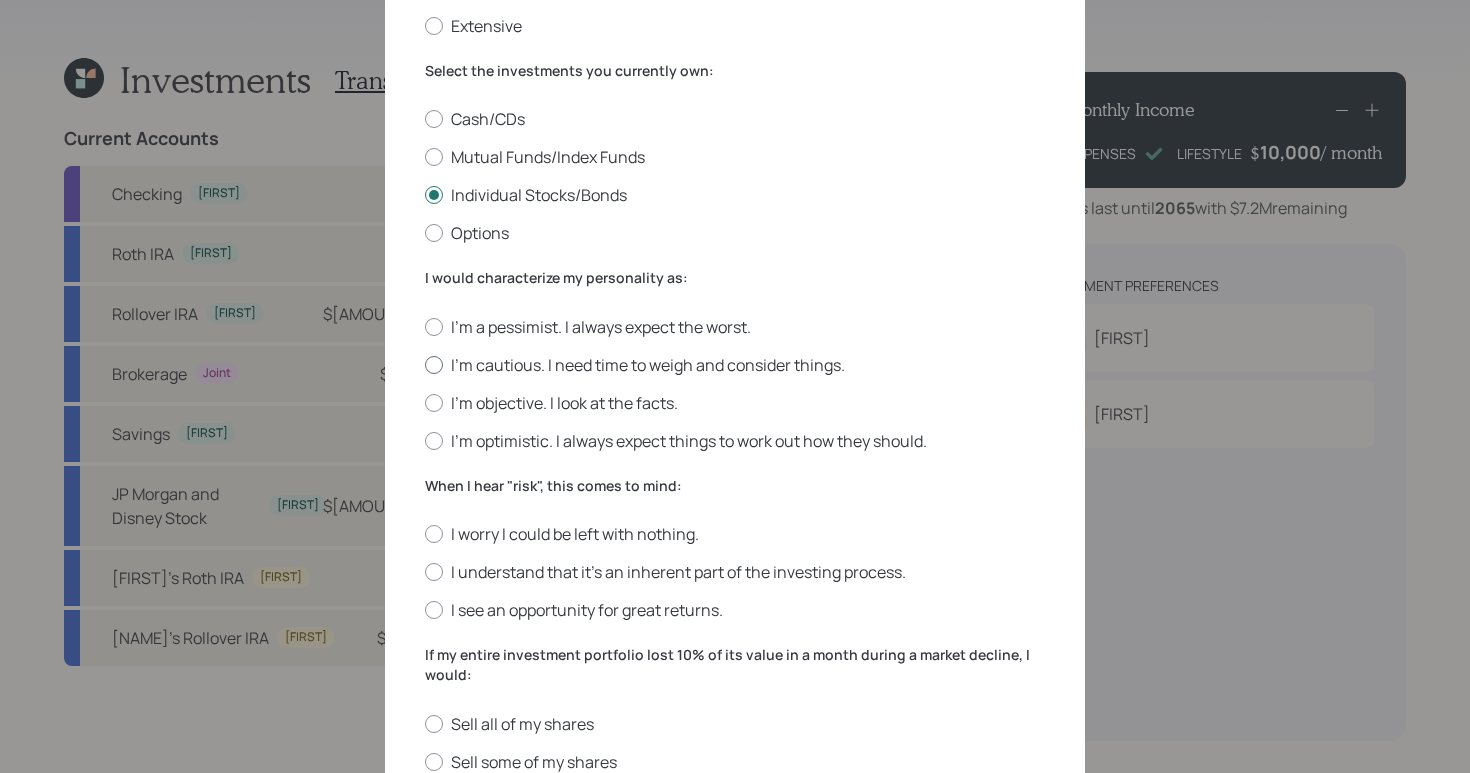 scroll, scrollTop: 290, scrollLeft: 0, axis: vertical 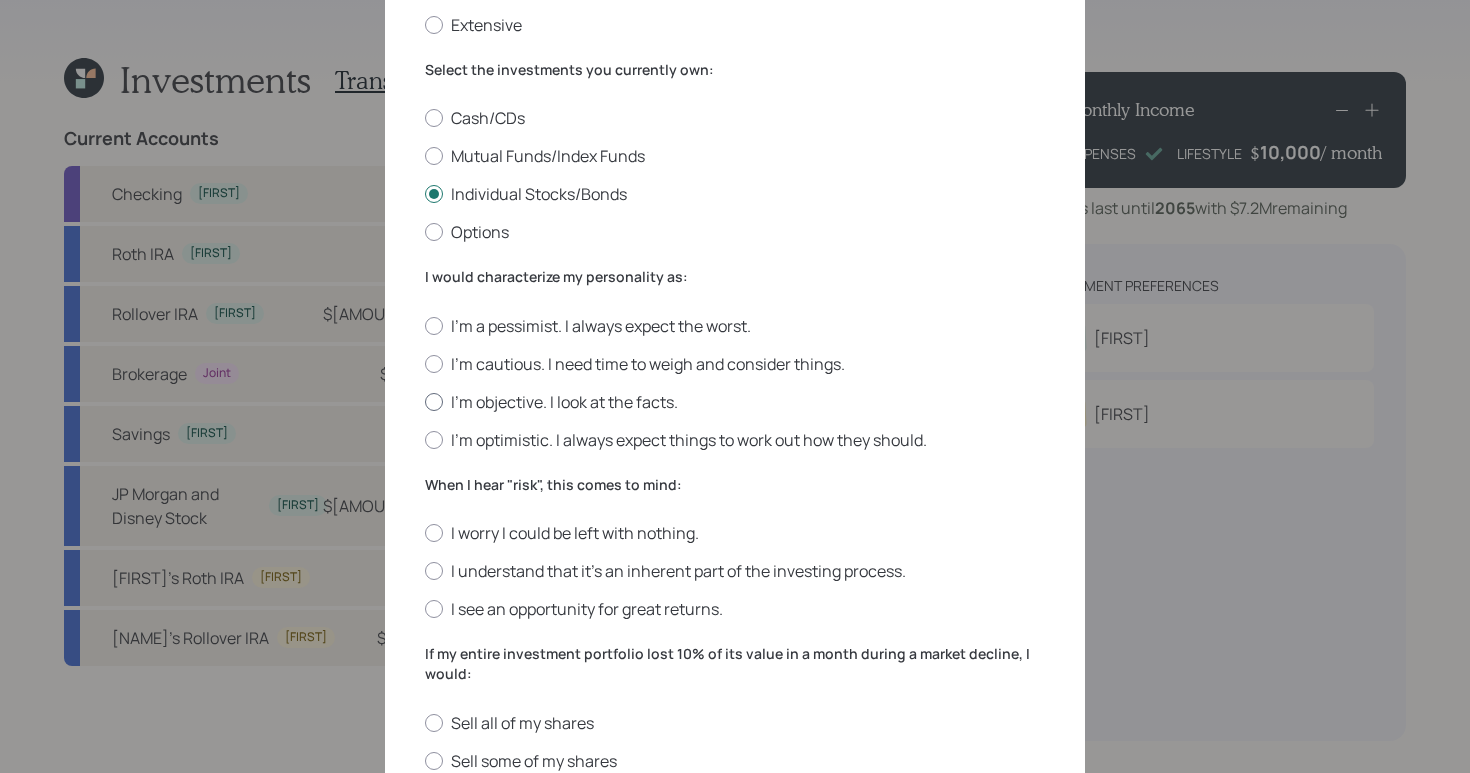 click on "I'm objective. I look at the facts." at bounding box center [735, 402] 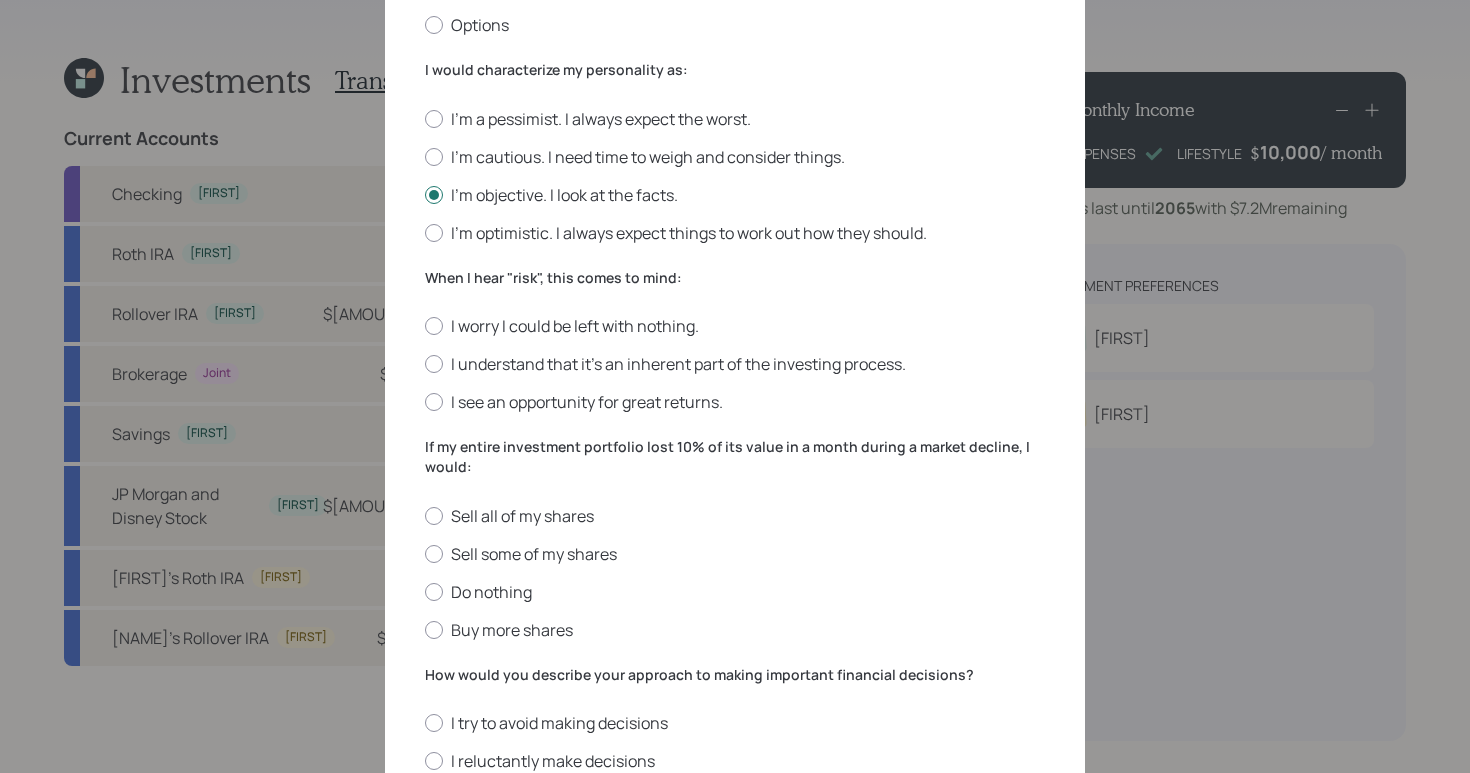 scroll, scrollTop: 503, scrollLeft: 0, axis: vertical 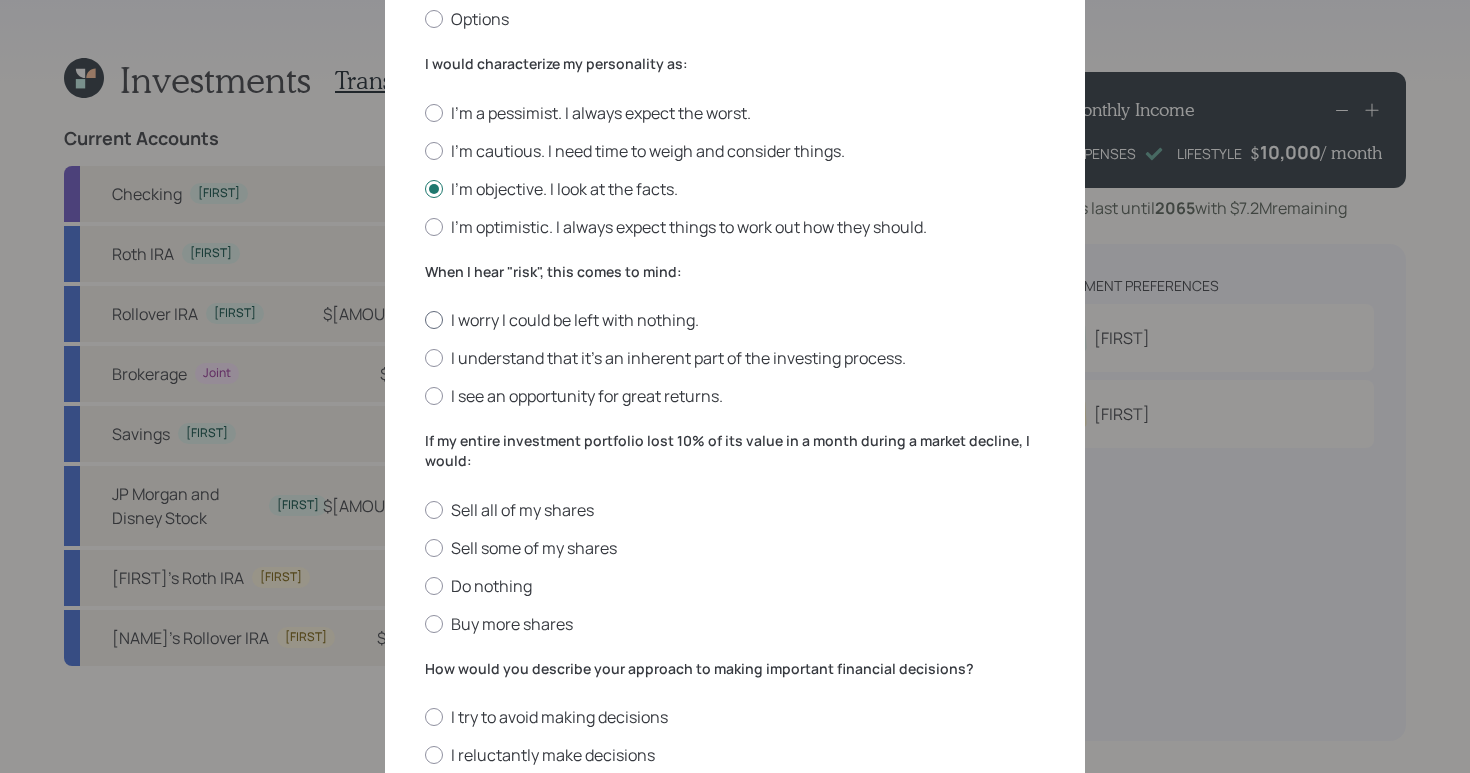 click on "I worry I could be left with nothing." at bounding box center (735, 320) 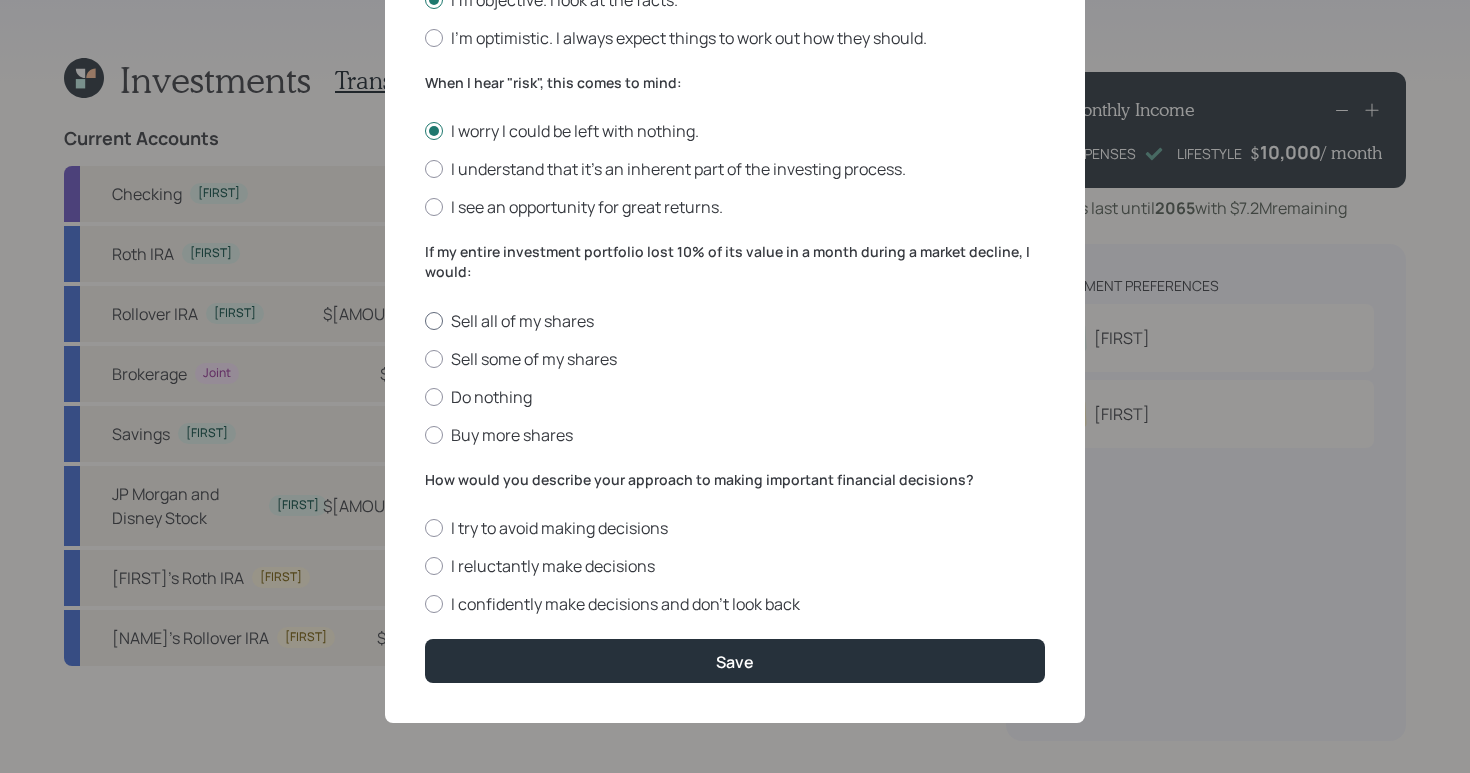 scroll, scrollTop: 617, scrollLeft: 0, axis: vertical 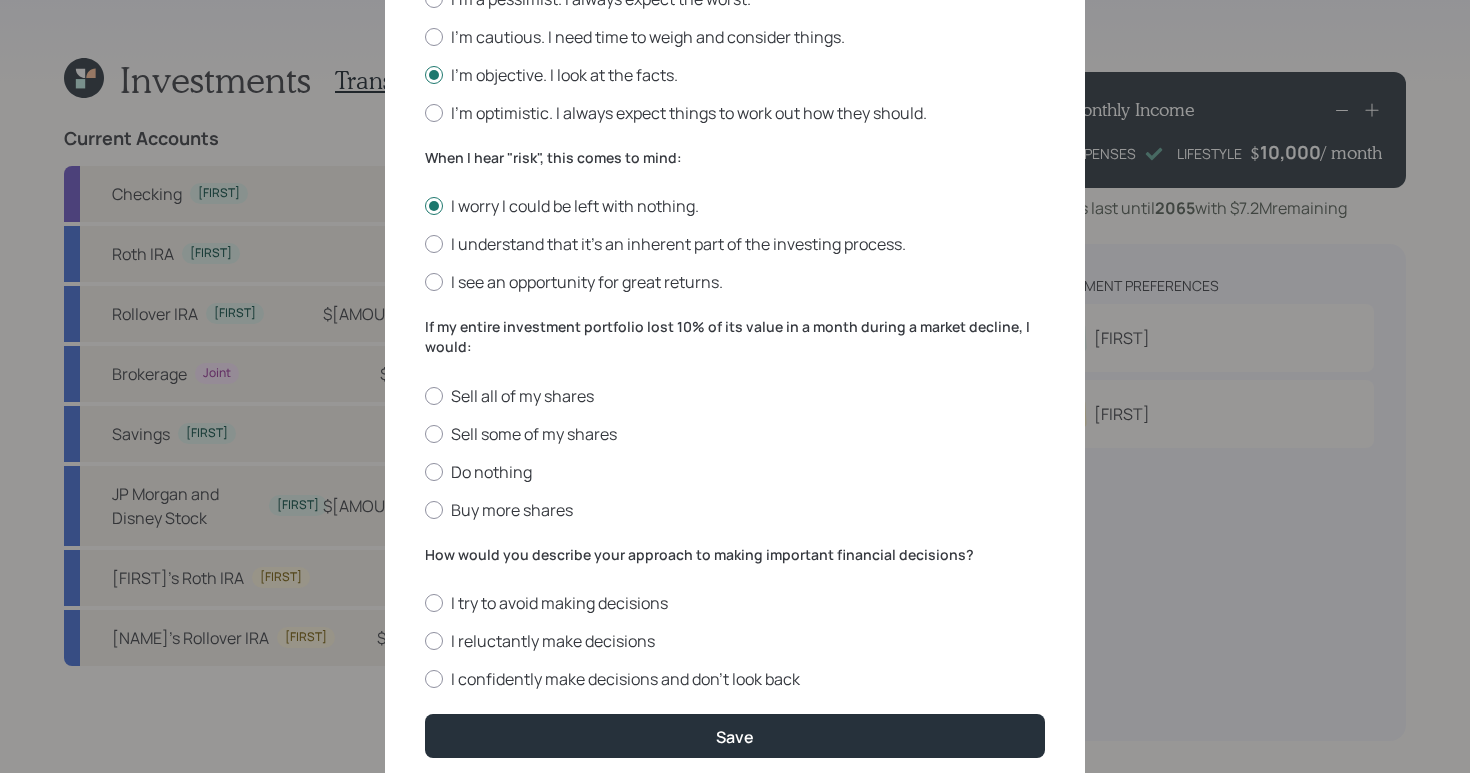 click on "Edit Risk Tolerance Profile ( [FIRST]) I would describe my knowledge of investments as: None Limited Good Extensive Select the investments you currently own: Cash/CDs Mutual Funds/Index Funds Individual Stocks/Bonds Options I would characterize my personality as: I'm a pessimist. I always expect the worst. I'm cautious. I need time to weigh and consider things. I'm objective. I look at the facts. I'm optimistic. I always expect things to work out how they should. When I hear "risk", this comes to mind: I worry I could be left with nothing. I understand that it’s an inherent part of the investing process. I see an opportunity for great returns. If my entire investment portfolio lost 10% of its value in a month during a market decline, I would: Sell all of my shares Sell some of my shares Do nothing Buy more shares How would you describe your approach to making important financial decisions? I try to avoid making decisions I reluctantly make decisions I confidently make decisions and don’t look back Save" at bounding box center (735, 115) 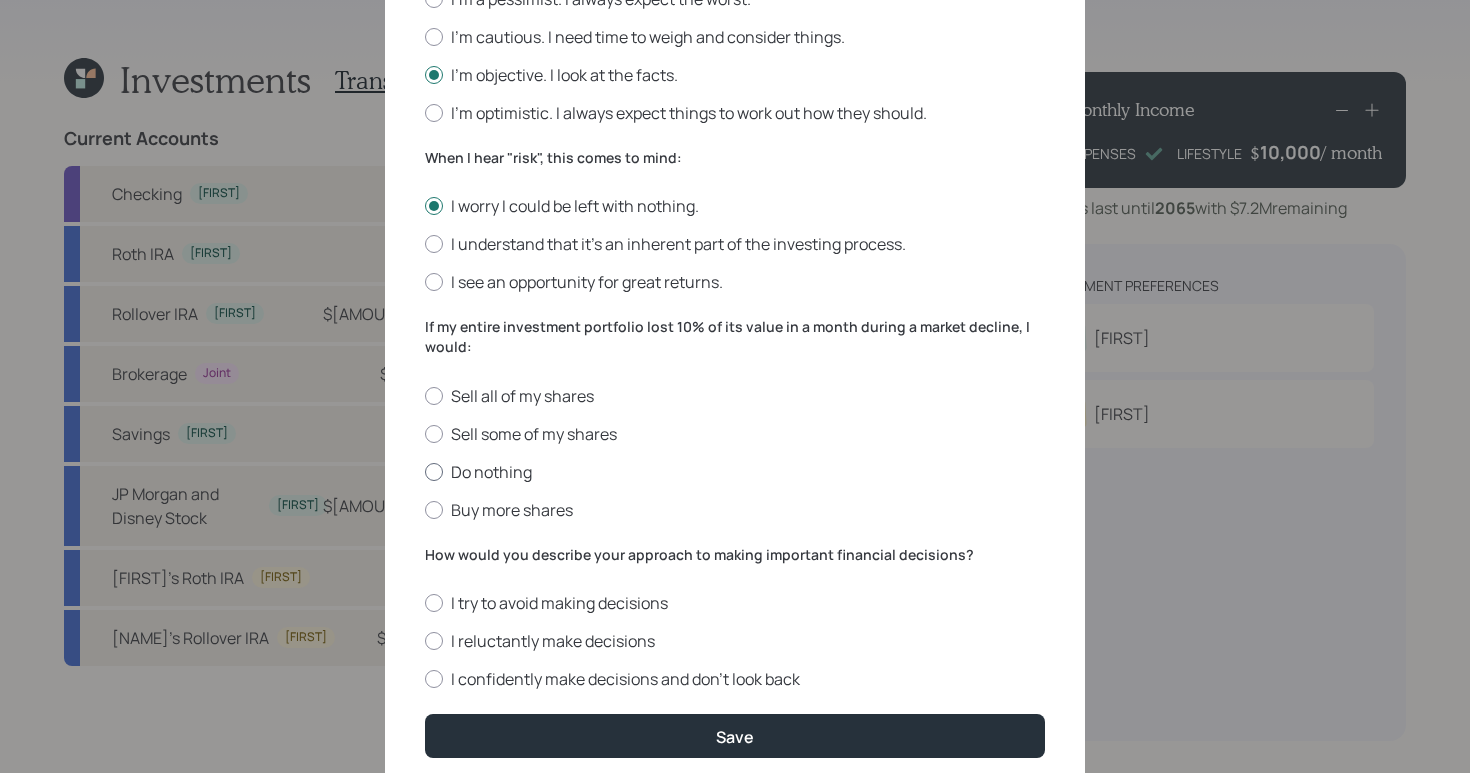 click on "Do nothing" at bounding box center [735, 472] 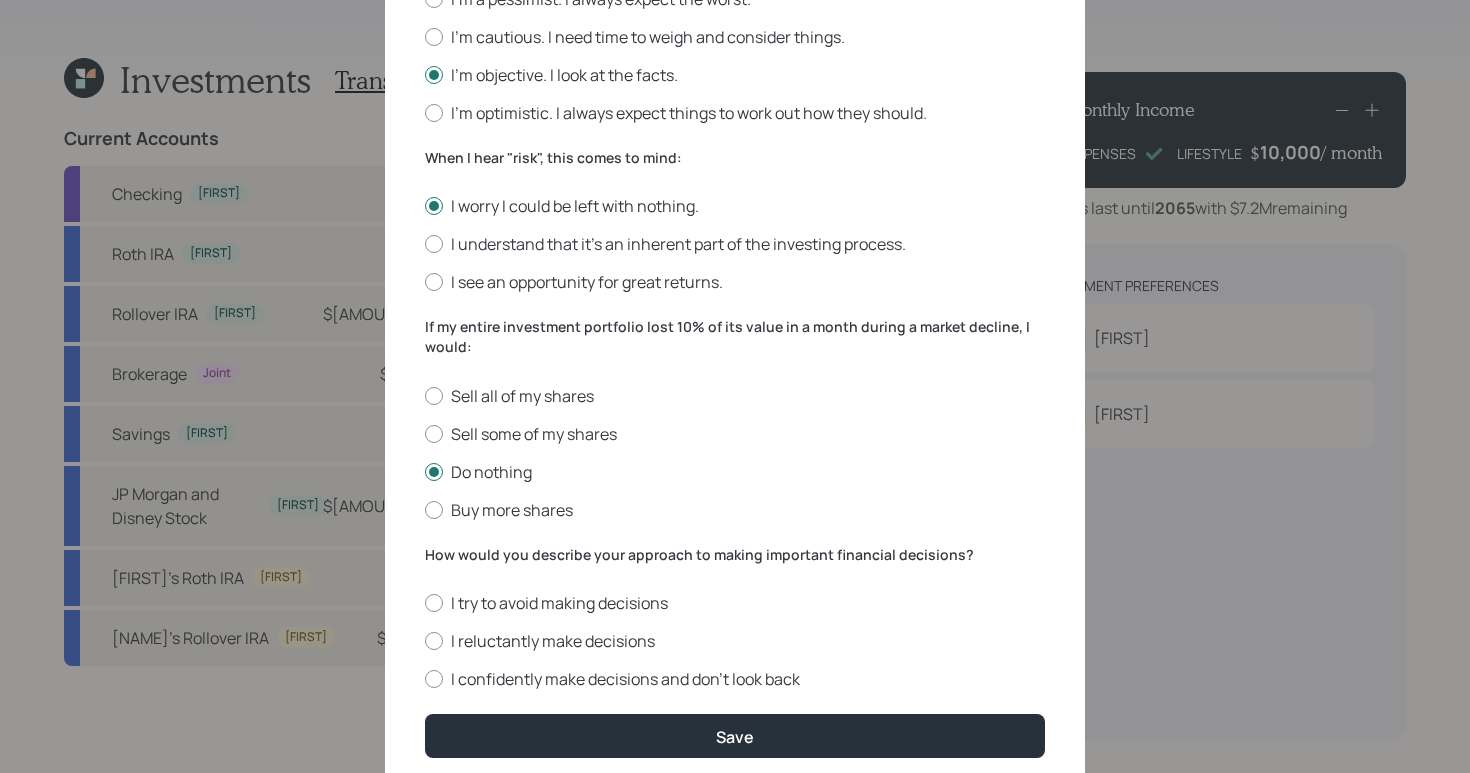 click on "Edit Risk Tolerance Profile ( [FIRST]) I would describe my knowledge of investments as: None Limited Good Extensive Select the investments you currently own: Cash/CDs Mutual Funds/Index Funds Individual Stocks/Bonds Options I would characterize my personality as: I'm a pessimist. I always expect the worst. I'm cautious. I need time to weigh and consider things. I'm objective. I look at the facts. I'm optimistic. I always expect things to work out how they should. When I hear "risk", this comes to mind: I worry I could be left with nothing. I understand that it’s an inherent part of the investing process. I see an opportunity for great returns. If my entire investment portfolio lost 10% of its value in a month during a market decline, I would: Sell all of my shares Sell some of my shares Do nothing Buy more shares How would you describe your approach to making important financial decisions? I try to avoid making decisions I reluctantly make decisions I confidently make decisions and don’t look back Save" at bounding box center (735, 115) 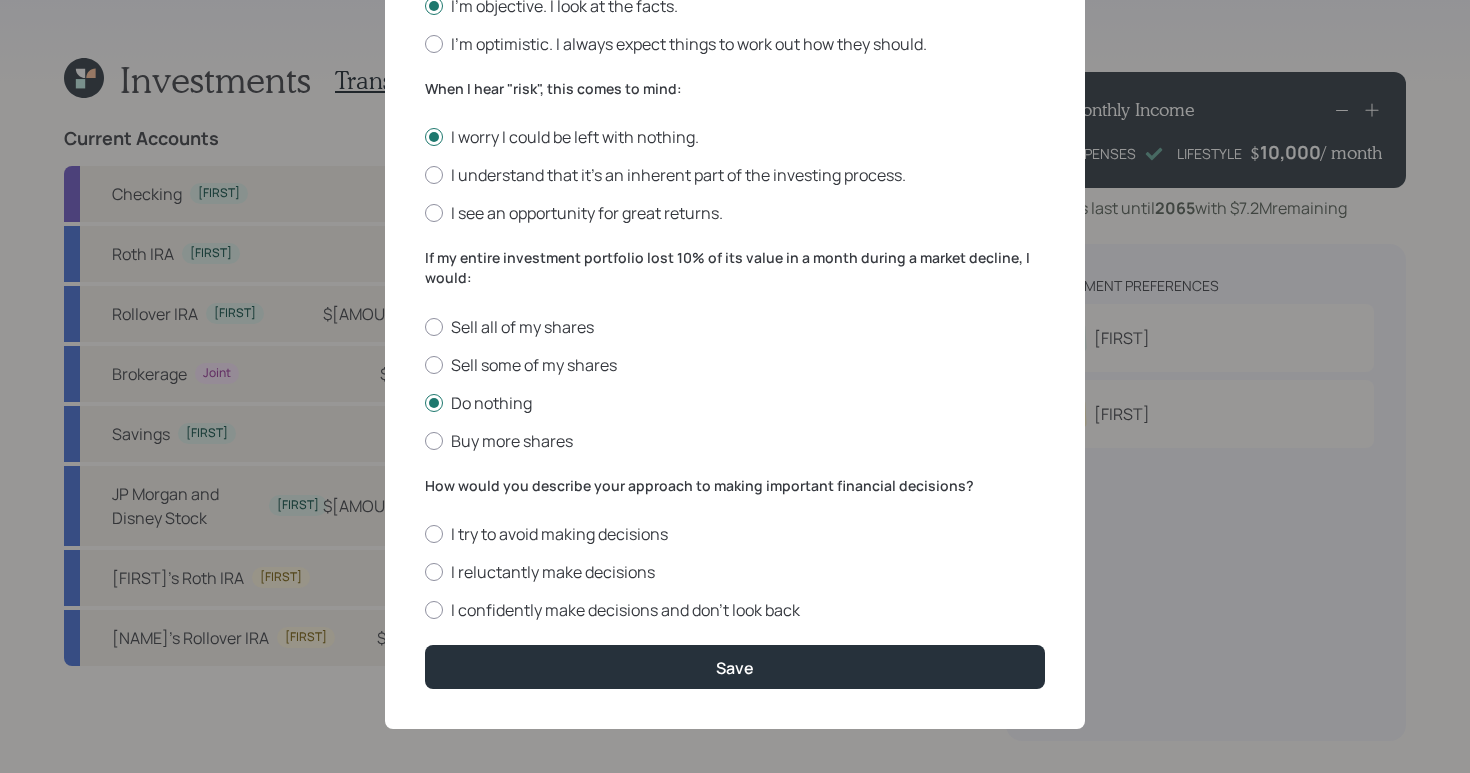 scroll, scrollTop: 690, scrollLeft: 0, axis: vertical 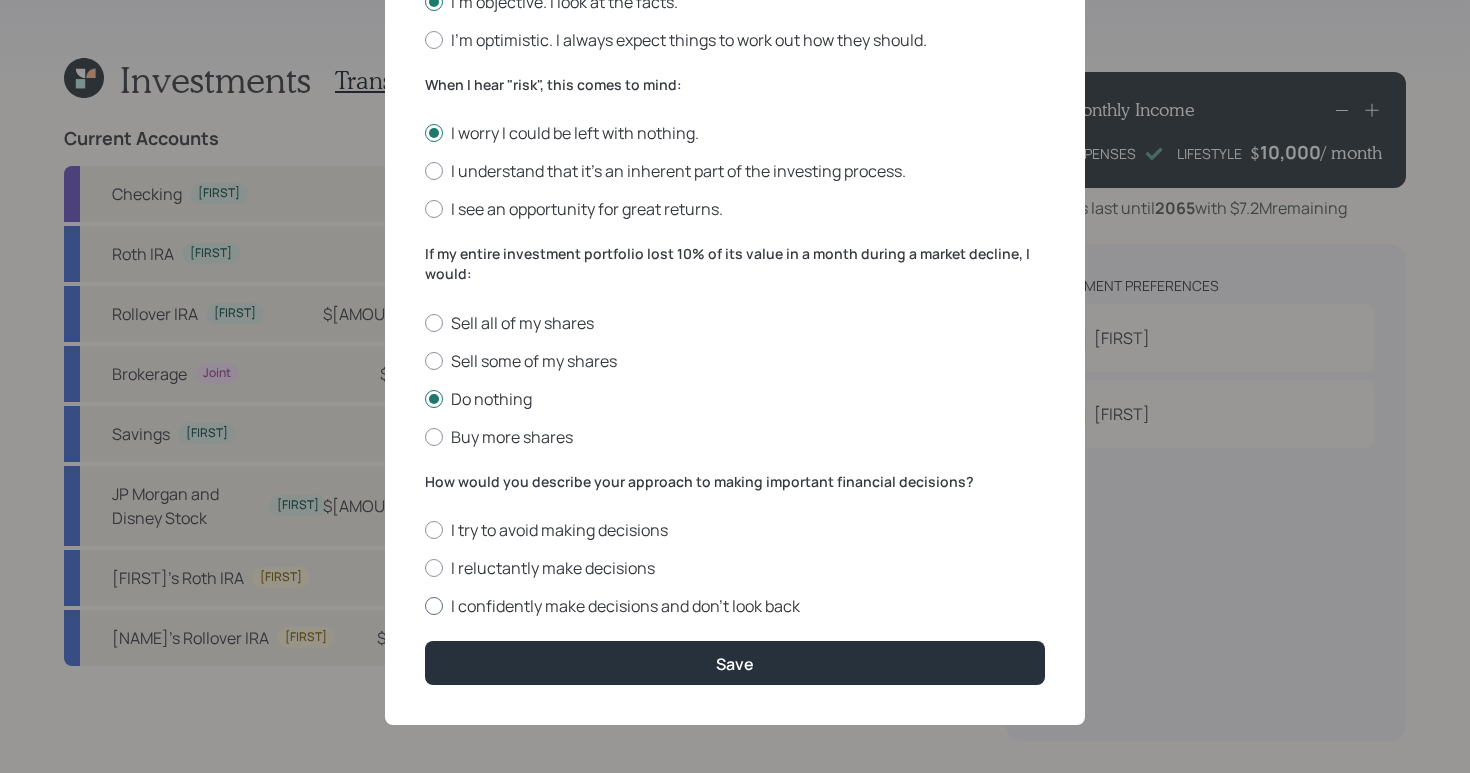 click on "I confidently make decisions and don’t look back" at bounding box center [735, 606] 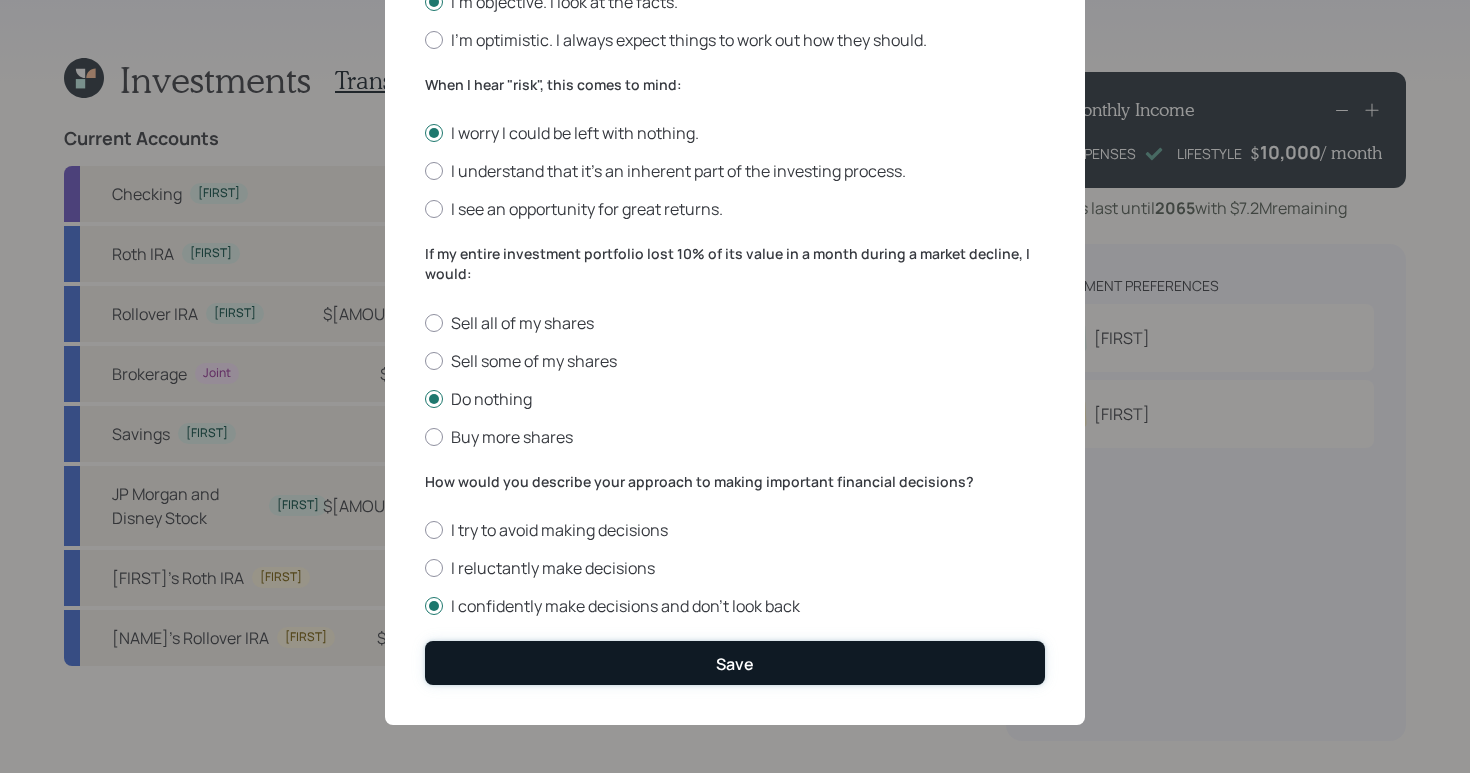 click on "Save" at bounding box center (735, 662) 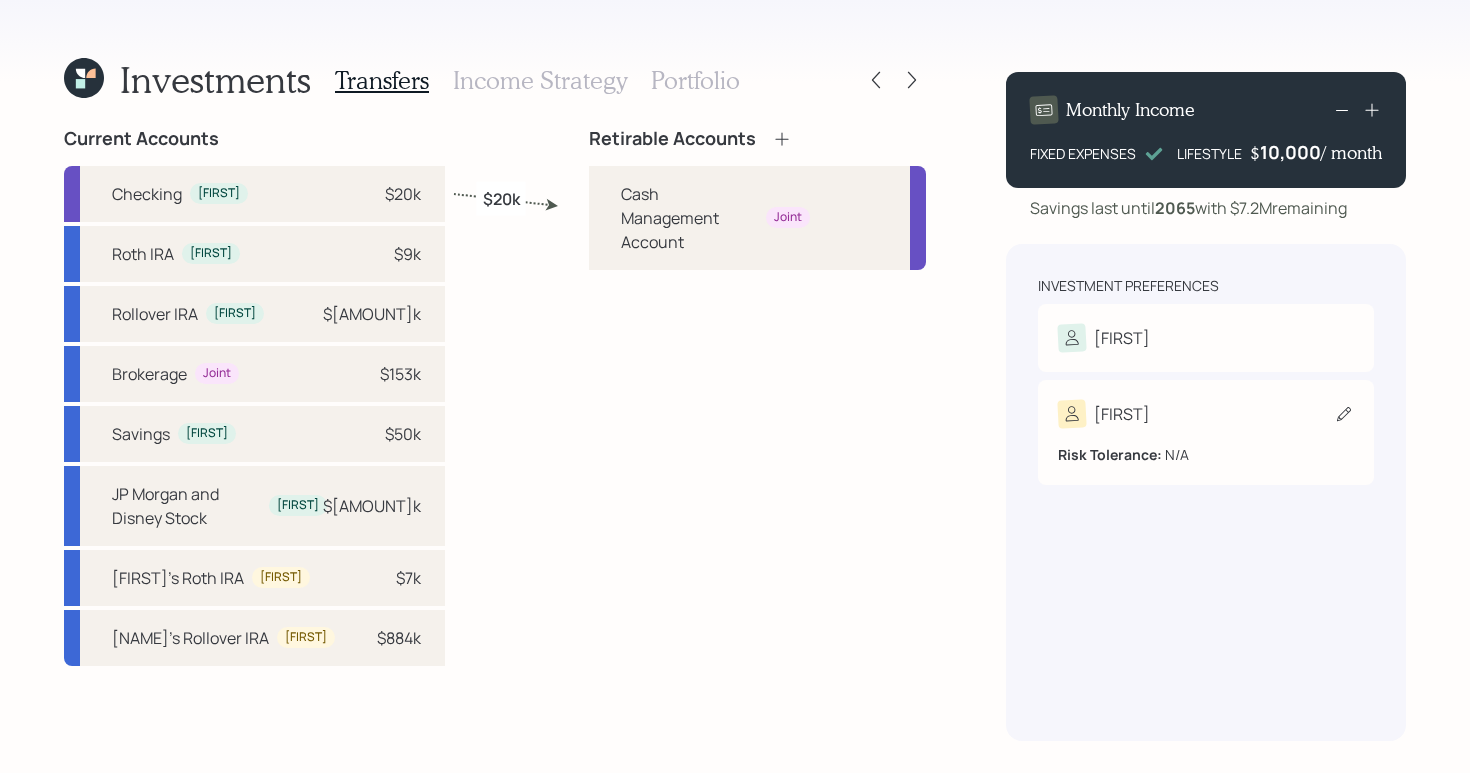 click on "Risk Tolerance:   N/A" at bounding box center (1206, 454) 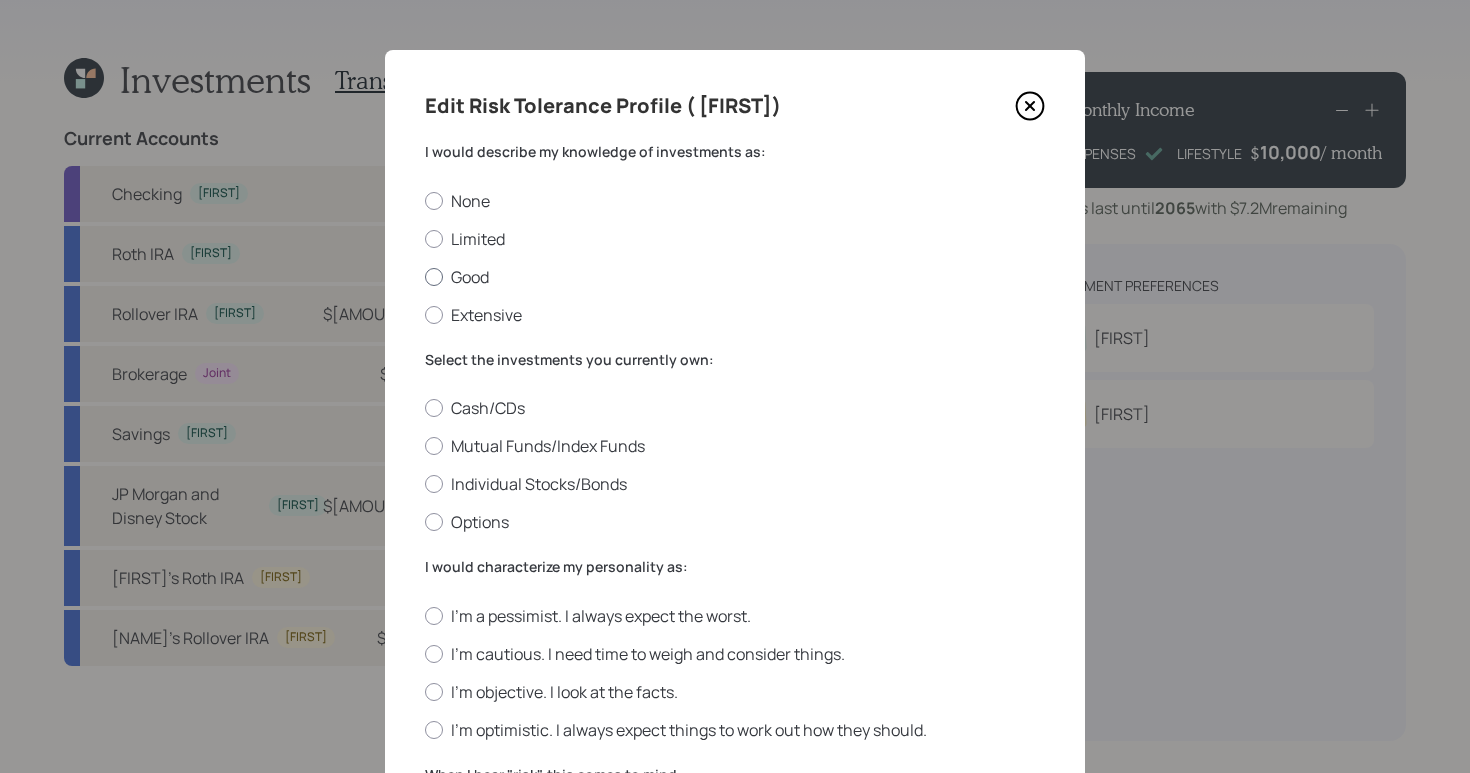 click on "Good" at bounding box center [735, 277] 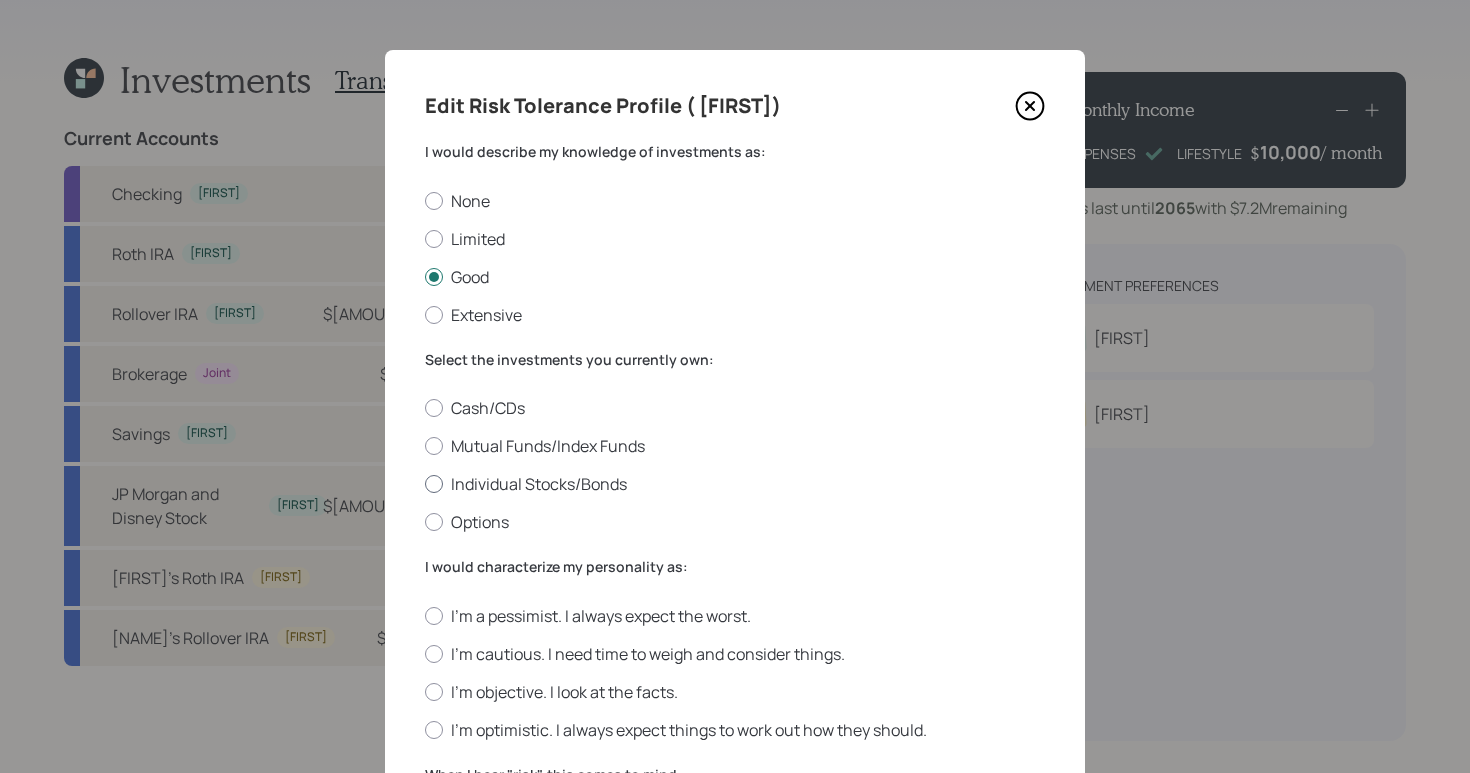 click on "Individual Stocks/Bonds" at bounding box center (735, 484) 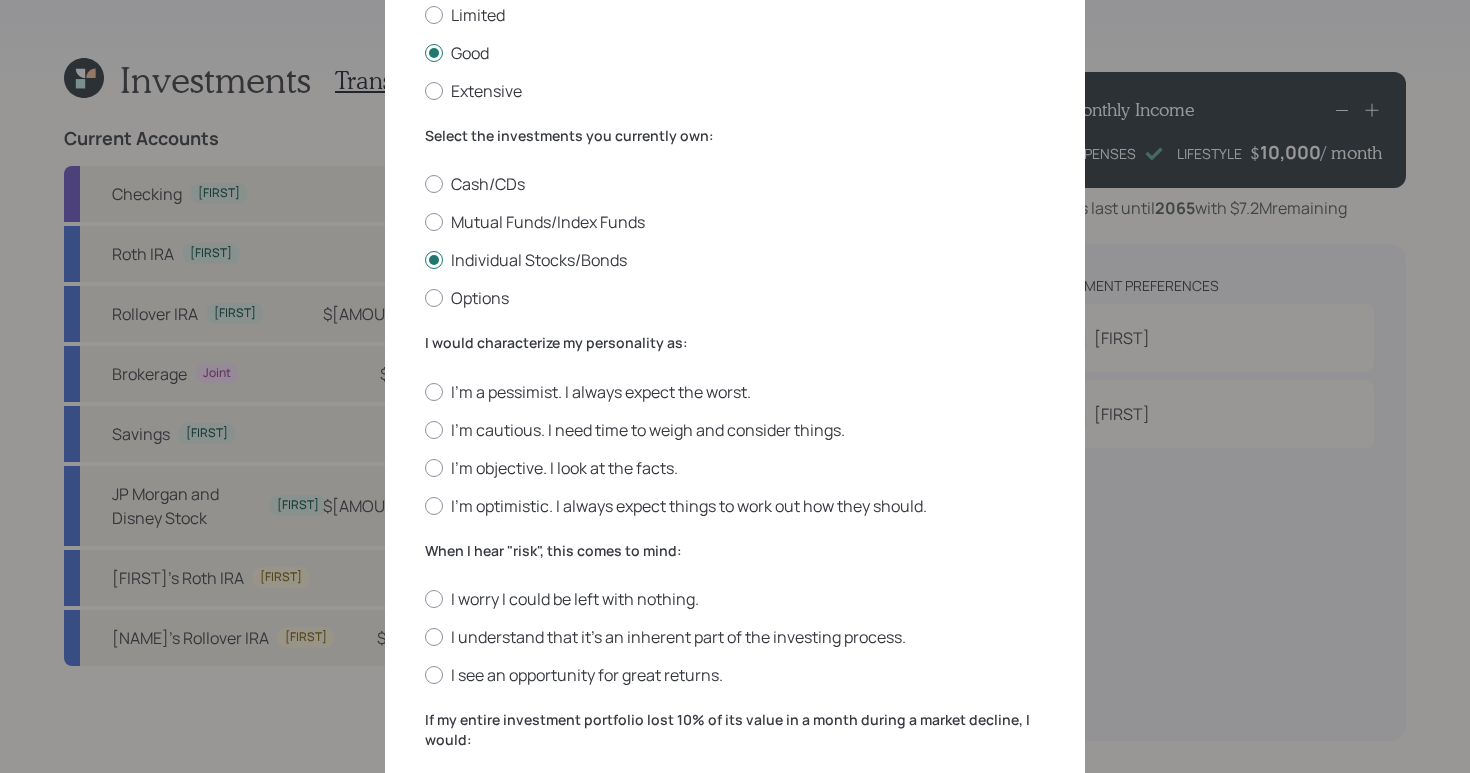 scroll, scrollTop: 225, scrollLeft: 0, axis: vertical 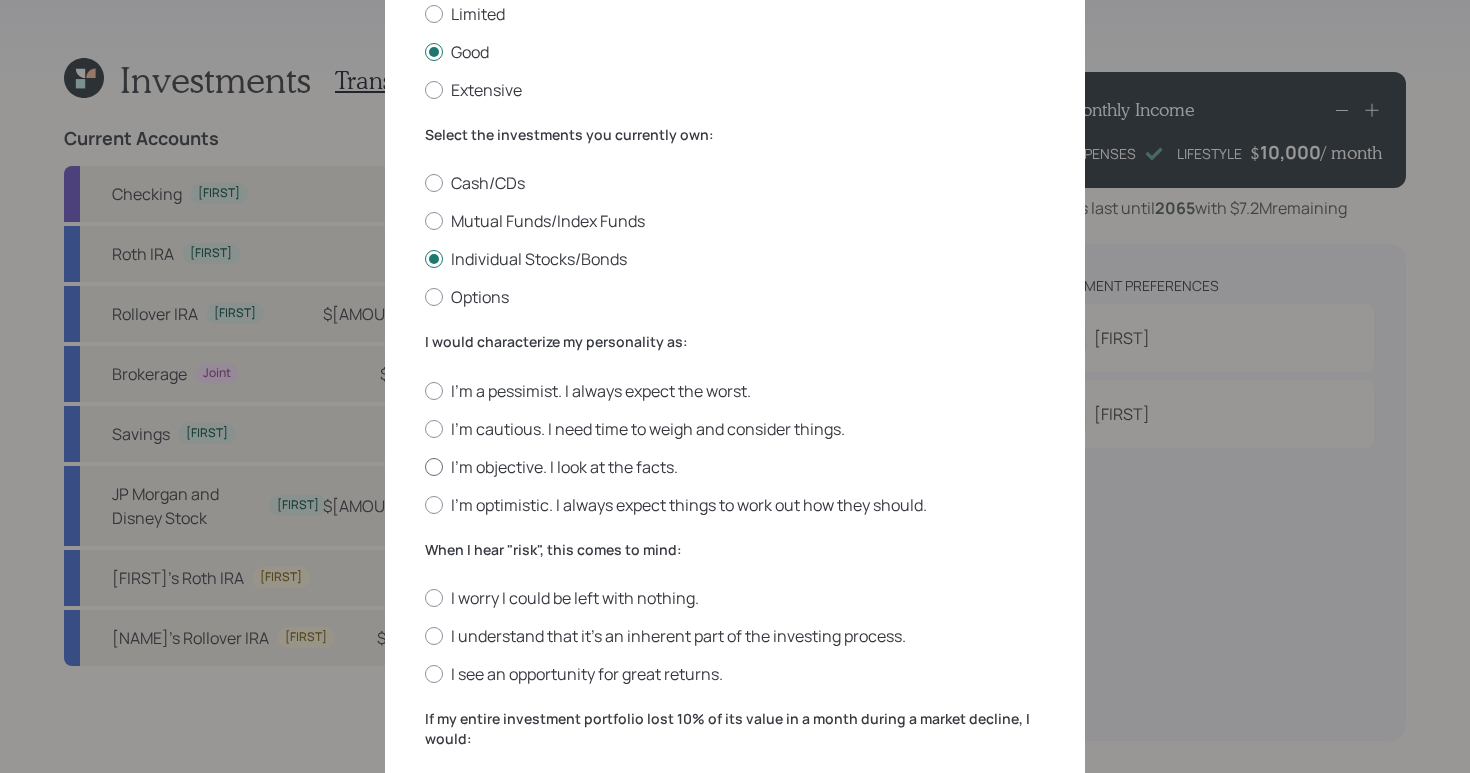click on "I'm objective. I look at the facts." at bounding box center [735, 467] 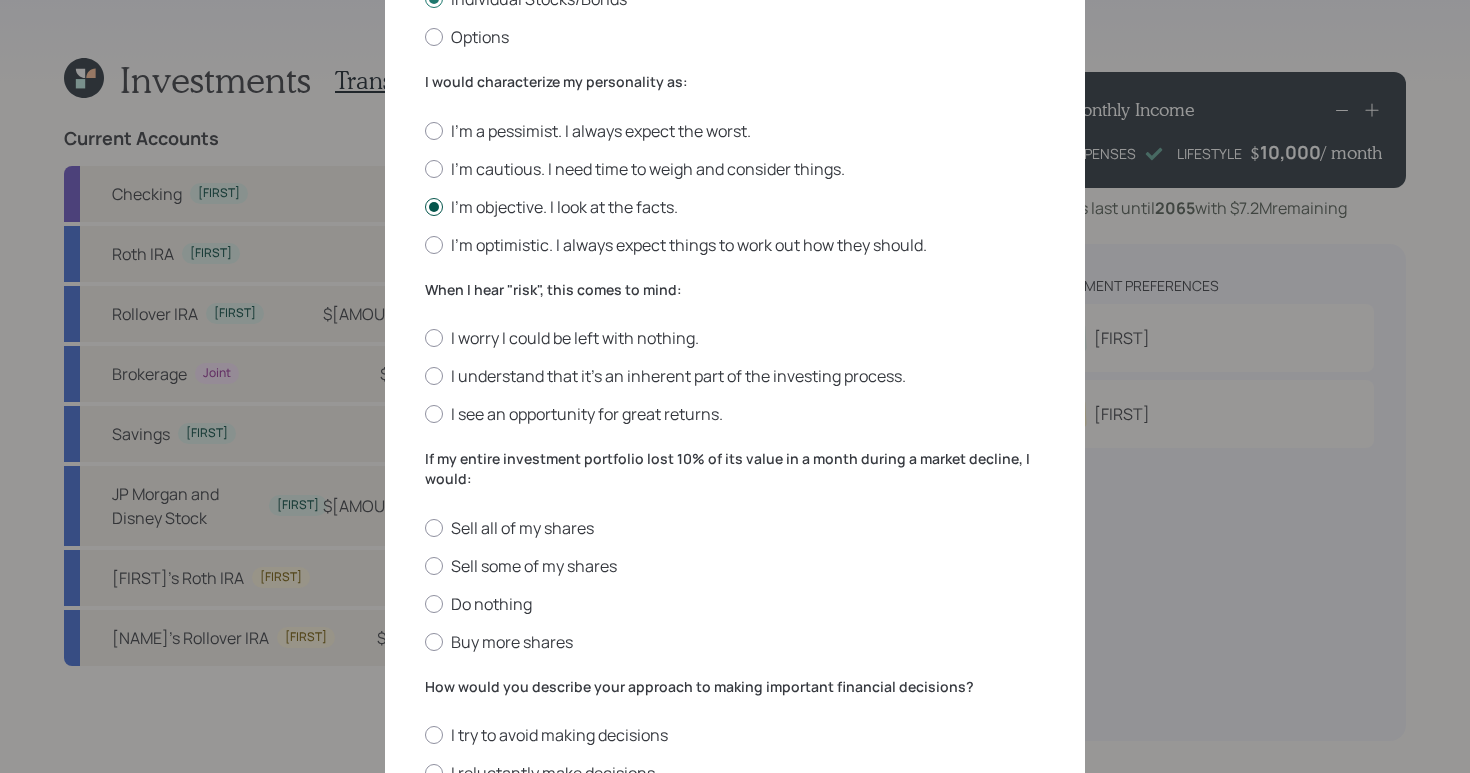 scroll, scrollTop: 486, scrollLeft: 0, axis: vertical 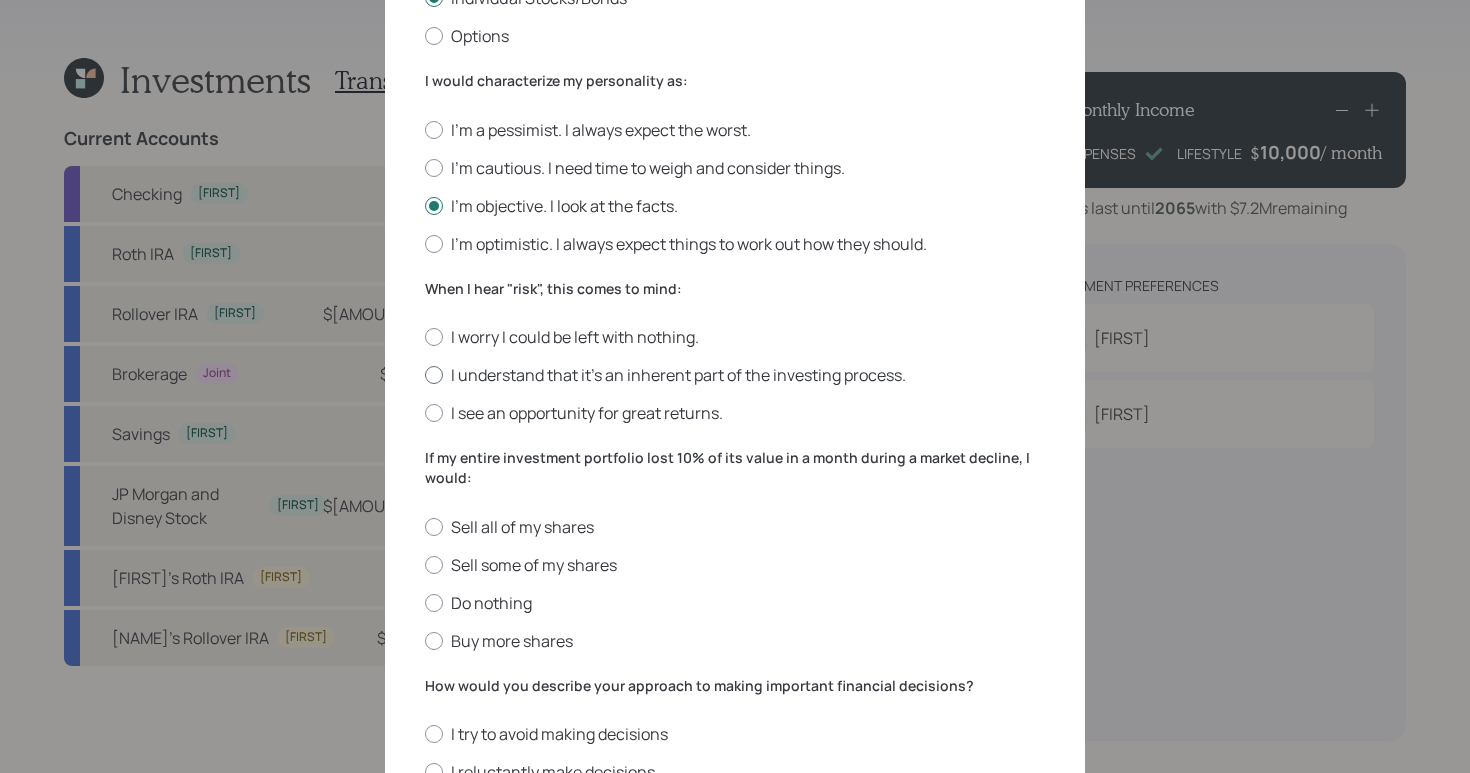 click on "I understand that it’s an inherent part of the investing process." at bounding box center [735, 375] 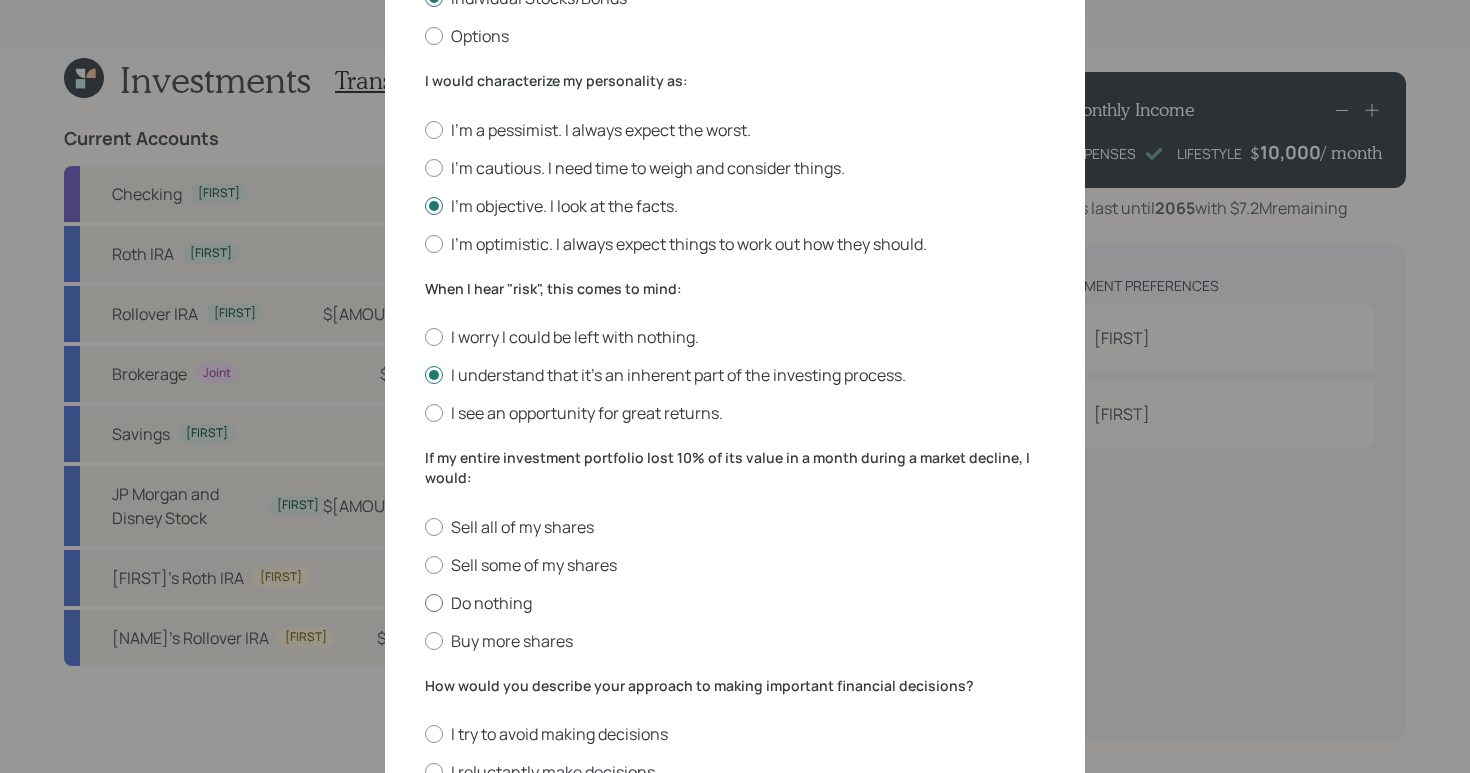 click on "Do nothing" at bounding box center (735, 603) 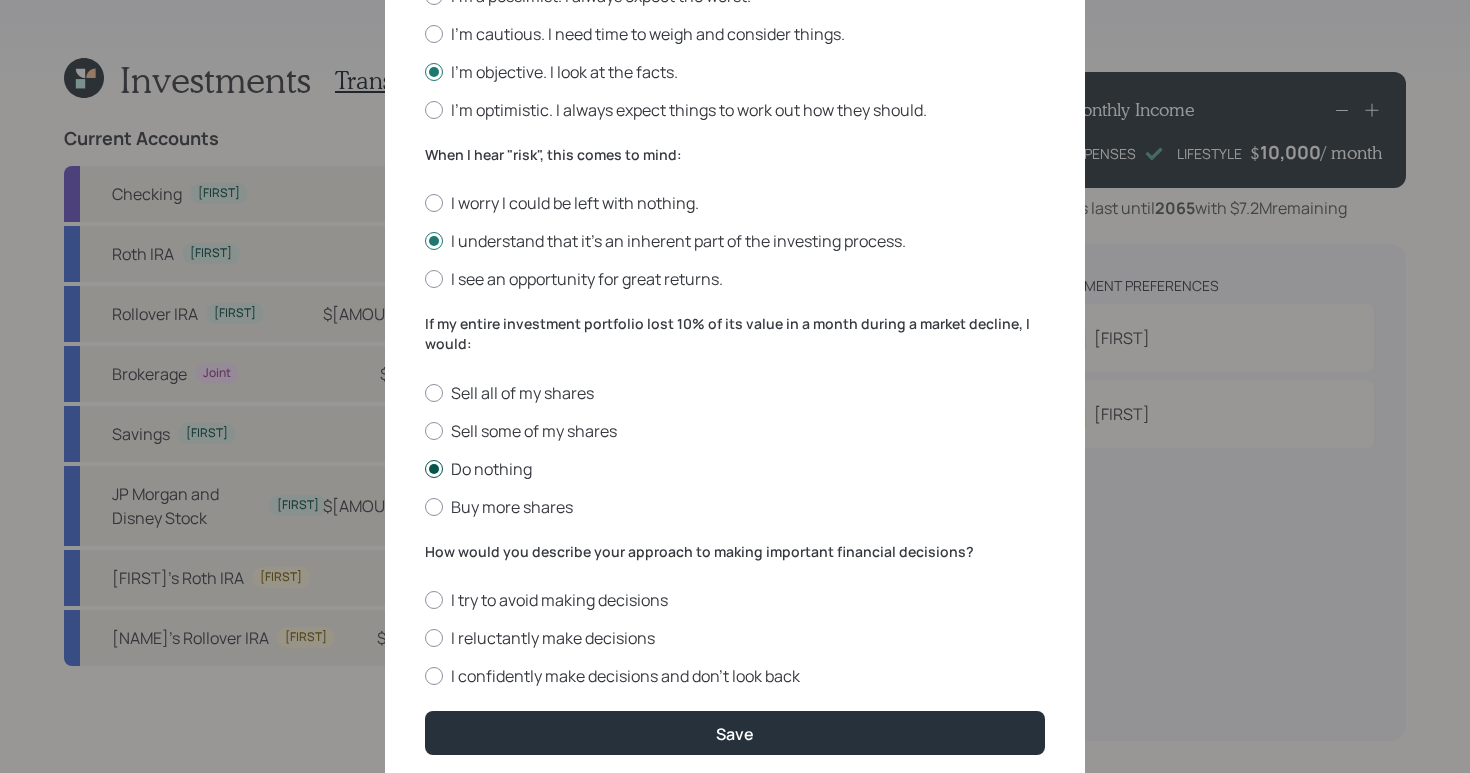 scroll, scrollTop: 649, scrollLeft: 0, axis: vertical 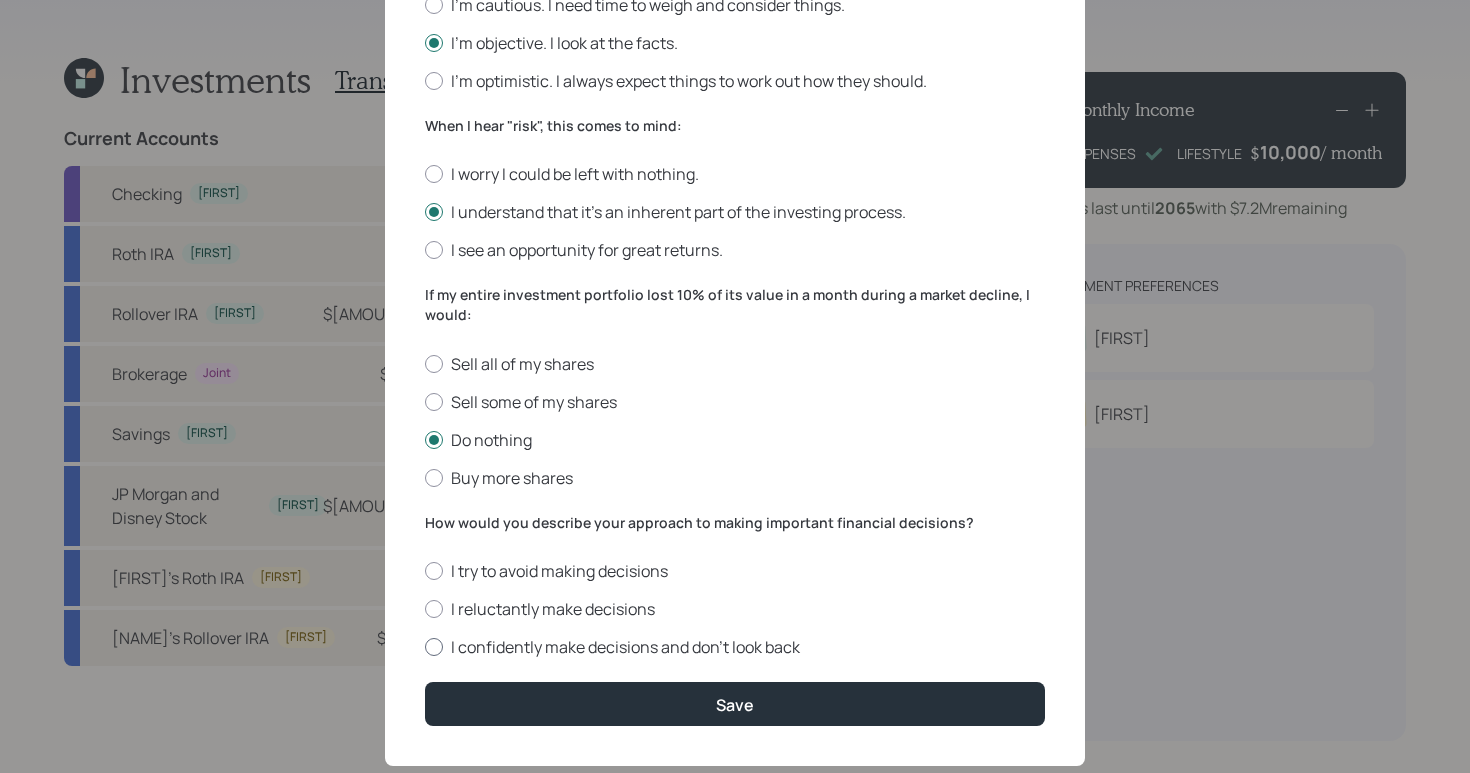 click on "I confidently make decisions and don’t look back" at bounding box center (735, 647) 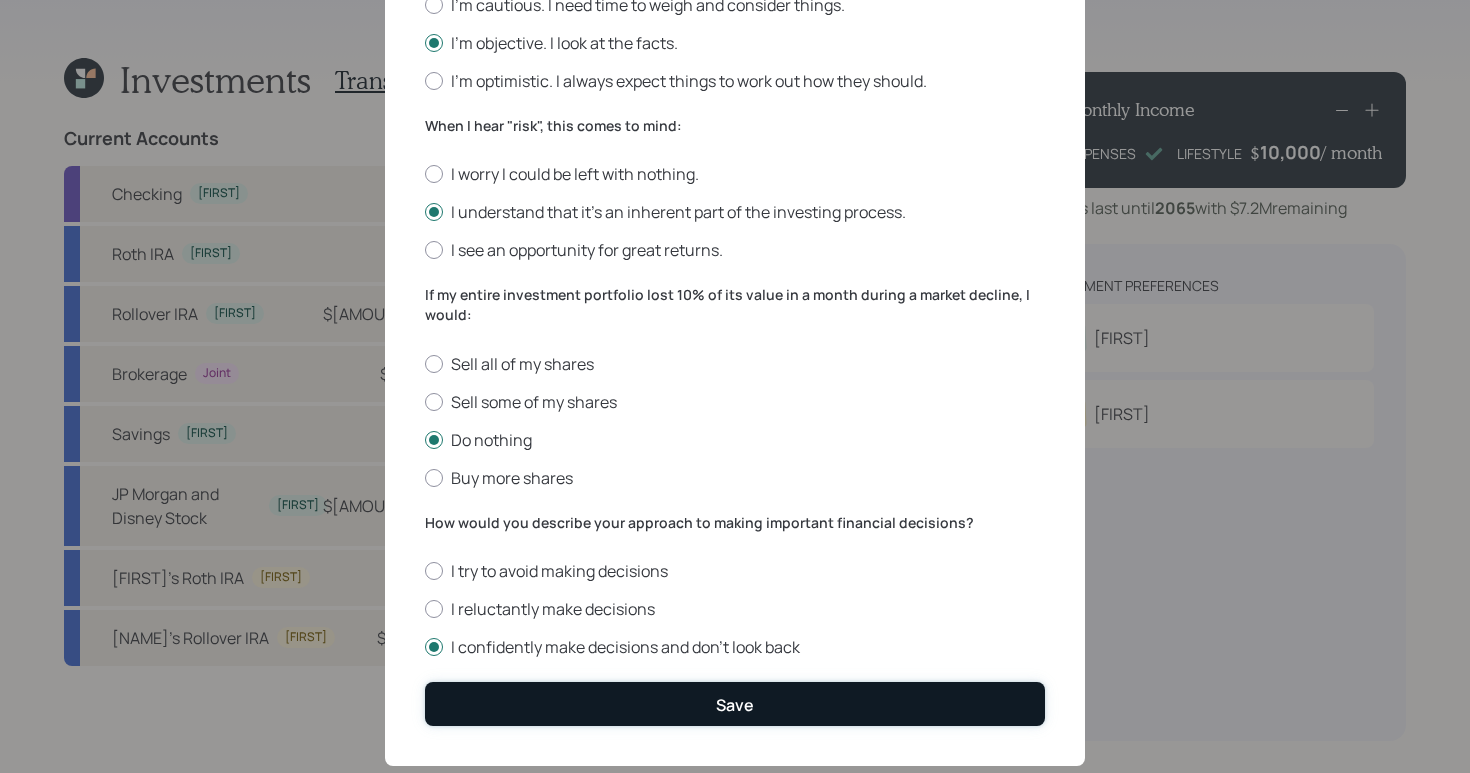 click on "Save" at bounding box center (735, 703) 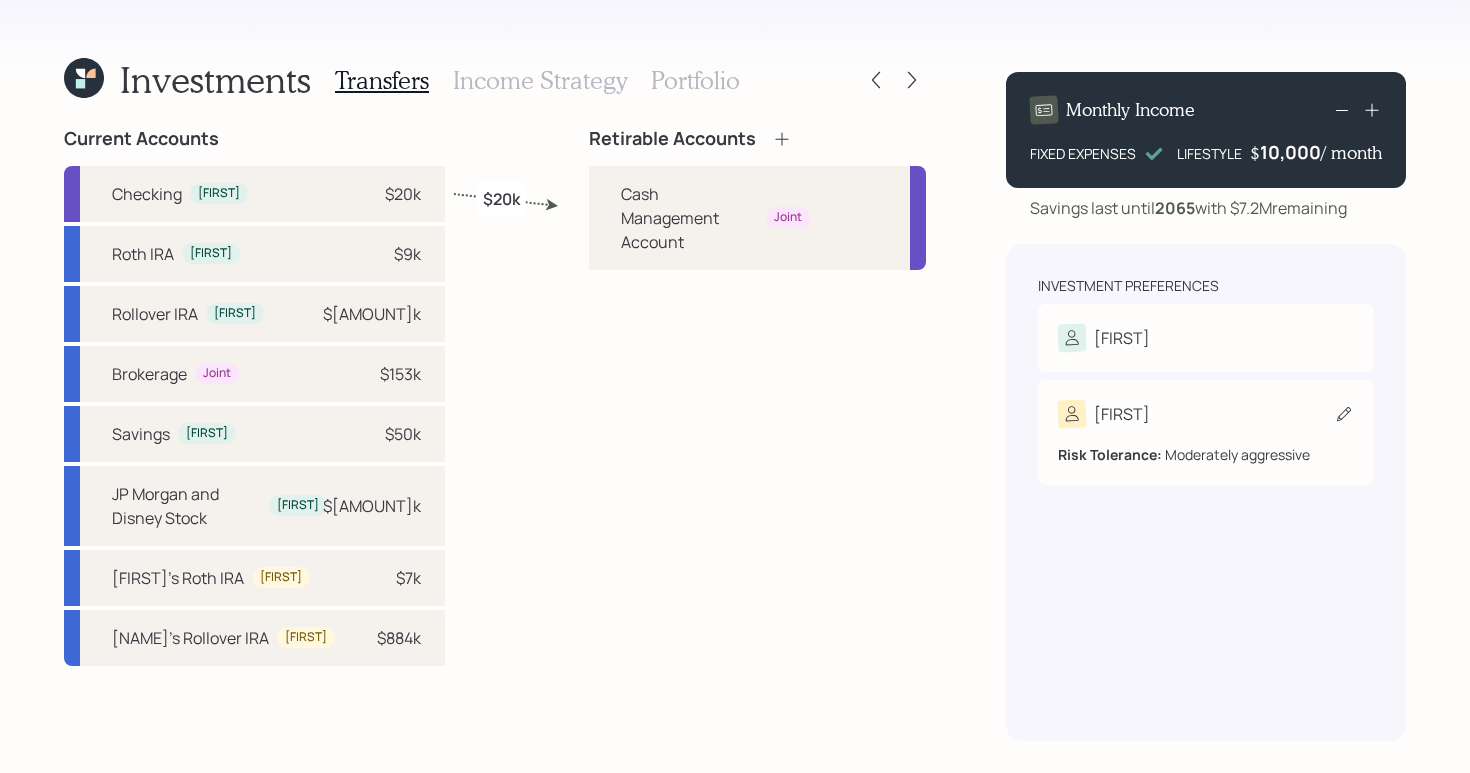 click 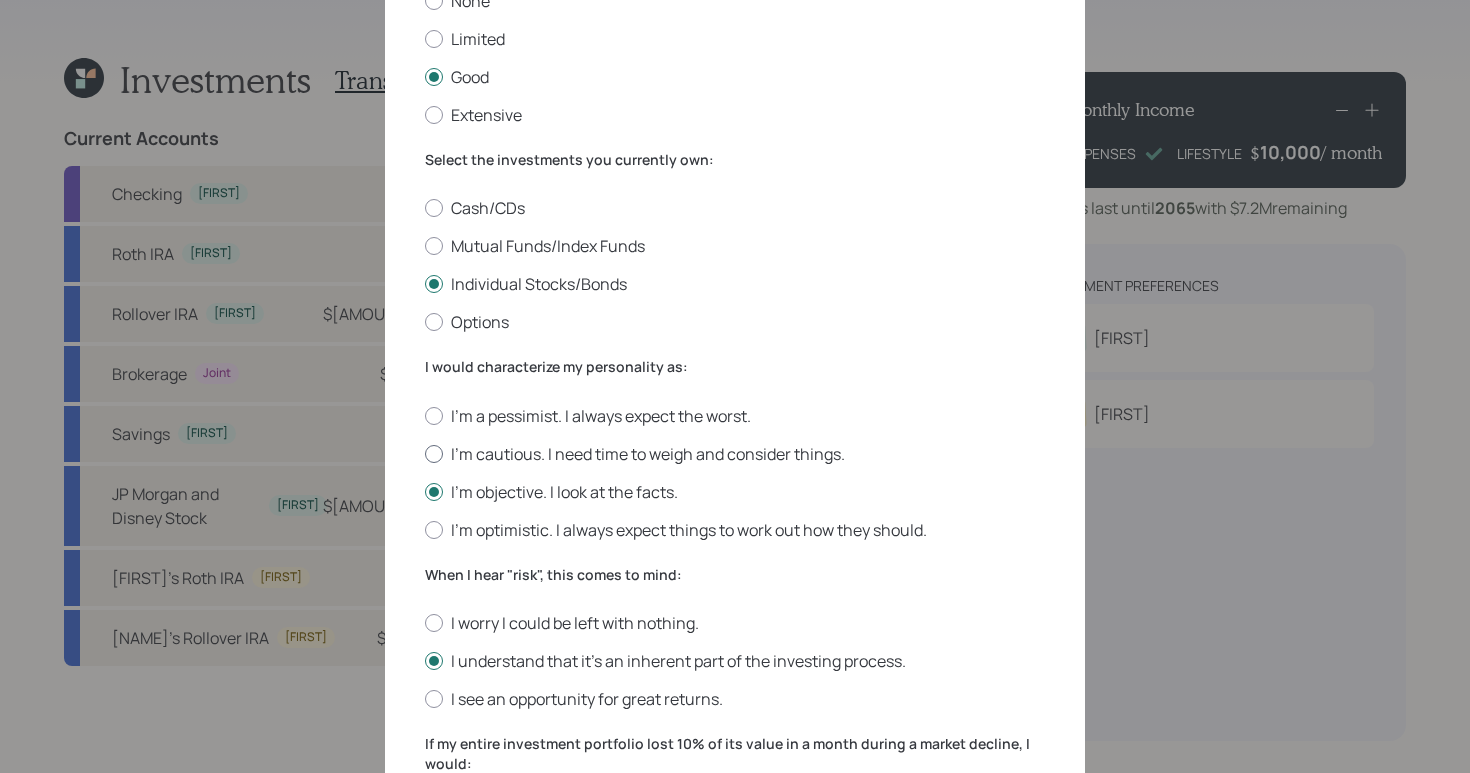 click on "I'm cautious. I need time to weigh and consider things." at bounding box center [735, 454] 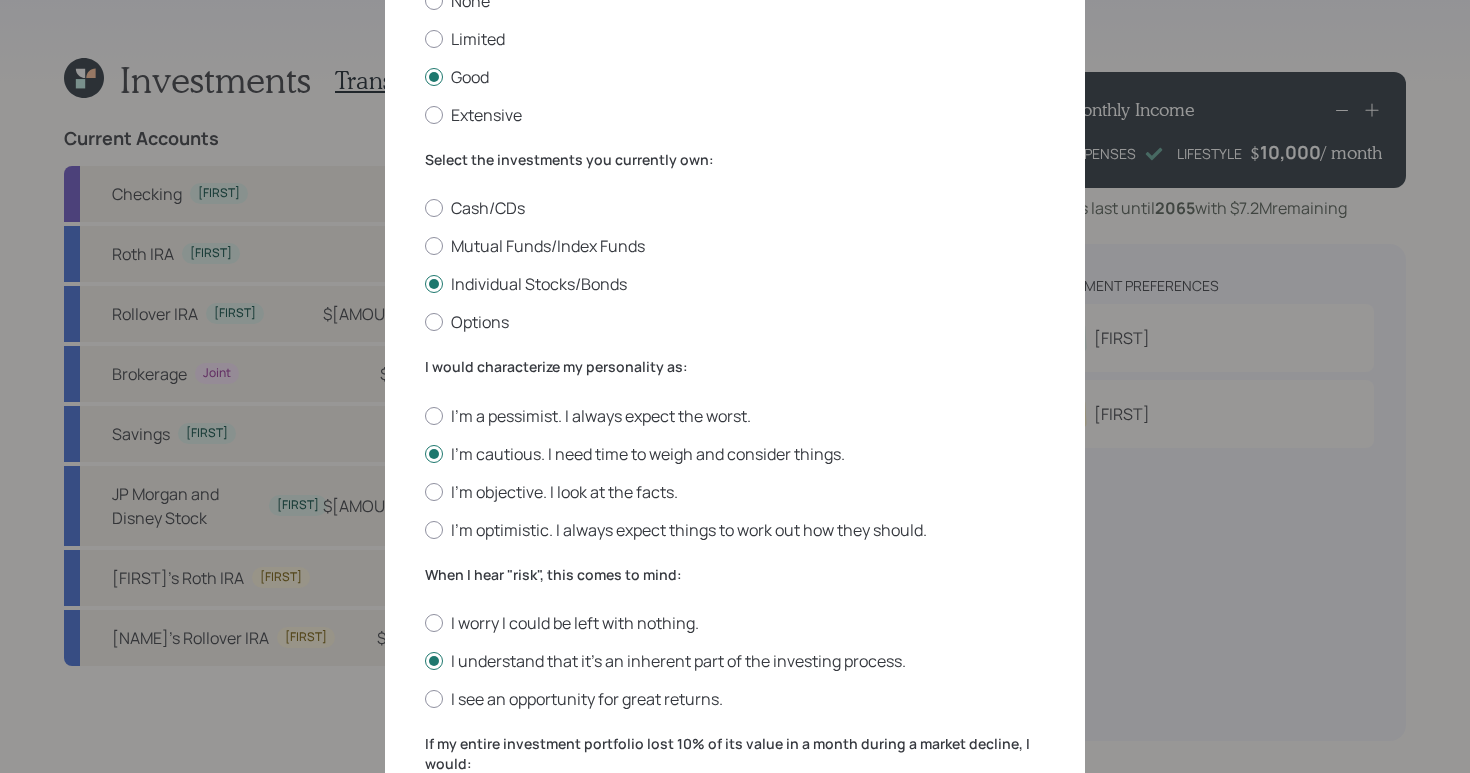 scroll, scrollTop: 692, scrollLeft: 0, axis: vertical 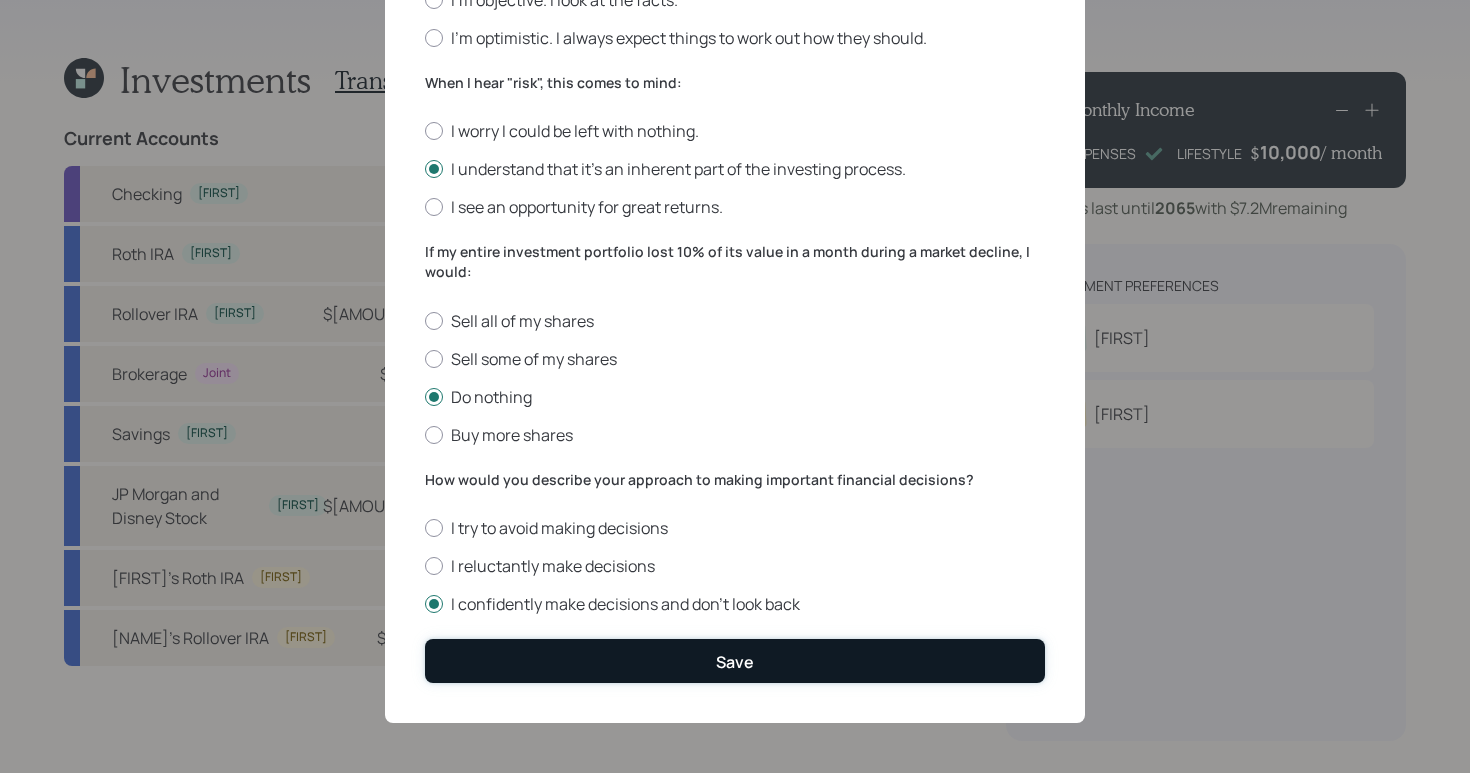click on "Save" at bounding box center [735, 660] 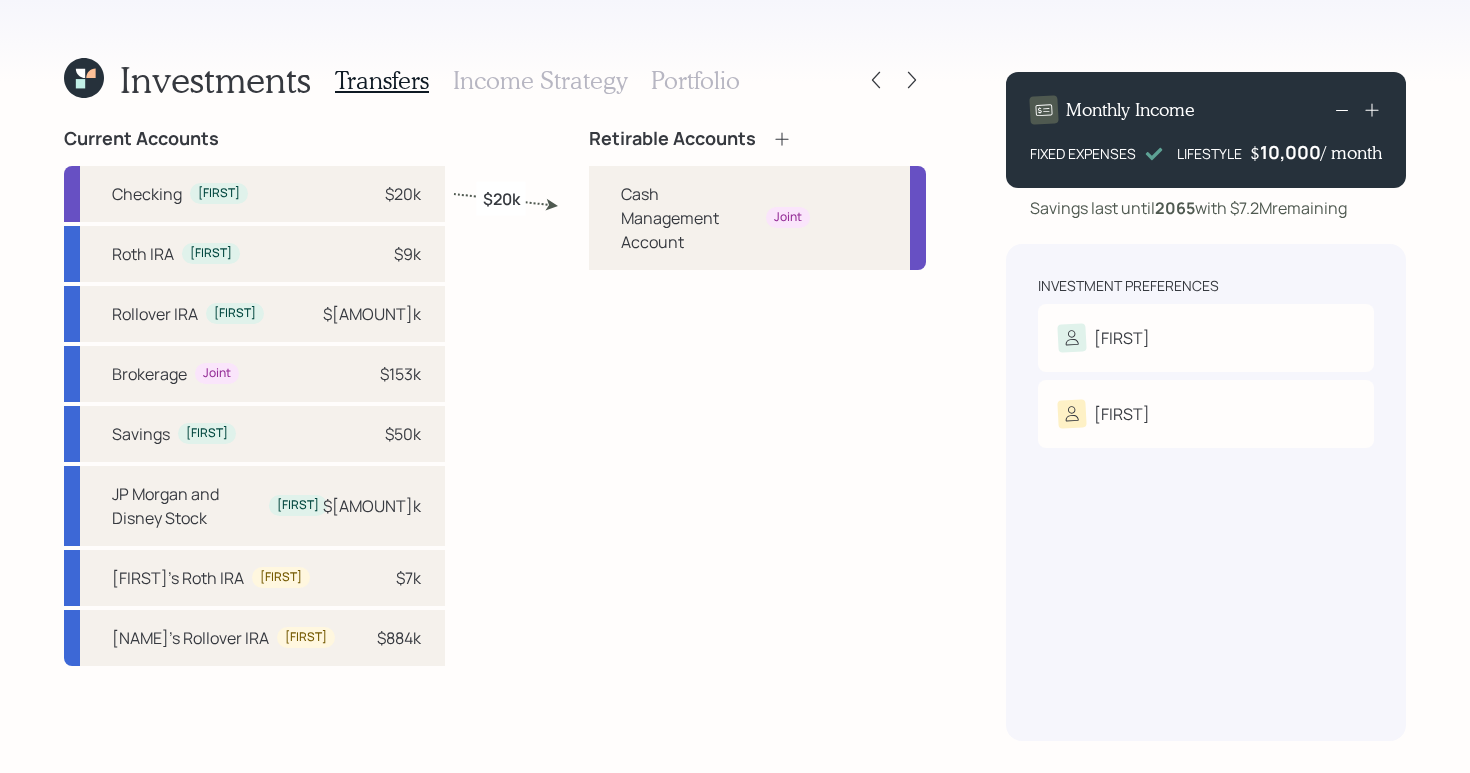 click on "Retirable Accounts Cash Management Account Joint" at bounding box center [757, 434] 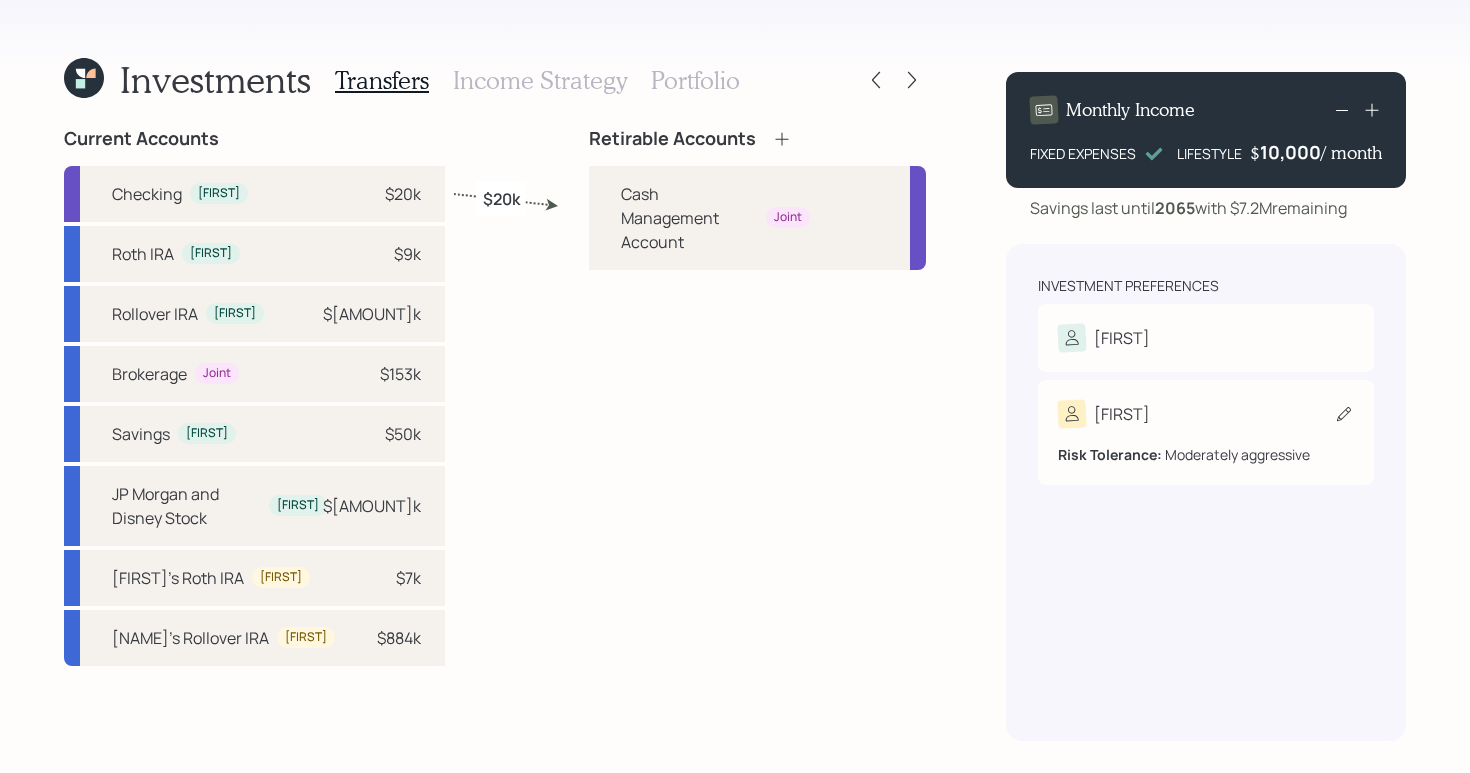click on "[FIRST]" at bounding box center [1206, 414] 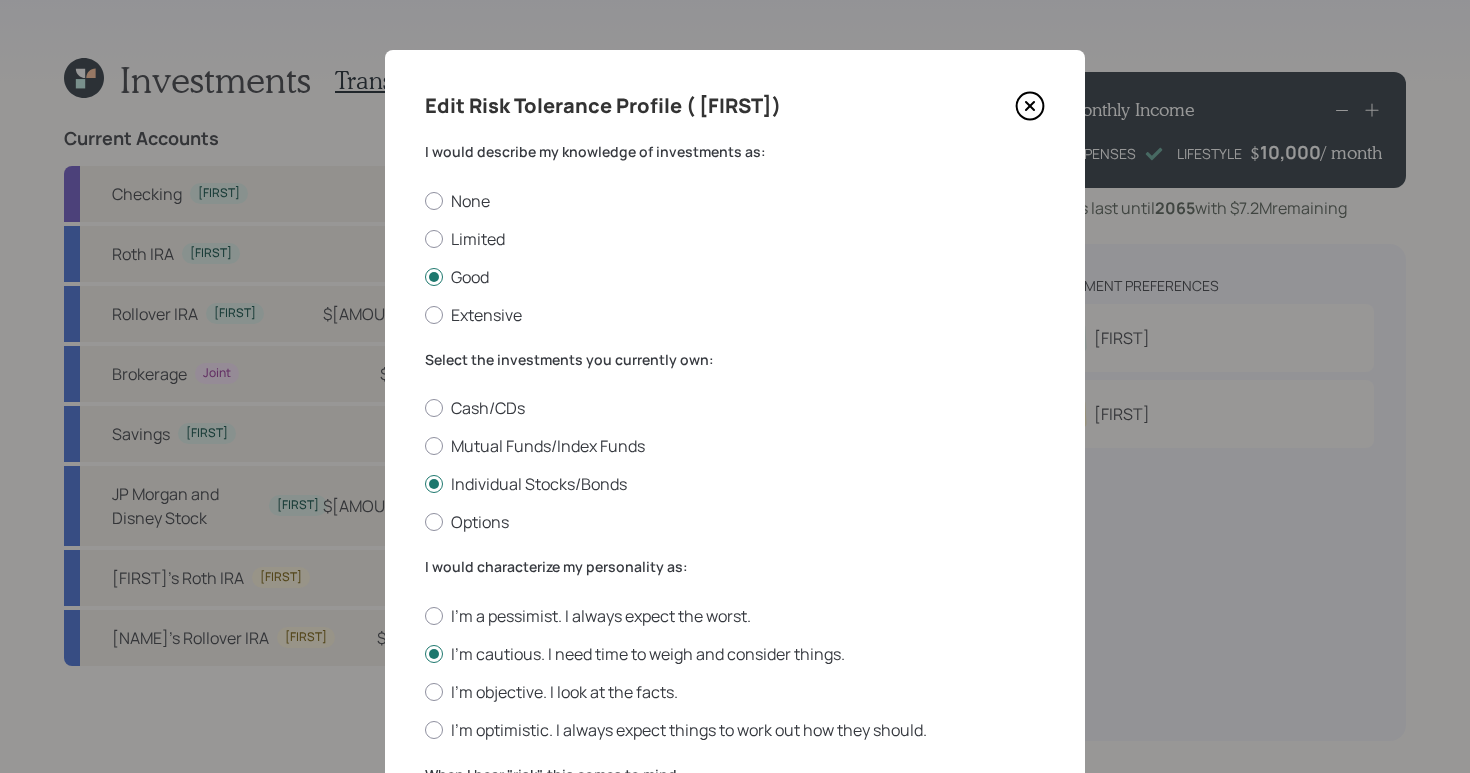 scroll, scrollTop: 289, scrollLeft: 0, axis: vertical 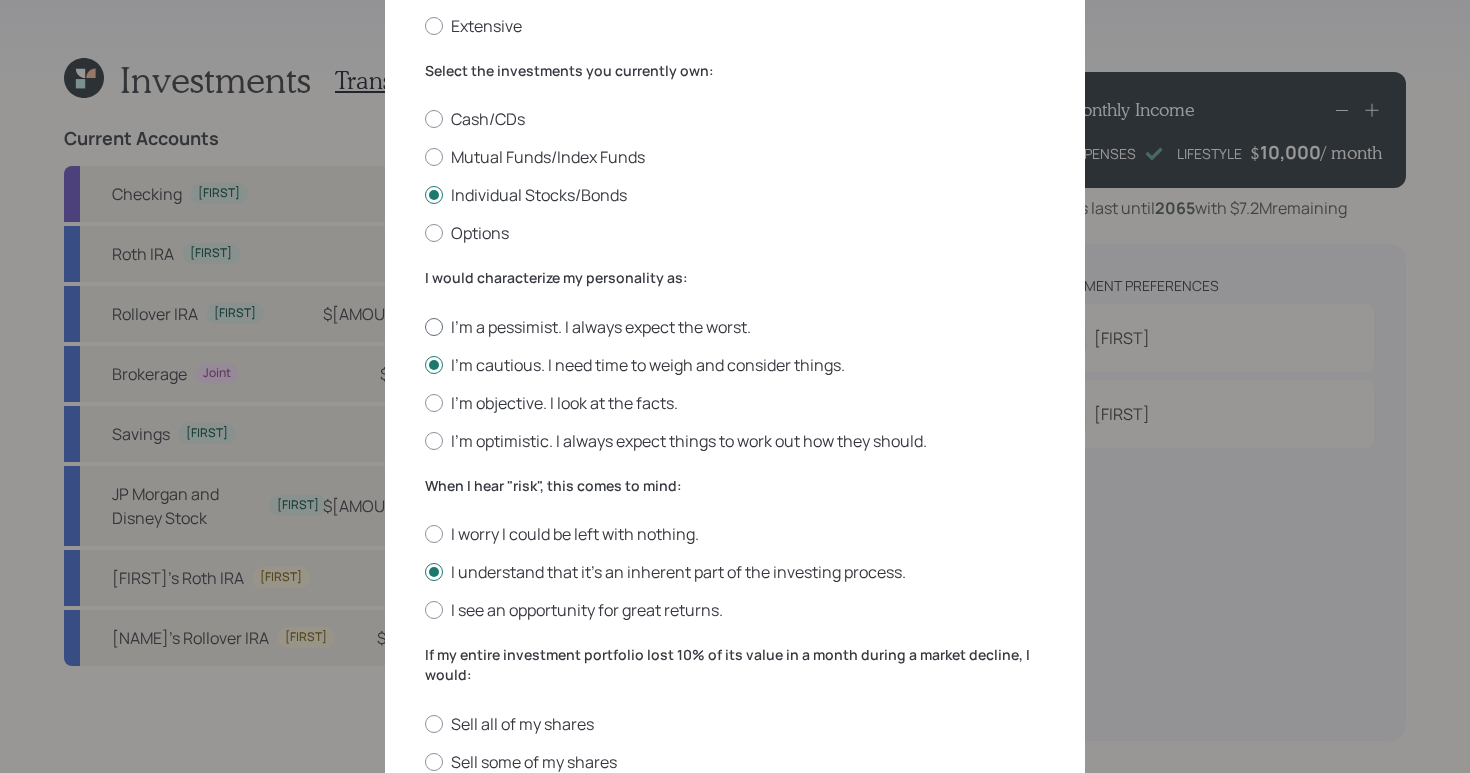 click on "I'm a pessimist. I always expect the worst." at bounding box center [735, 327] 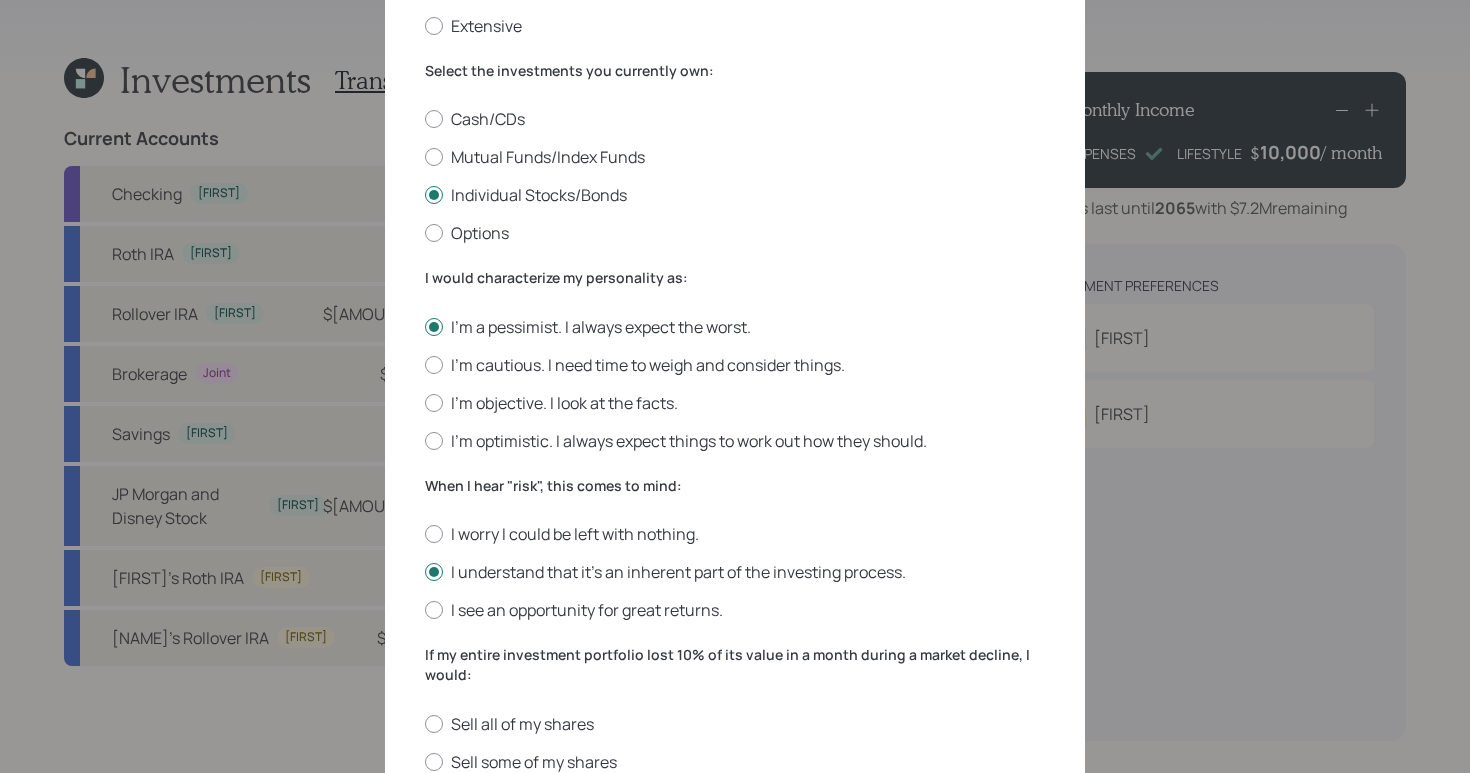scroll, scrollTop: 692, scrollLeft: 0, axis: vertical 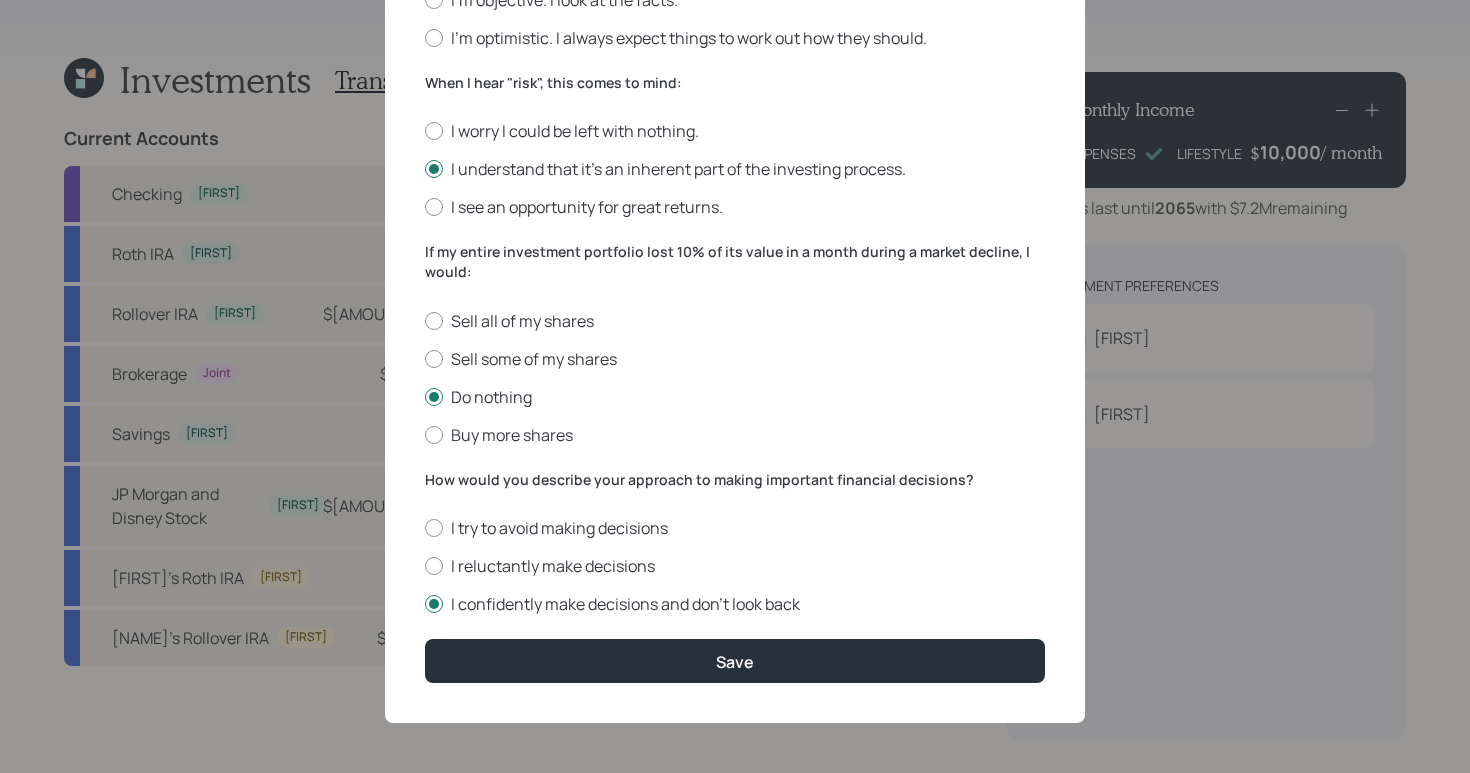 click on "Edit Risk Tolerance Profile ([FIRST]) I would describe my knowledge of investments as: None Limited Good Extensive Select the investments you currently own: Cash/CDs Mutual Funds/Index Funds Individual Stocks/Bonds Options I would characterize my personality as: I'm a pessimist. I always expect the worst. I'm cautious. I need time to weigh and consider things. I'm objective. I look at the facts. I'm optimistic. I always expect things to work out how they should. When I hear "risk", this comes to mind: I worry I could be left with nothing. I understand that it’s an inherent part of the investing process. I see an opportunity for great returns. If my entire investment portfolio lost 10% of its value in a month during a market decline, I would: Sell all of my shares Sell some of my shares Do nothing Buy more shares How would you describe your approach to making important financial decisions? I try to avoid making decisions I reluctantly make decisions I confidently make decisions and don’t look back Save" at bounding box center (735, 40) 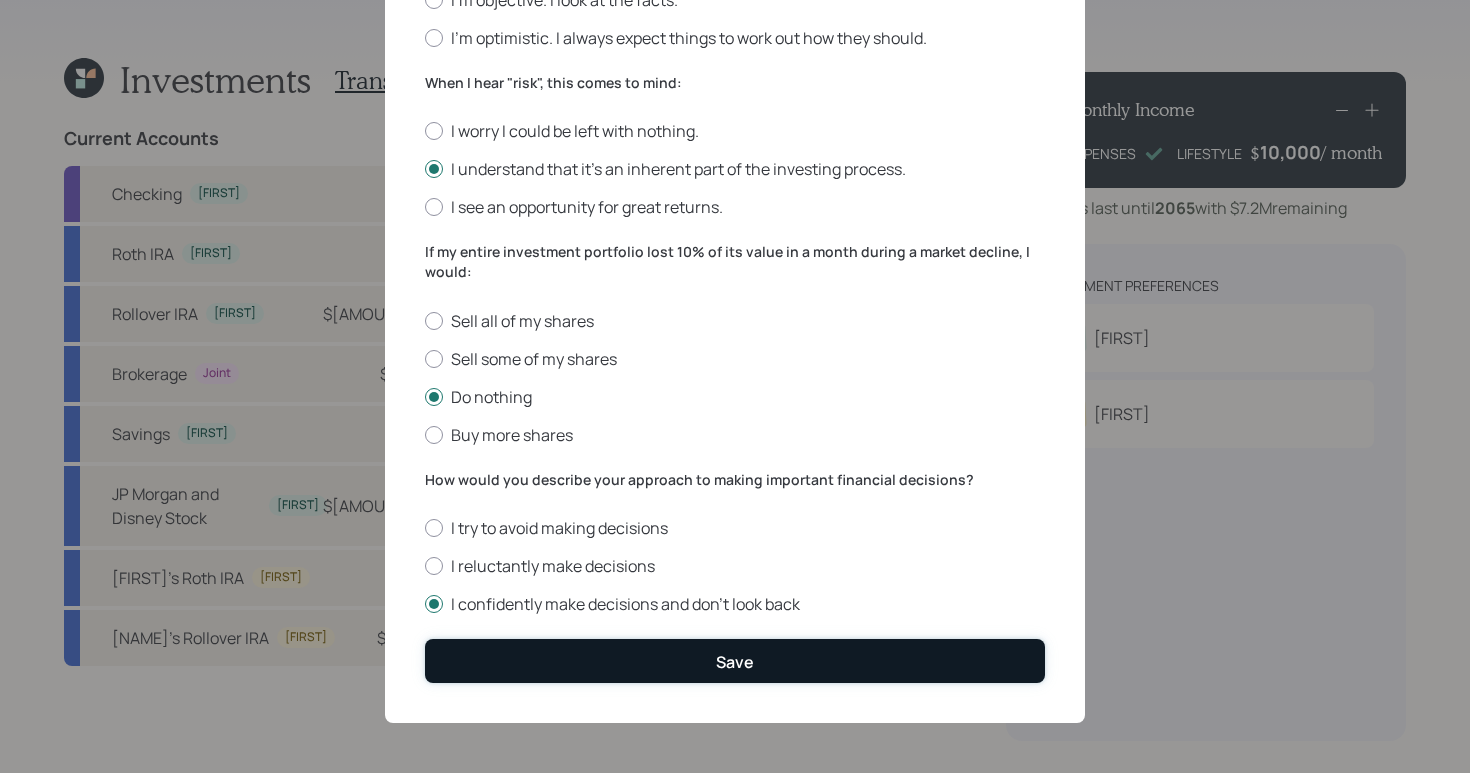 click on "Save" at bounding box center [735, 660] 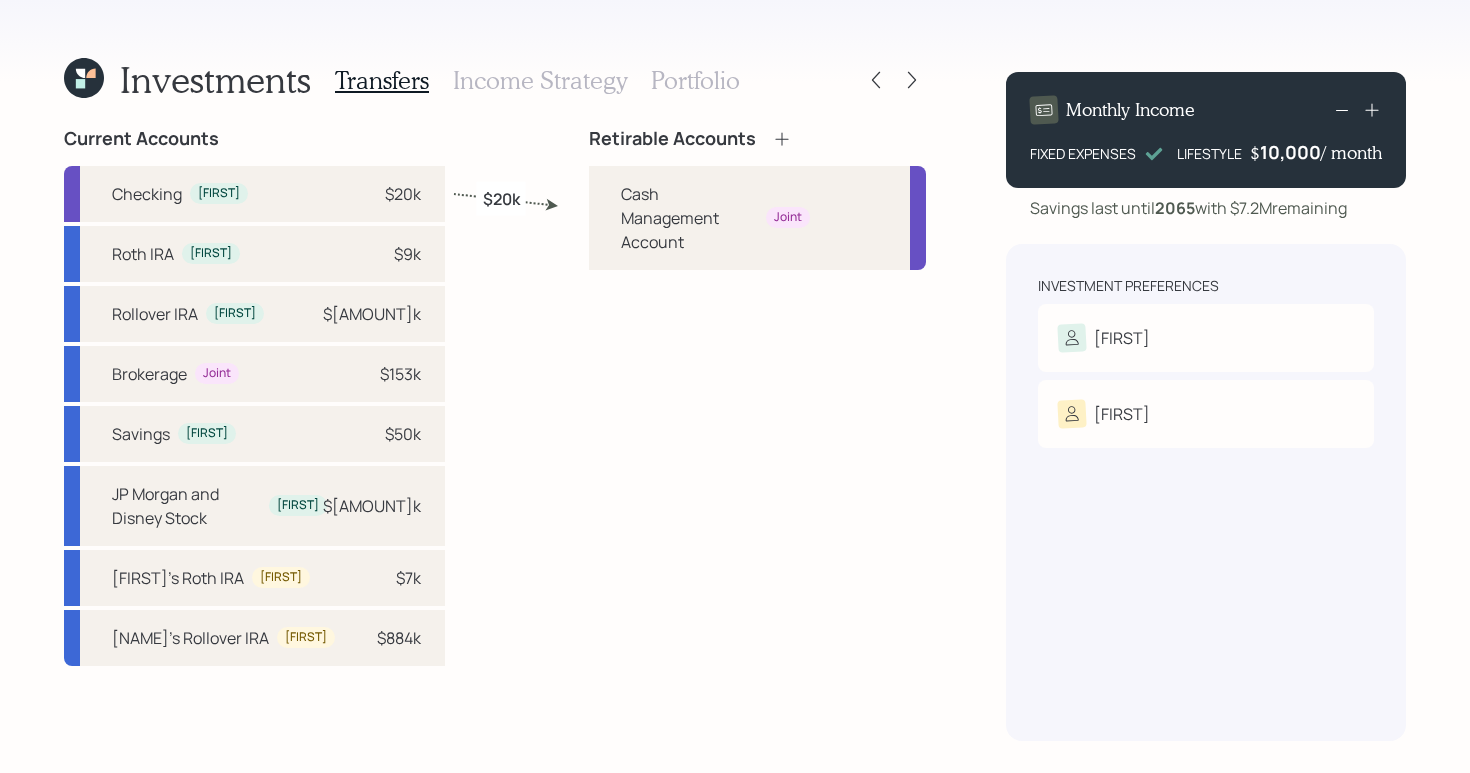 click on "Retirable Accounts Cash Management Account Joint" at bounding box center (757, 434) 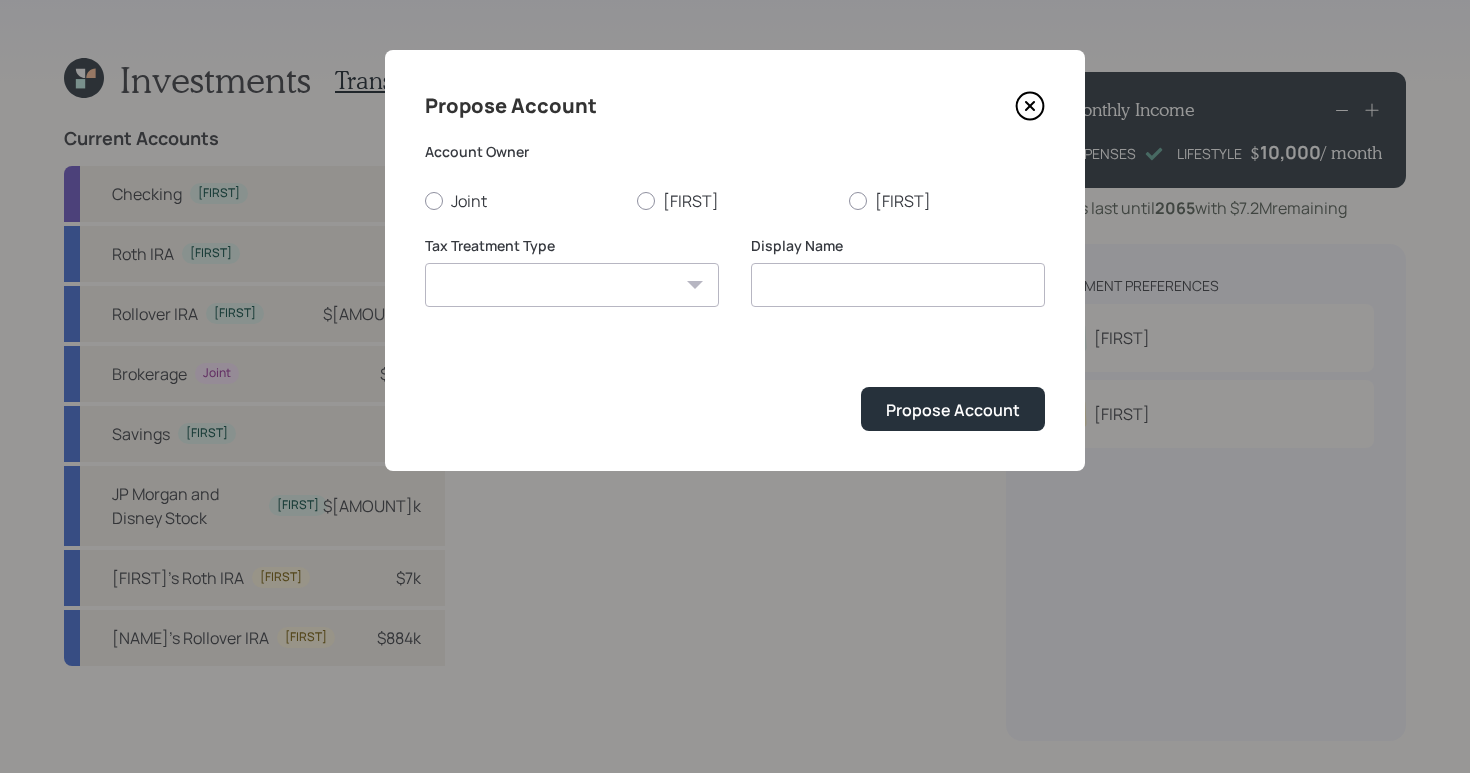 click on "Account Owner Joint [FIRST] [FIRST]" at bounding box center [735, 177] 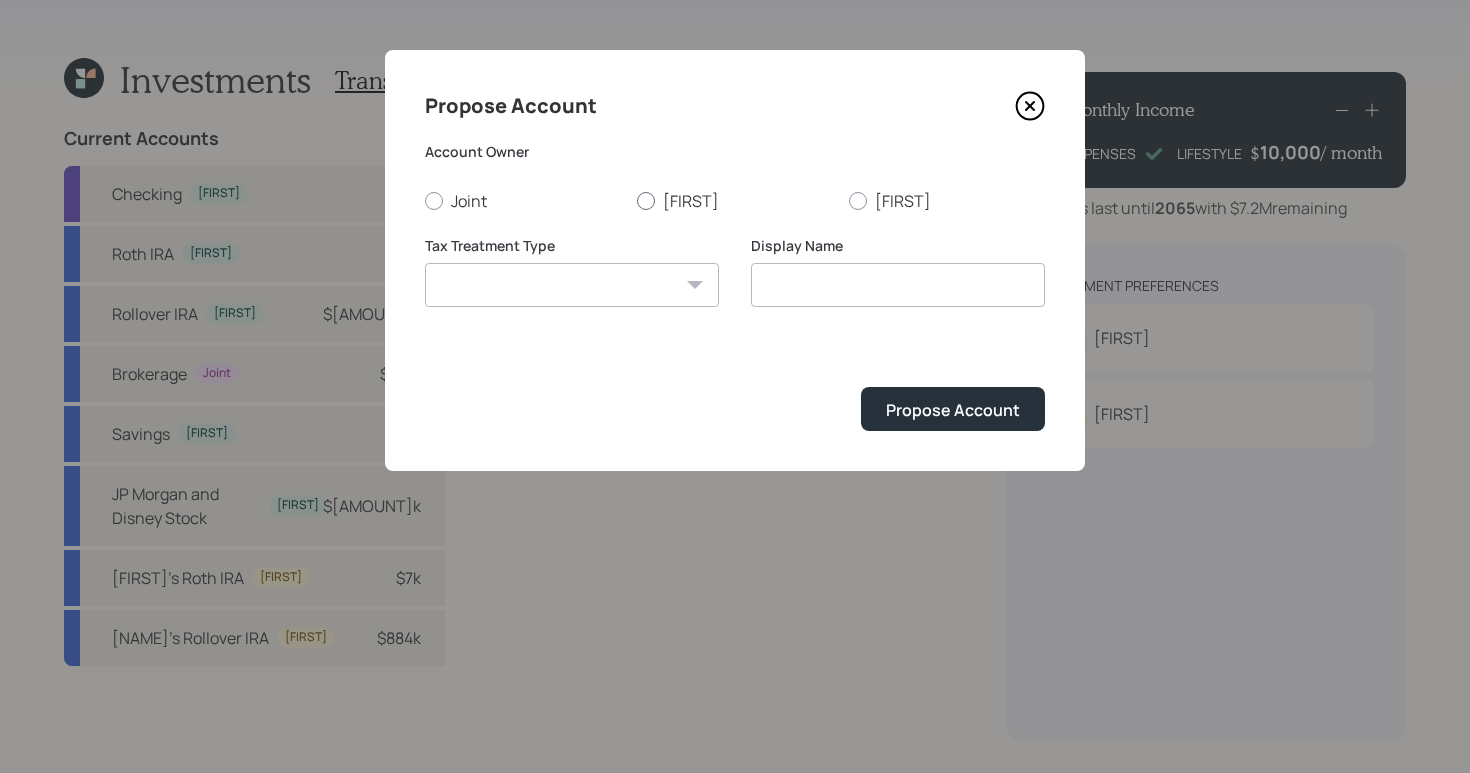 click on "[FIRST]" at bounding box center (735, 201) 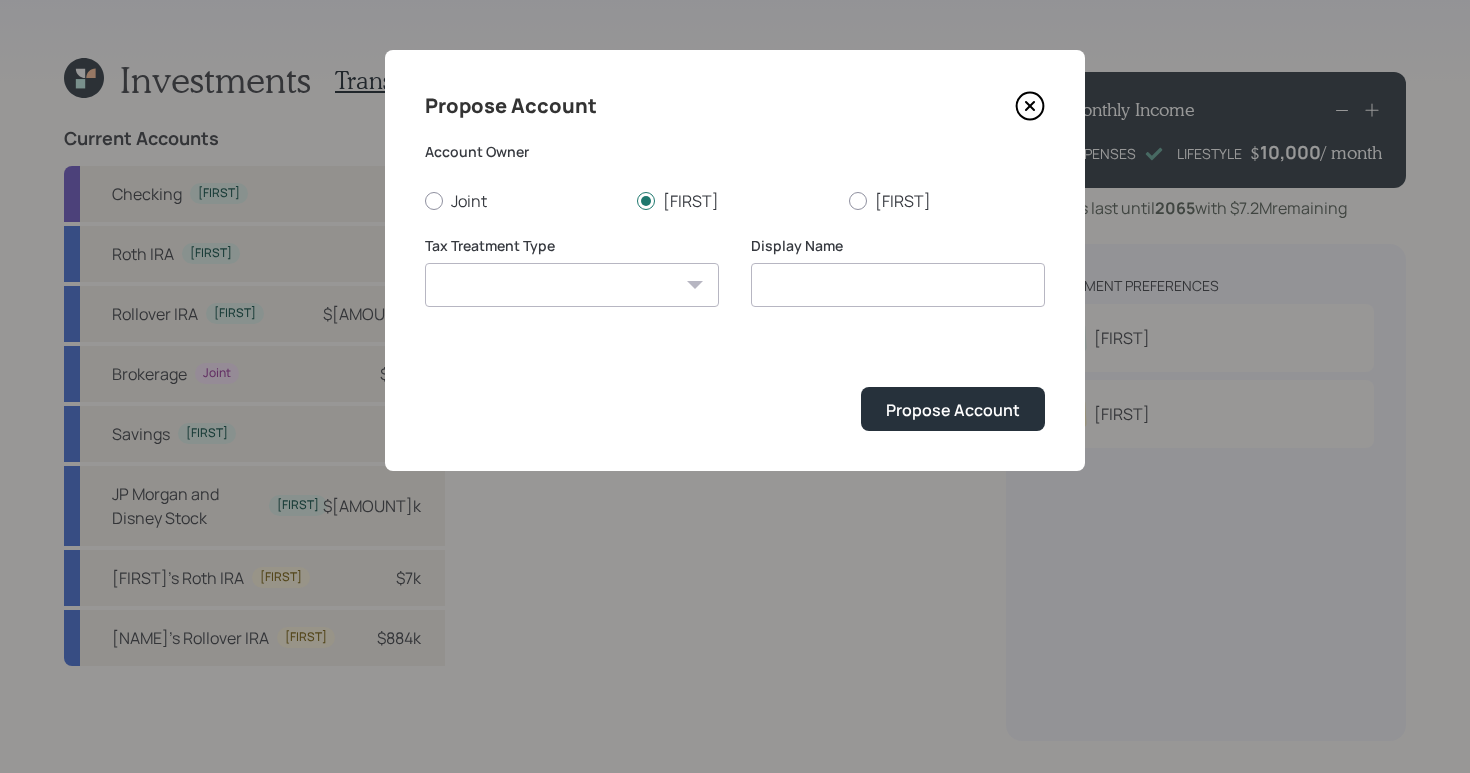click on "Roth Taxable Traditional" at bounding box center [572, 285] 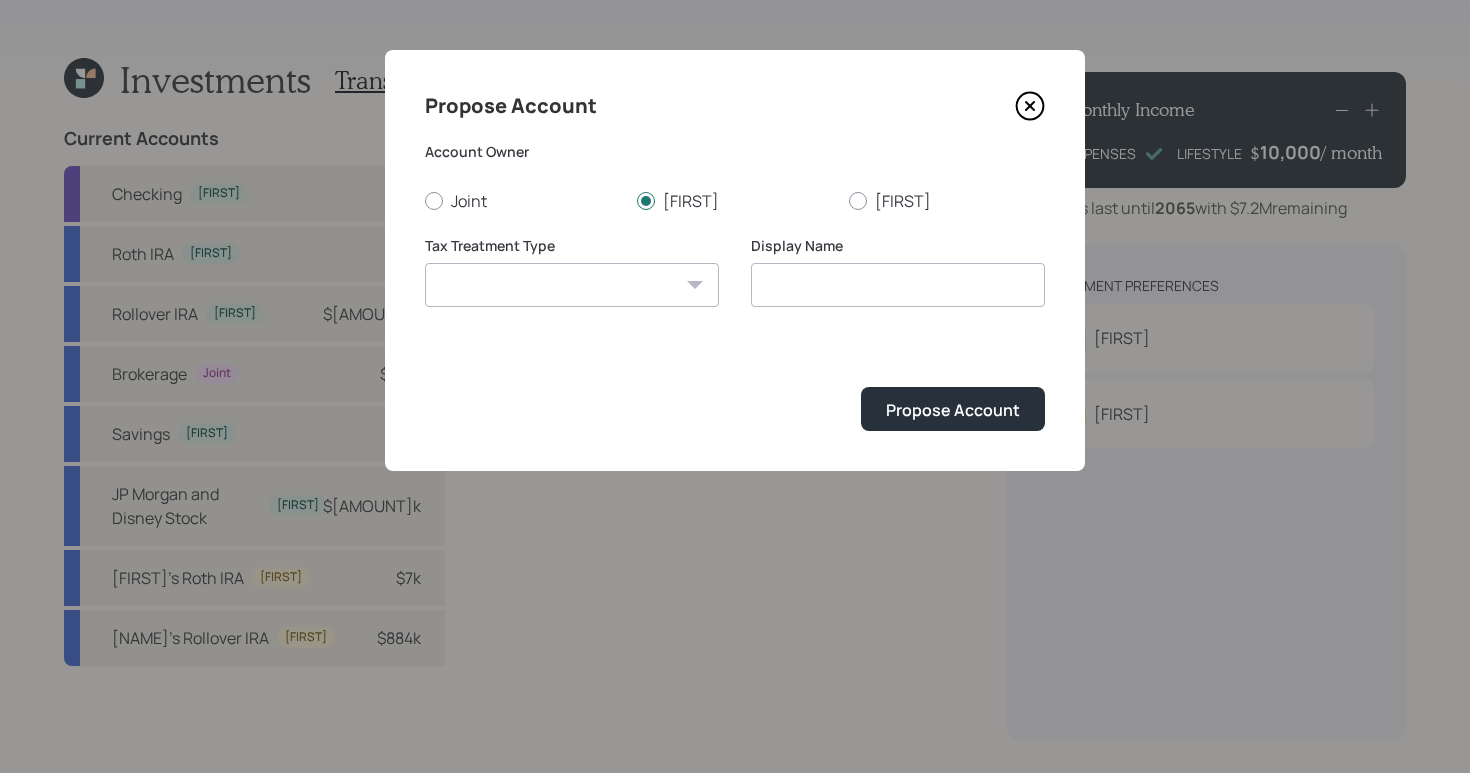 select on "traditional" 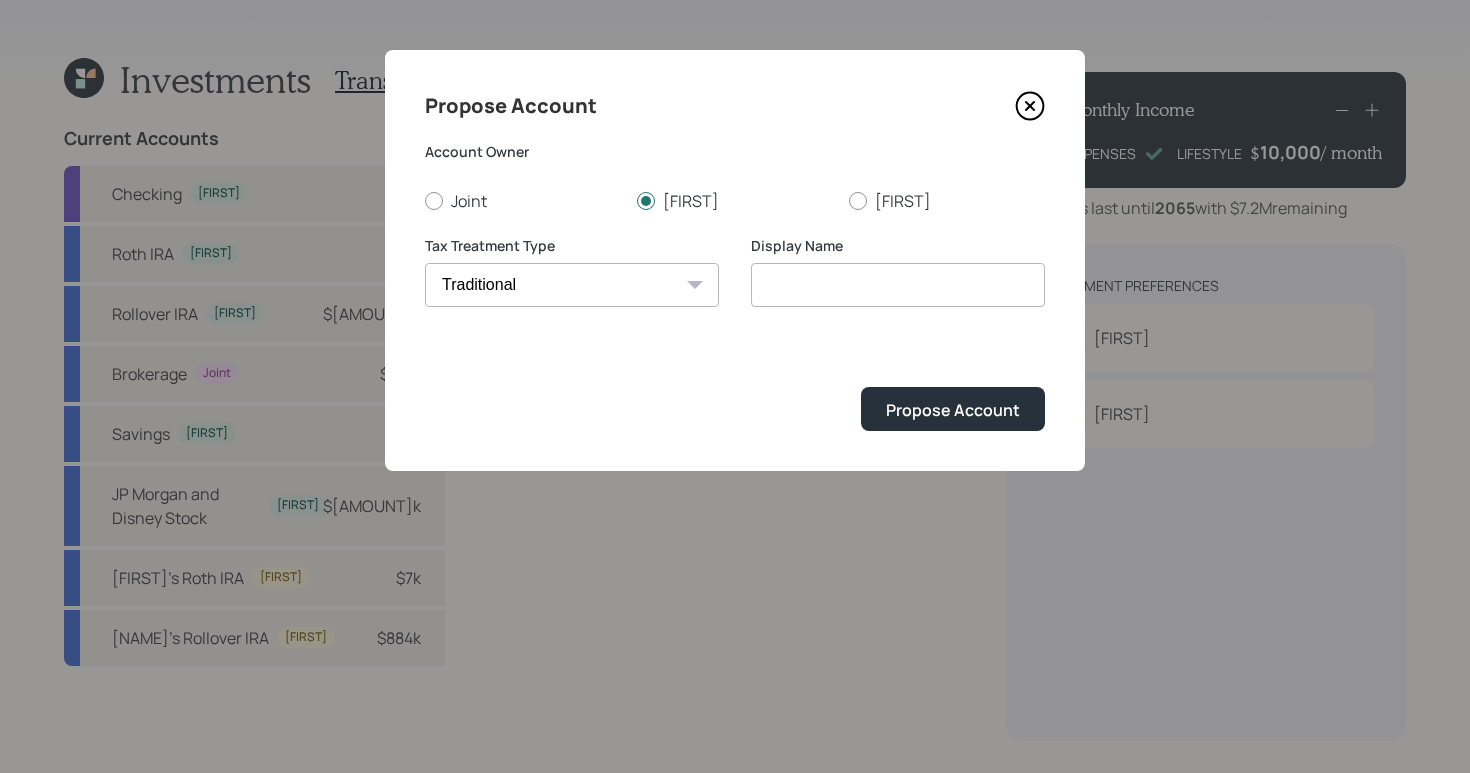 type on "Traditional" 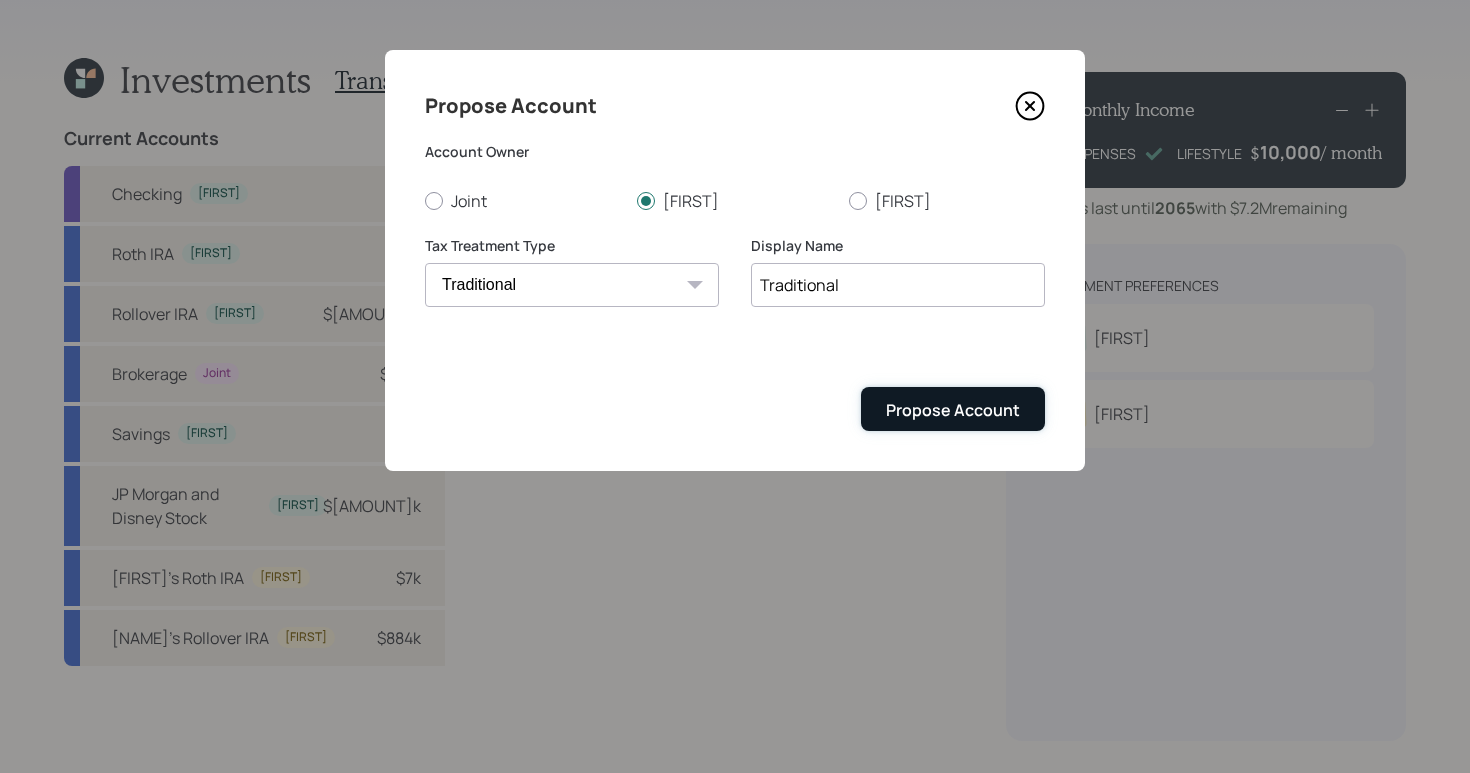 click on "Propose Account" at bounding box center (953, 410) 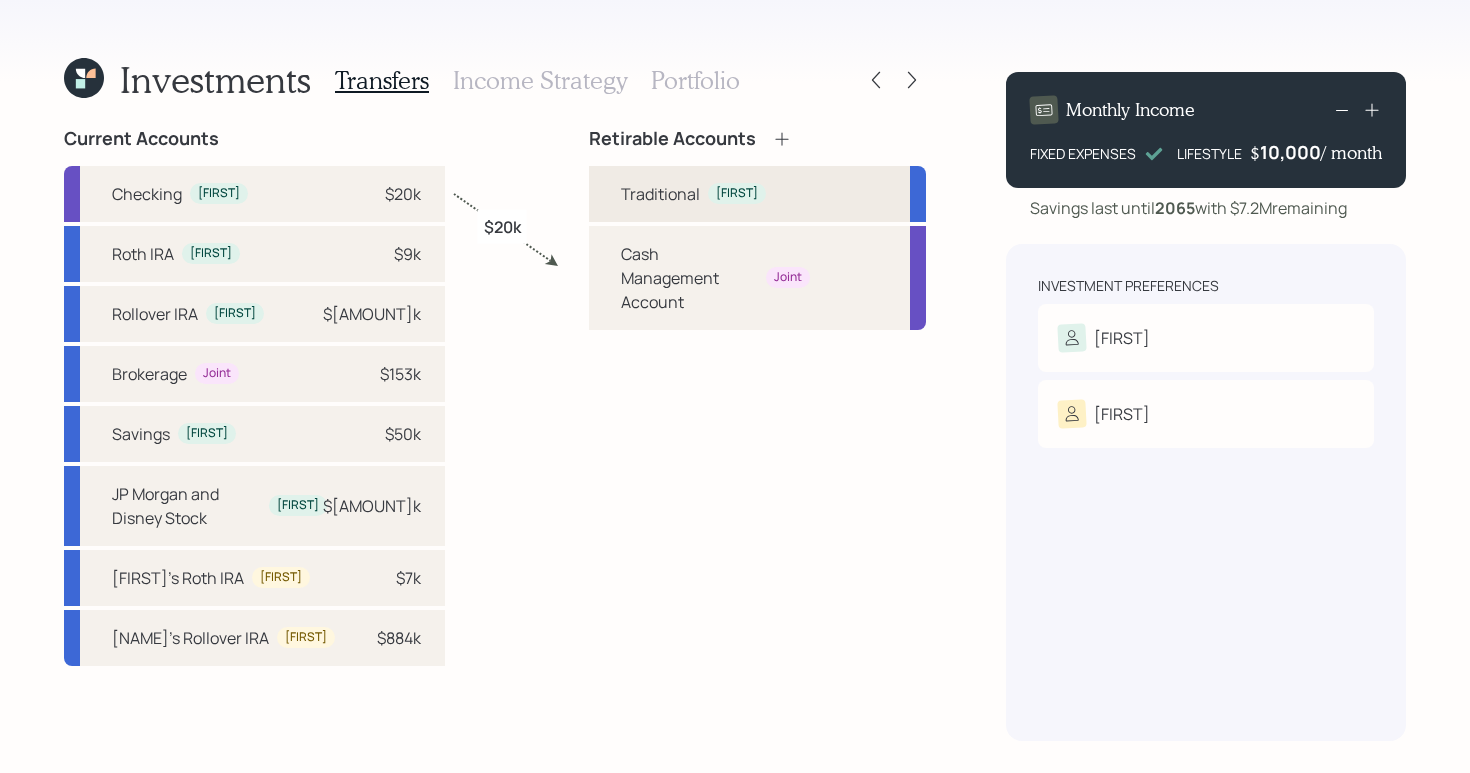 click on "Traditional" at bounding box center [660, 194] 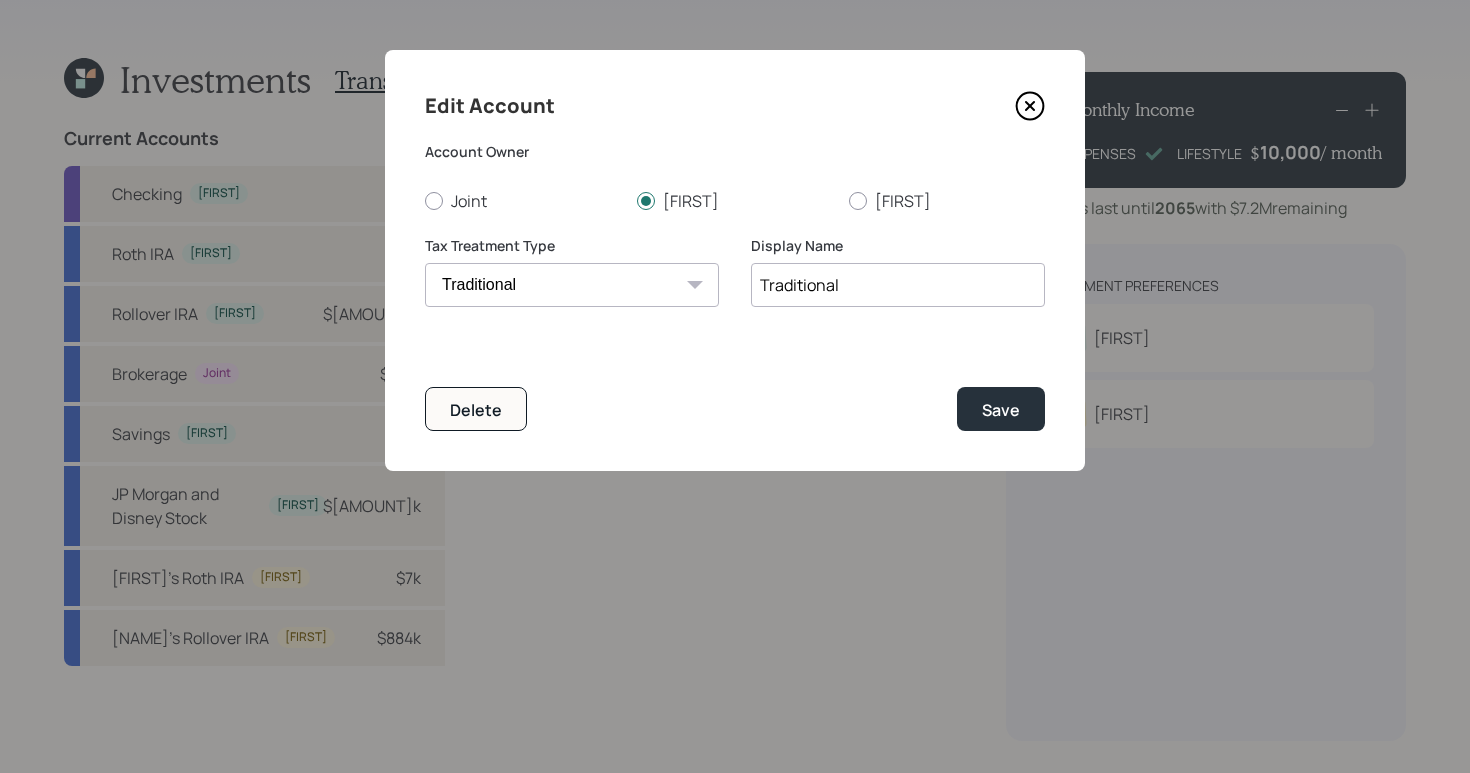 drag, startPoint x: 808, startPoint y: 284, endPoint x: 633, endPoint y: 277, distance: 175.13994 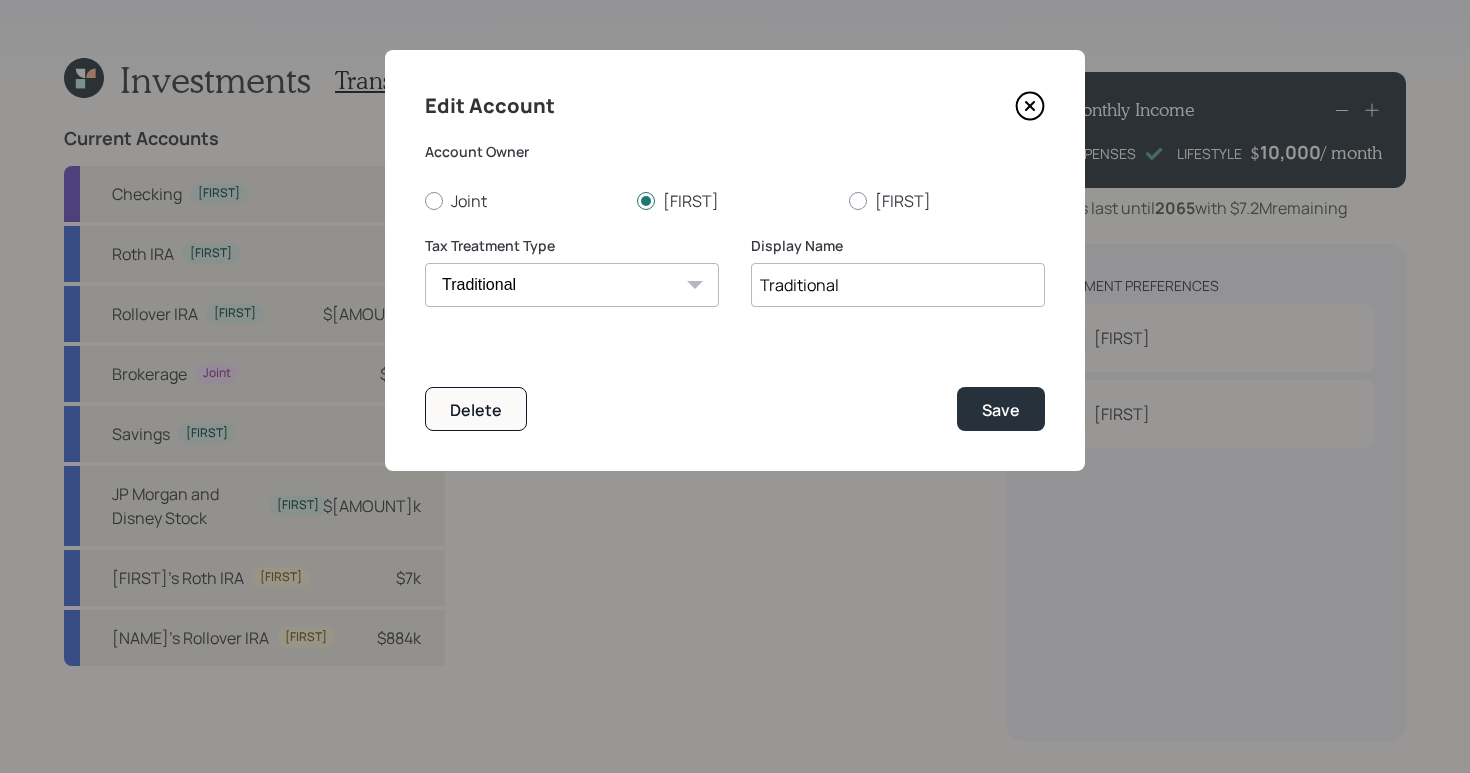 click 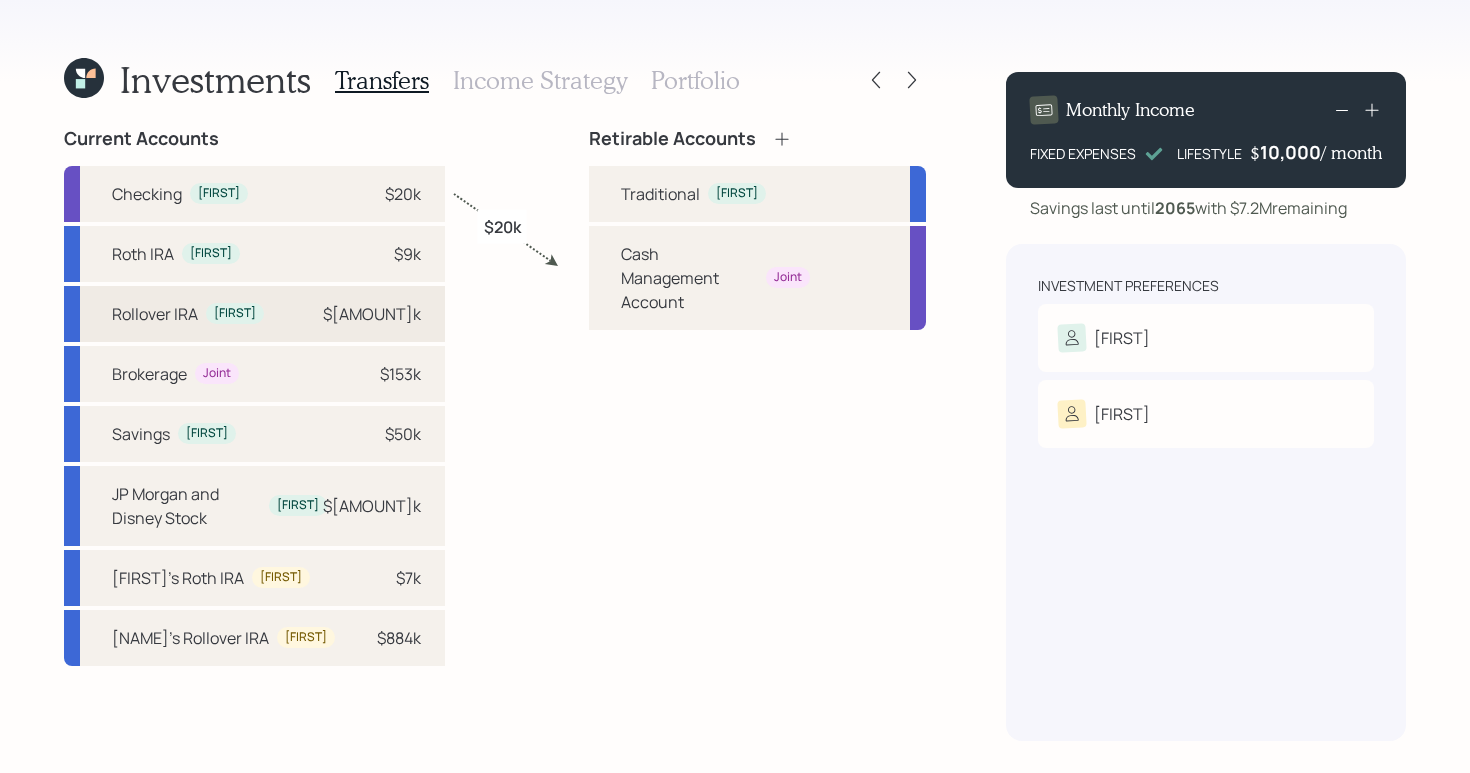 click on "Rollover IRA [FIRST] $[AMOUNT]k" at bounding box center (254, 314) 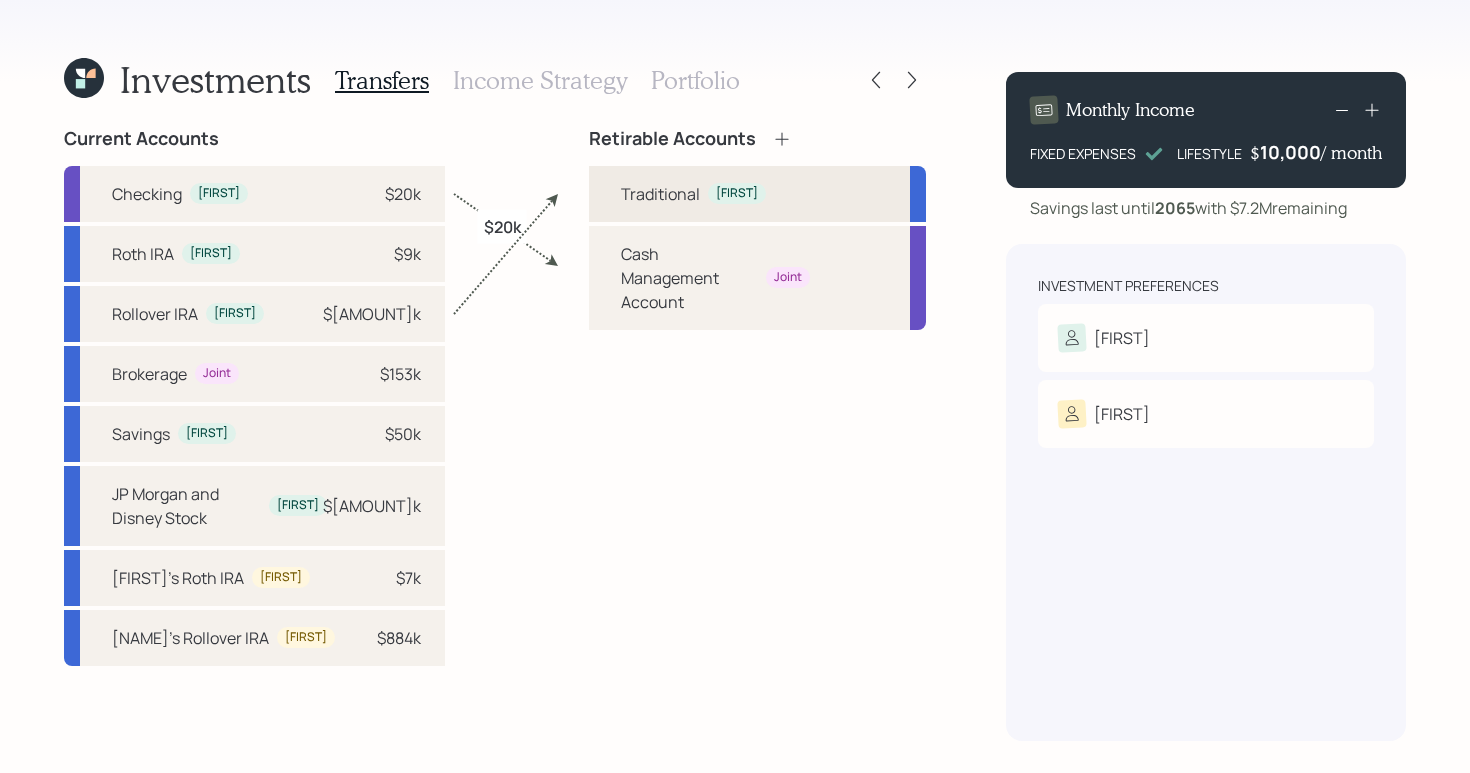 click on "Traditional" at bounding box center (660, 194) 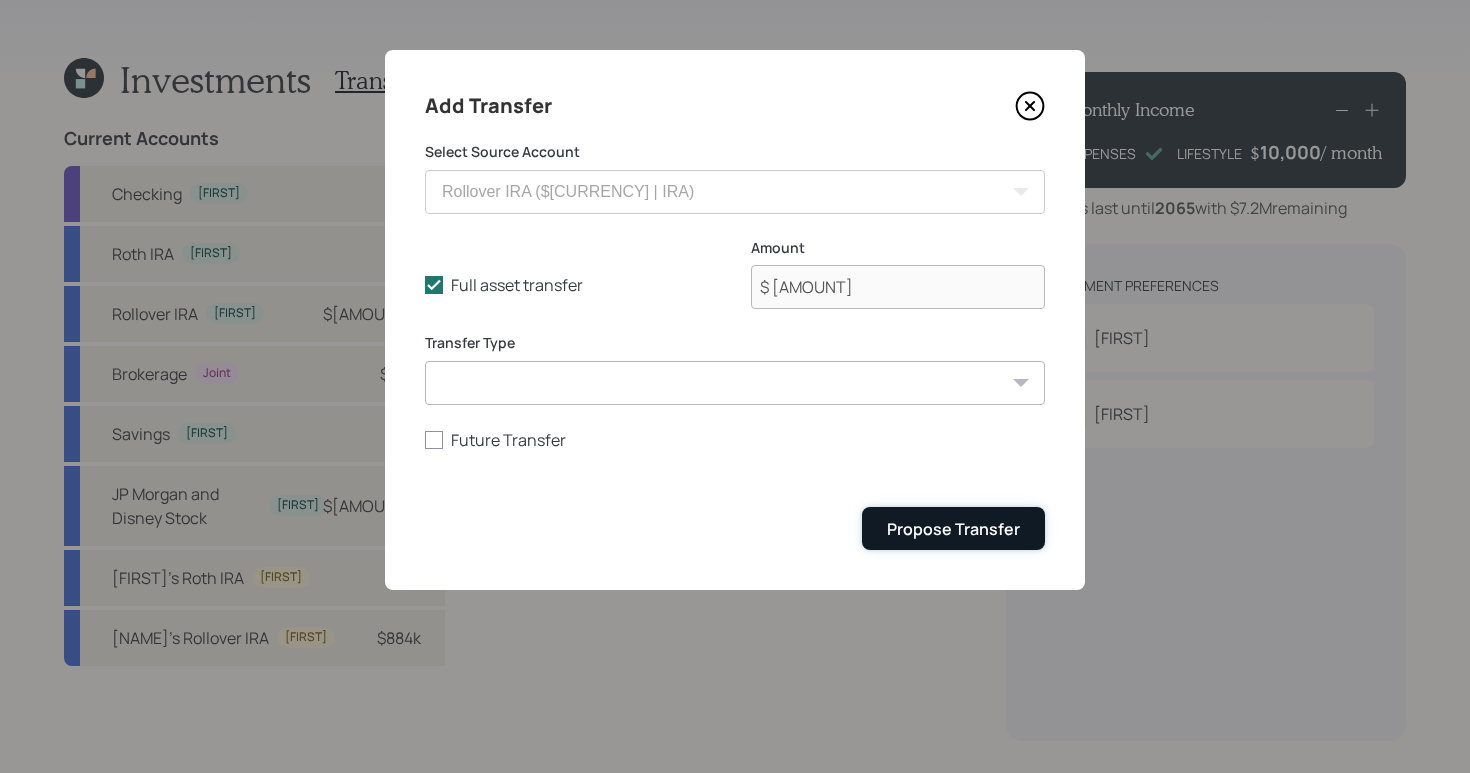 click on "Propose Transfer" at bounding box center [953, 529] 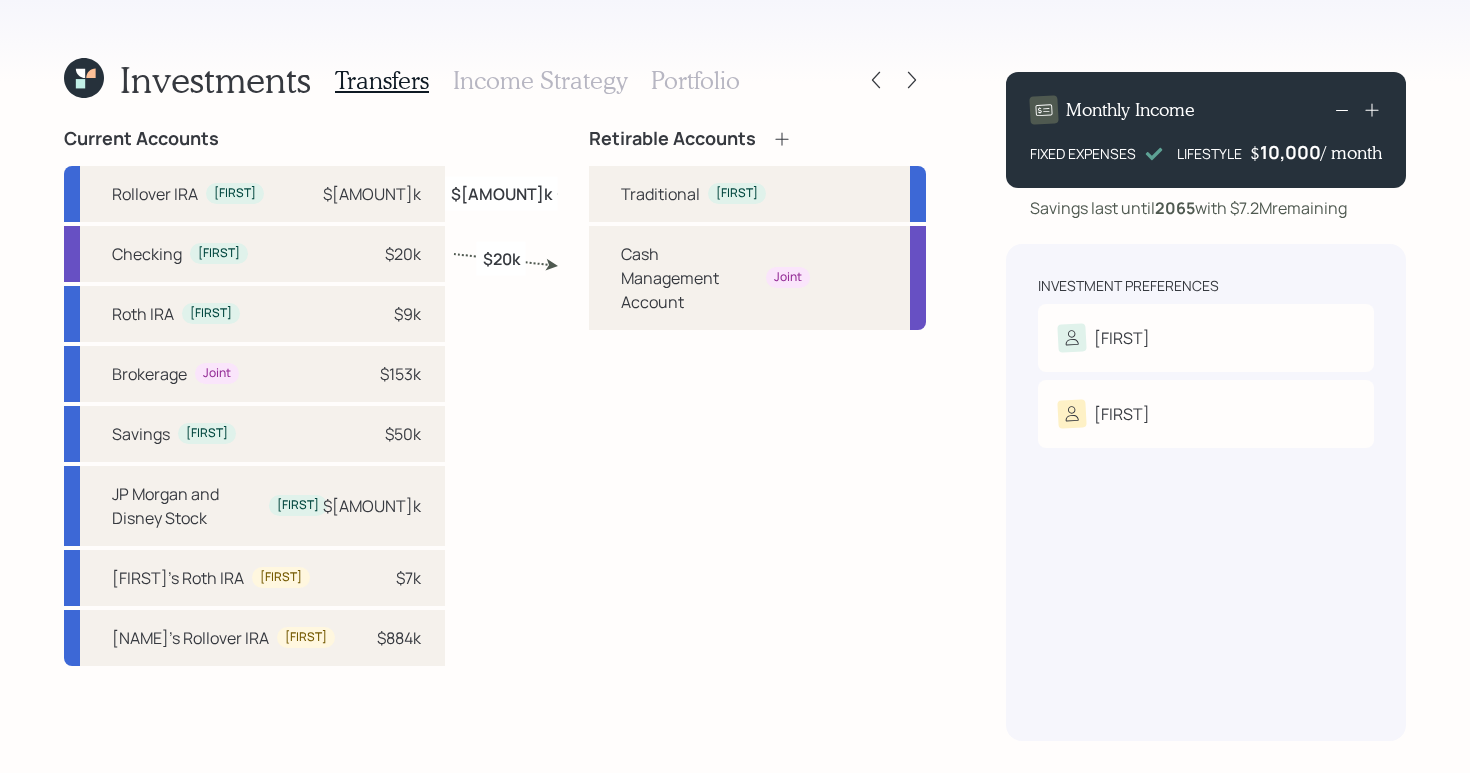 click 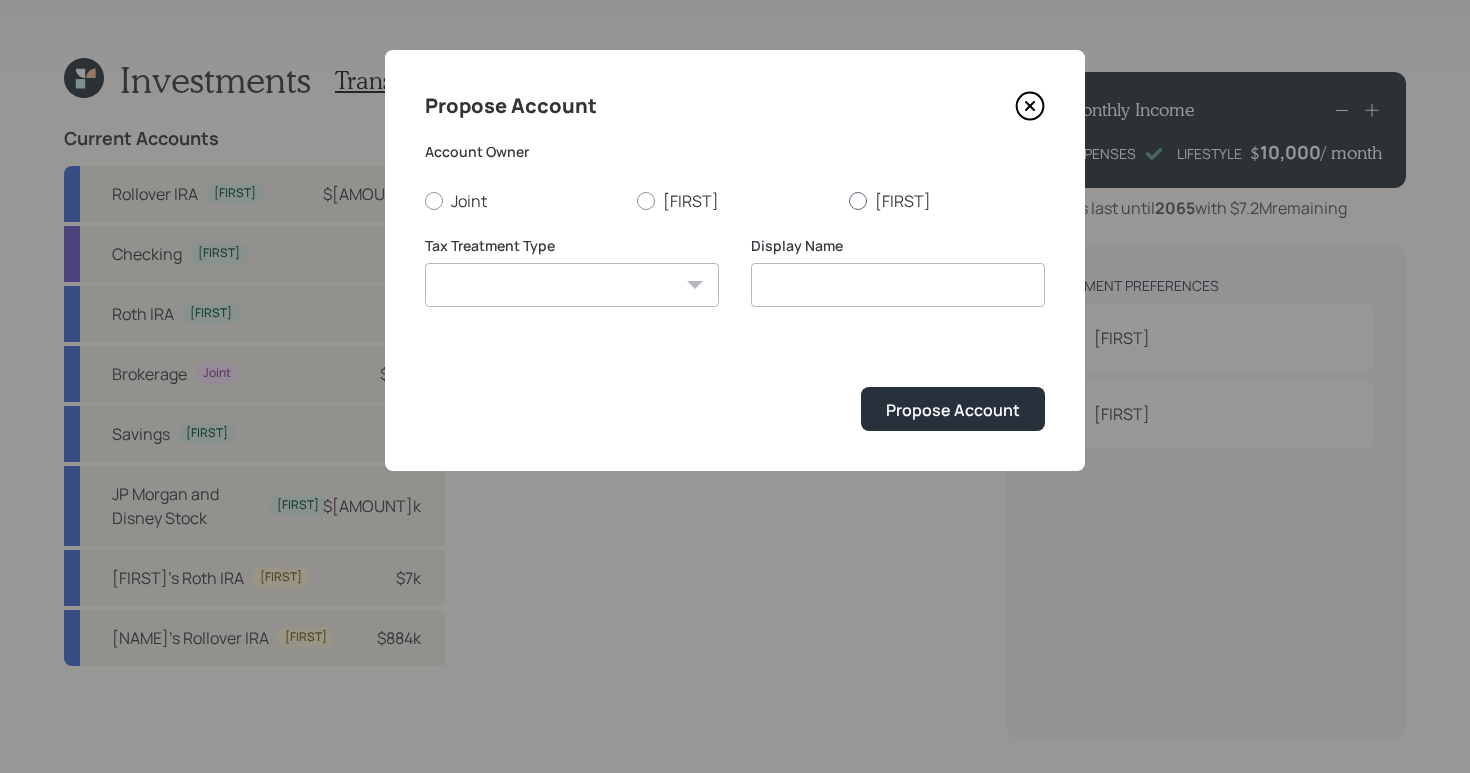 click on "[FIRST]" at bounding box center (947, 201) 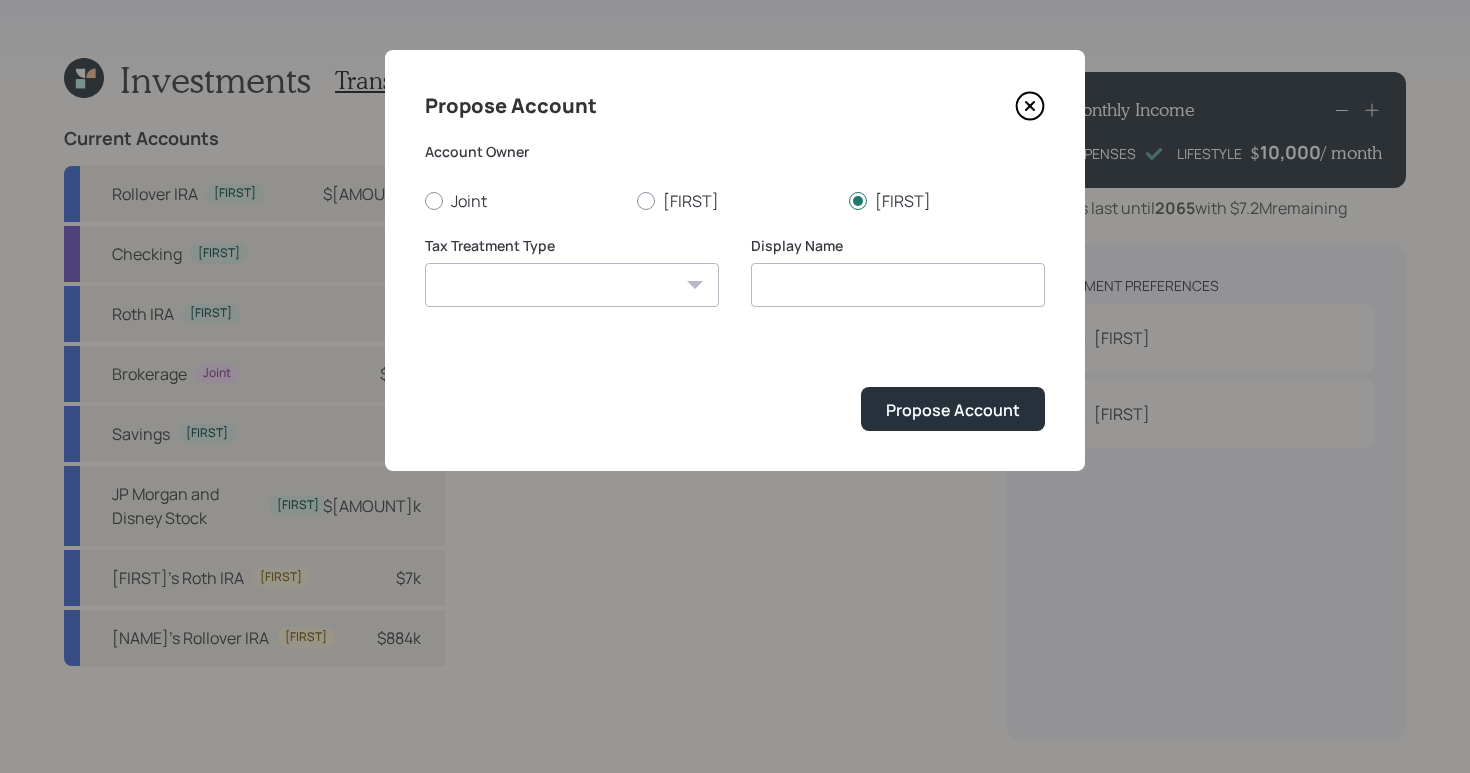 click on "Roth Taxable Traditional" at bounding box center (572, 285) 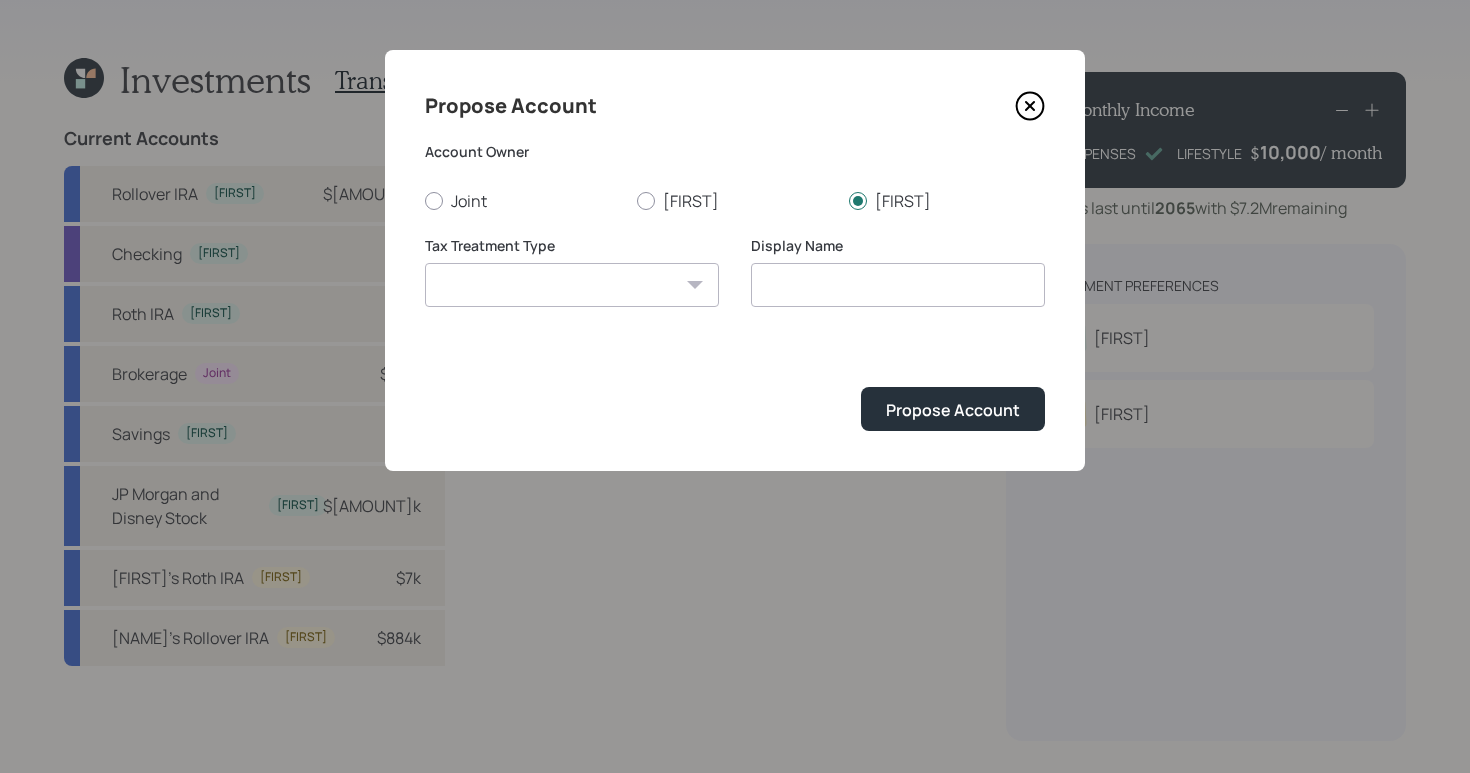 select on "traditional" 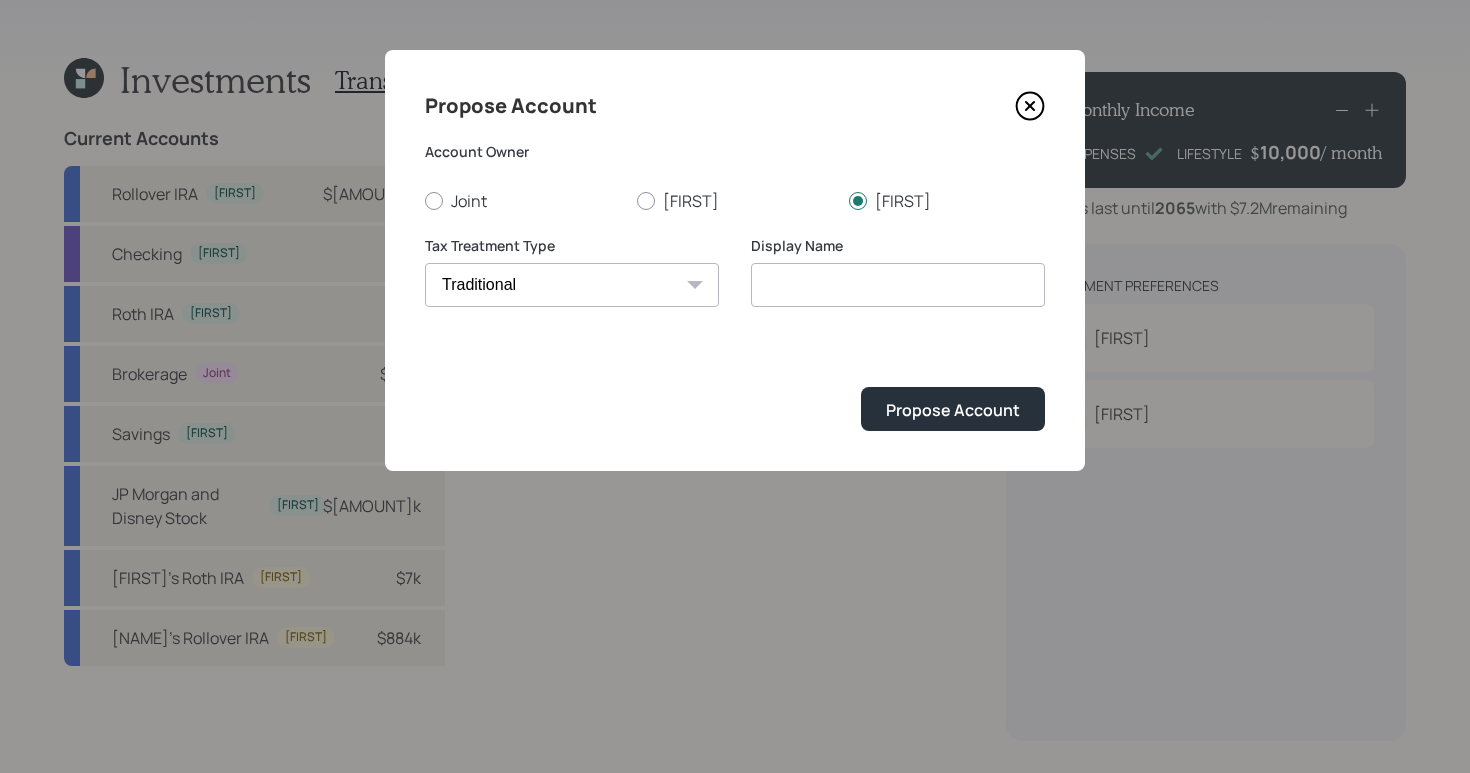 type on "Traditional" 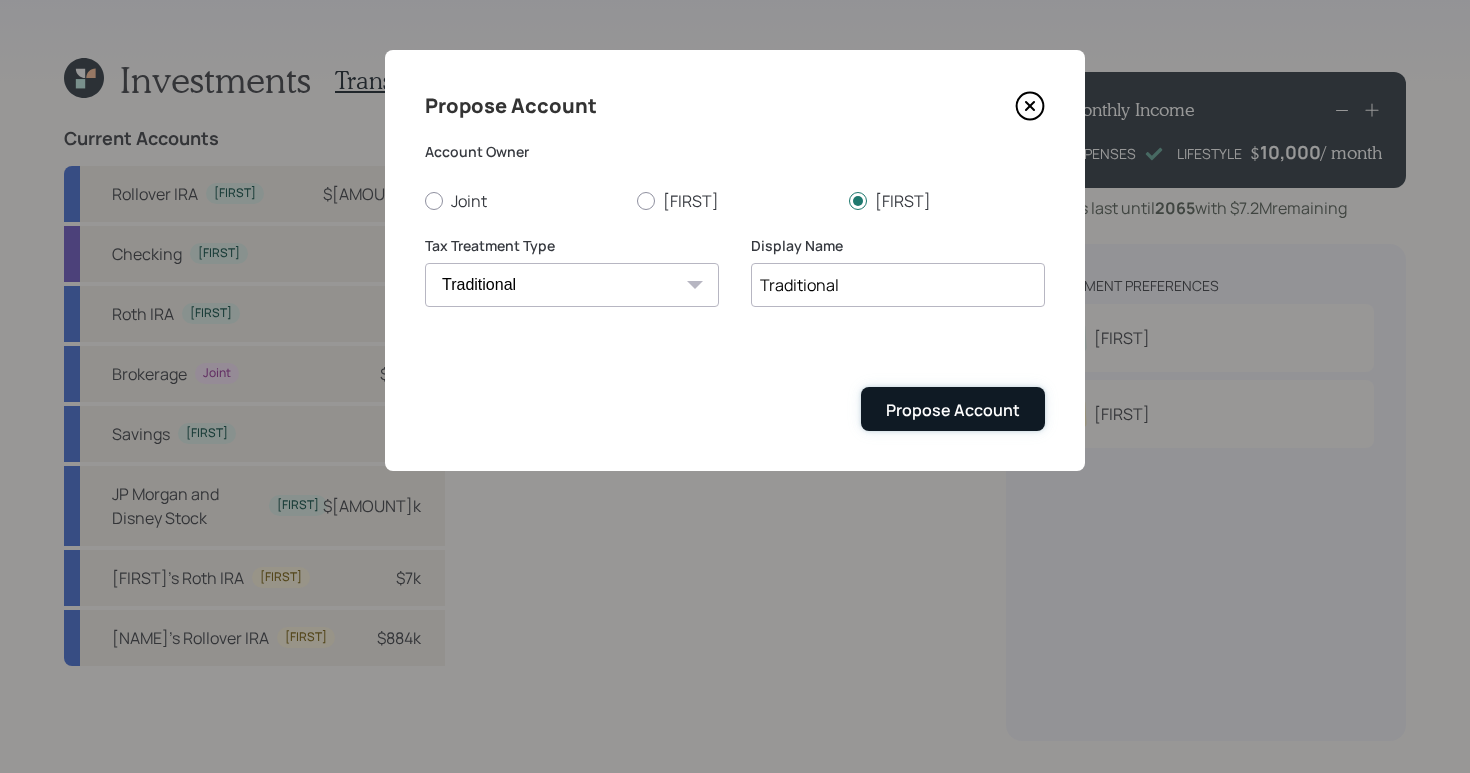 click on "Propose Account" at bounding box center [953, 410] 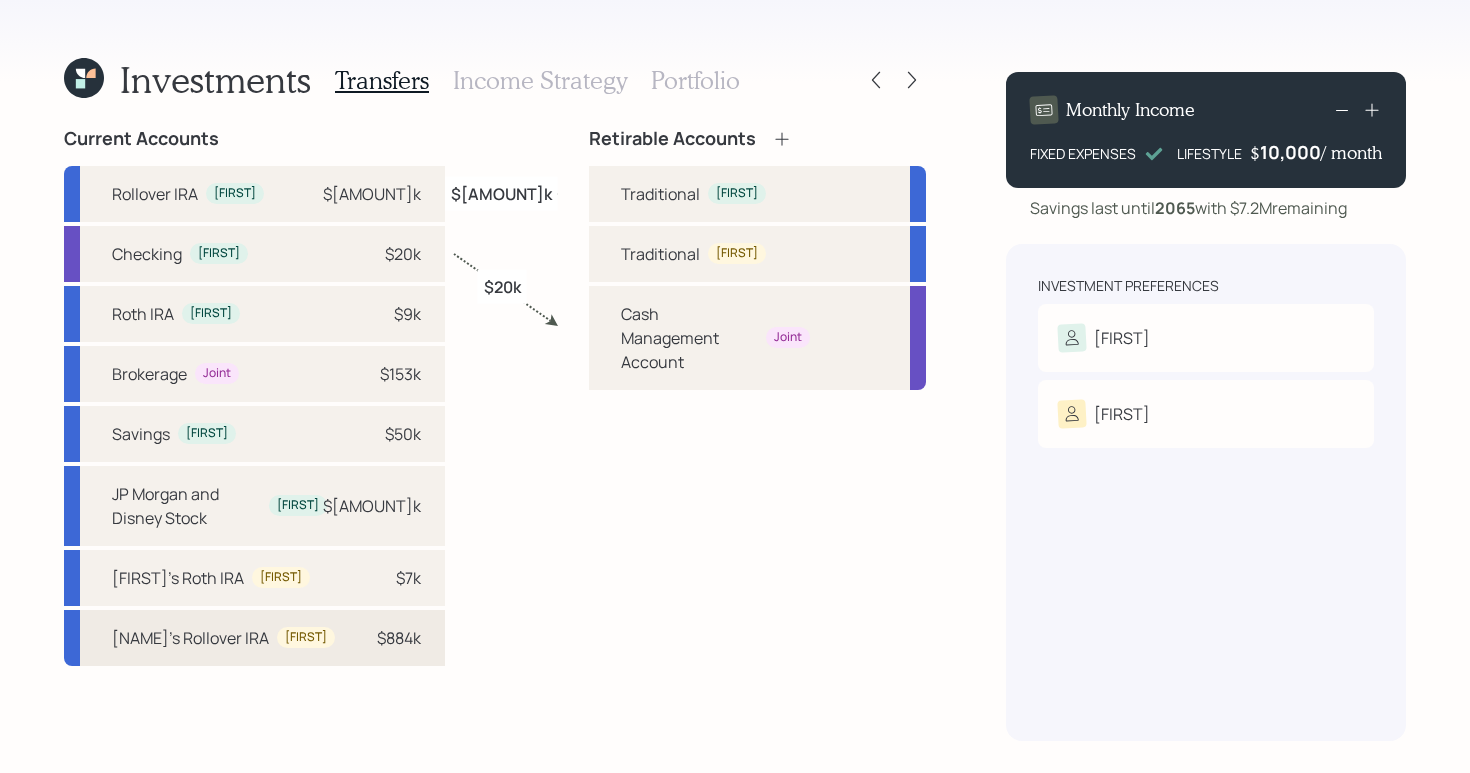 click on "[NAME]'s Rollover IRA" at bounding box center (190, 638) 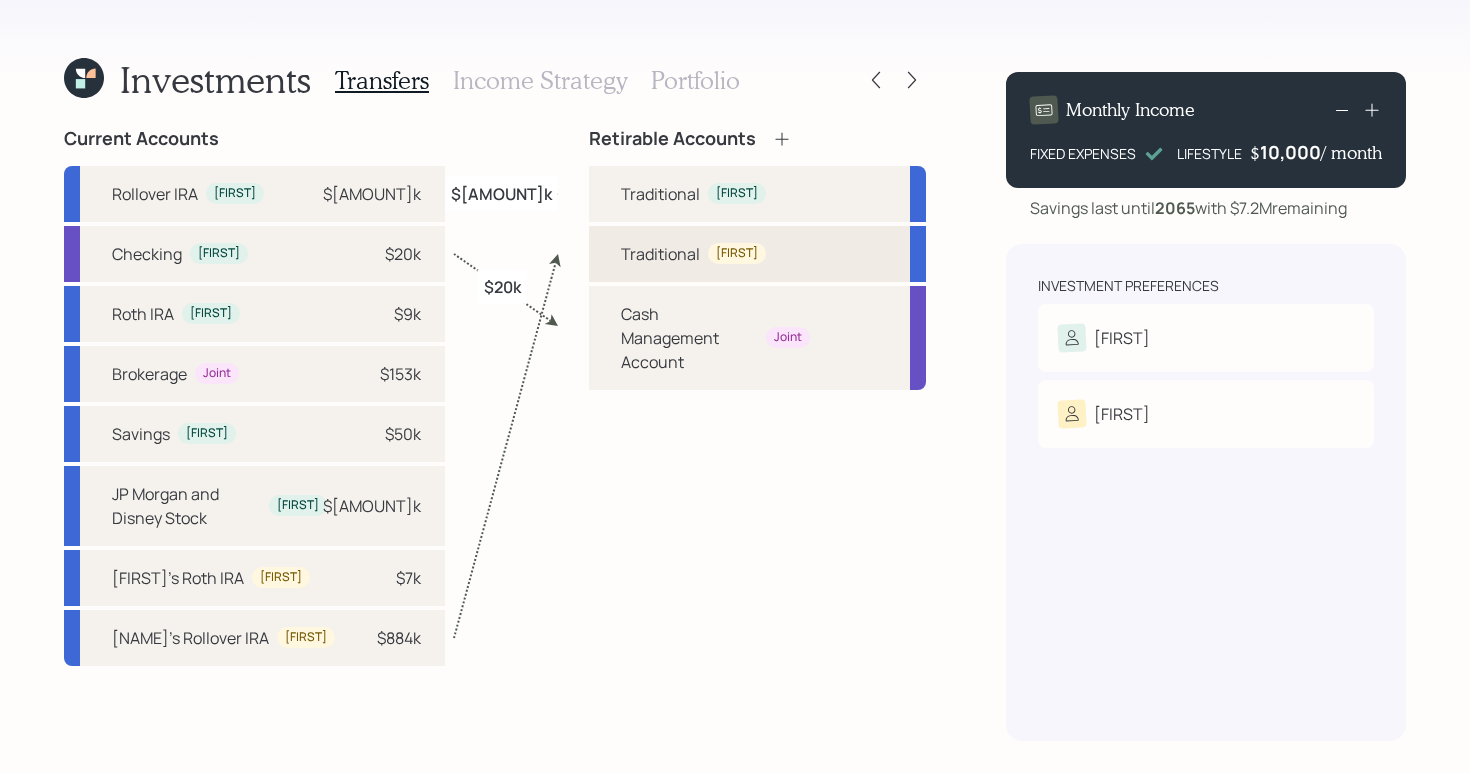 click on "Traditional" at bounding box center (660, 254) 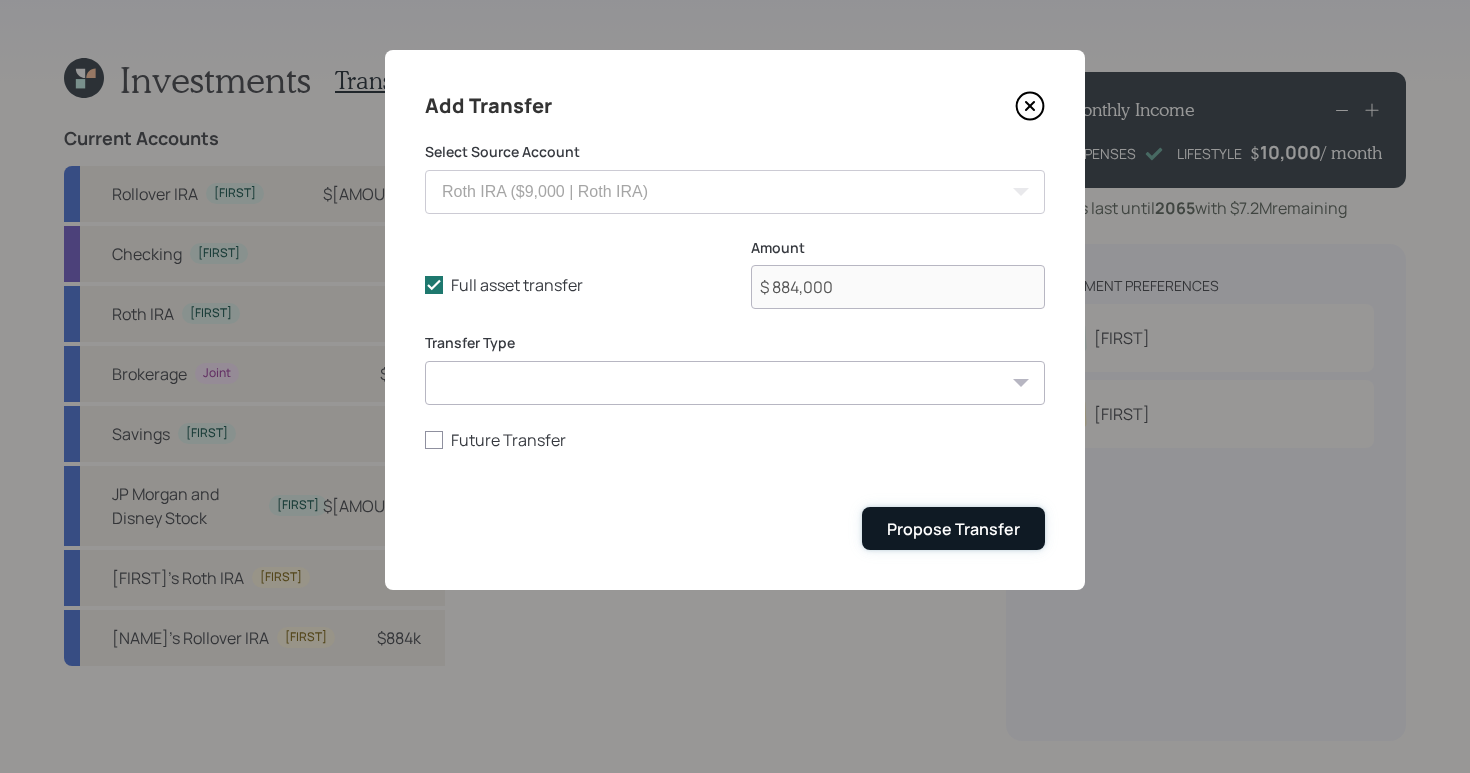 click on "Propose Transfer" at bounding box center [953, 528] 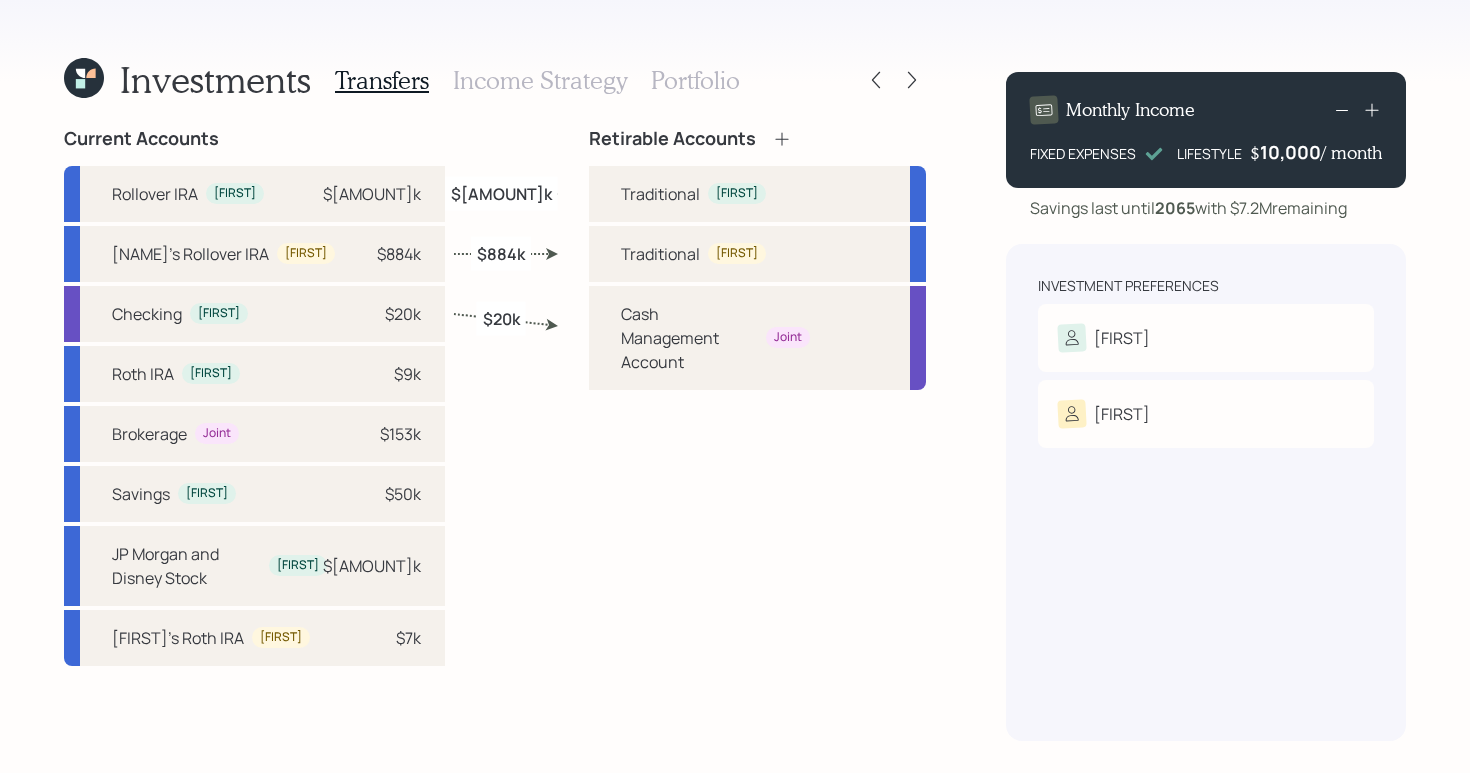 click 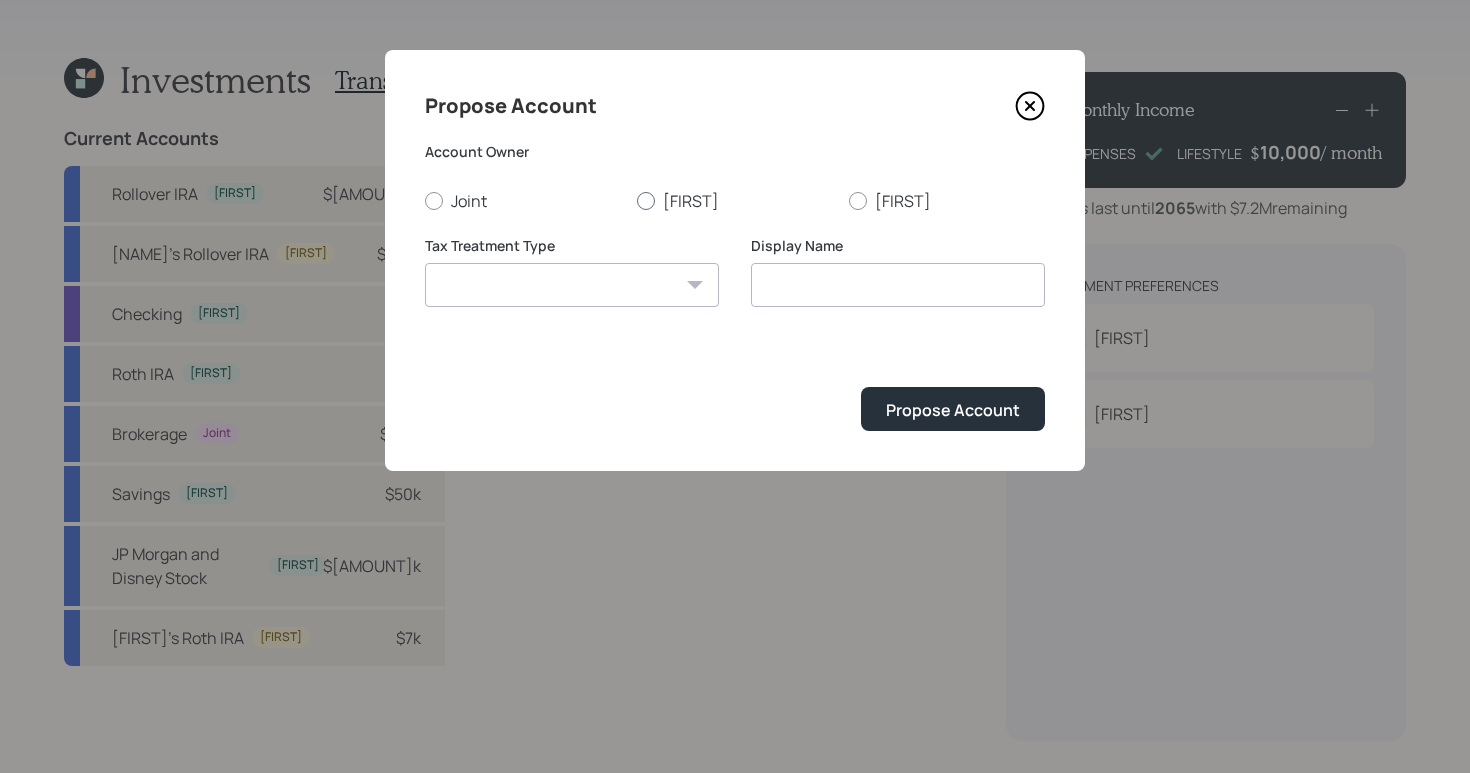 click on "[FIRST]" at bounding box center [735, 201] 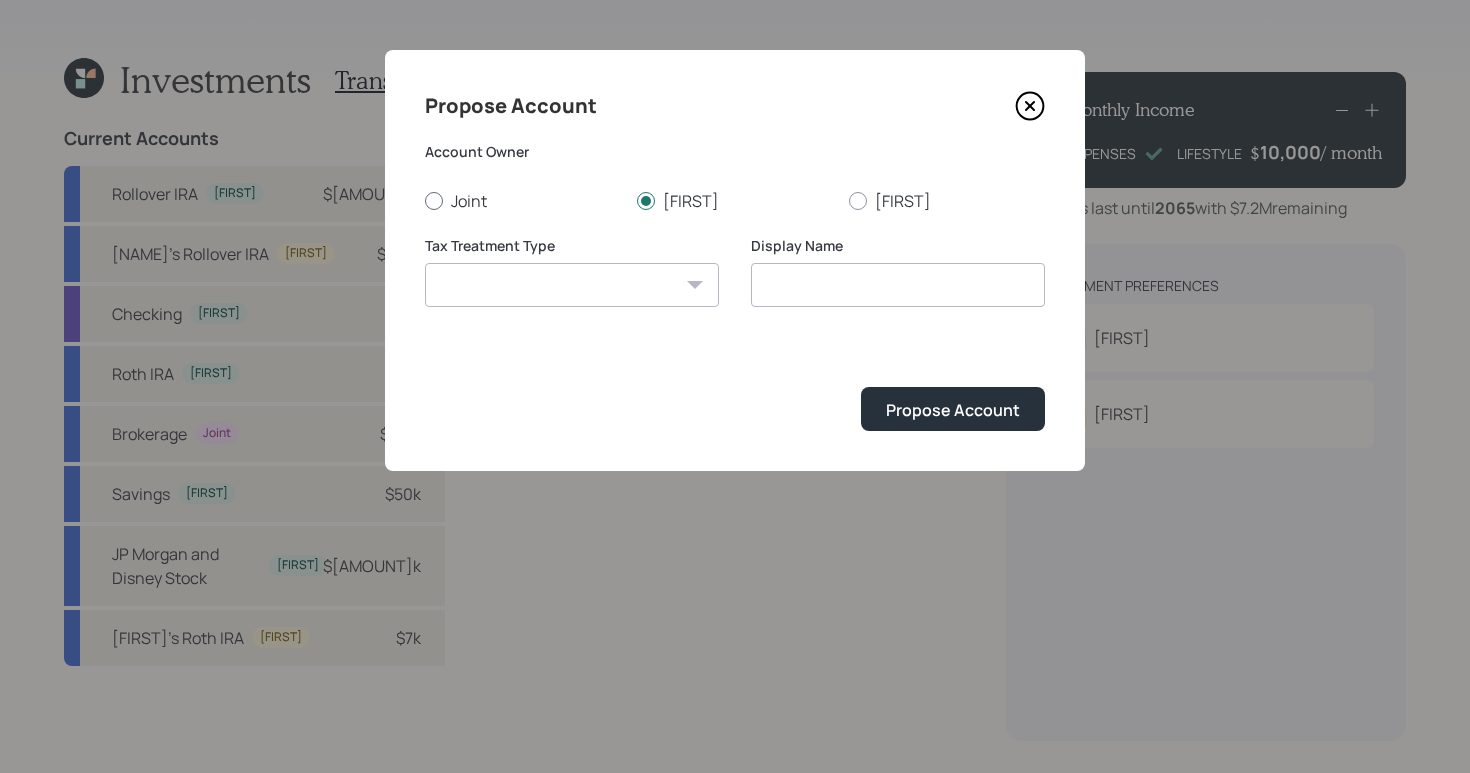 click on "Joint" at bounding box center (523, 201) 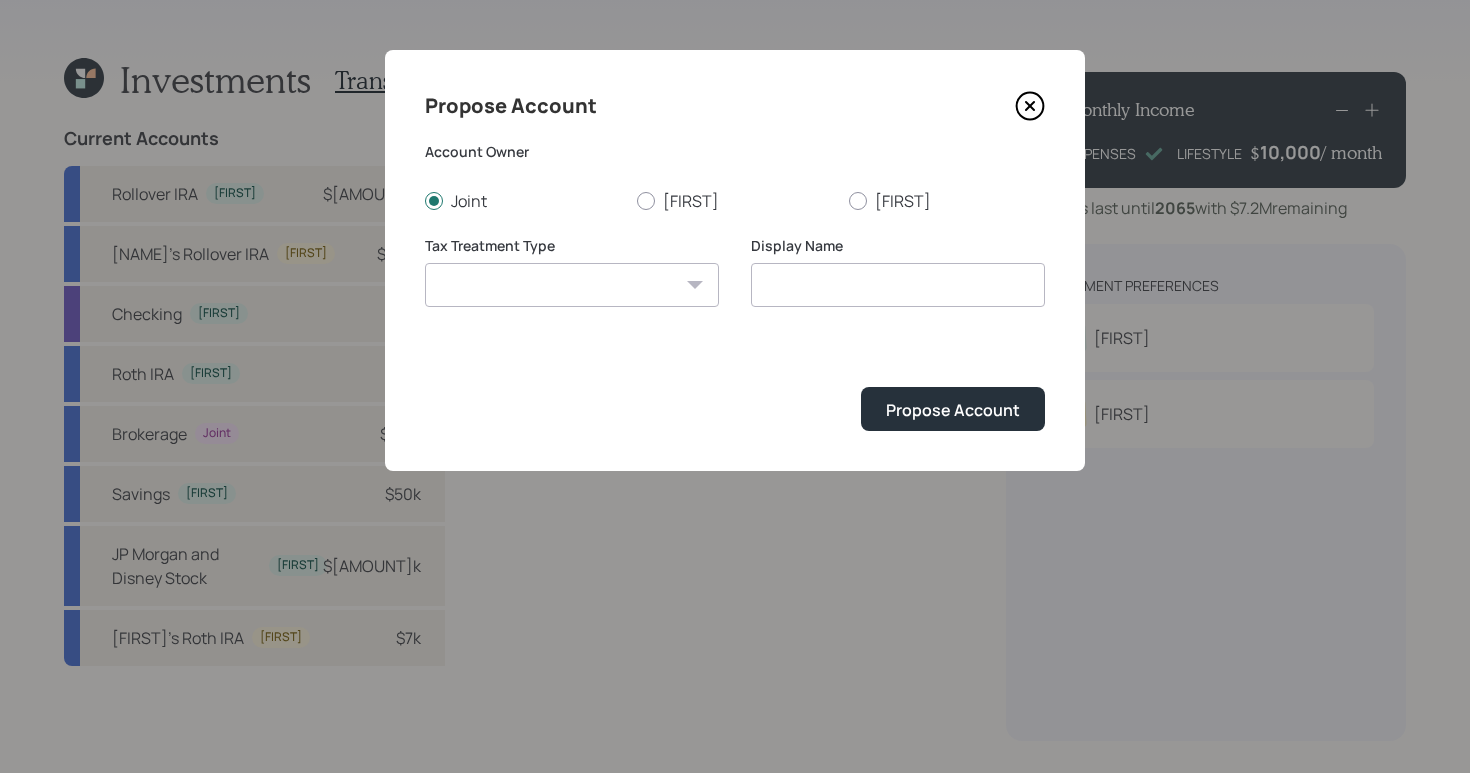 click on "Roth Taxable Traditional" at bounding box center [572, 285] 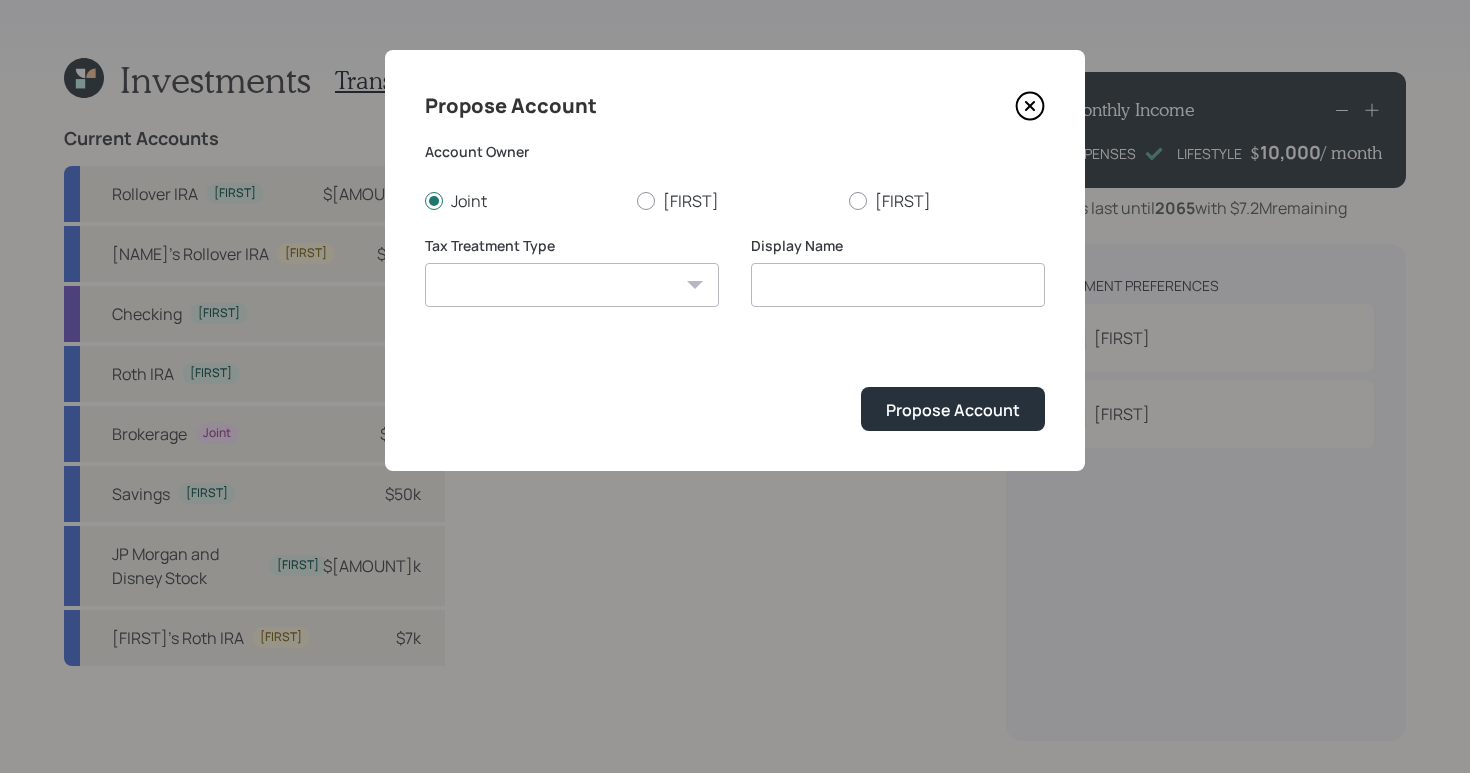 select on "taxable" 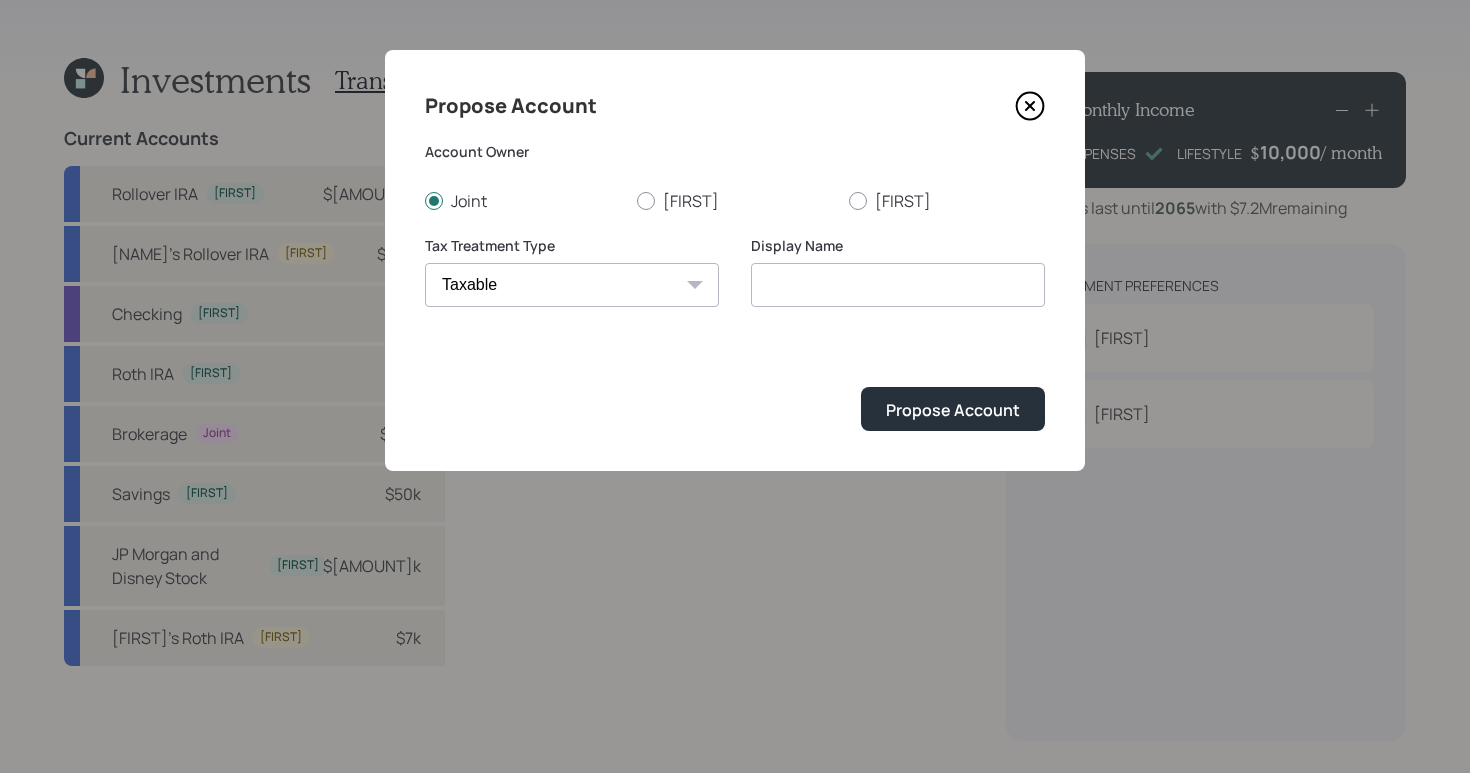 type on "Taxable" 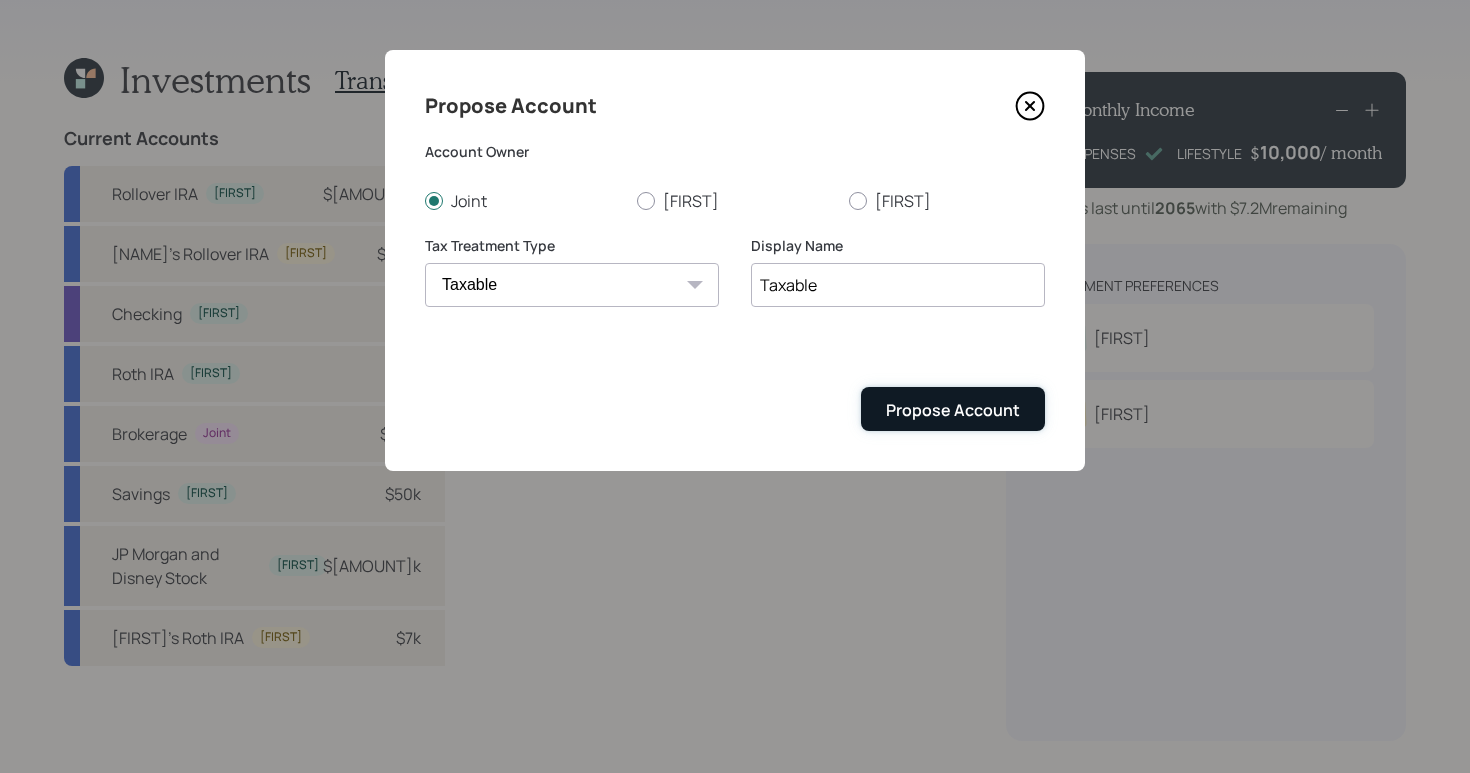 click on "Propose Account" at bounding box center (953, 410) 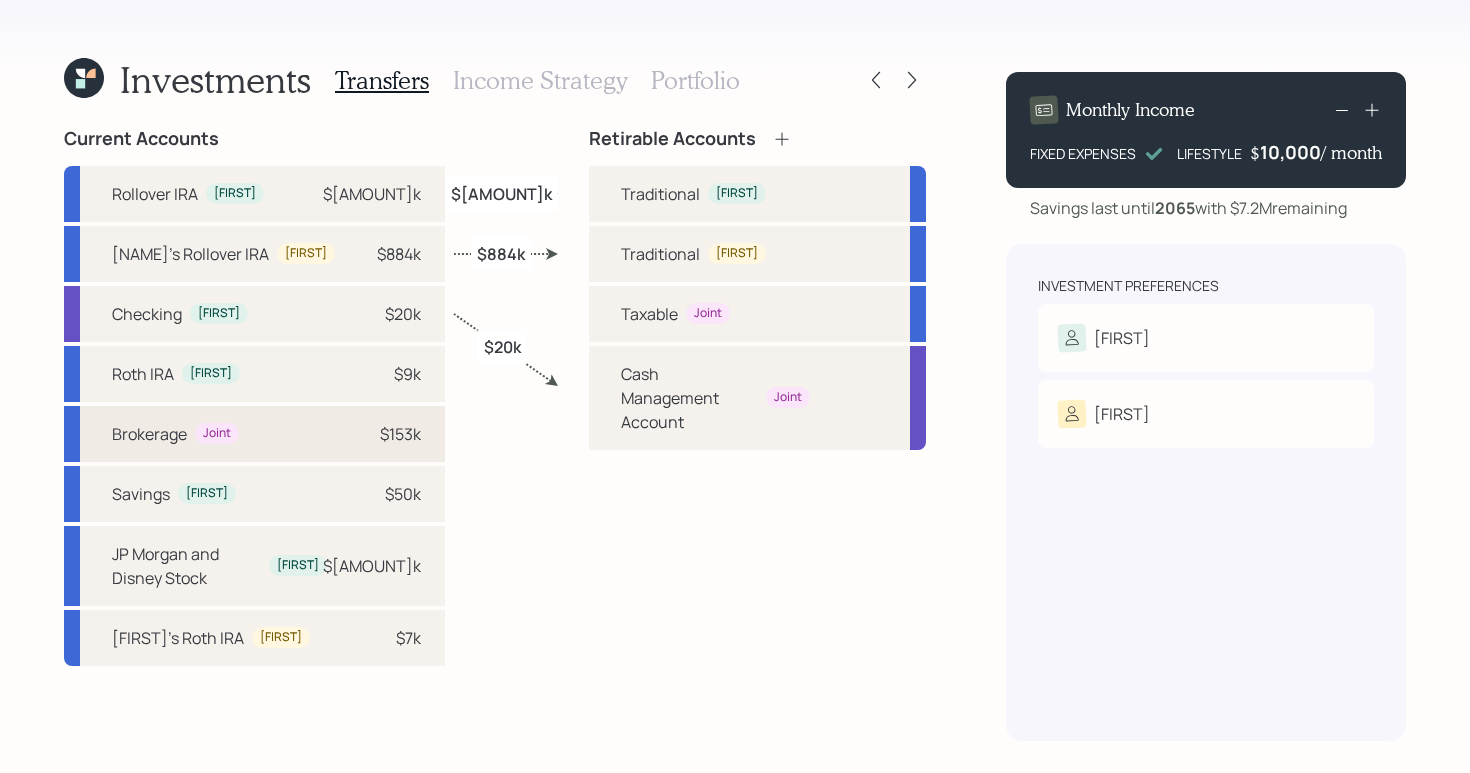 click on "Brokerage Joint $[AMOUNT]" at bounding box center [254, 434] 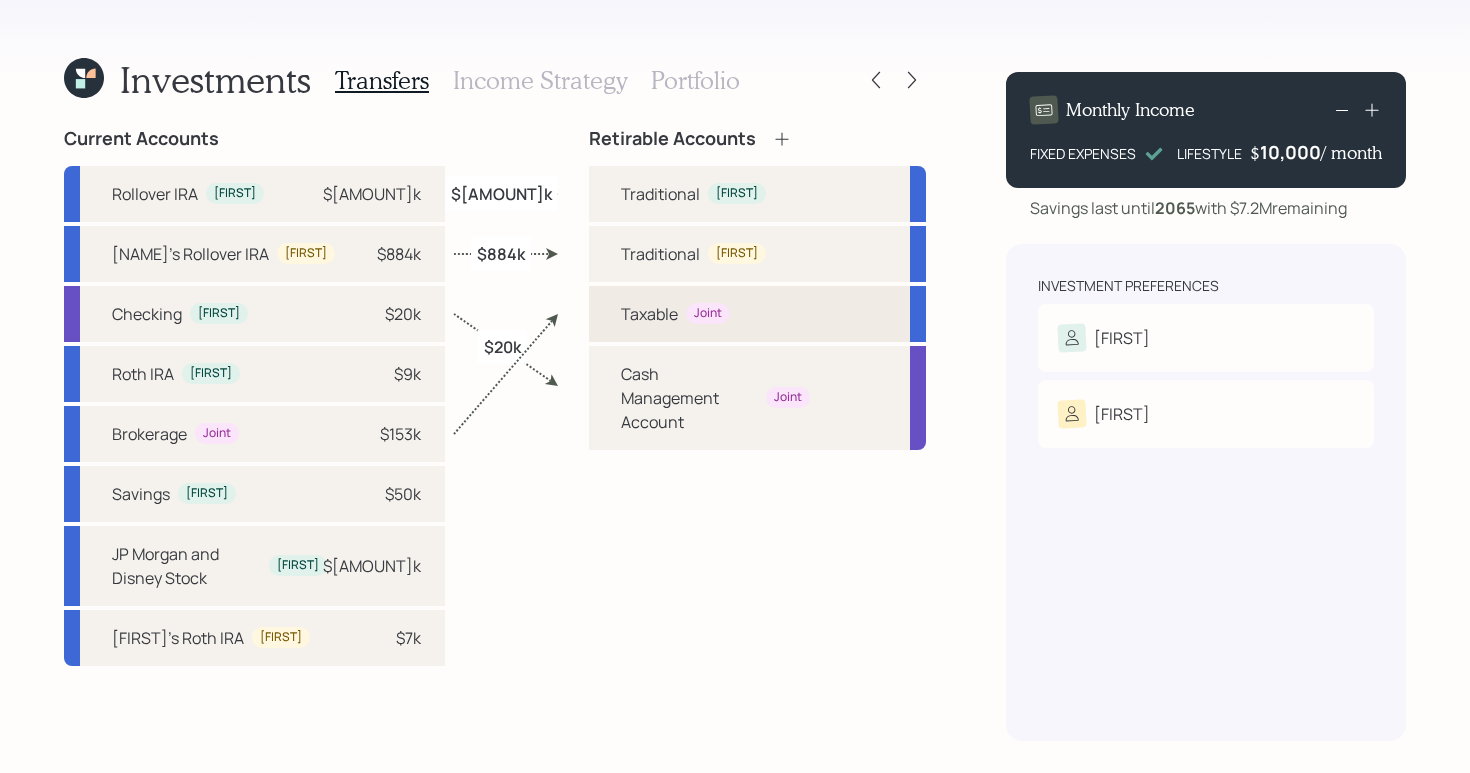 click on "Taxable" at bounding box center (649, 314) 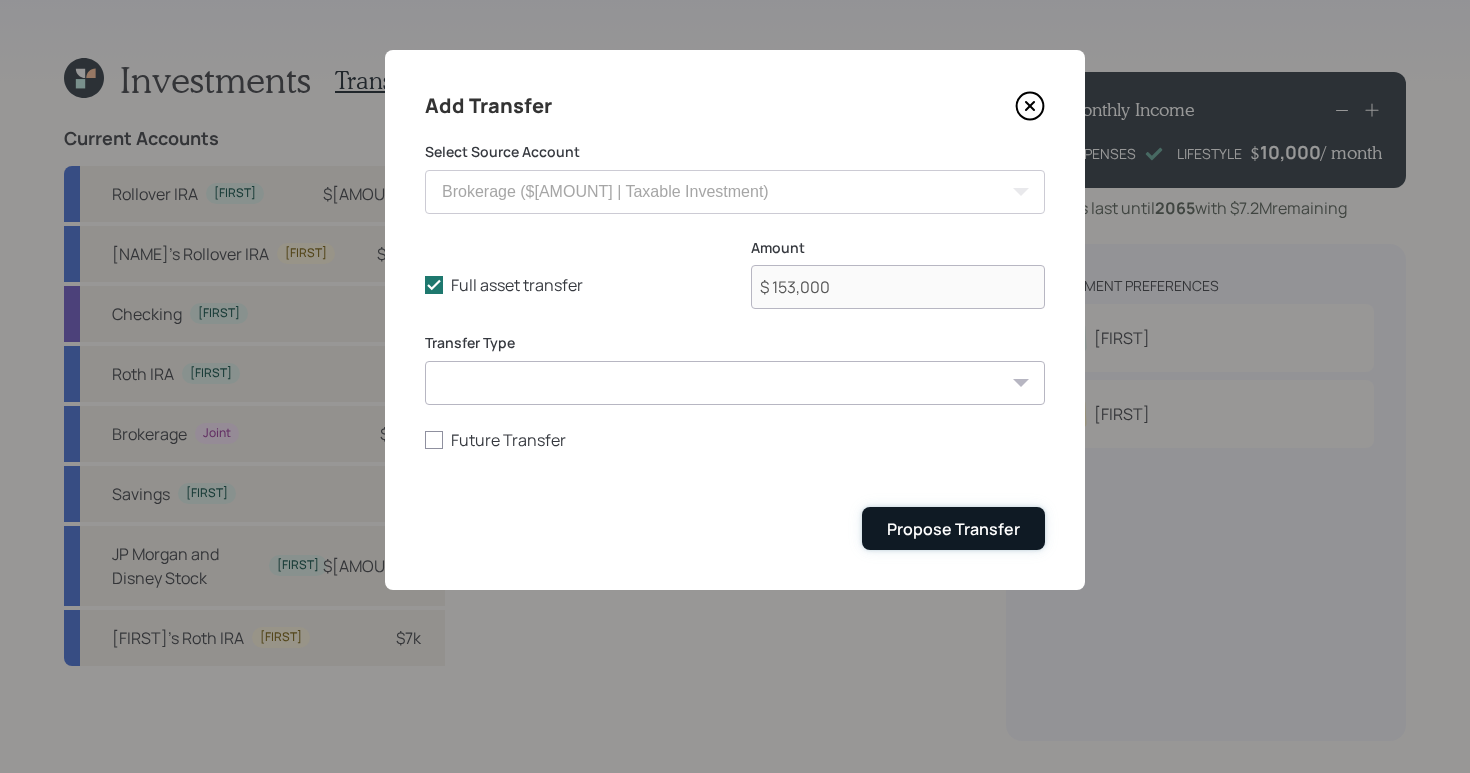 click on "Propose Transfer" at bounding box center [953, 529] 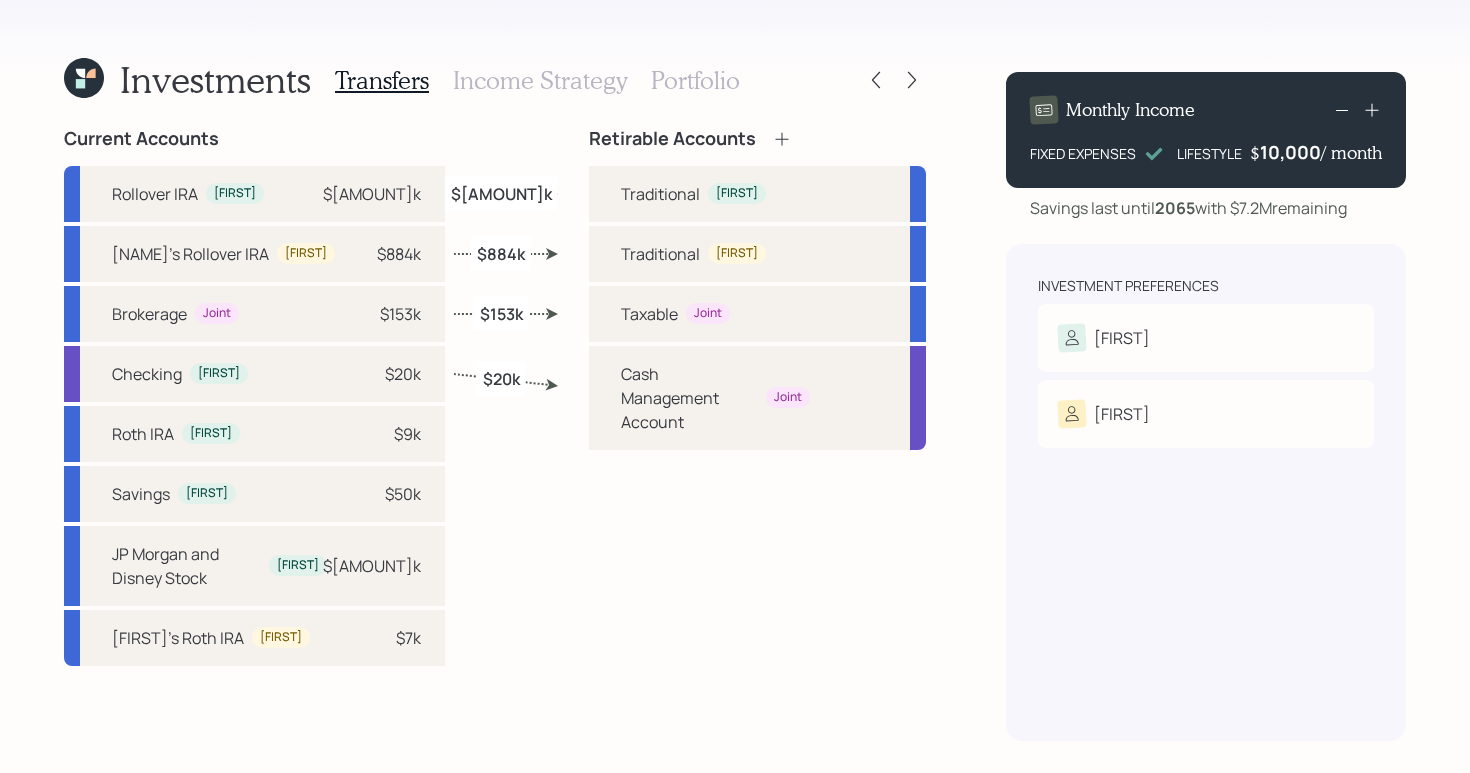 click on "Income Strategy" at bounding box center (540, 80) 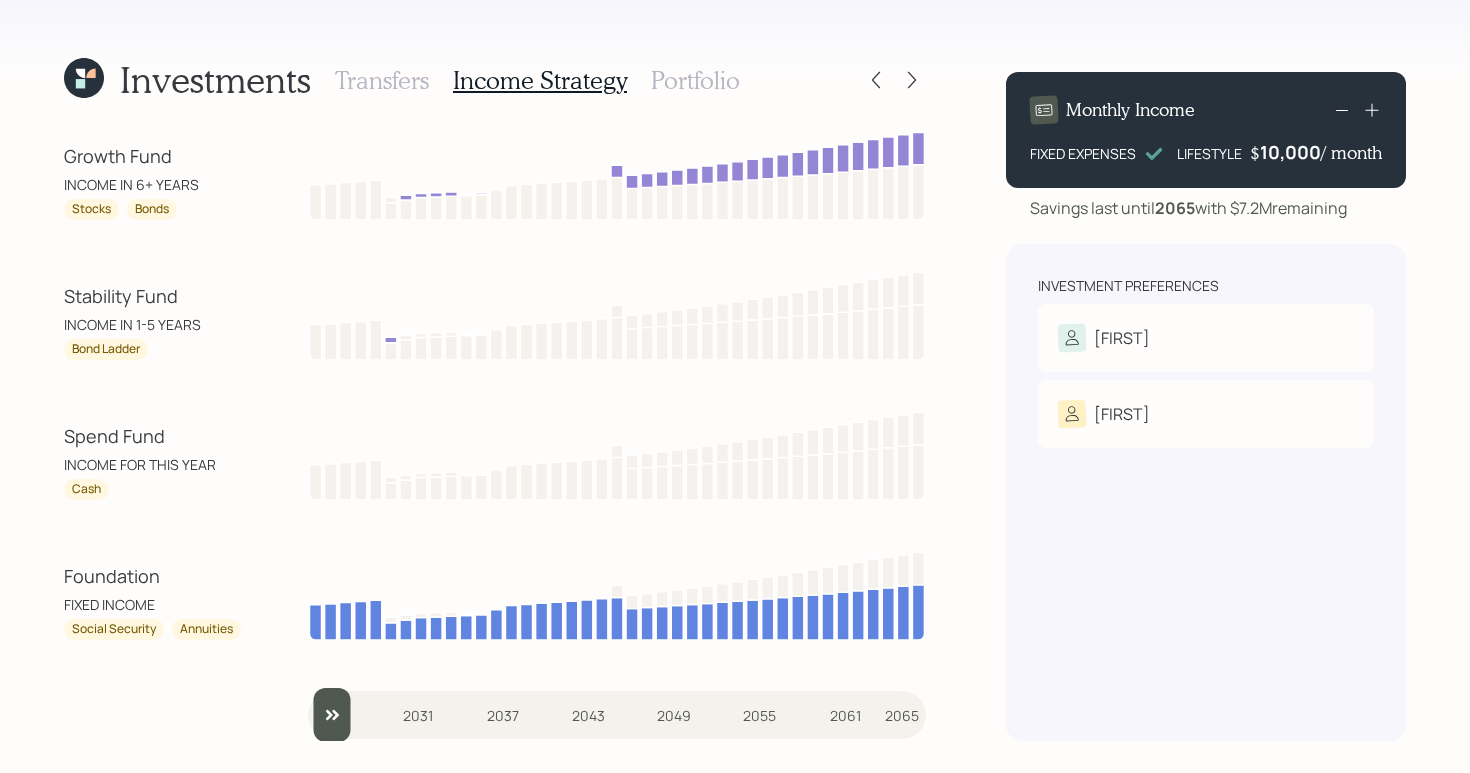 click on "Investments Transfers Income Strategy Portfolio Growth Fund INCOME IN 6+ YEARS Stocks Bonds Stability Fund INCOME IN 1-5 YEARS Bond Ladder Spend Fund INCOME FOR THIS YEAR Cash Foundation FIXED INCOME Social Security Annuities 2025 2031 2037 2043 2049 2055 2061 2065 Monthly Income FIXED EXPENSES LIFESTYLE $ [AMOUNT] / month Savings last until 2065 with $7.2M remaining Investment Preferences [FIRST] Risk Tolerance: Moderate [FIRST] Risk Tolerance: Moderate" at bounding box center (735, 386) 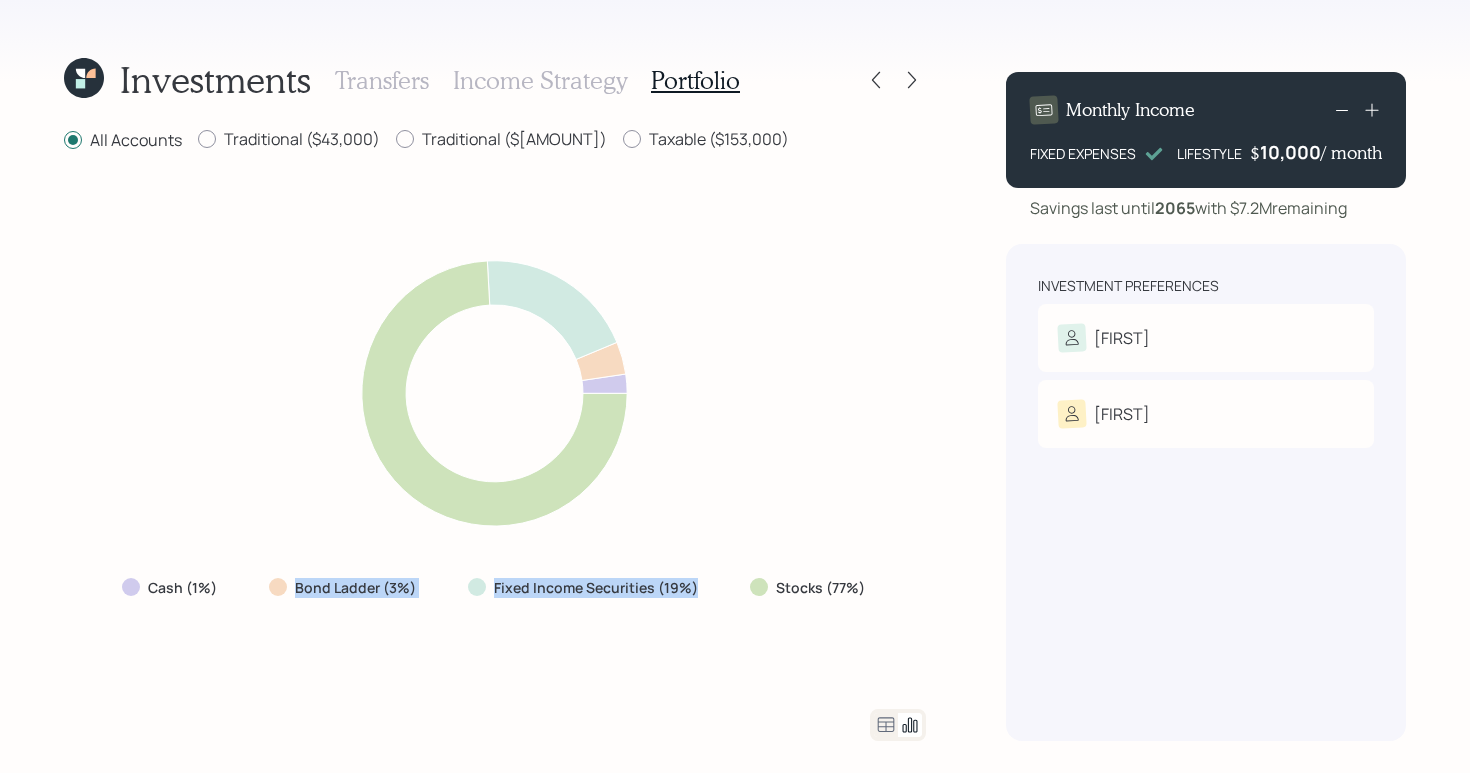 drag, startPoint x: 711, startPoint y: 595, endPoint x: 277, endPoint y: 576, distance: 434.4157 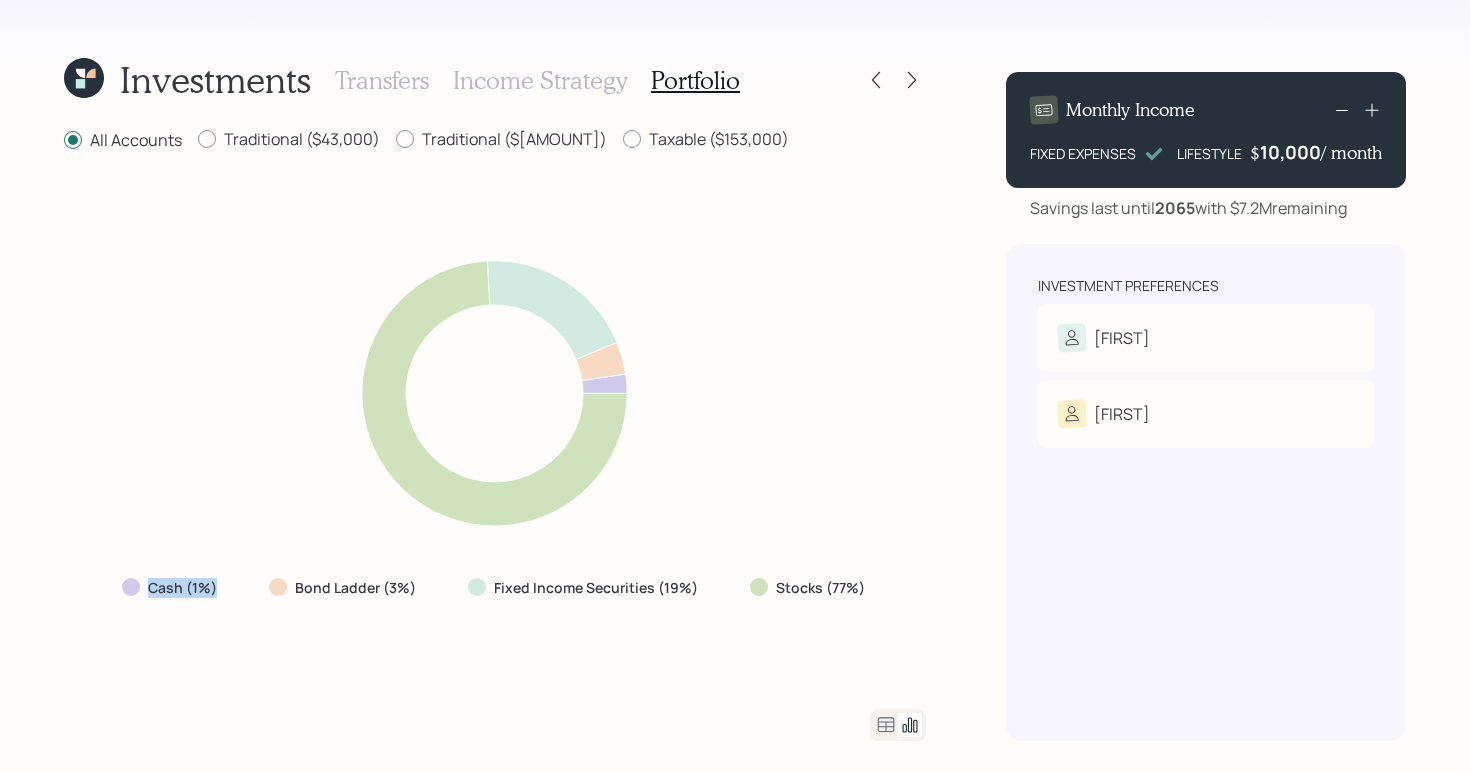 drag, startPoint x: 214, startPoint y: 601, endPoint x: 88, endPoint y: 595, distance: 126.14278 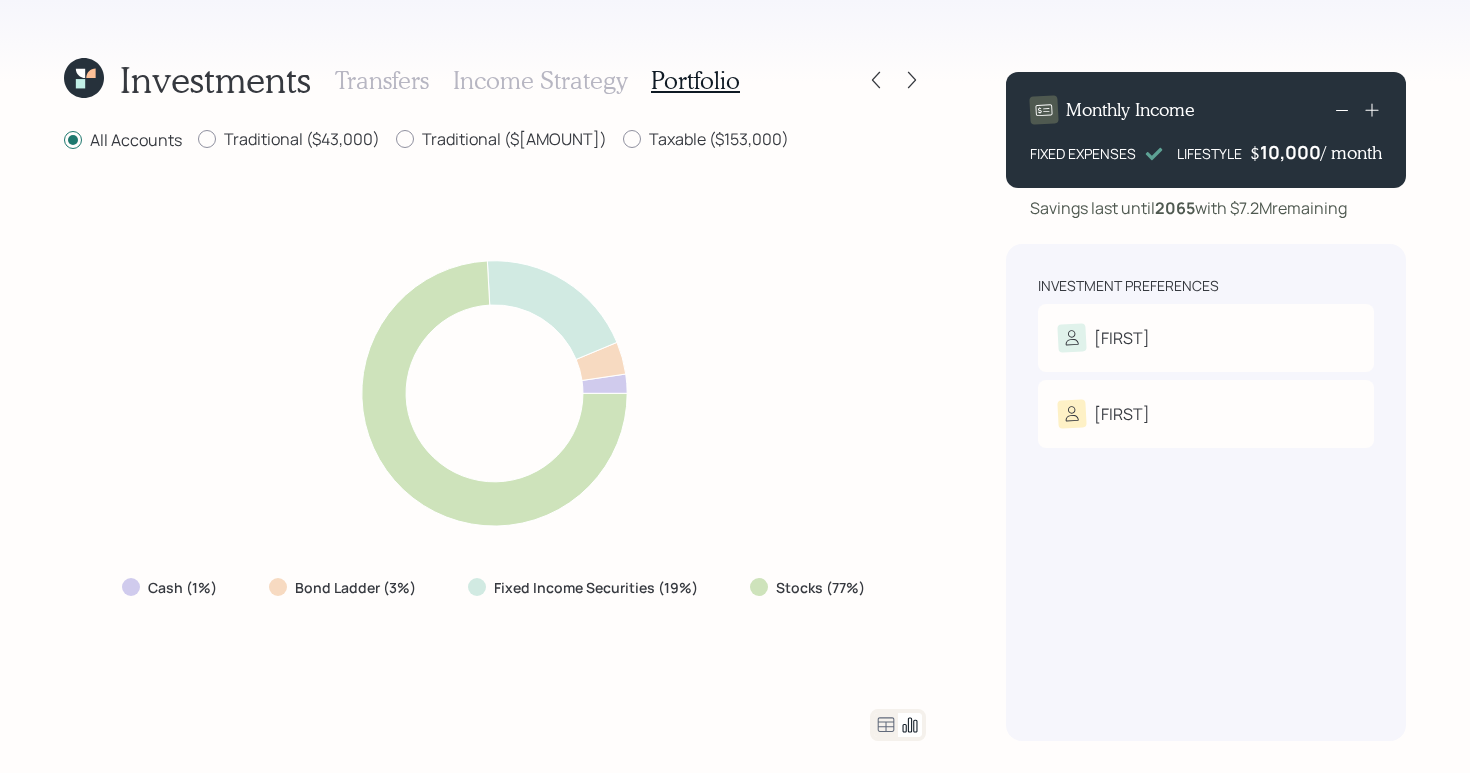 click on "Cash (1%) Bond Ladder (3%) Fixed Income Securities (19%) Stocks (77%)" at bounding box center [495, 431] 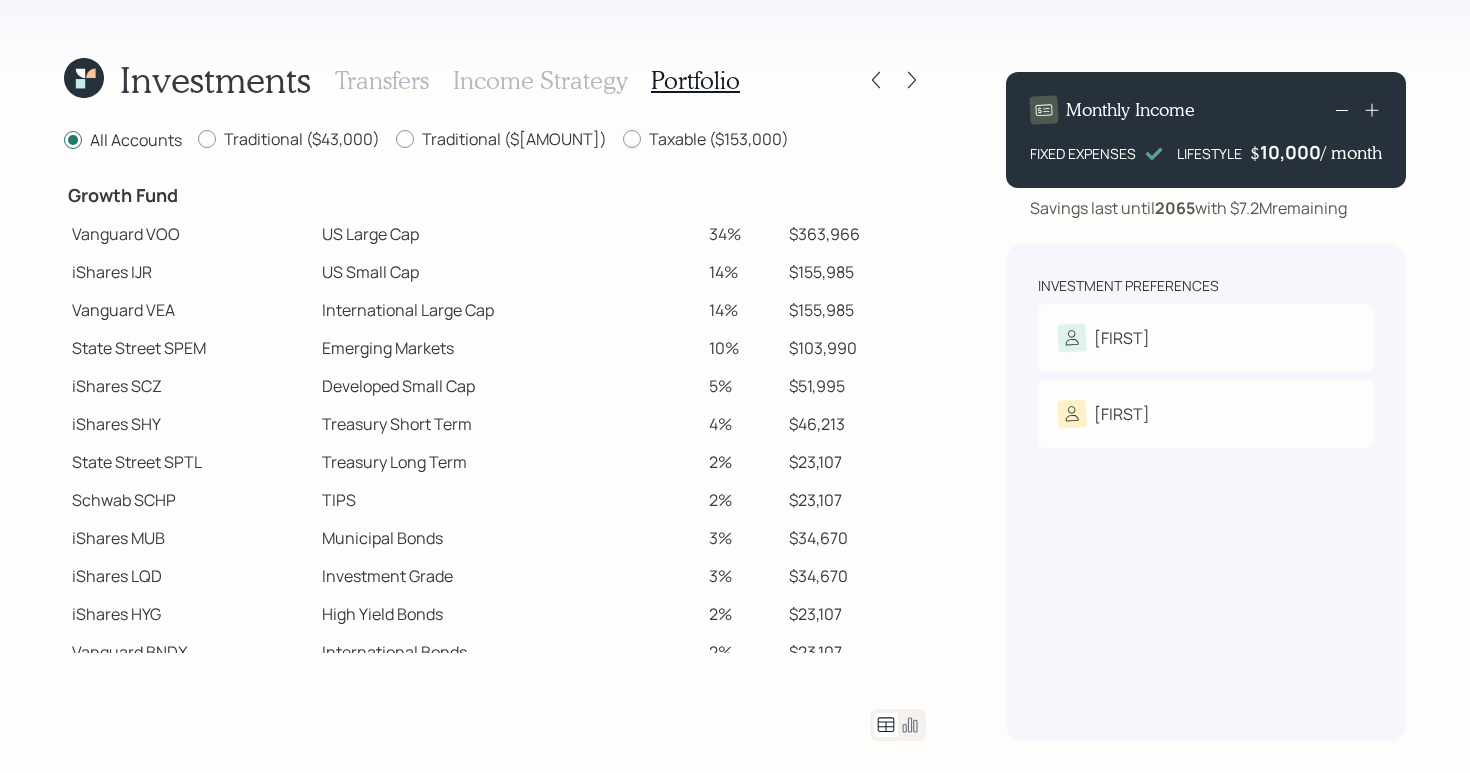 scroll, scrollTop: 325, scrollLeft: 0, axis: vertical 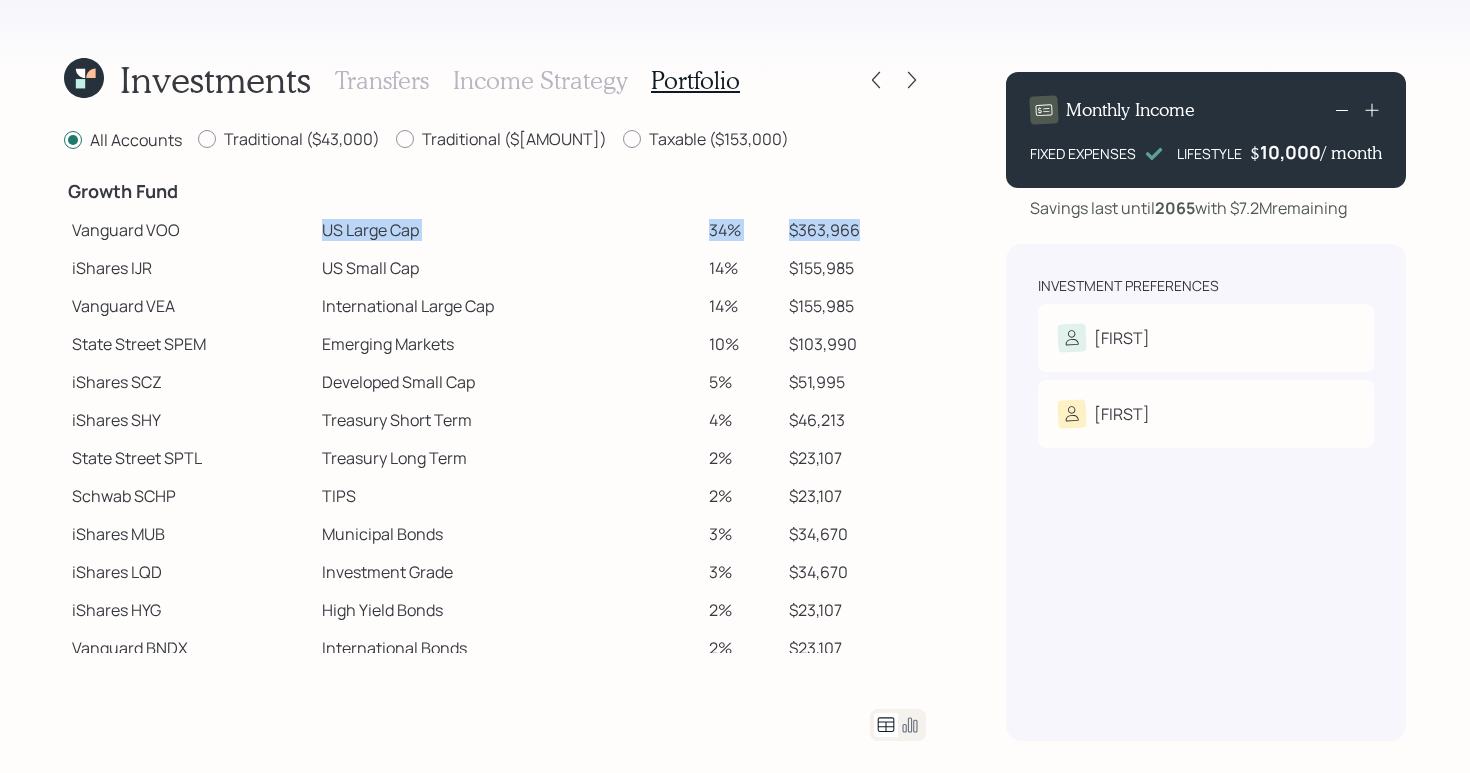 drag, startPoint x: 310, startPoint y: 221, endPoint x: 886, endPoint y: 235, distance: 576.1701 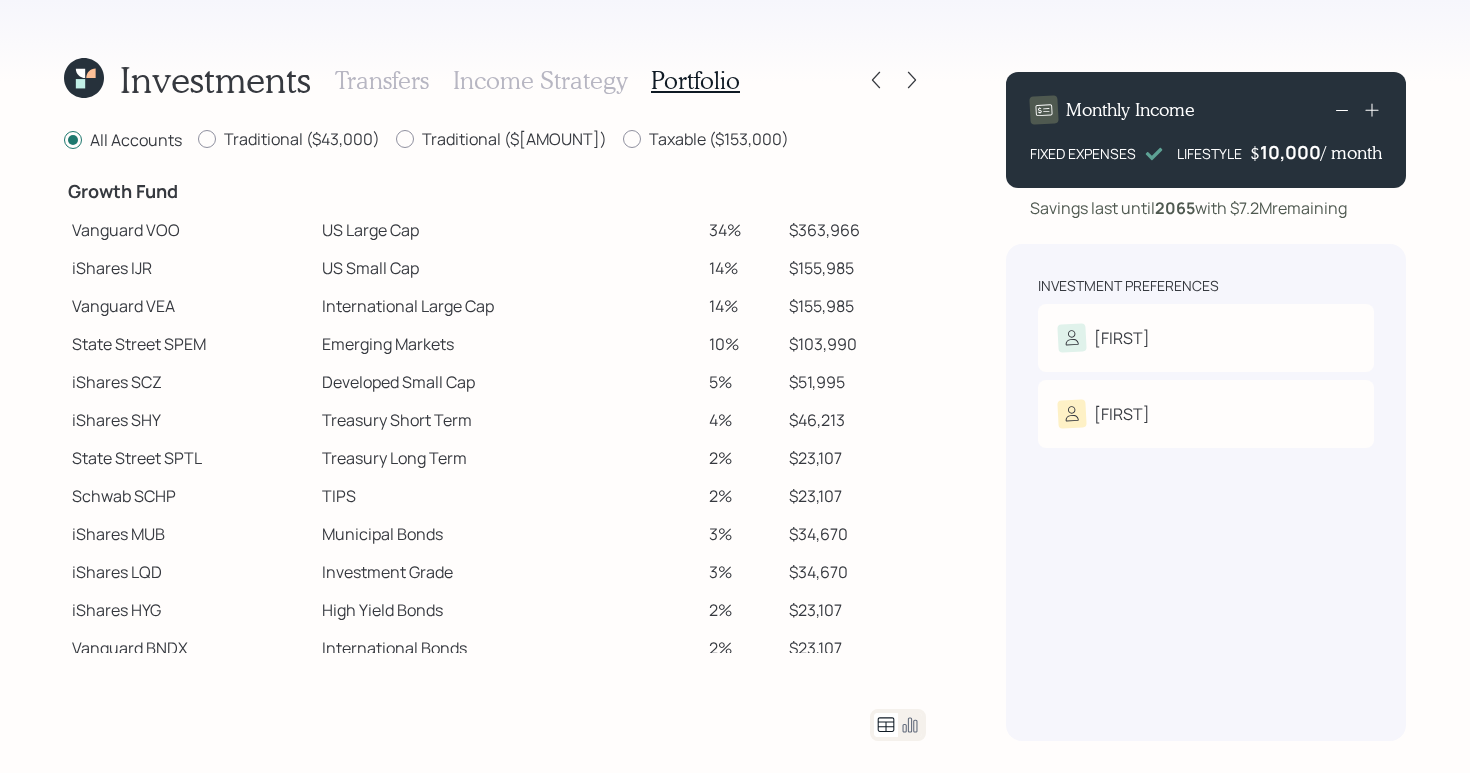 click on "Investments Transfers Income Strategy Portfolio All Accounts Traditional ($43,000) Traditional ($884,000) Taxable ($153,000) Spend Fund CASH Cash (Account Management) 1% $10,800 Stability Fund Invesco BSCP Bond ETF maturing in 2025 0% $2,426 Invesco BSCQ Bond ETF maturing in 2026 0% $0 Invesco BSCR Bond ETF maturing in 2027 0% $0 Invesco BSCS Bond ETF maturing in 2028 0% $0 Invesco BSCT Bond ETF maturing in 2029 2% $26,872 Growth Fund Vanguard VOO US Large Cap 34% $363,966 iShares IJR US Small Cap 14% $155,985 Vanguard VEA International Large Cap 14% $155,985 State Street SPEM Emerging Markets 10% $103,990 iShares SCZ Developed Small Cap 5% $51,995 iShares SHY Treasury Short Term 4% $46,213 State Street SPTL Treasury Long Term 2% $23,107 Schwab SCHP TIPS 2% $23,107 iShares MUB Municipal Bonds 3% $34,670 iShares LQD Investment Grade 3% $34,670 iShares HYG High Yield Bonds 2% $23,107 Vanguard BNDX International Bonds 2% $23,107 Monthly Income FIXED EXPENSES LIFESTYLE $ 2065" at bounding box center [735, 386] 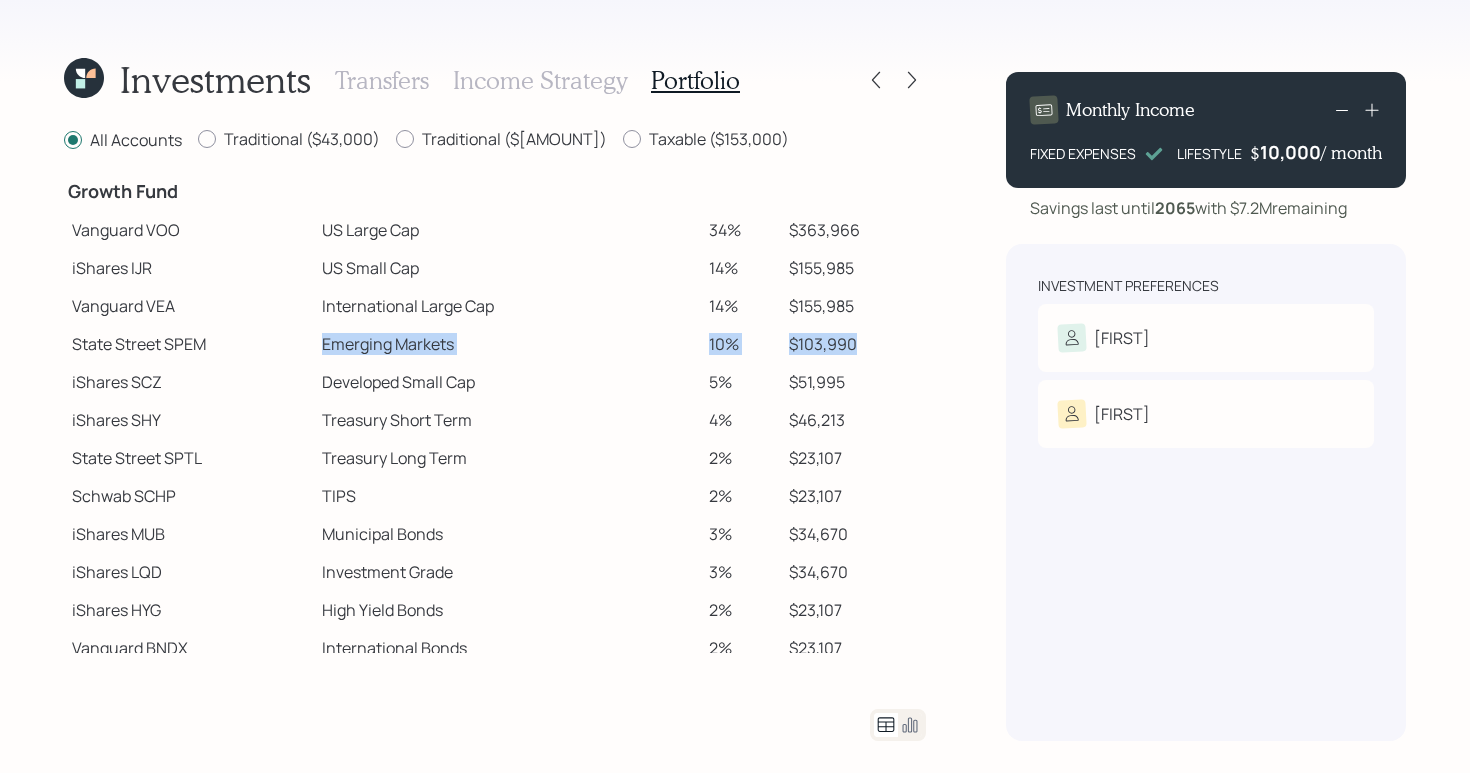 drag, startPoint x: 886, startPoint y: 338, endPoint x: 288, endPoint y: 347, distance: 598.06775 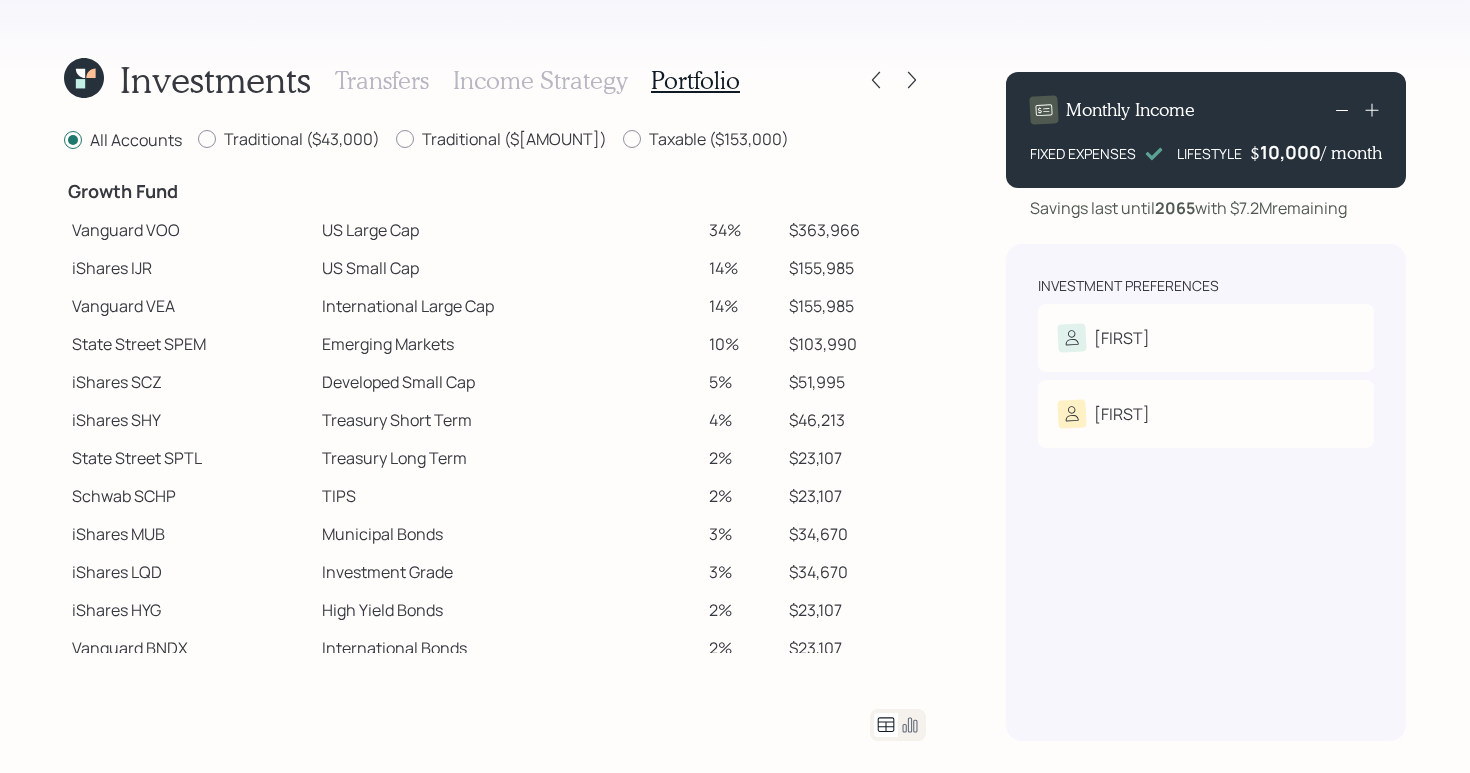 click on "$51,995" at bounding box center [853, 382] 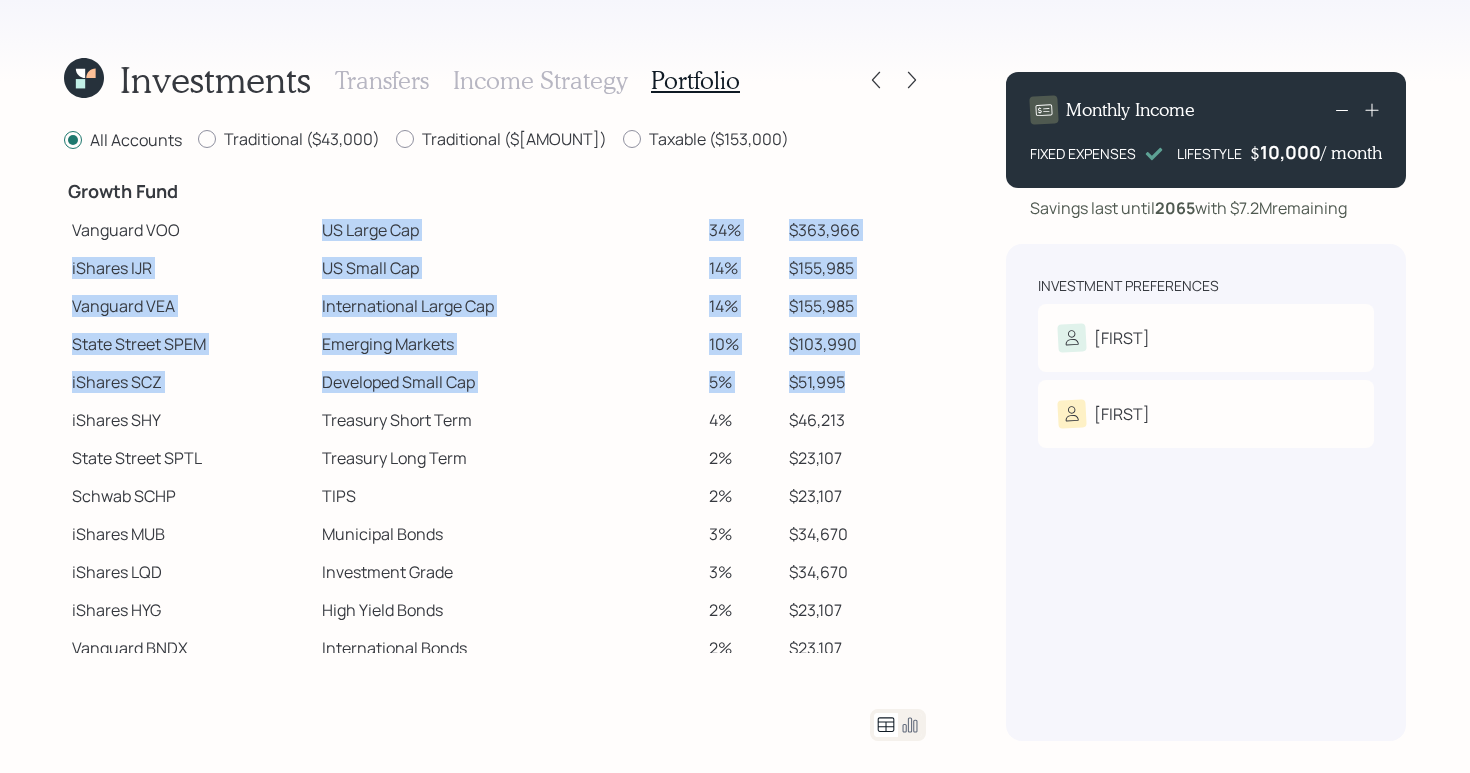 drag, startPoint x: 868, startPoint y: 384, endPoint x: 271, endPoint y: 232, distance: 616.04626 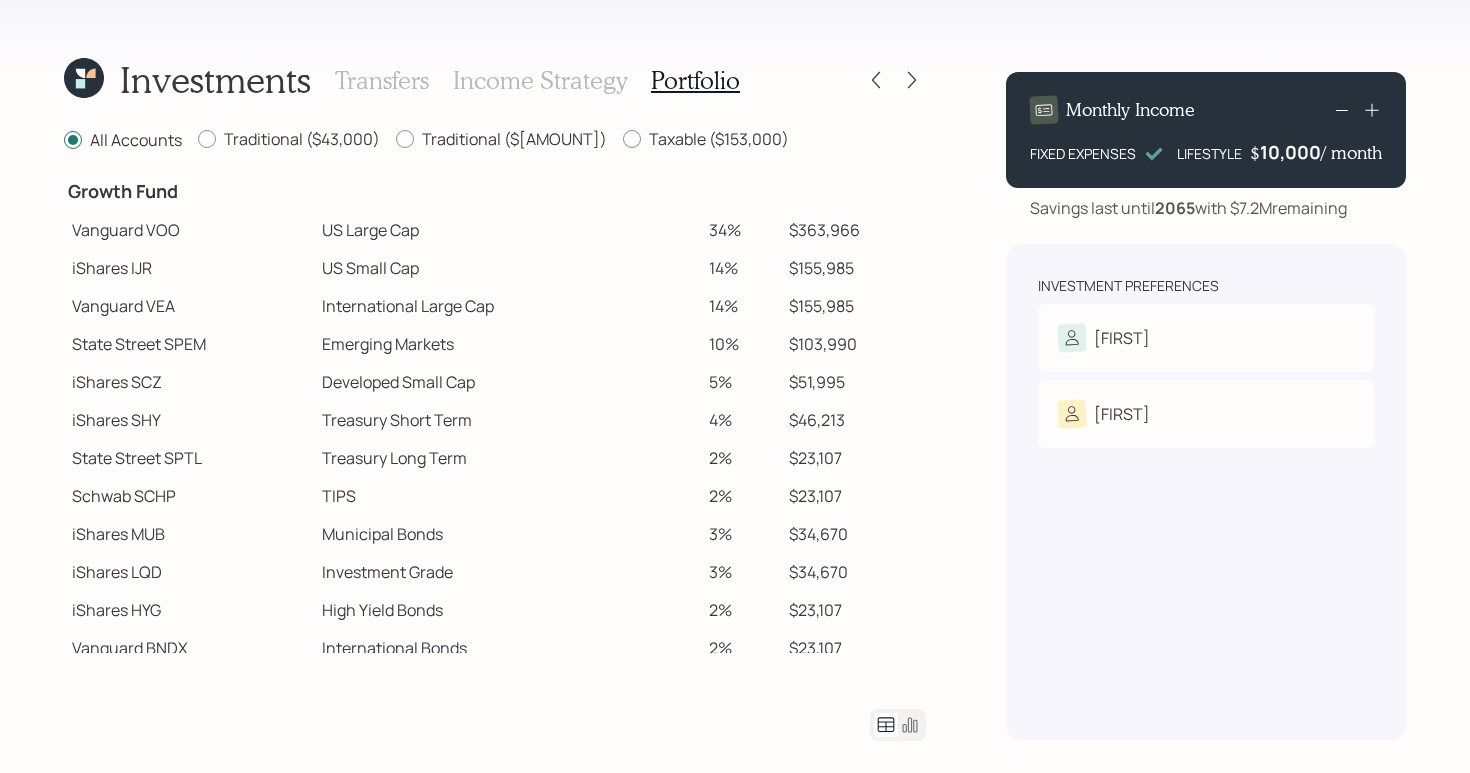 click on "$23,107" at bounding box center (853, 458) 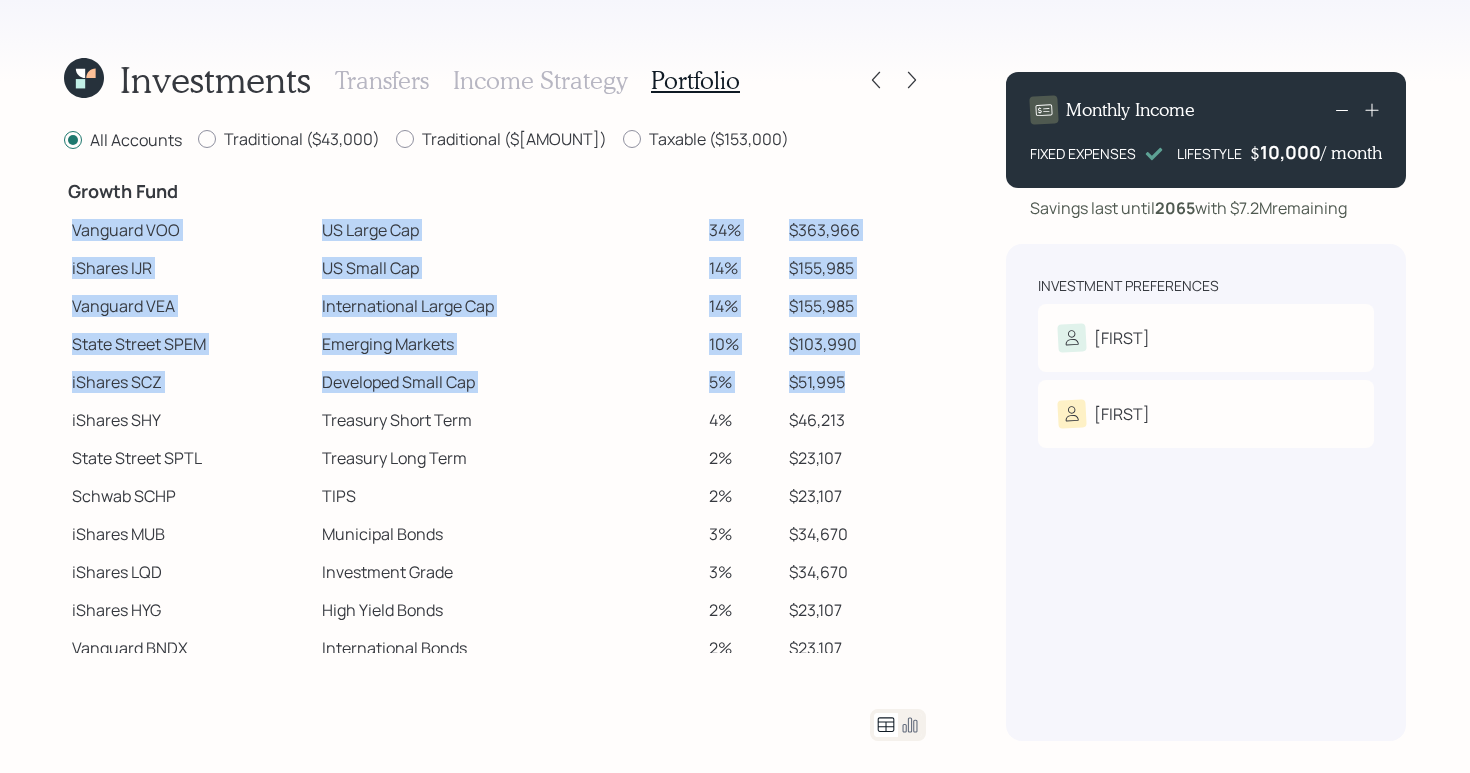 drag, startPoint x: 883, startPoint y: 389, endPoint x: 75, endPoint y: 229, distance: 823.6893 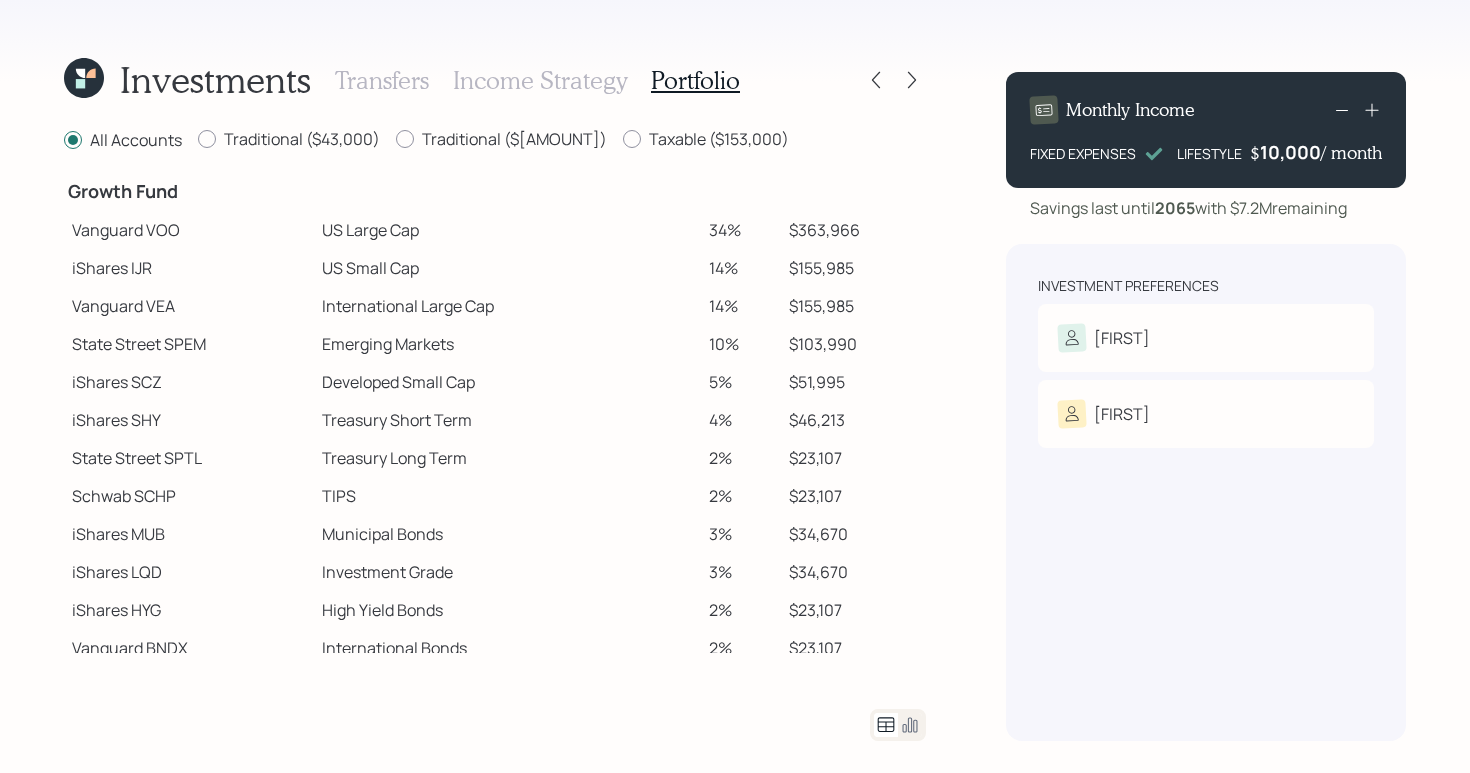 click on "Vanguard   VOO" at bounding box center [189, 230] 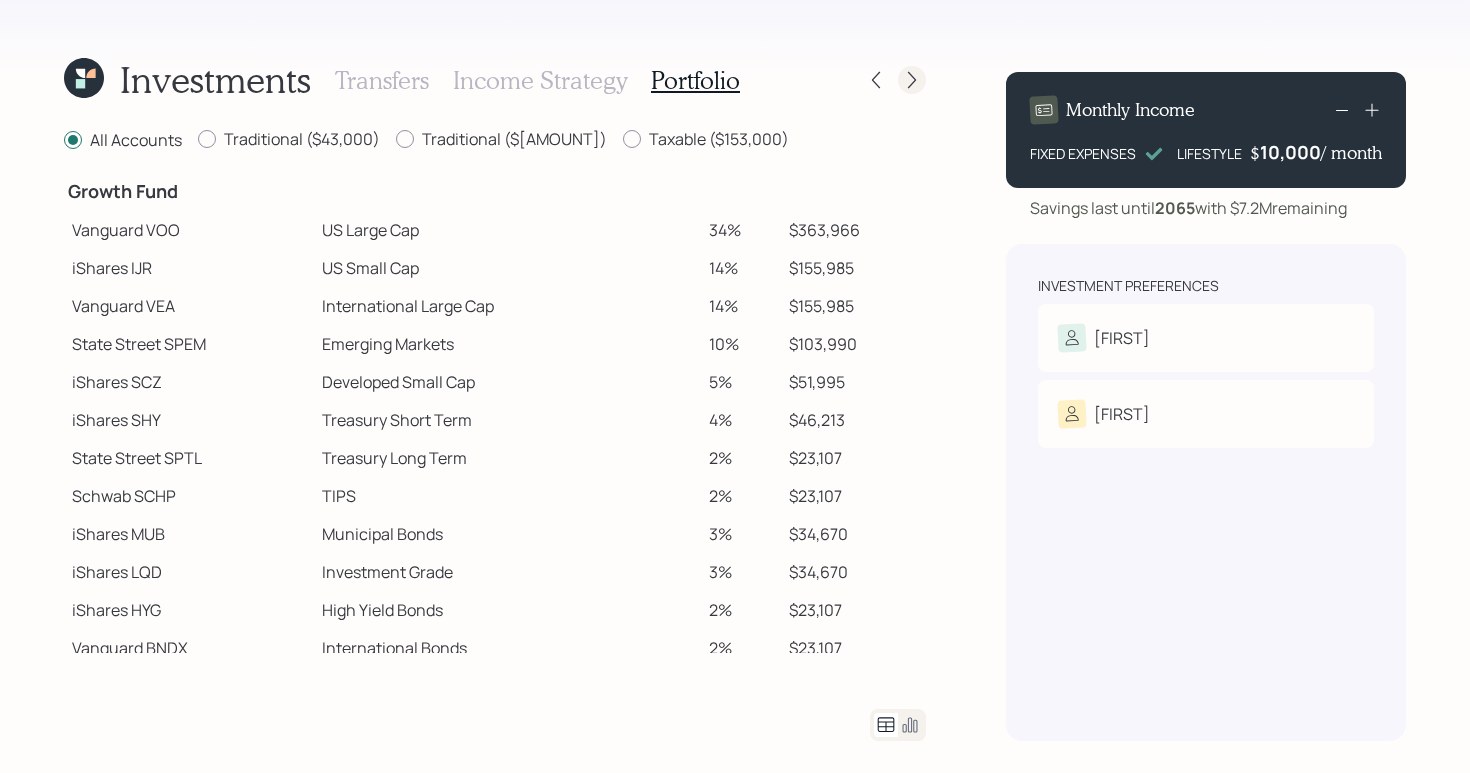 click 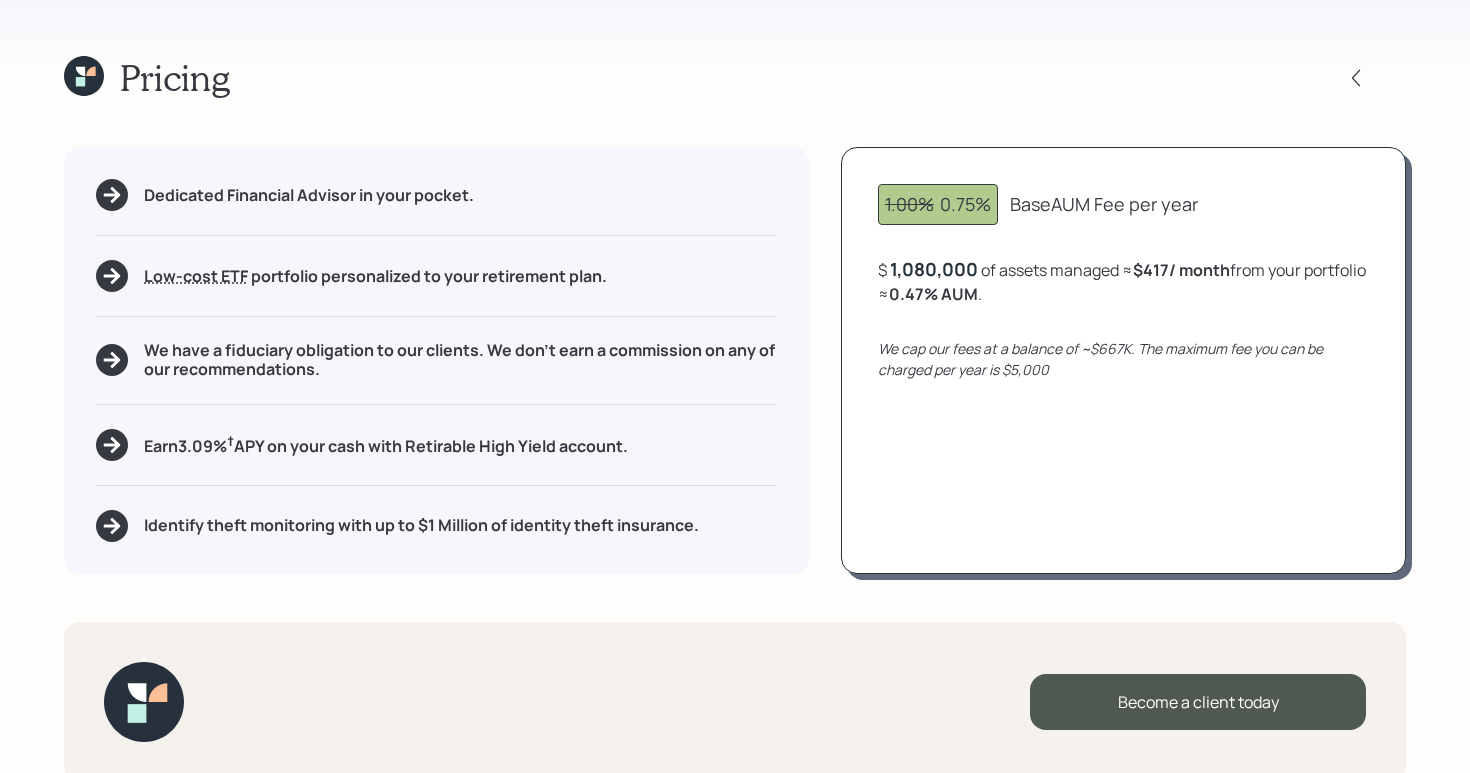 click on "1.00% 0.75% Base AUM Fee per year $ [AMOUNT] of assets managed ≈ $ [AMOUNT] / month from your portfolio ≈ 0.47 % AUM . We cap our fees at a balance of ~$667K. The maximum fee you can be charged per year is $5,000" at bounding box center (1123, 360) 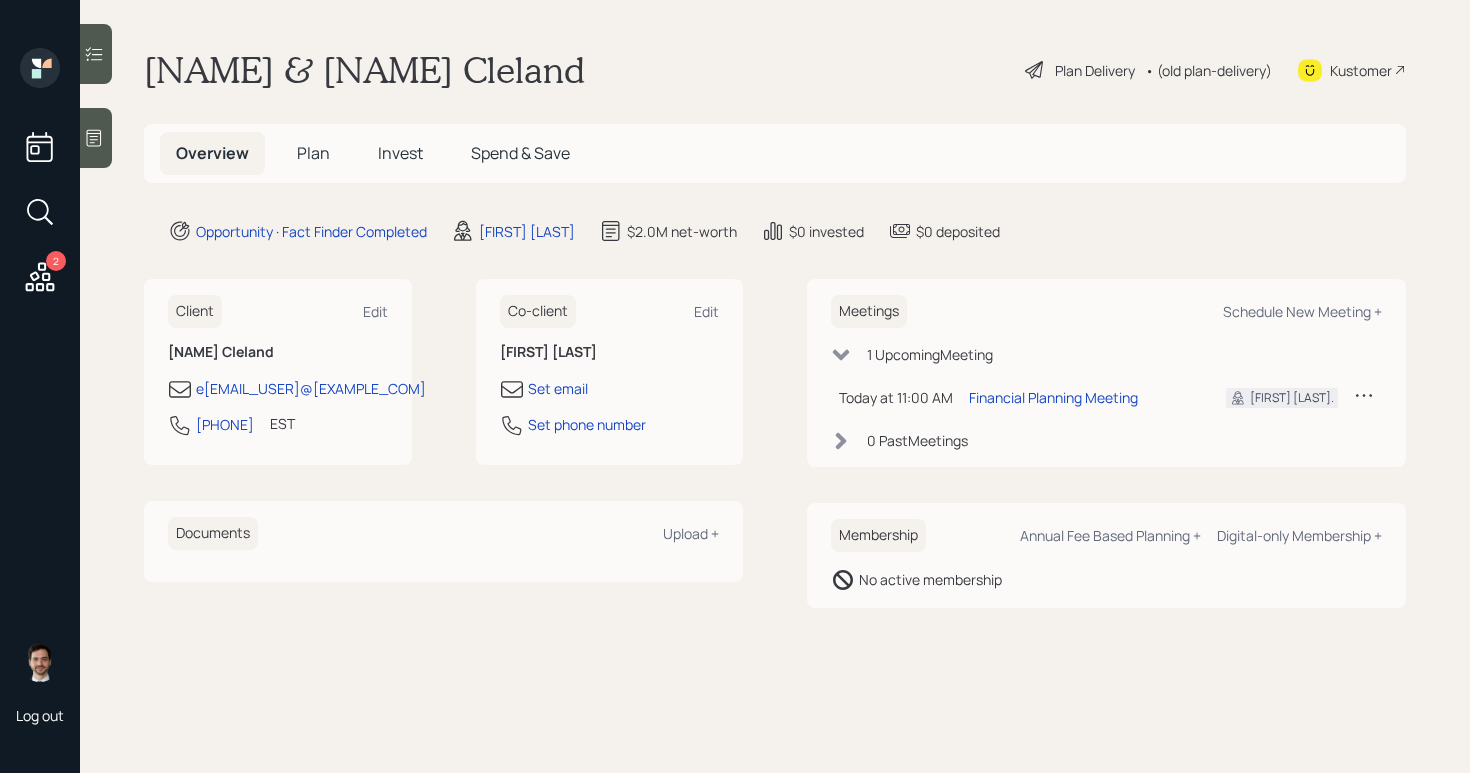 click on "Plan" at bounding box center [313, 153] 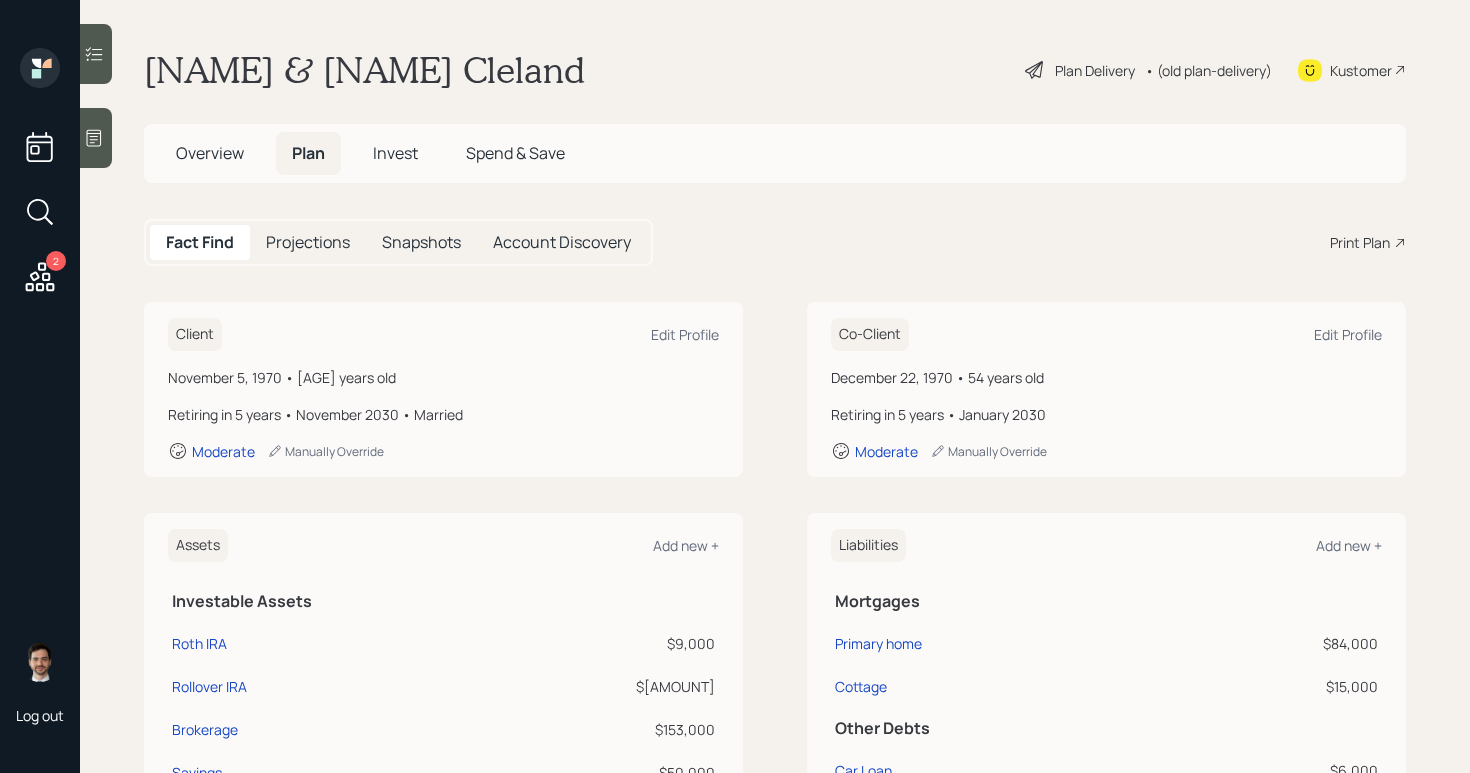 click on "Print Plan" at bounding box center [1360, 242] 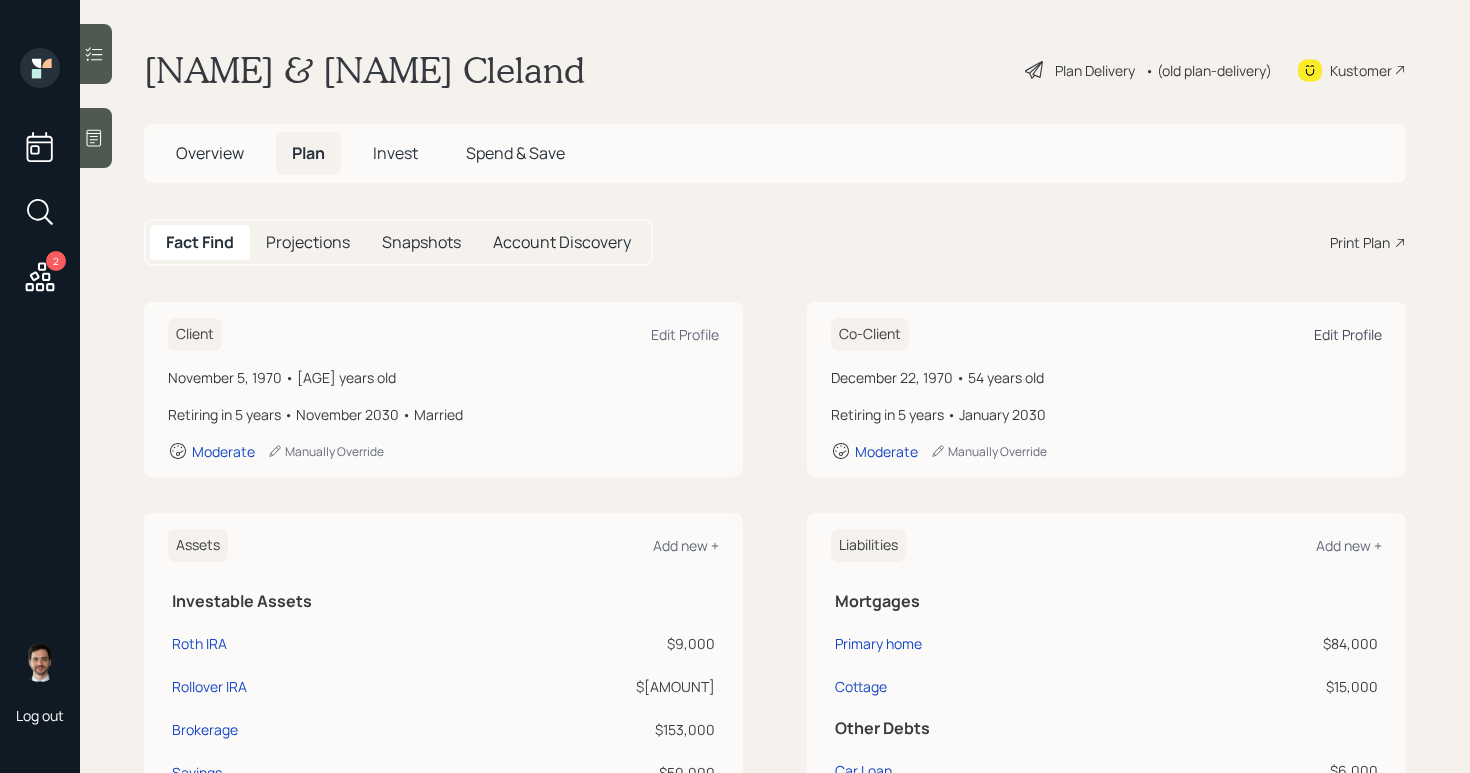 click on "Edit Profile" at bounding box center (1348, 334) 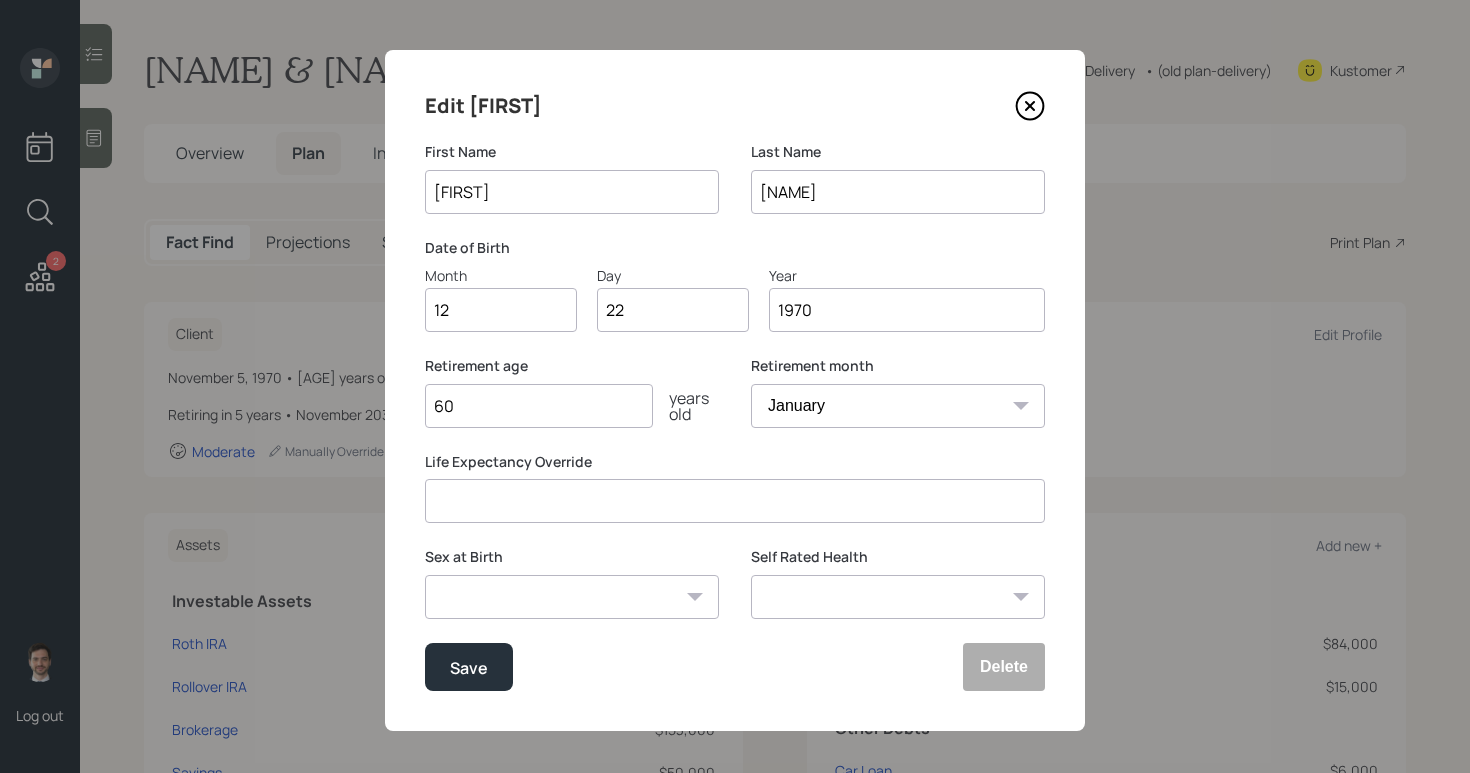 click on "[FIRST]" at bounding box center (572, 192) 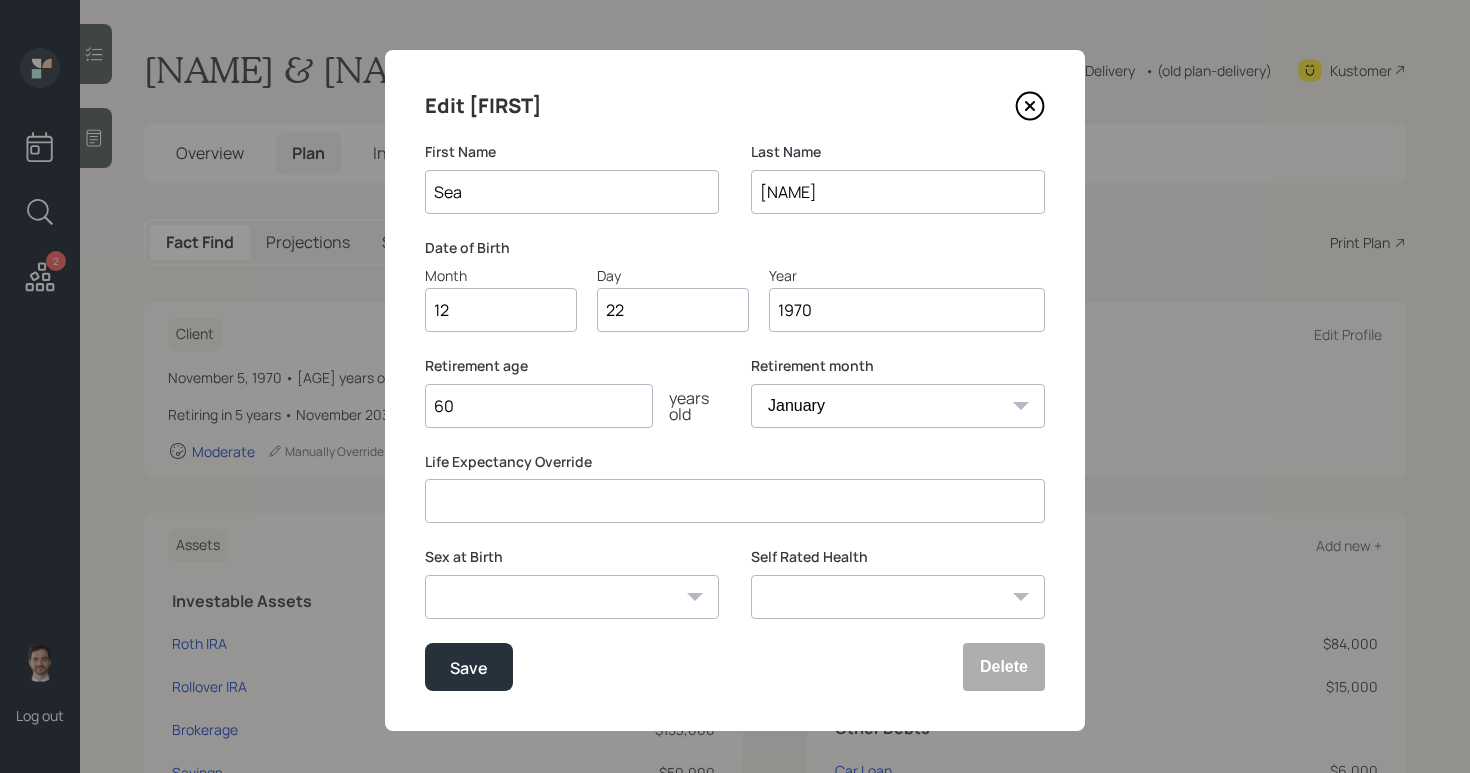 type on "Sea" 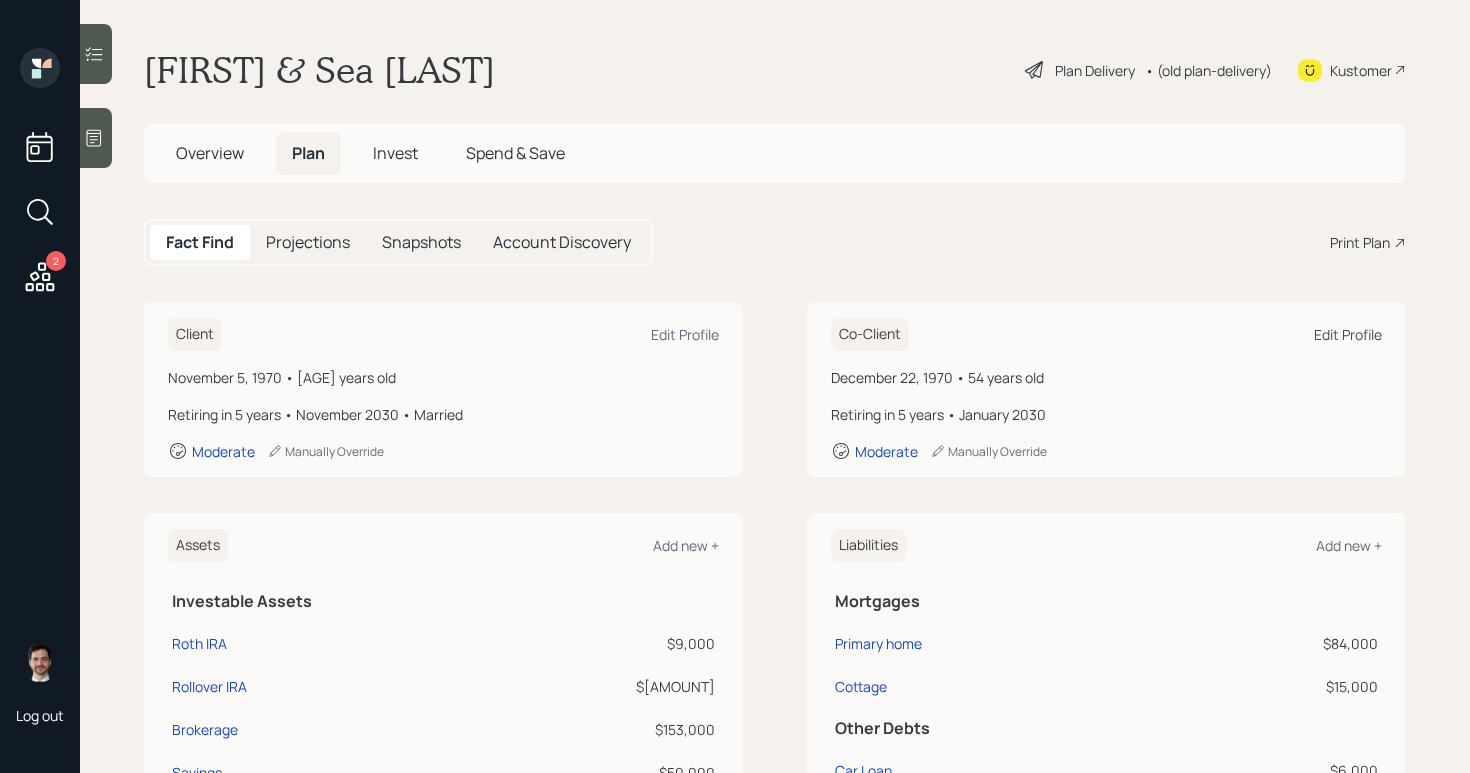 click on "Edit Profile" at bounding box center [1348, 334] 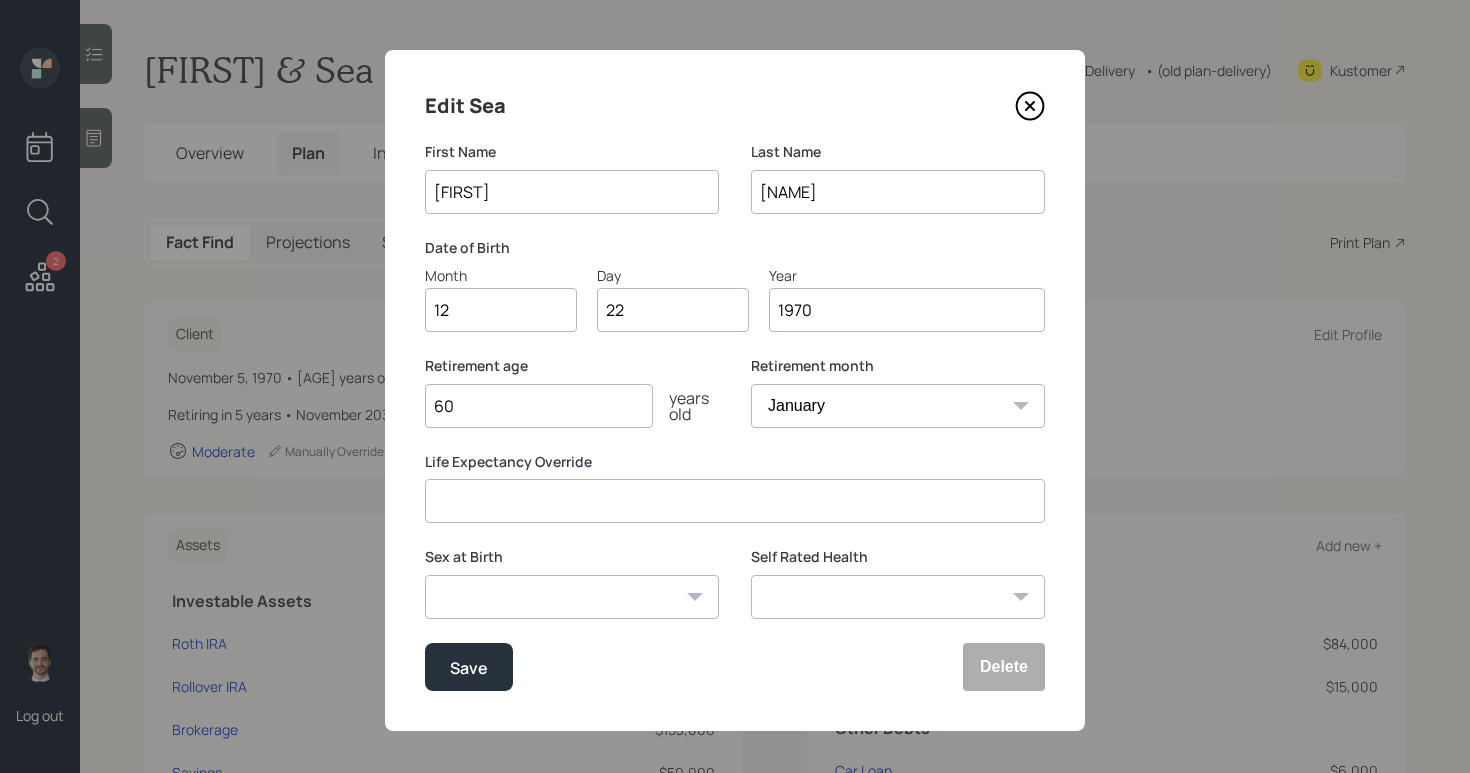 type on "[FIRST]" 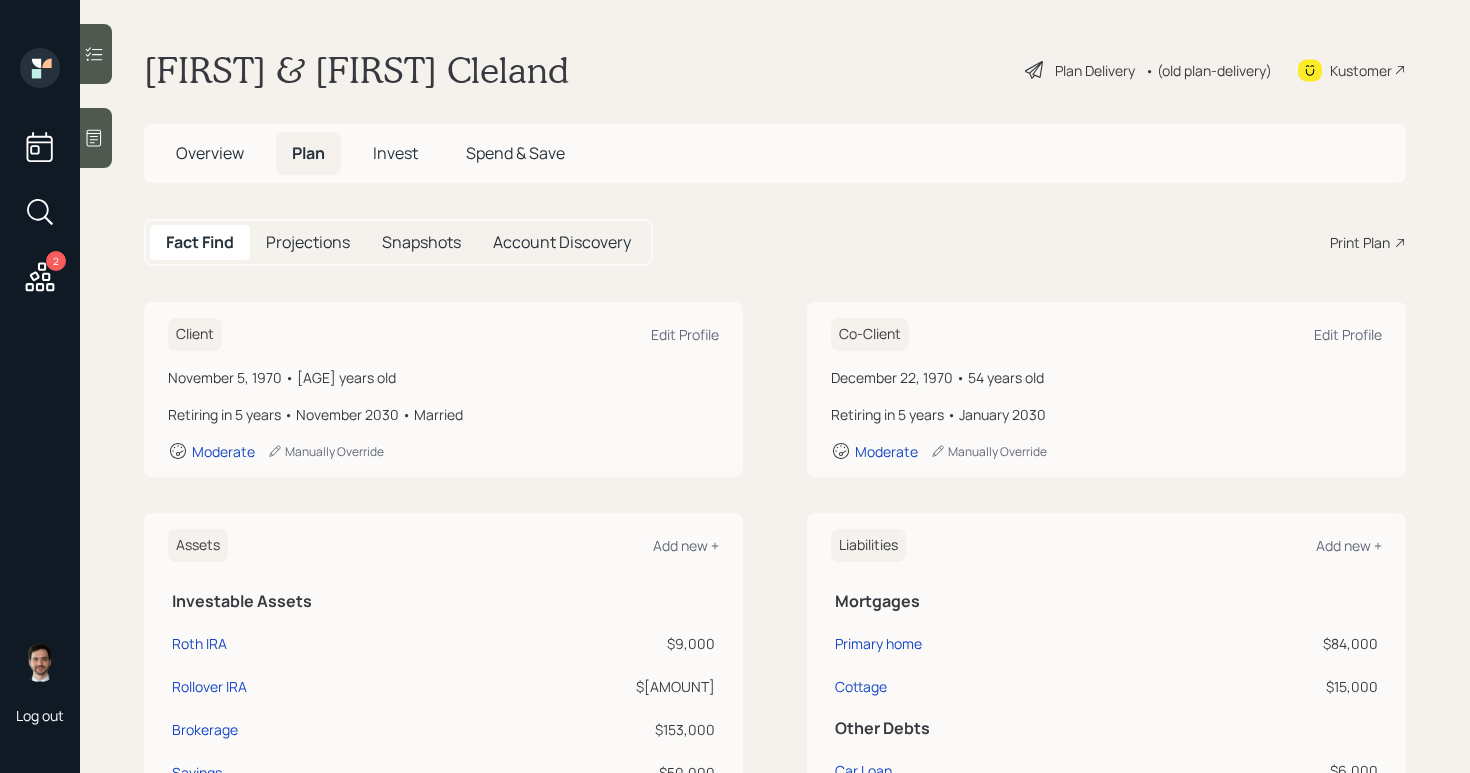 click on "Print Plan" at bounding box center (1360, 242) 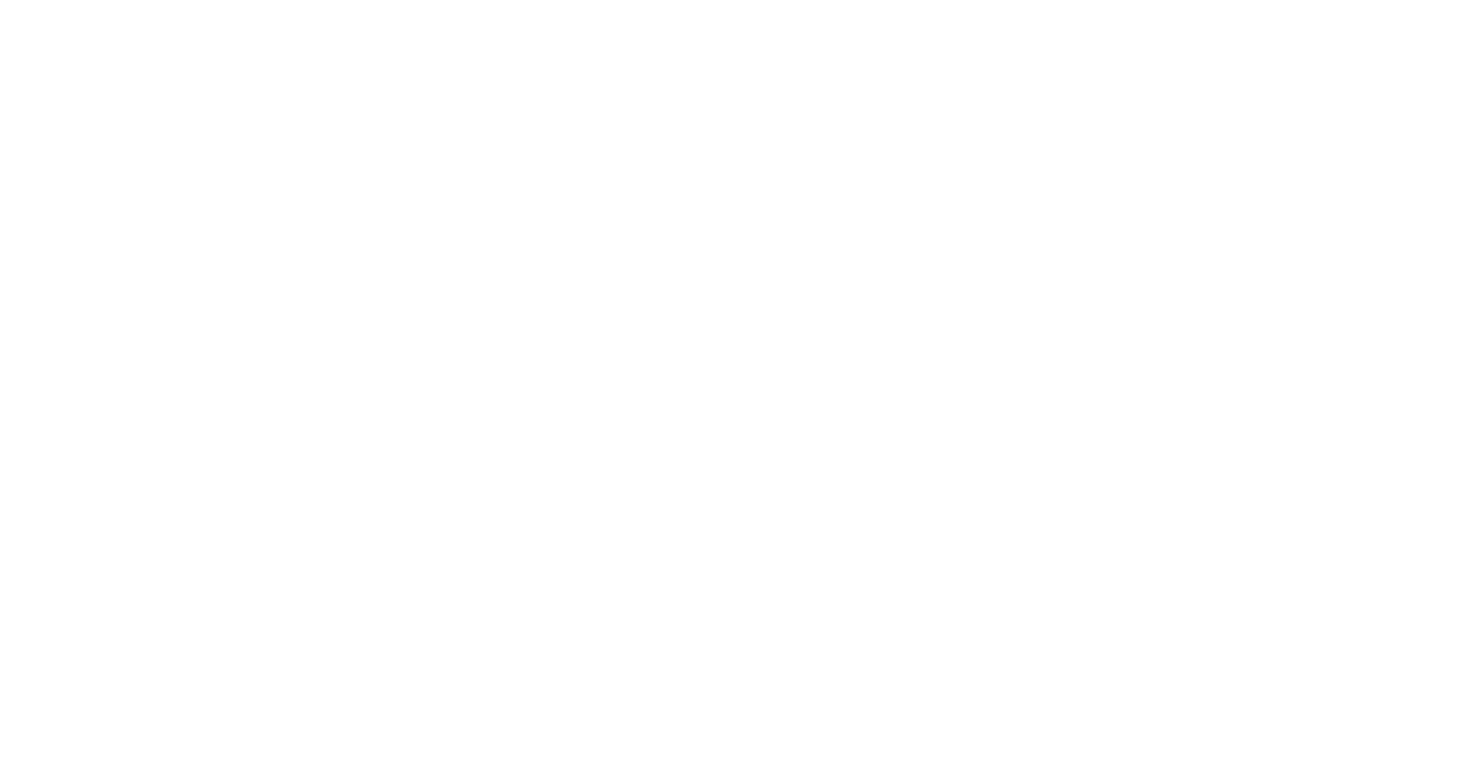scroll, scrollTop: 0, scrollLeft: 0, axis: both 